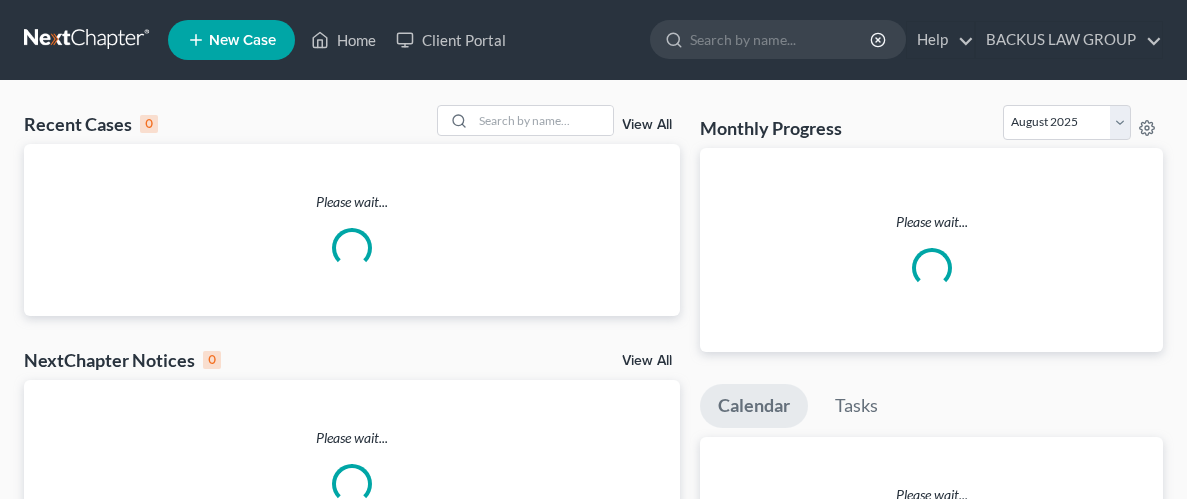 scroll, scrollTop: 0, scrollLeft: 0, axis: both 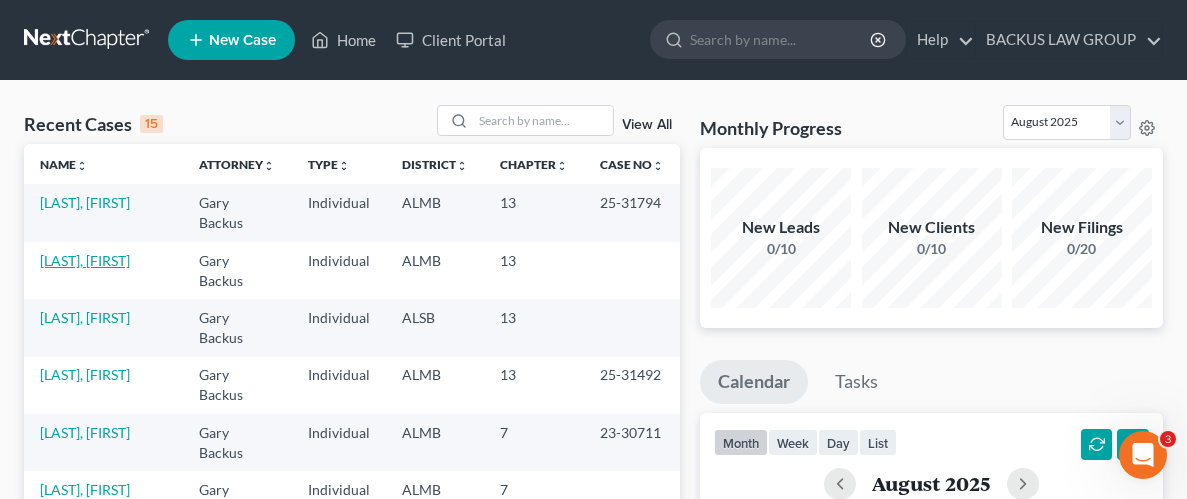 click on "[LAST], [FIRST]" at bounding box center [85, 260] 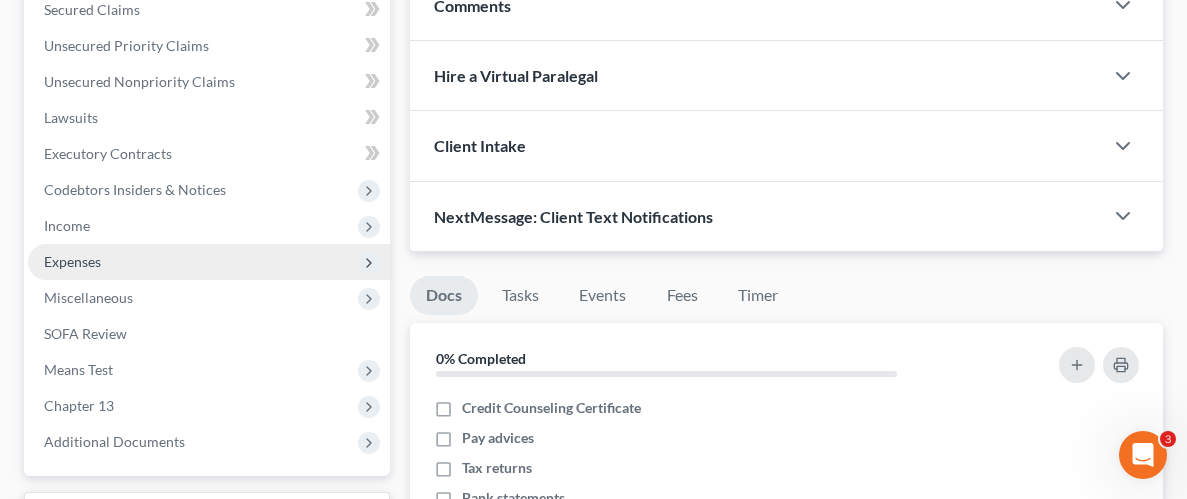 scroll, scrollTop: 449, scrollLeft: 0, axis: vertical 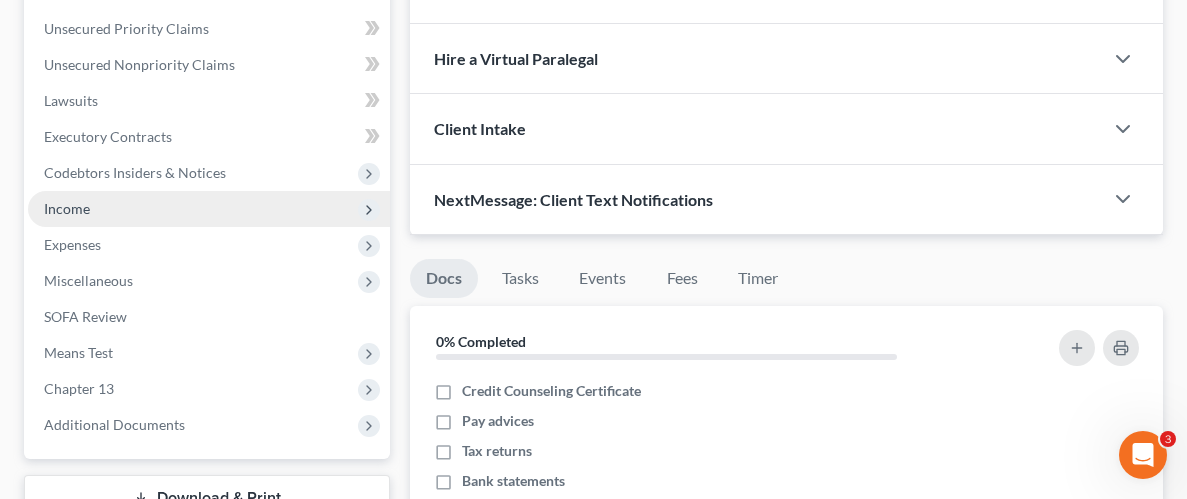 click on "Income" at bounding box center [67, 208] 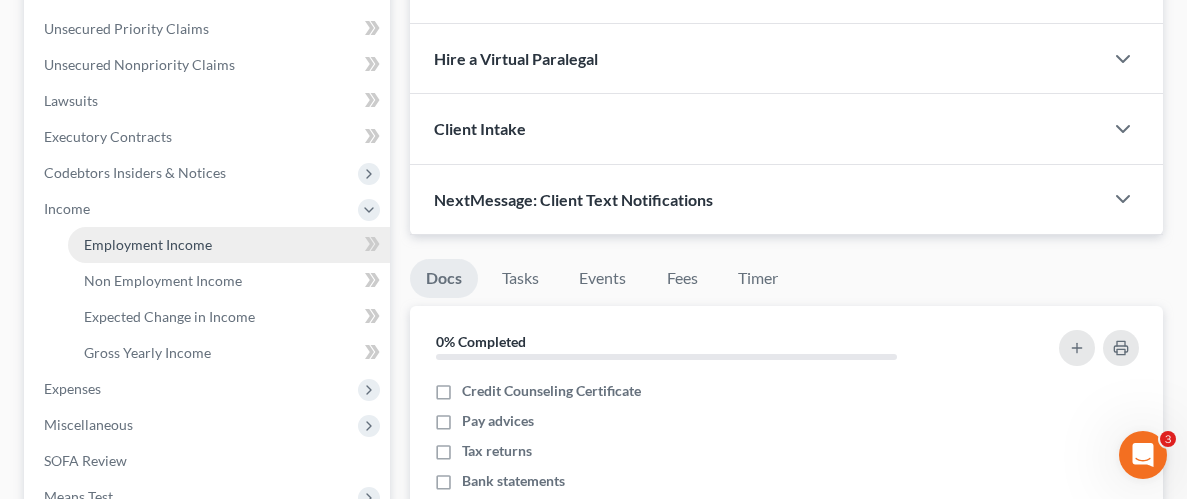 click on "Employment Income" at bounding box center (148, 244) 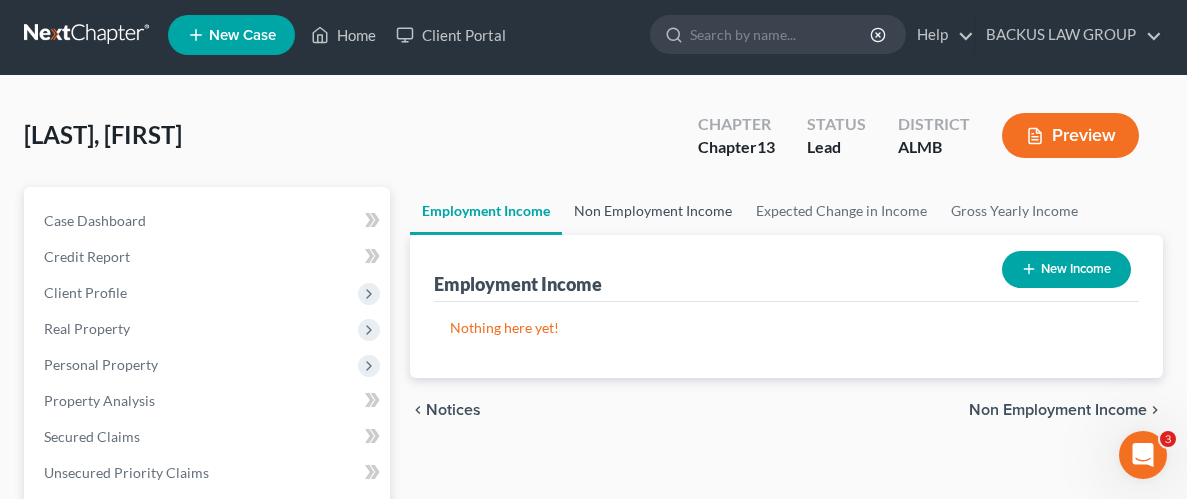 scroll, scrollTop: 0, scrollLeft: 0, axis: both 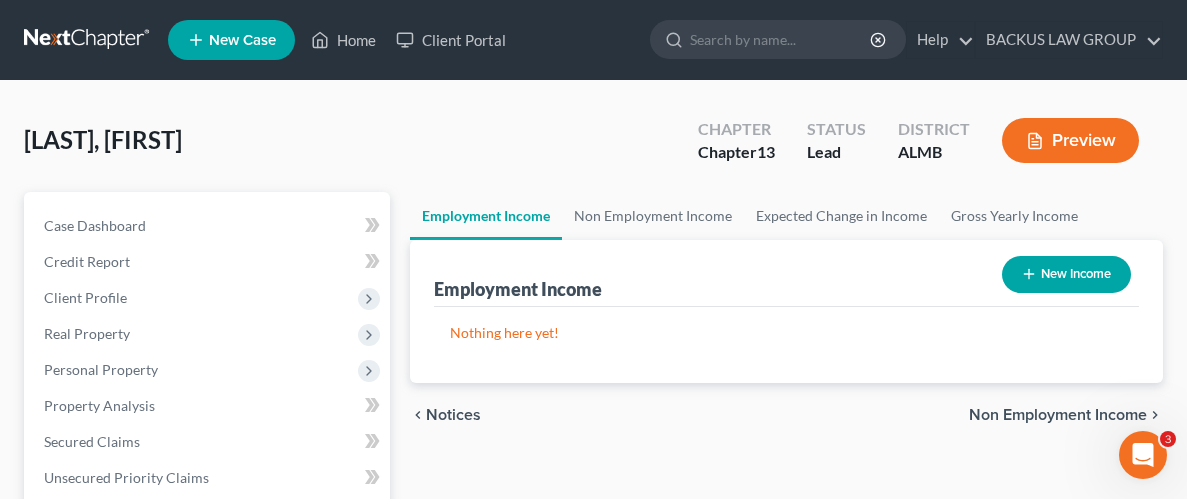click 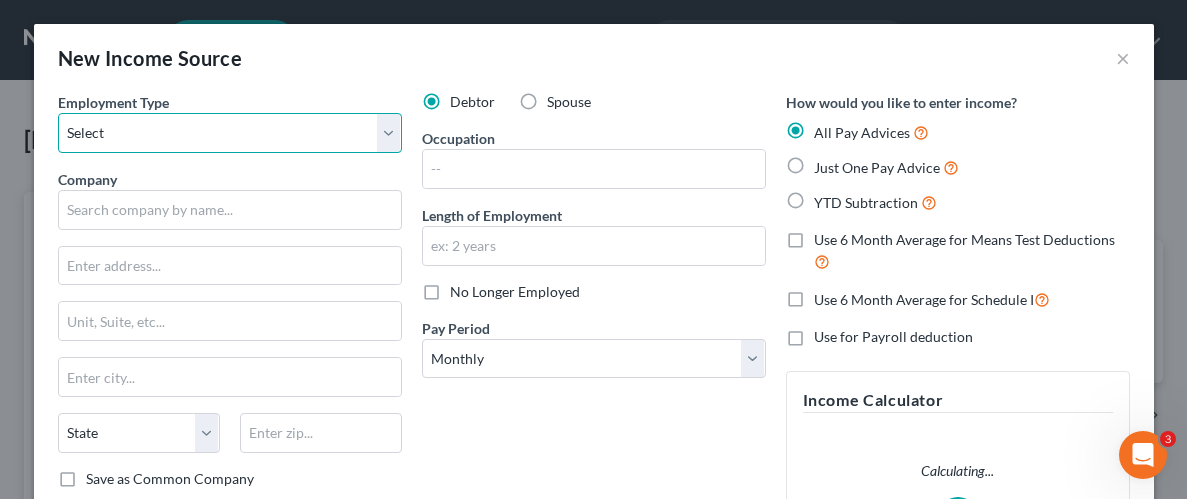 click on "Select Full or Part Time Employment Self Employment" at bounding box center [230, 133] 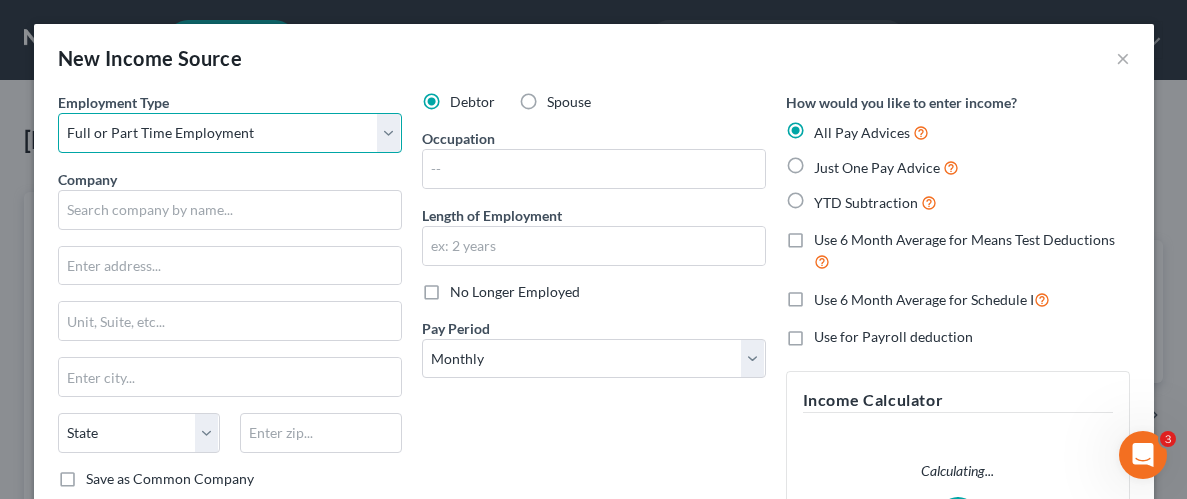 click on "Select Full or Part Time Employment Self Employment" at bounding box center (230, 133) 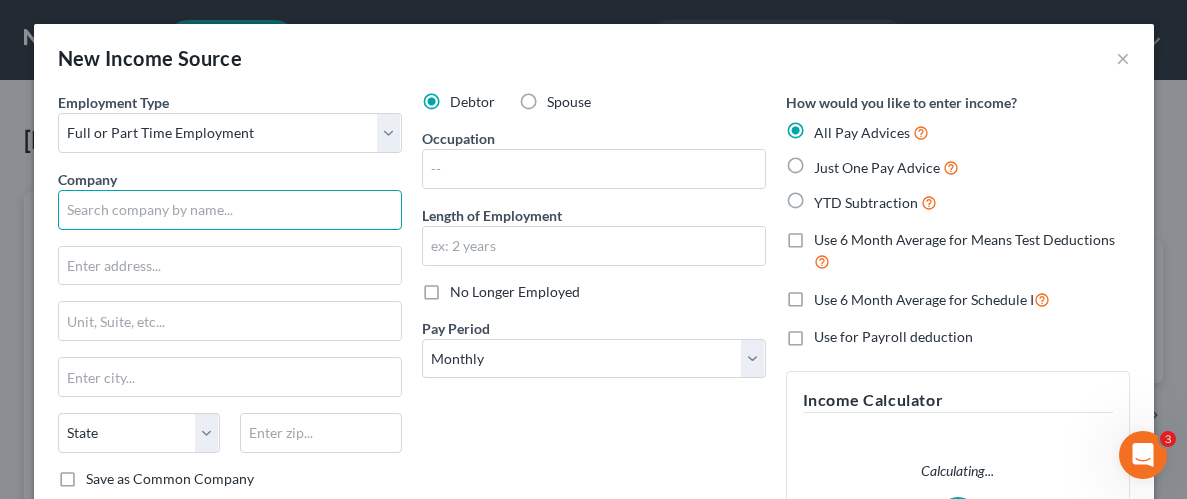 click at bounding box center (230, 210) 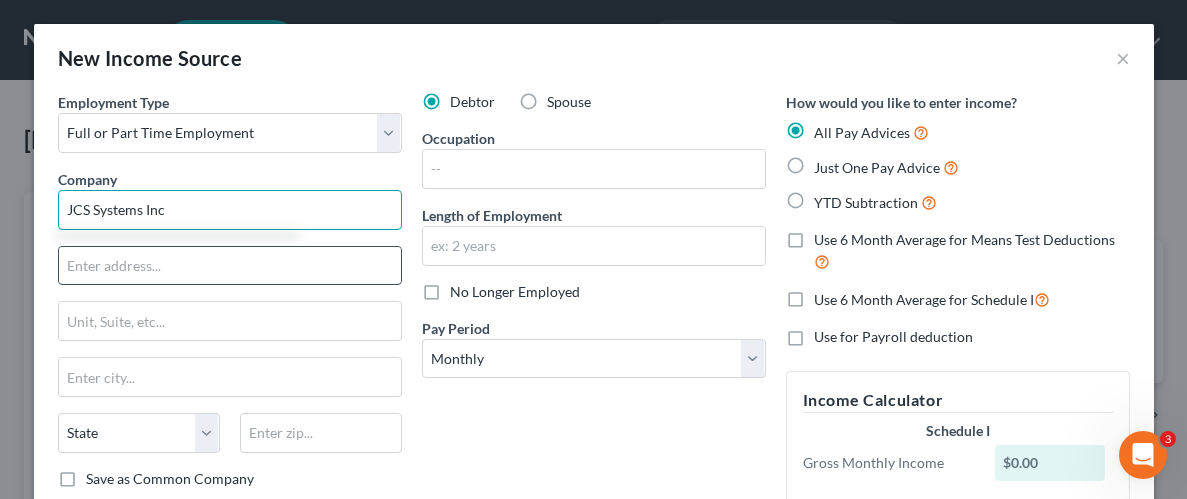type on "JCS Systems Inc" 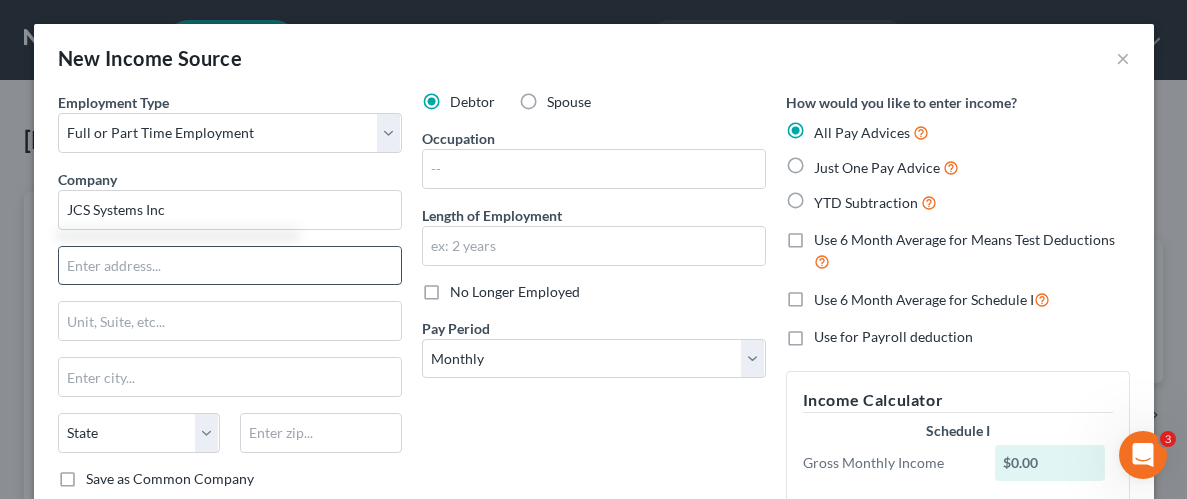 click at bounding box center (230, 266) 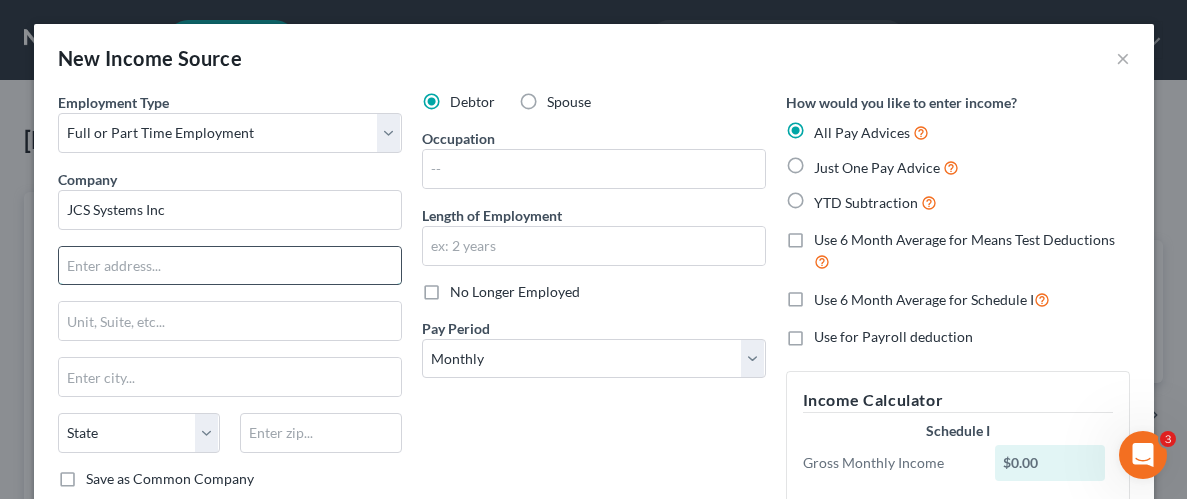 type on "8" 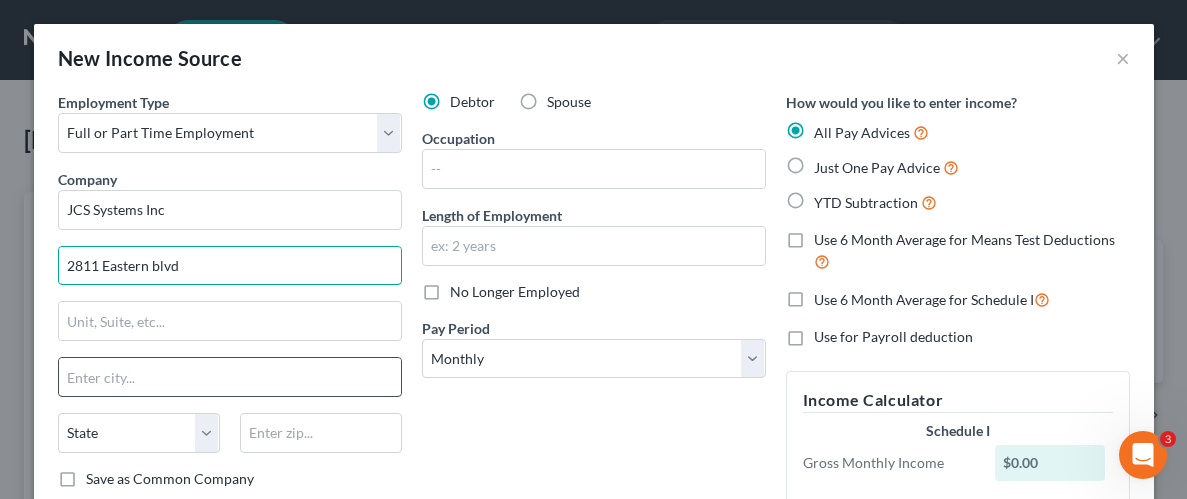 type on "2811 Eastern blvd" 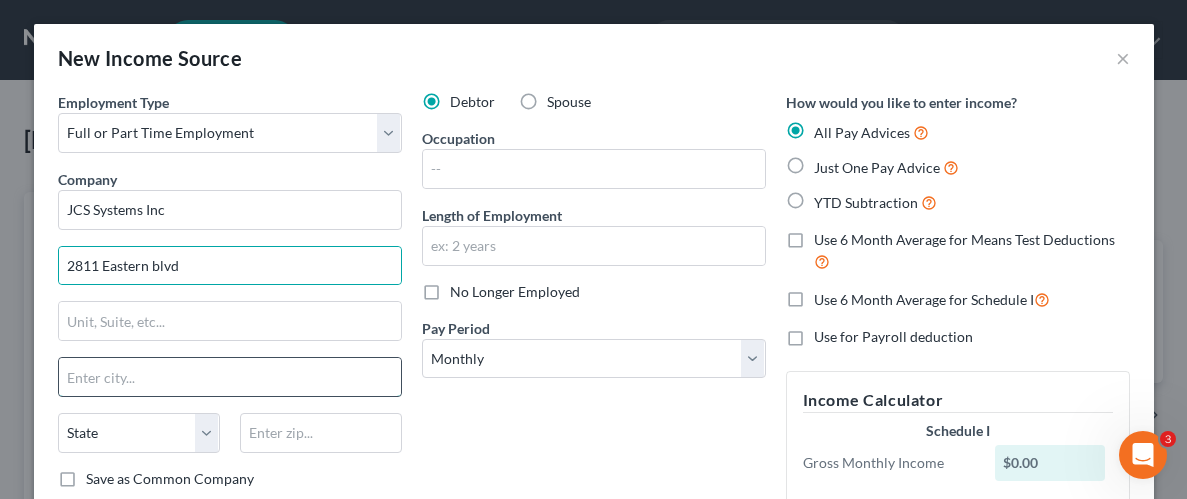 click at bounding box center [230, 377] 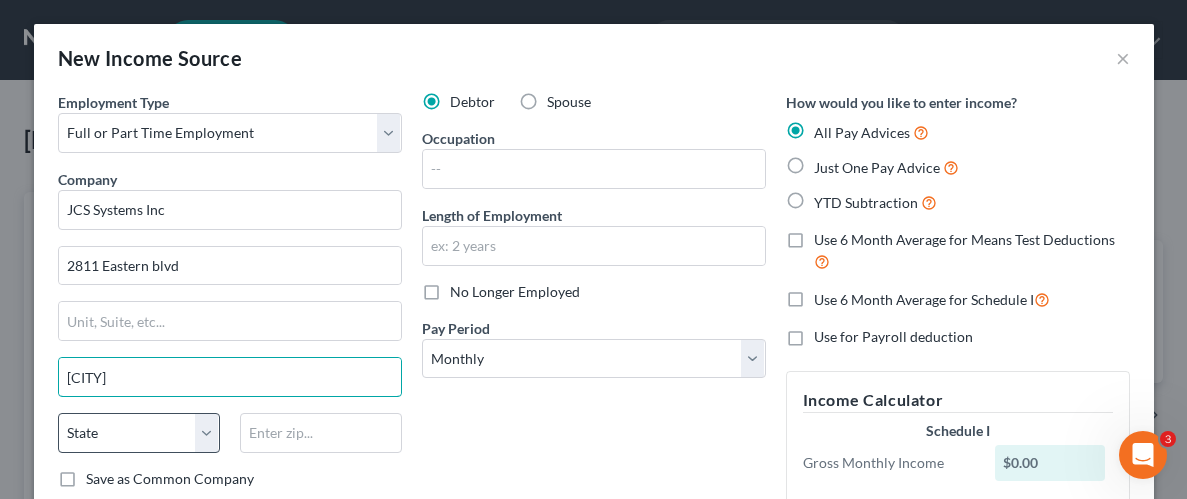type on "[CITY]" 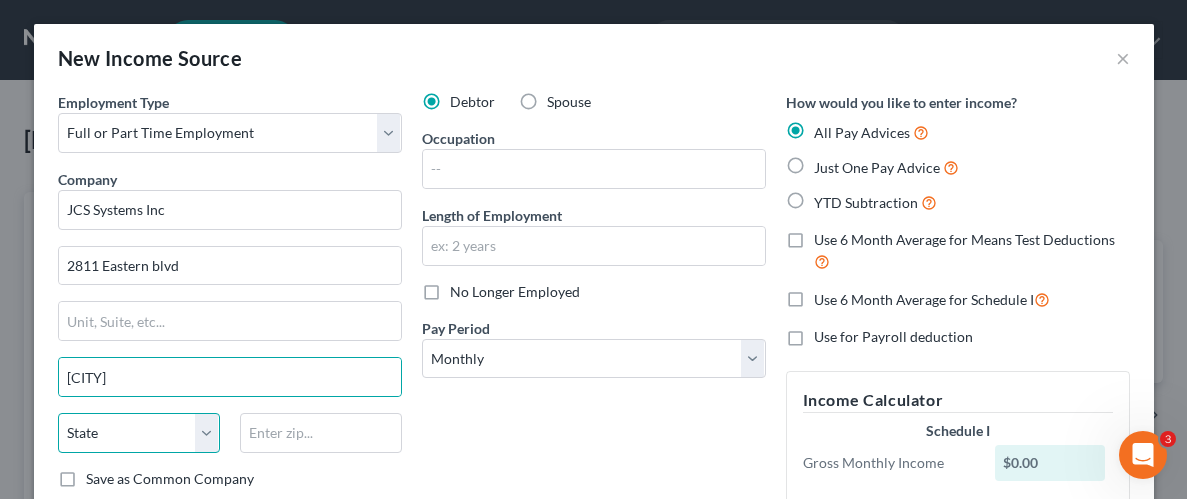 click on "State AL AK AR AZ CA CO CT DE DC FL GA GU HI ID IL IN IA KS KY LA ME MD MA MI MN MS MO MT NC ND NE NV NH NJ NM NY OH OK OR PA PR RI SC SD TN TX UT VI VA VT WA WV WI WY" at bounding box center (139, 433) 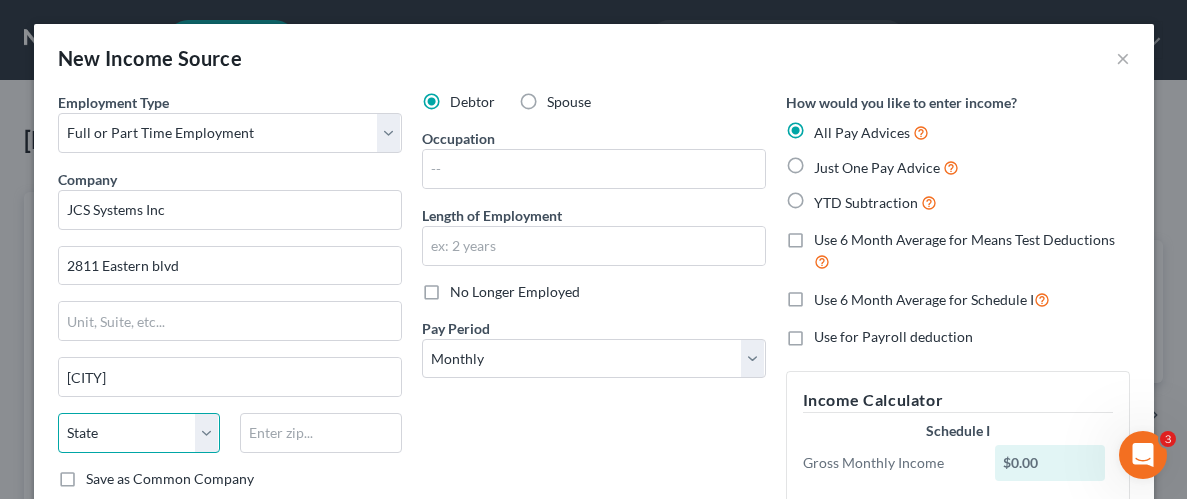 select on "0" 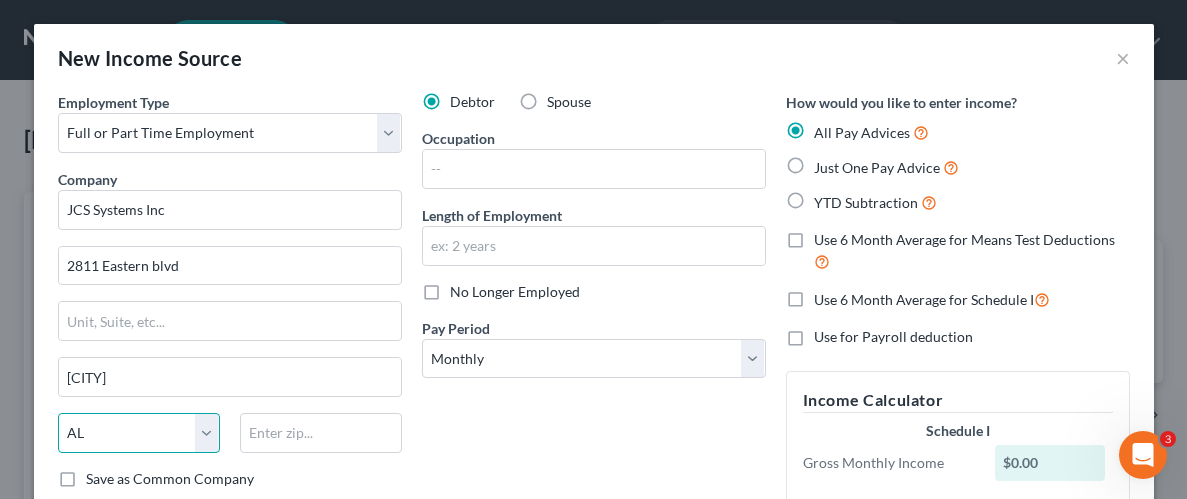 click on "State AL AK AR AZ CA CO CT DE DC FL GA GU HI ID IL IN IA KS KY LA ME MD MA MI MN MS MO MT NC ND NE NV NH NJ NM NY OH OK OR PA PR RI SC SD TN TX UT VI VA VT WA WV WI WY" at bounding box center (139, 433) 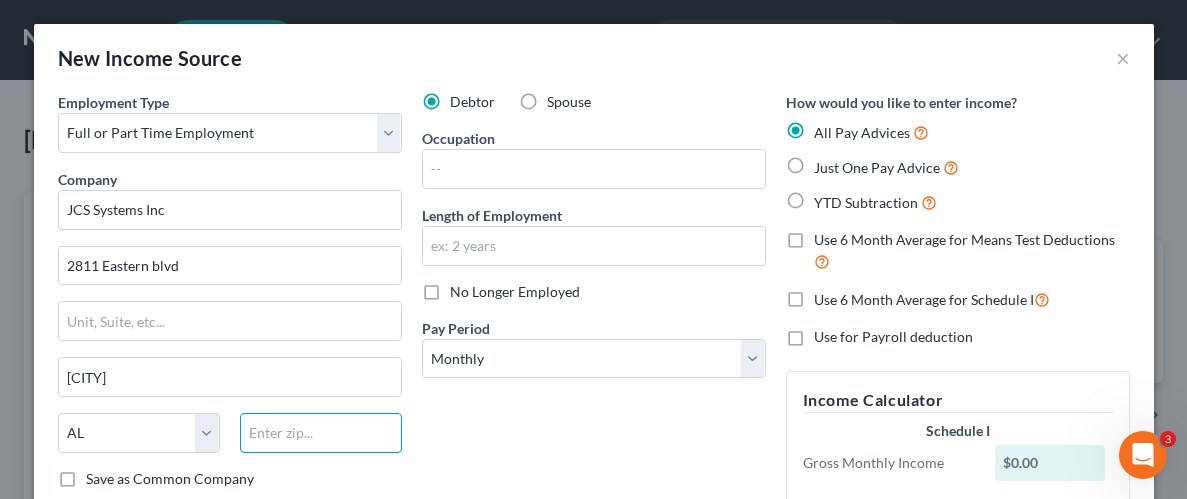 click at bounding box center (321, 433) 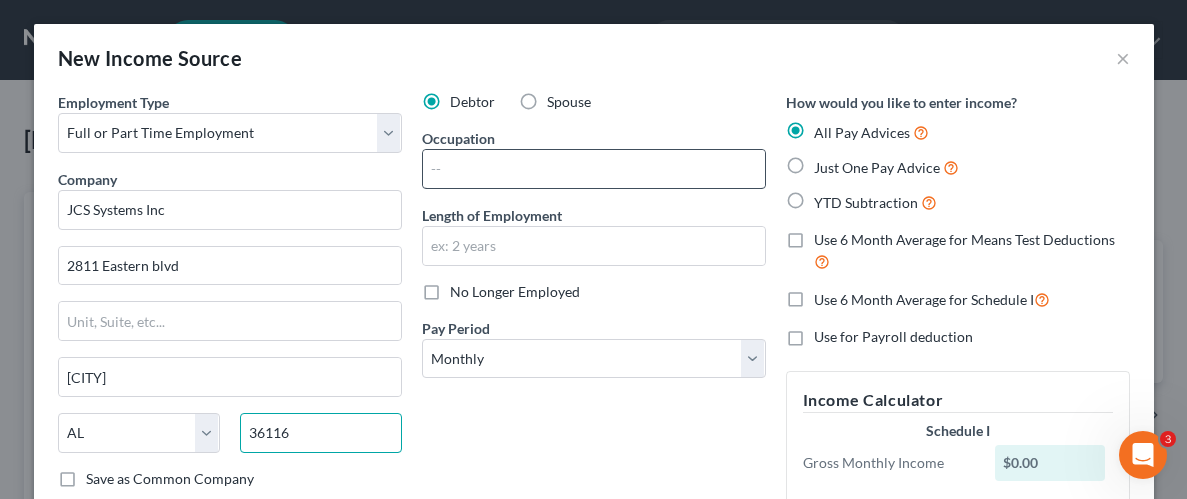 type on "36116" 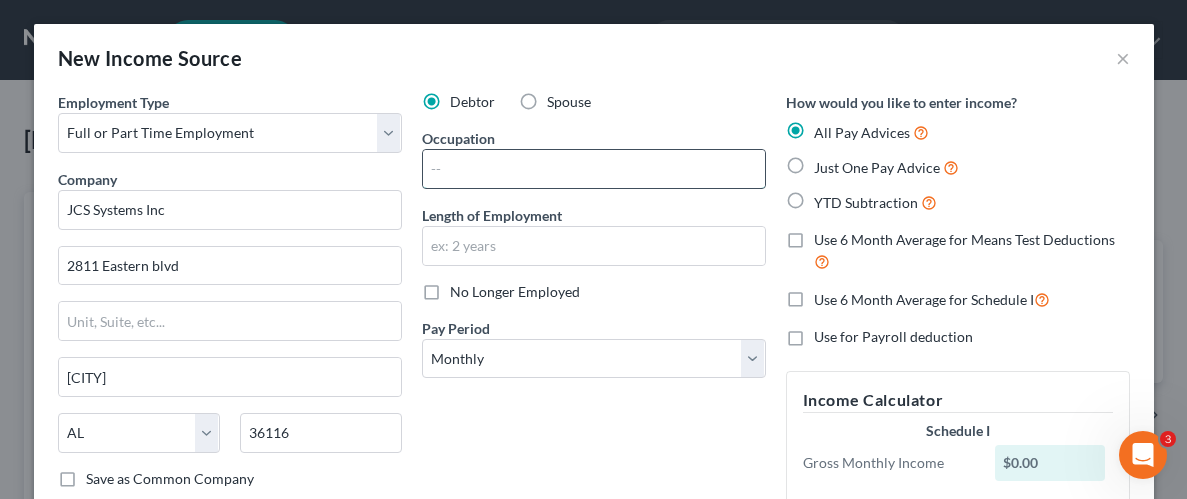 click at bounding box center [594, 169] 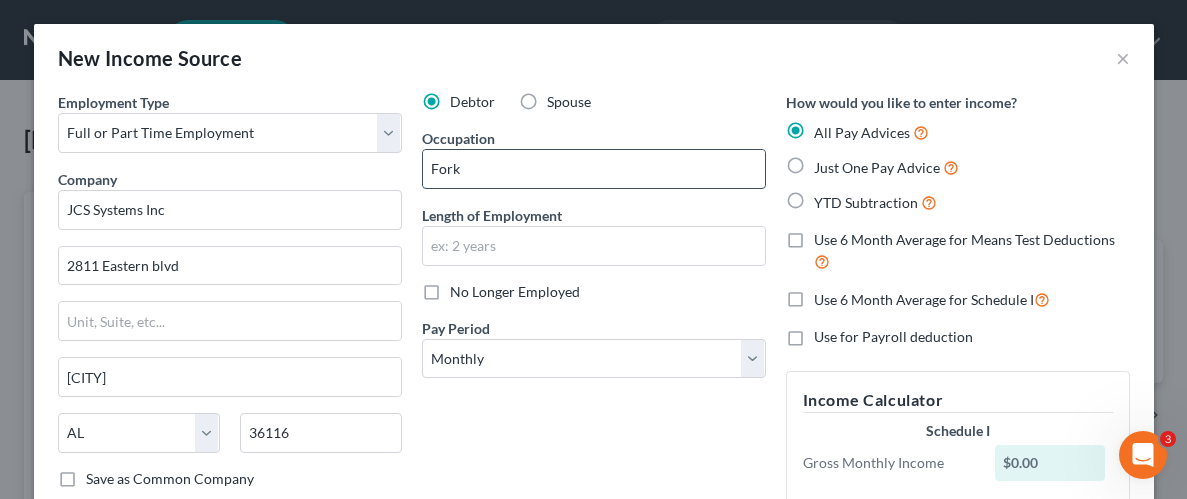type on "Forklift Driver" 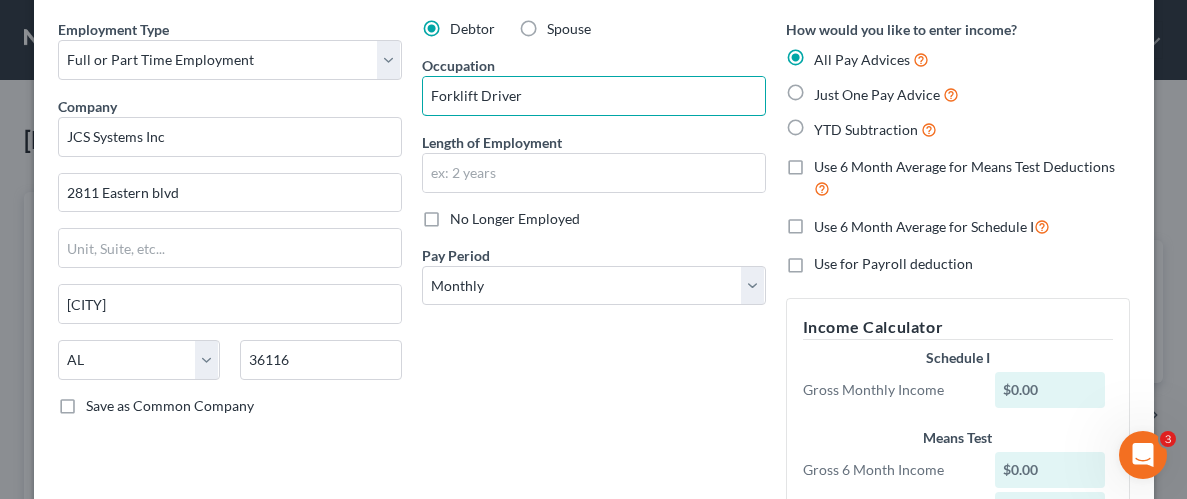 scroll, scrollTop: 79, scrollLeft: 0, axis: vertical 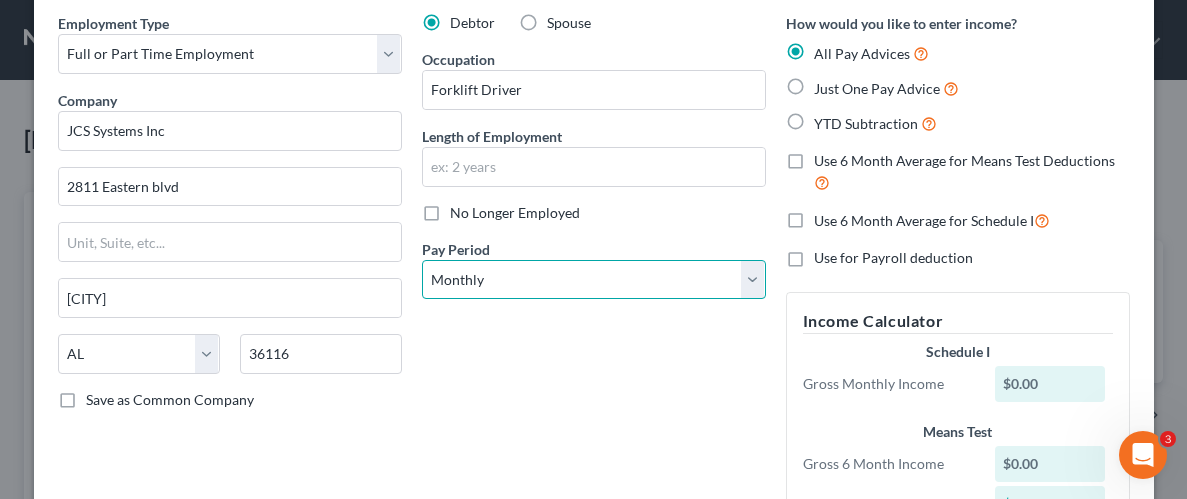 click on "Select Monthly Twice Monthly Every Other Week Weekly" at bounding box center [594, 280] 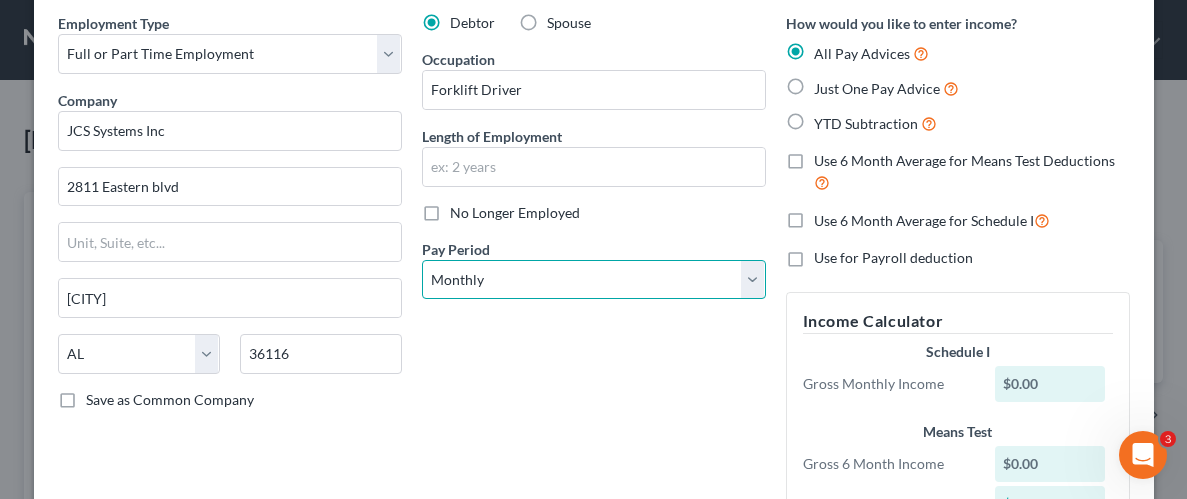 select on "3" 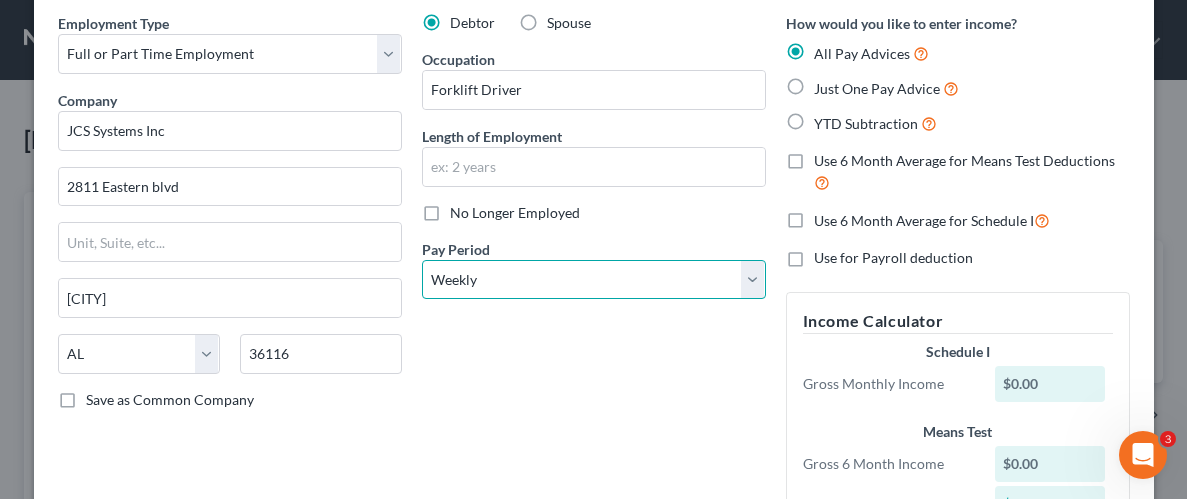 click on "Select Monthly Twice Monthly Every Other Week Weekly" at bounding box center (594, 280) 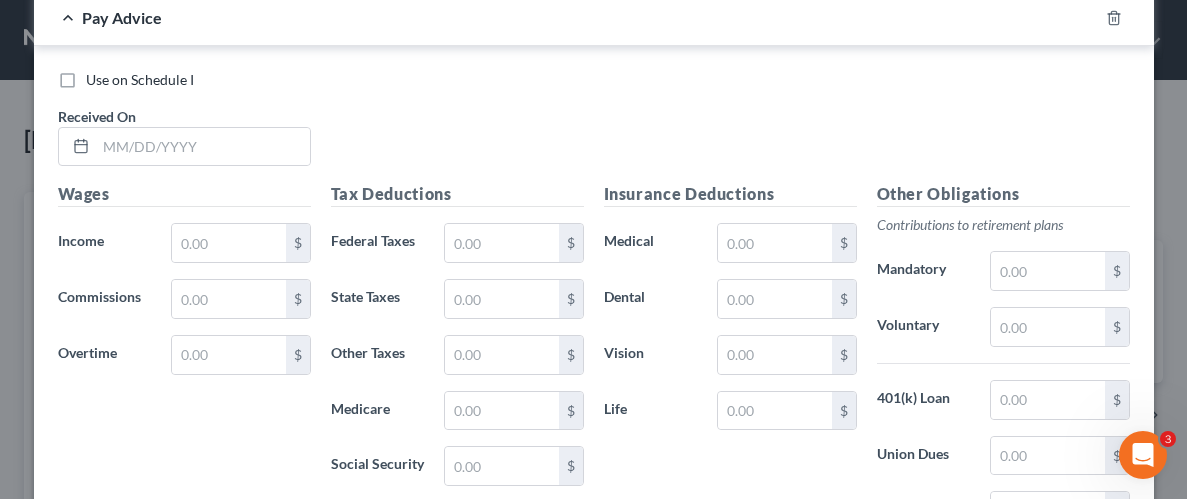scroll, scrollTop: 687, scrollLeft: 0, axis: vertical 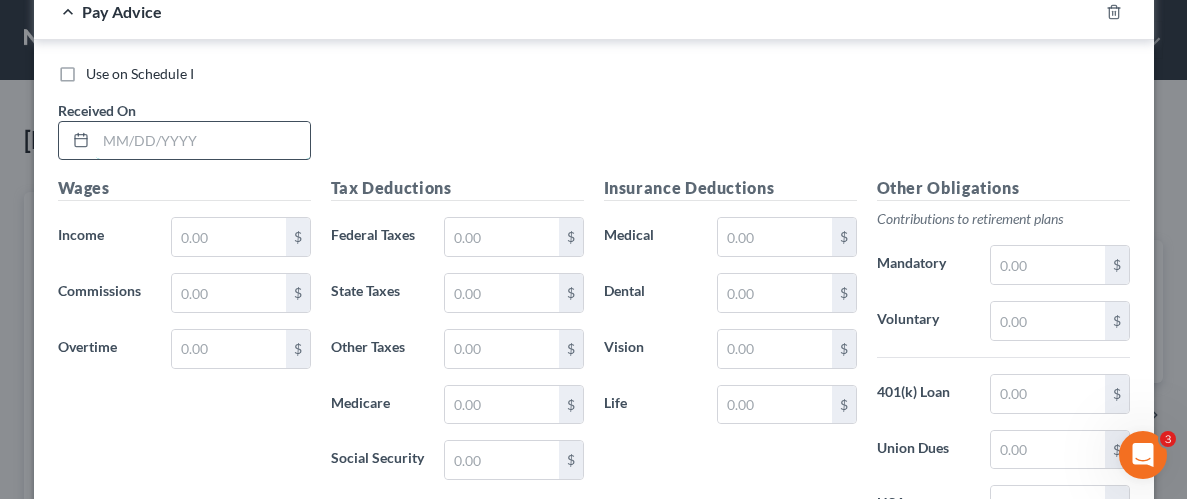 click at bounding box center [203, 141] 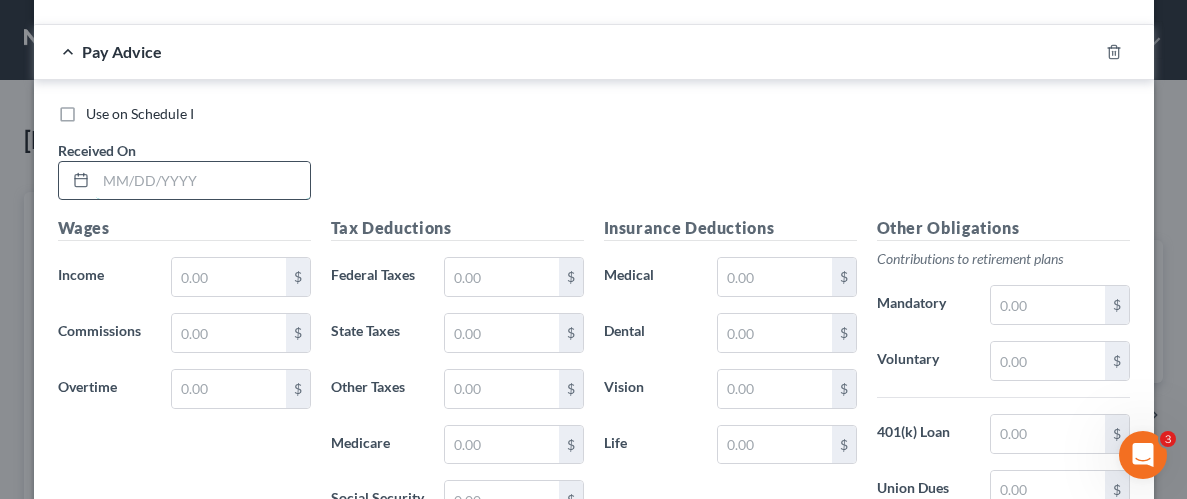 scroll, scrollTop: 727, scrollLeft: 0, axis: vertical 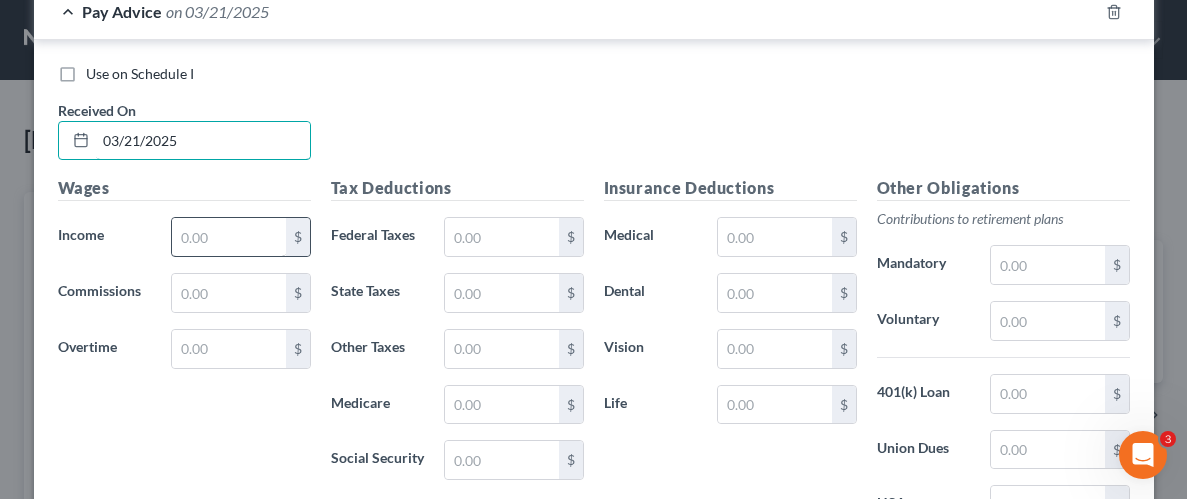 type on "03/21/2025" 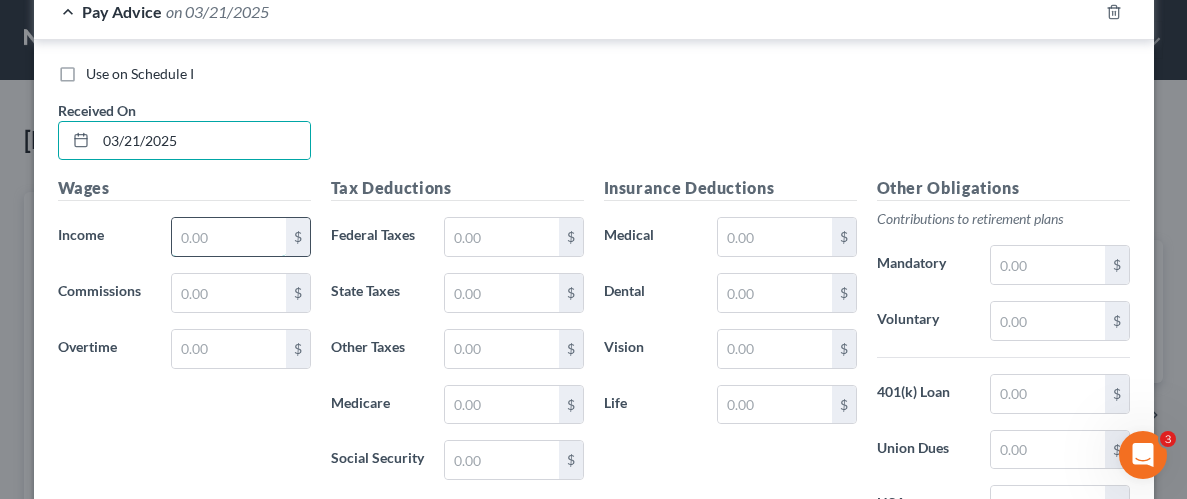 click at bounding box center (228, 237) 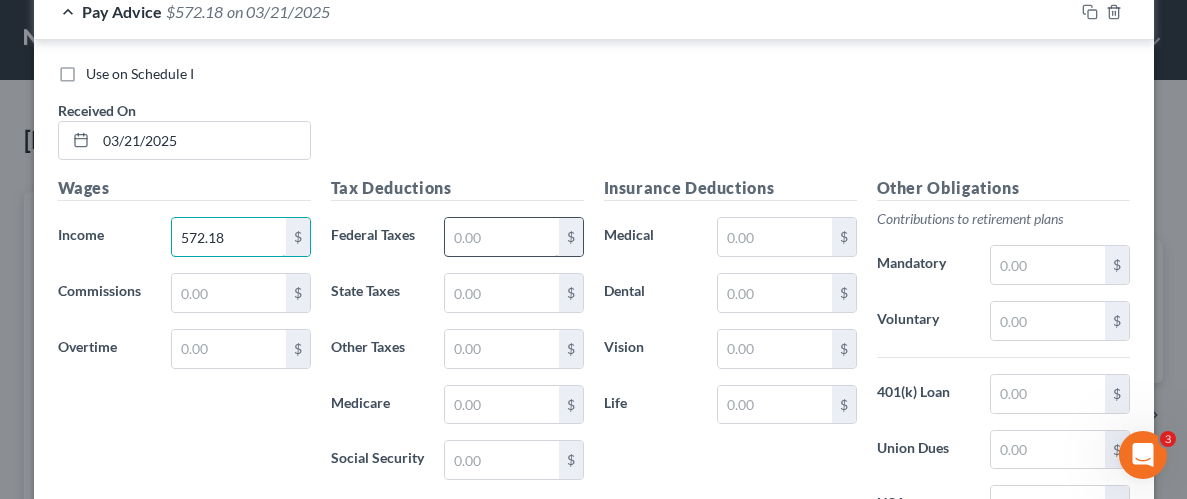 type on "572.18" 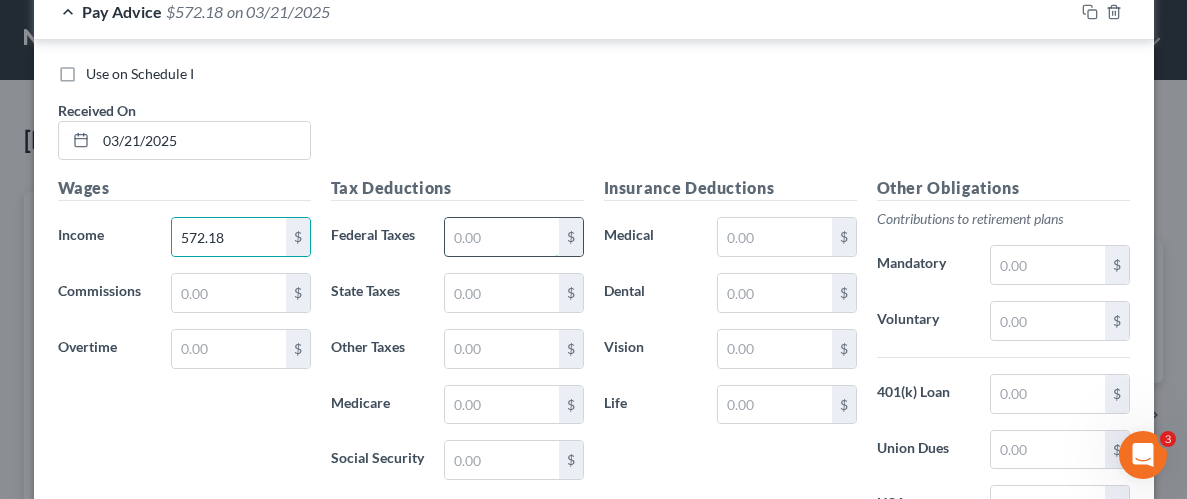 click at bounding box center (501, 237) 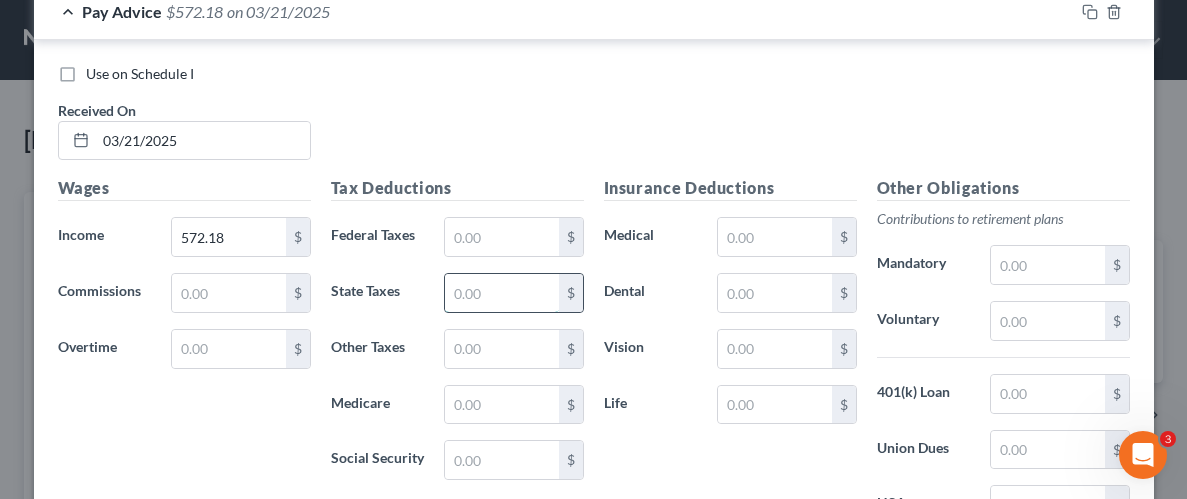 click at bounding box center [501, 293] 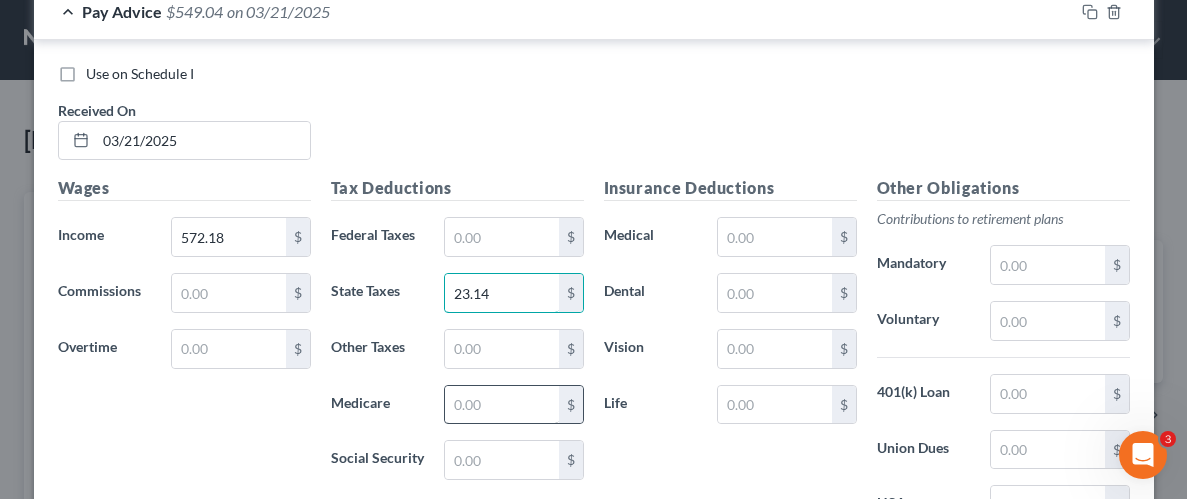 type on "23.14" 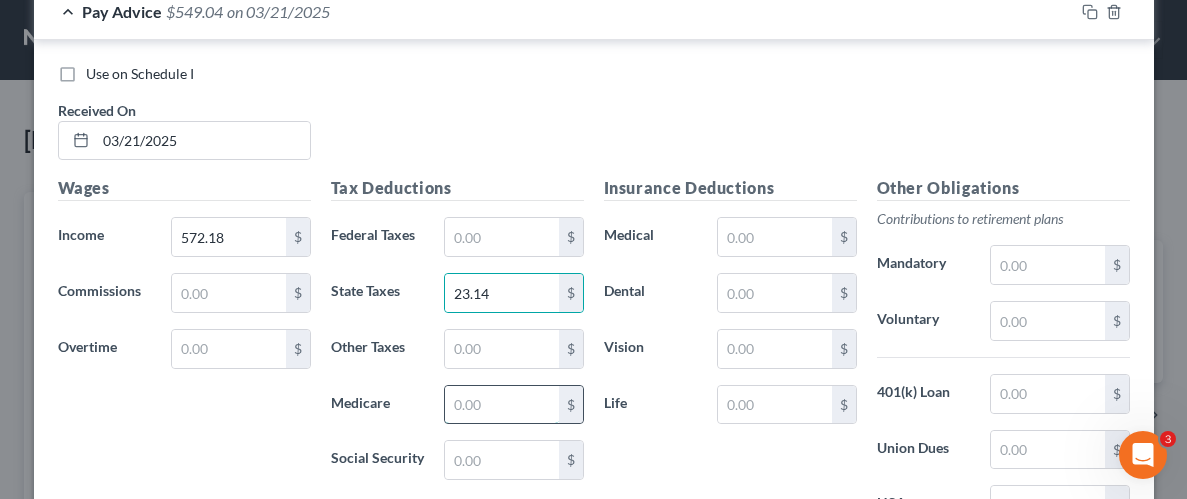 click at bounding box center [501, 405] 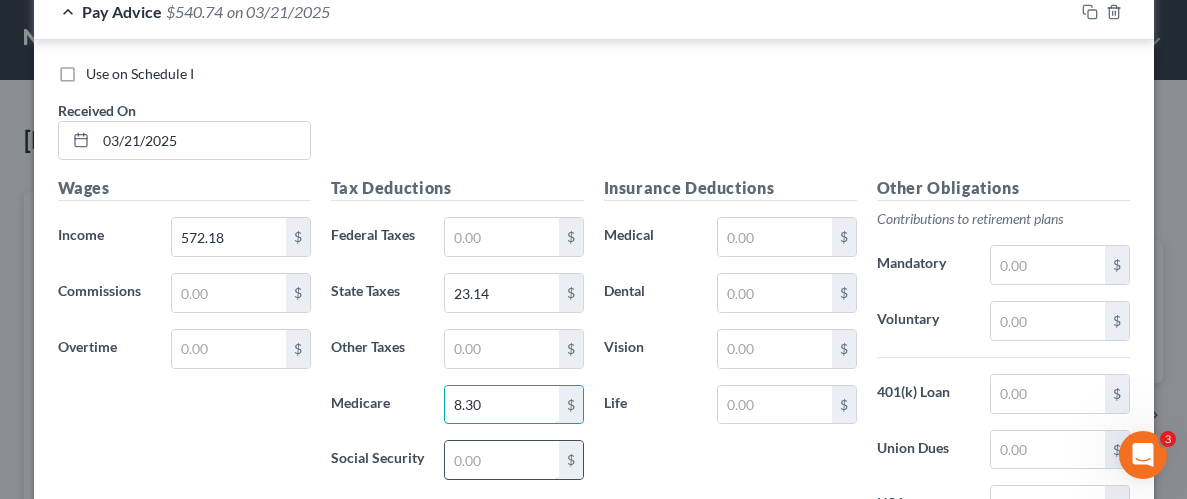 type on "8.30" 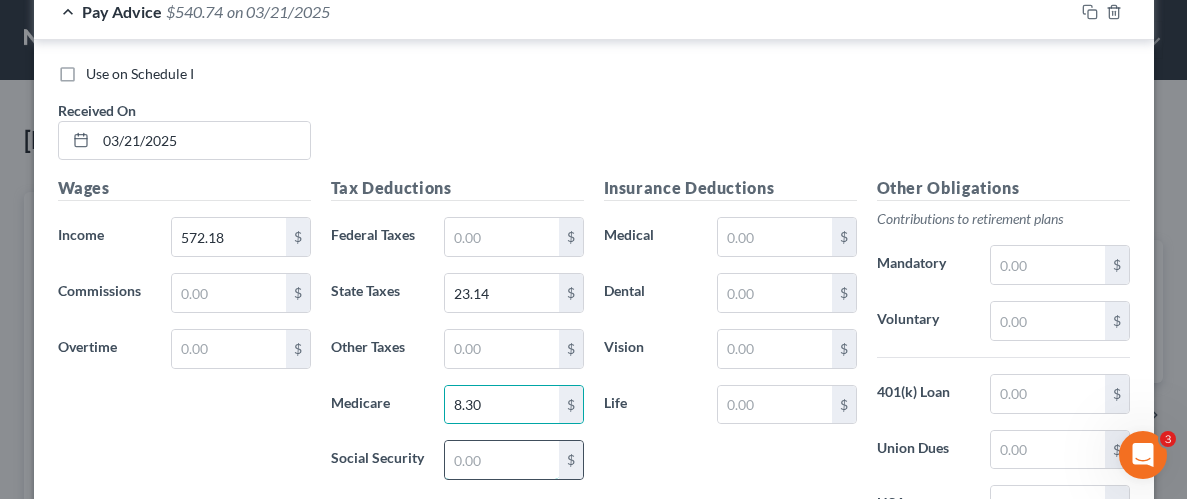 click at bounding box center (501, 460) 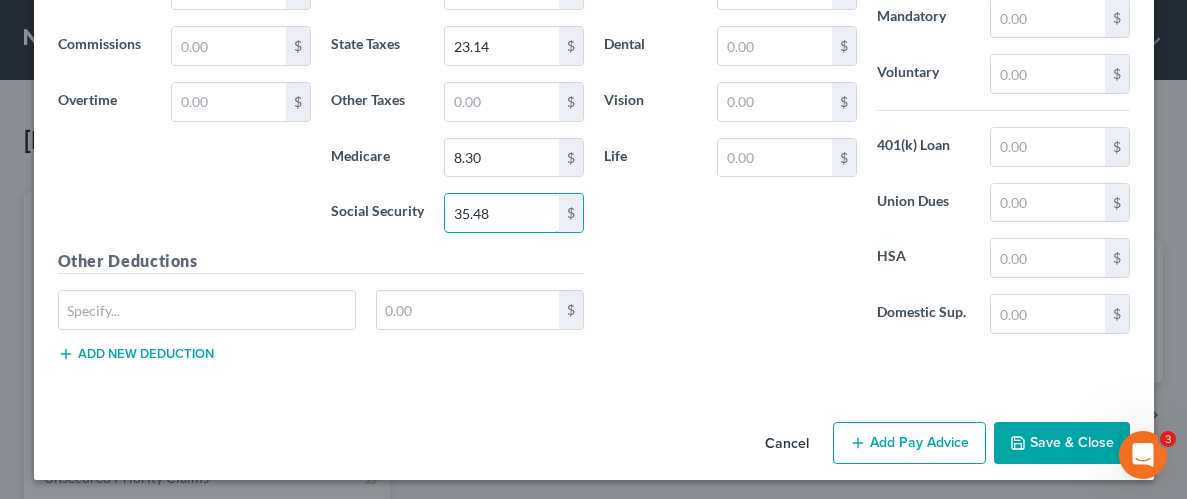 scroll, scrollTop: 975, scrollLeft: 0, axis: vertical 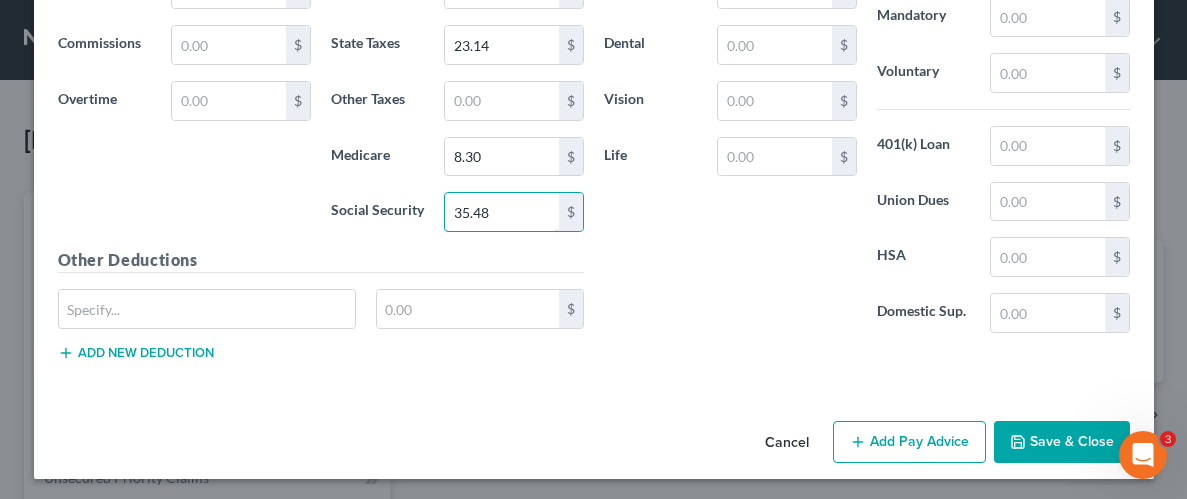 type on "35.48" 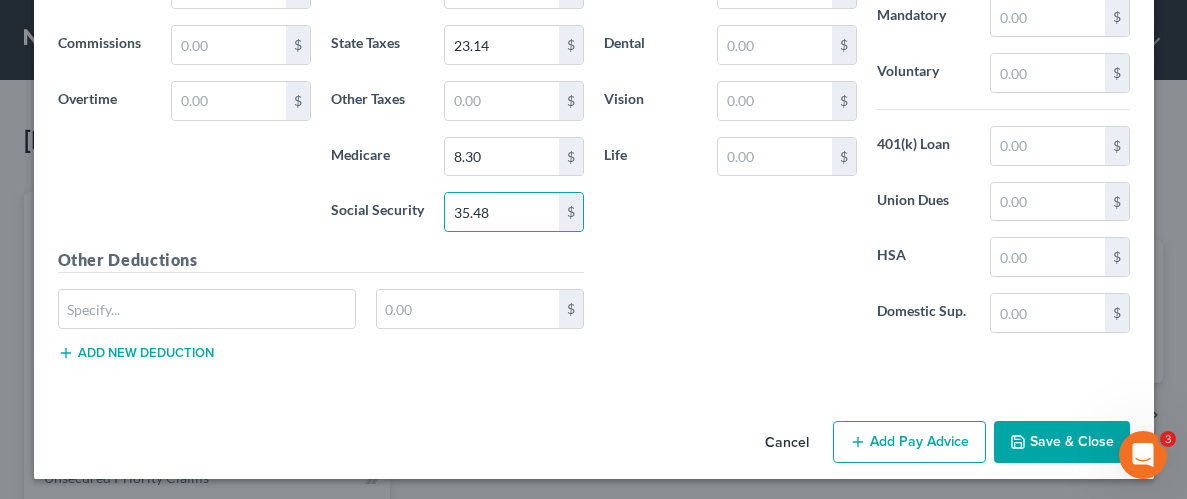 click on "Save & Close" at bounding box center [1062, 442] 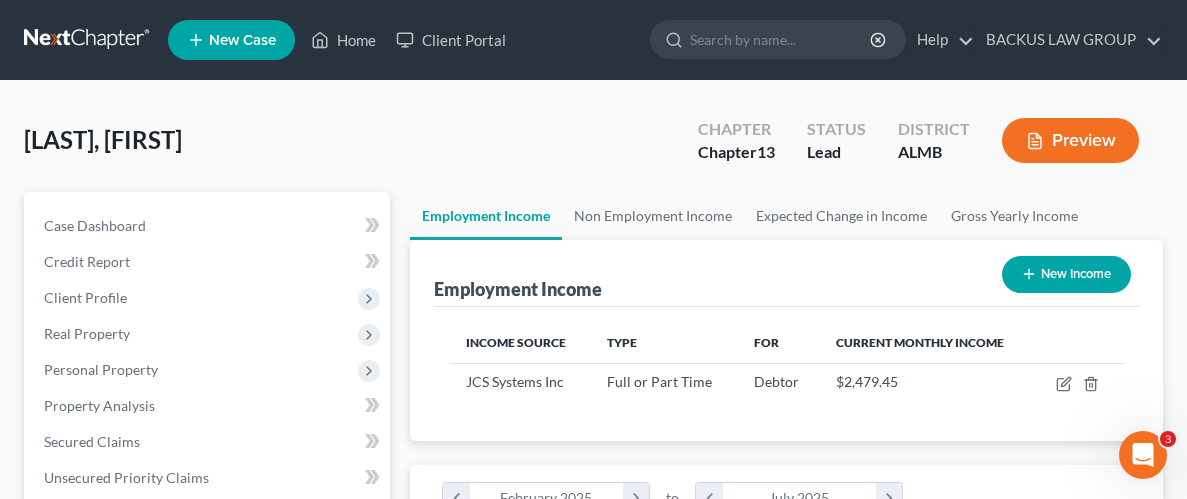 scroll, scrollTop: 999664, scrollLeft: 999287, axis: both 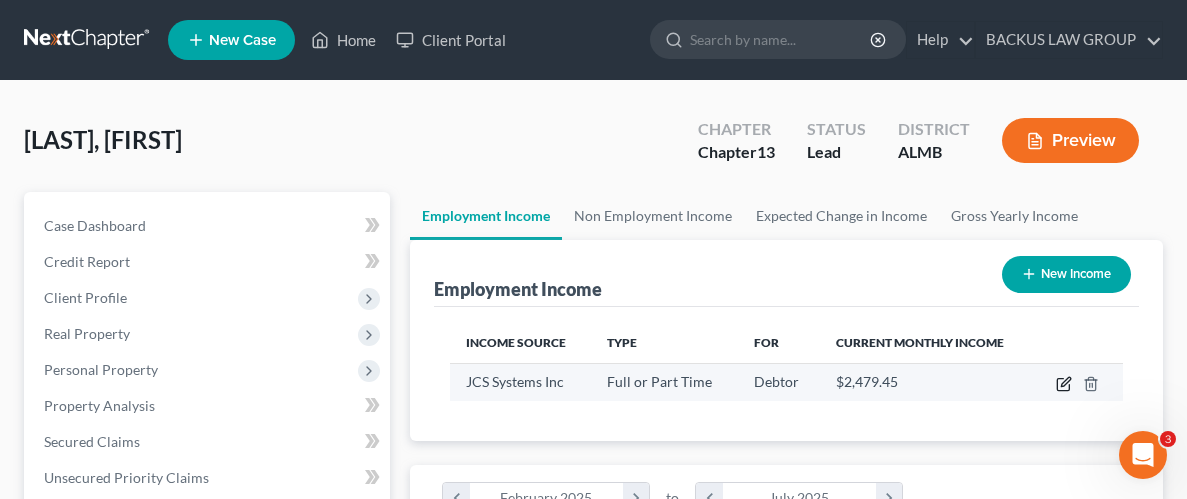 click 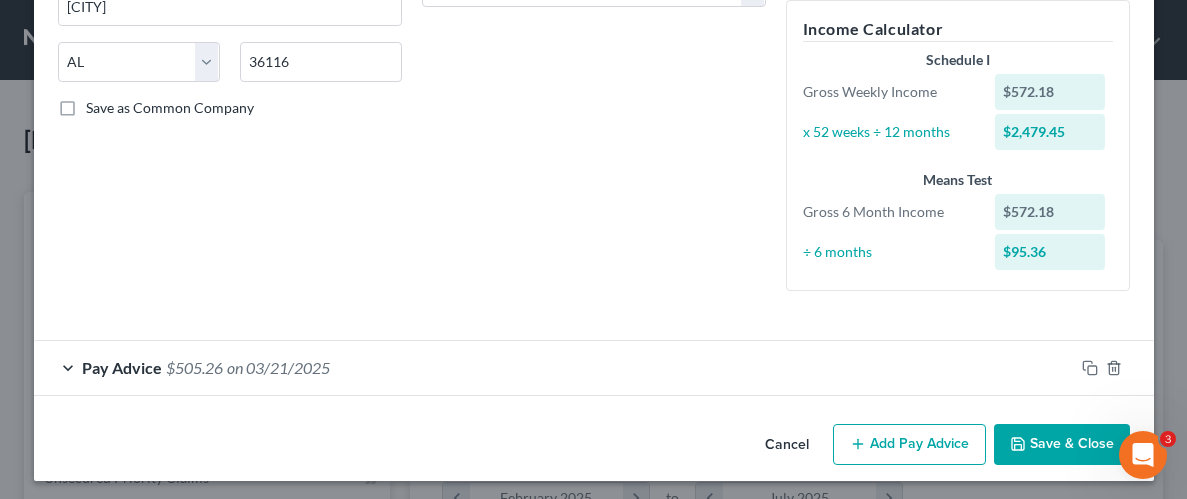 scroll, scrollTop: 376, scrollLeft: 0, axis: vertical 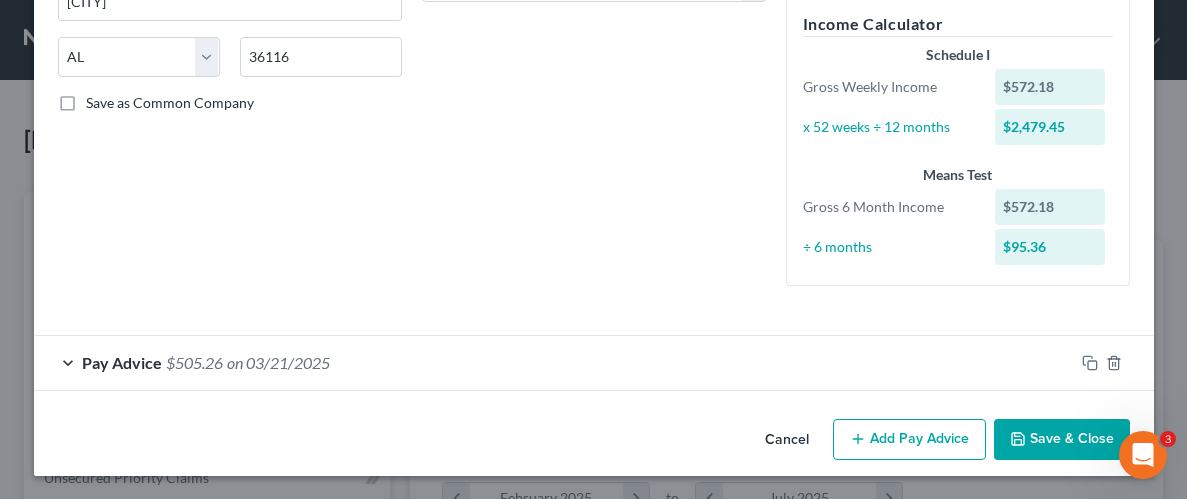 drag, startPoint x: 903, startPoint y: 438, endPoint x: 636, endPoint y: 324, distance: 290.3188 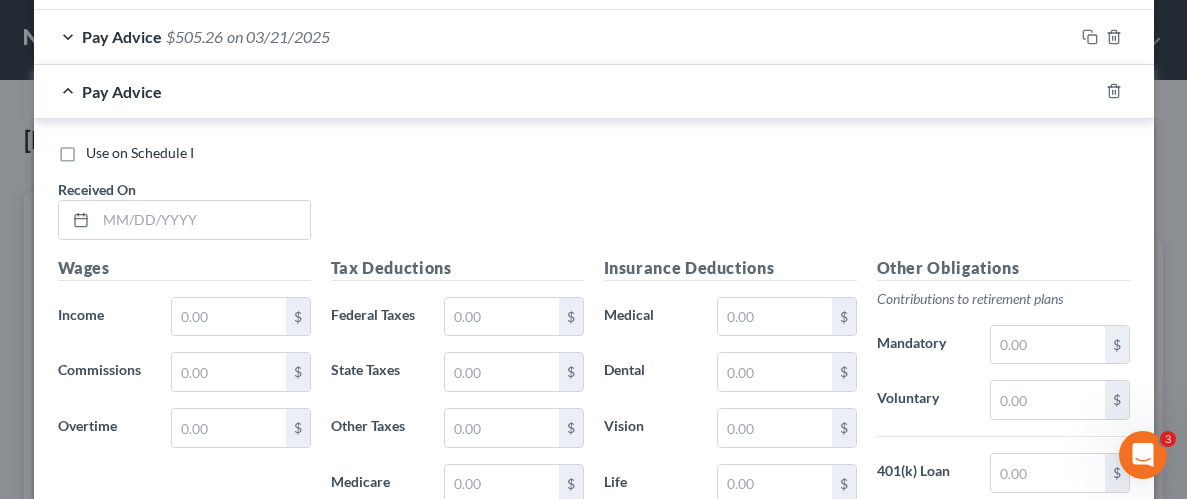 scroll, scrollTop: 741, scrollLeft: 0, axis: vertical 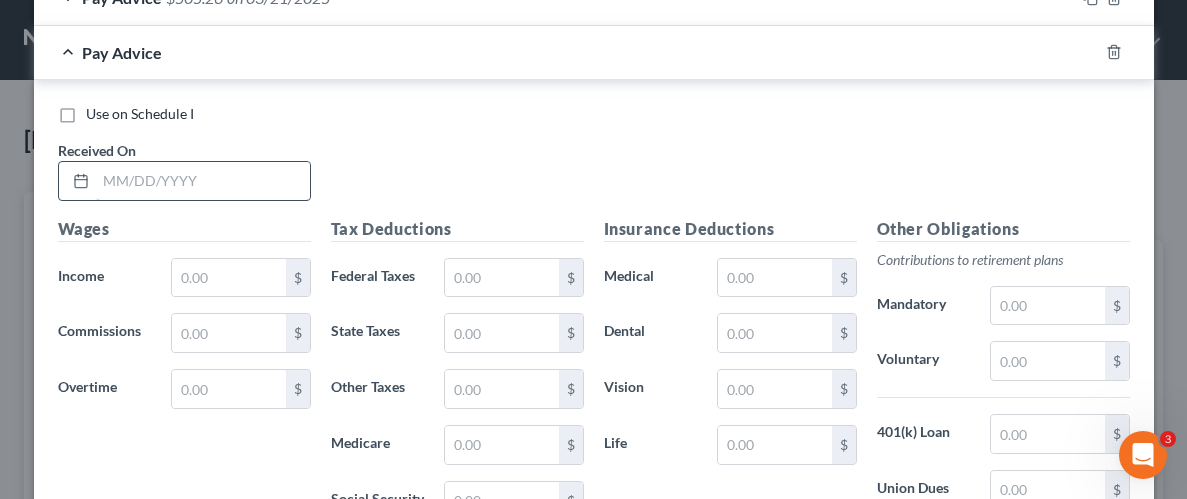 click at bounding box center [203, 181] 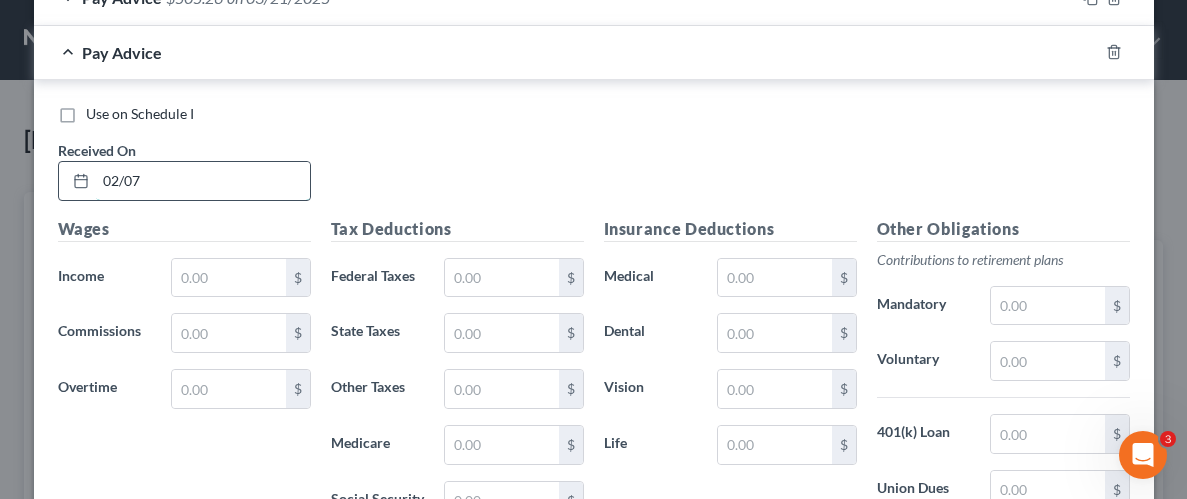 type on "02/07/2025" 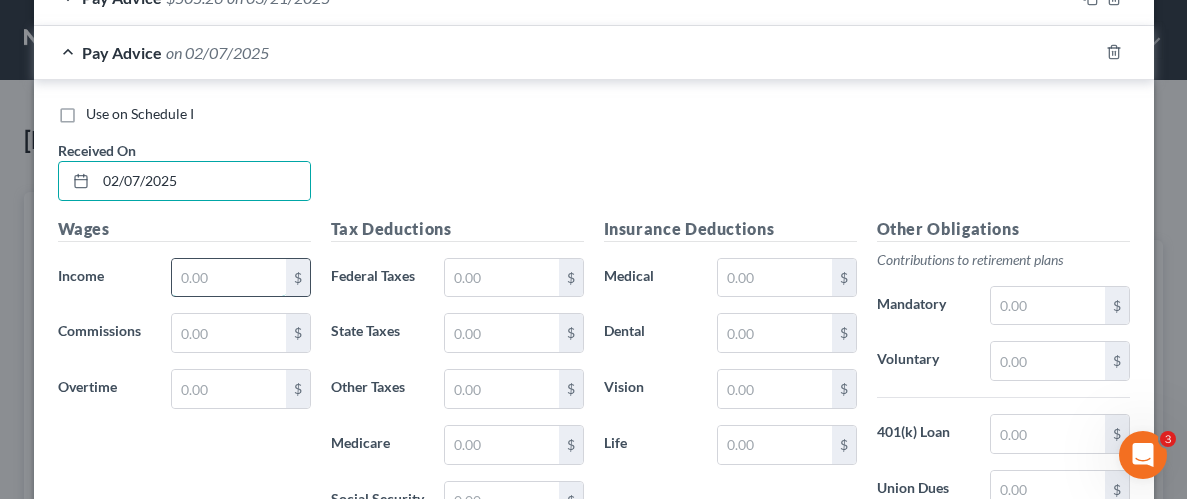 click at bounding box center [228, 278] 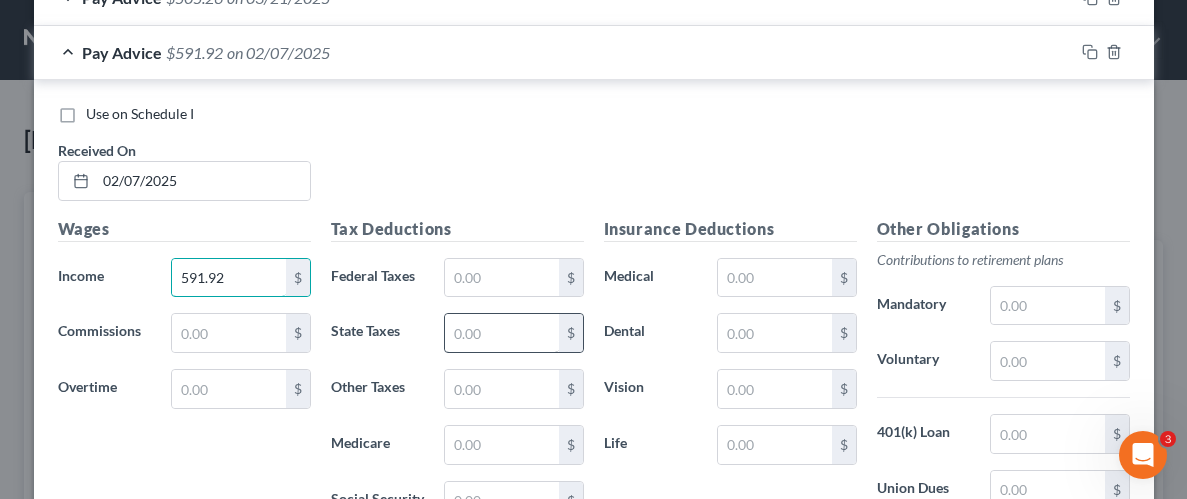 type on "591.92" 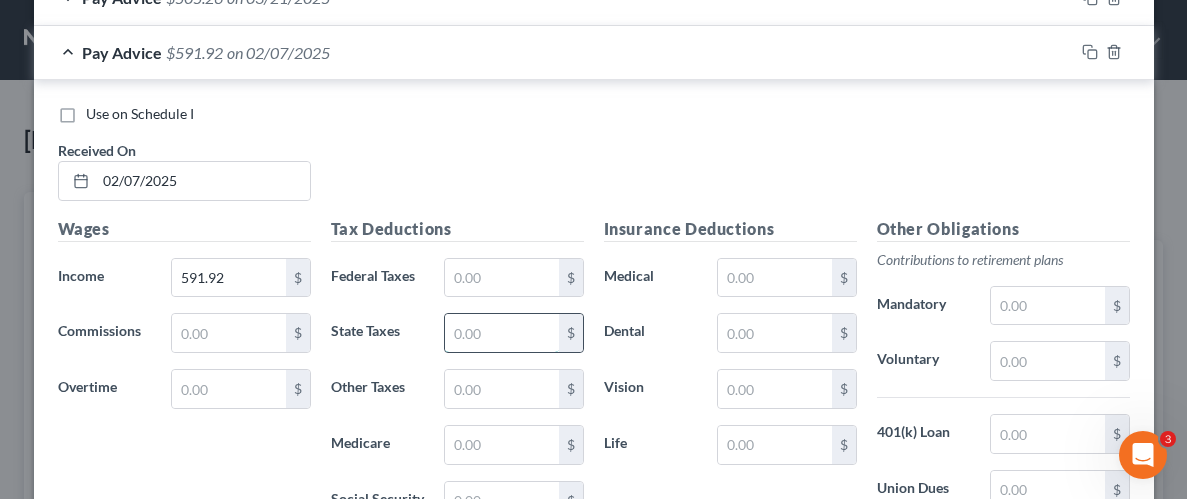 click at bounding box center (501, 333) 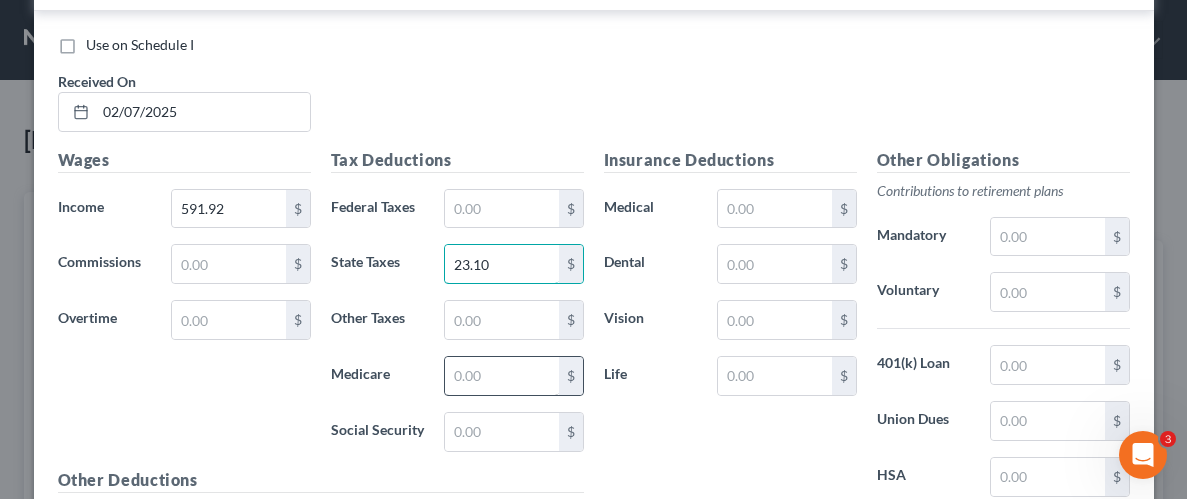 scroll, scrollTop: 821, scrollLeft: 0, axis: vertical 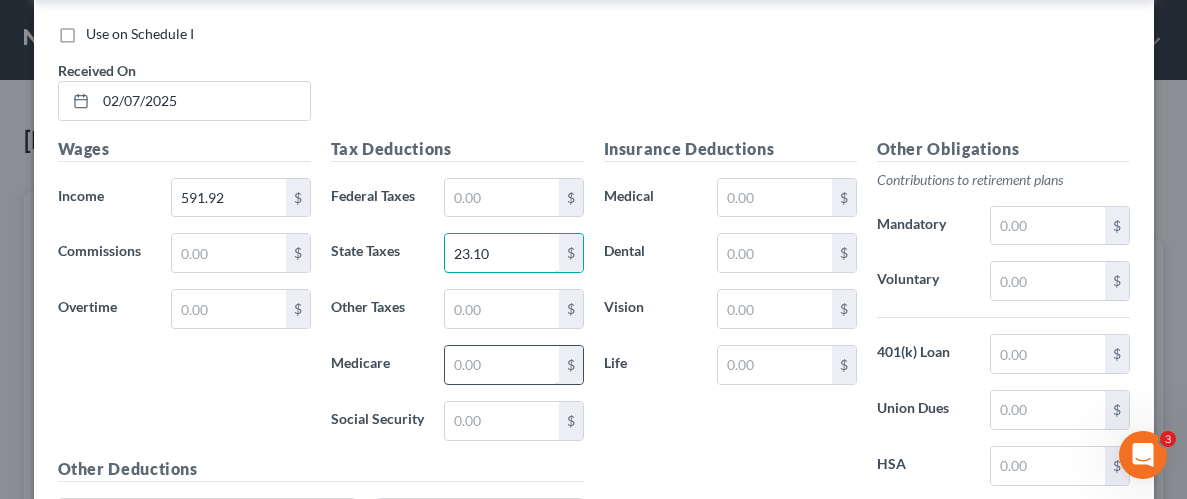 type on "23.10" 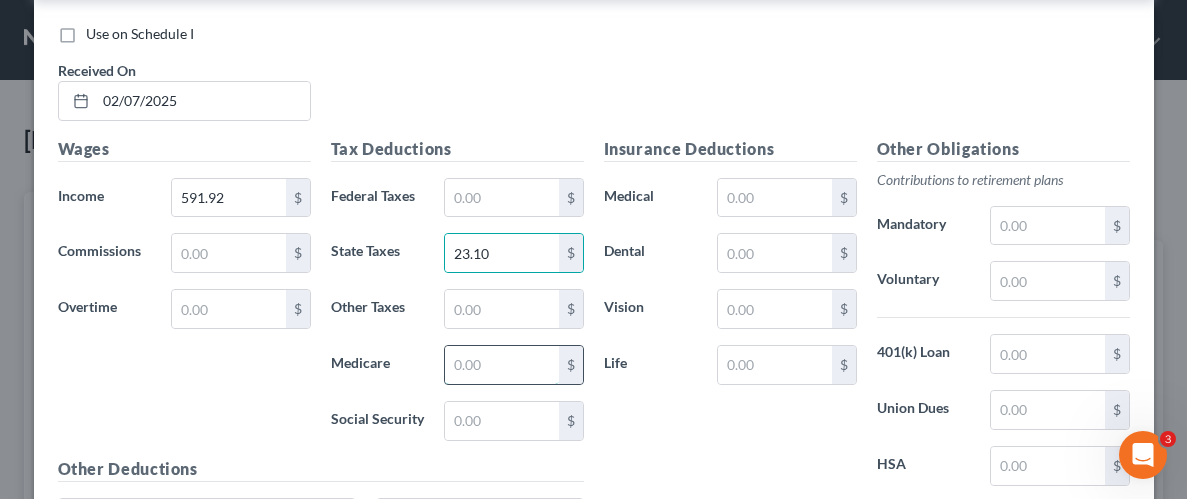click at bounding box center [501, 365] 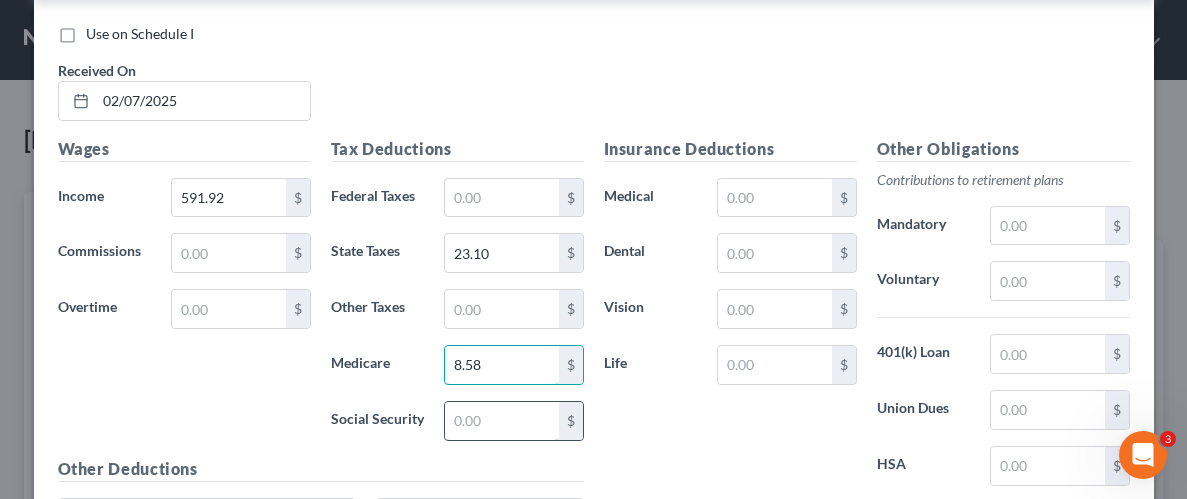 type on "8.58" 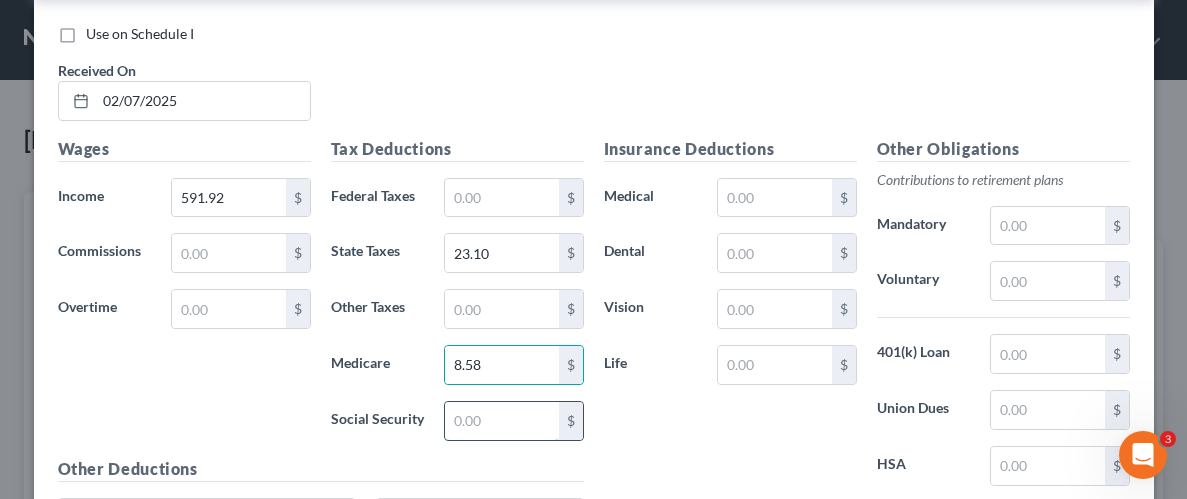 click at bounding box center (501, 421) 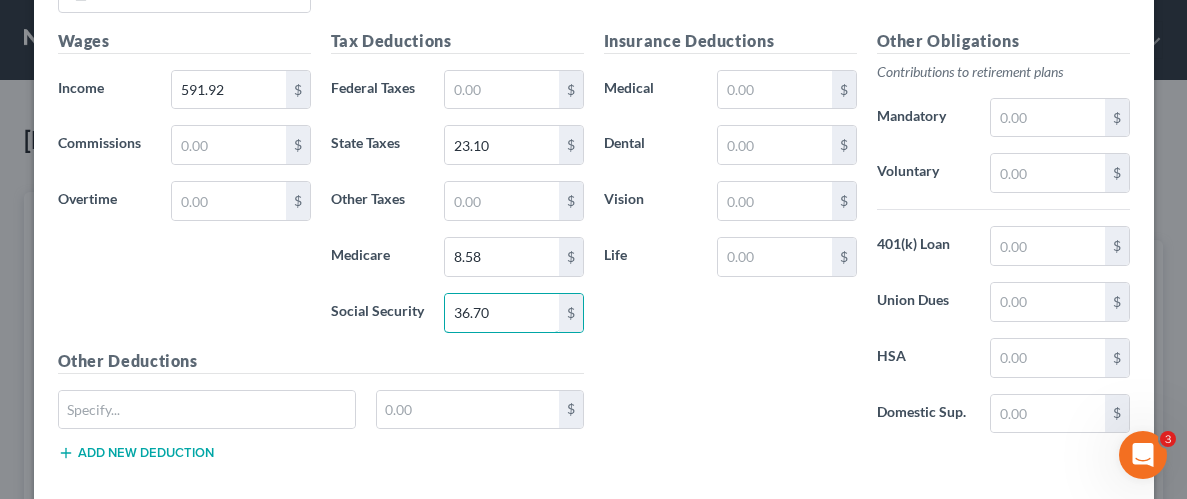 scroll, scrollTop: 1029, scrollLeft: 0, axis: vertical 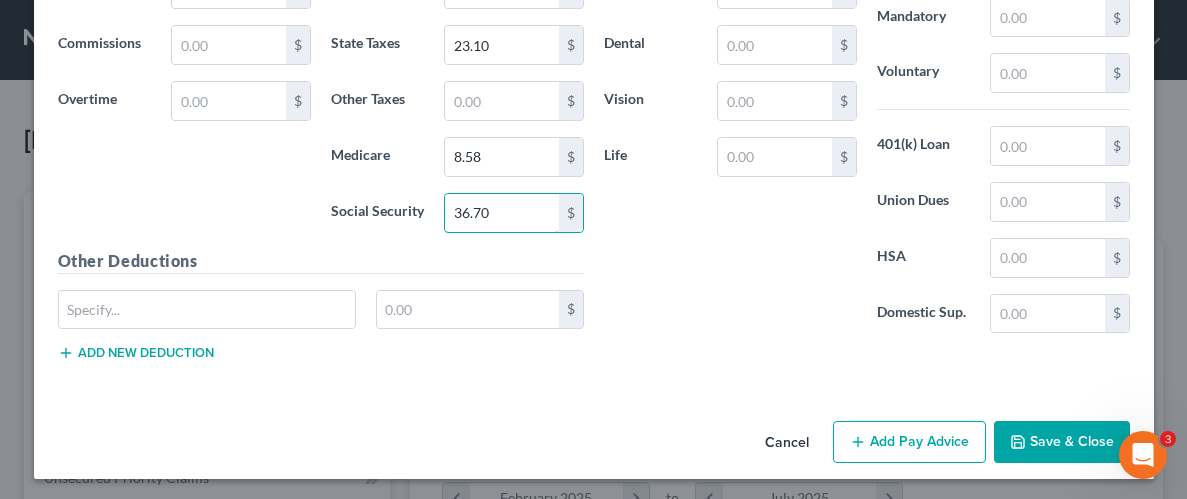 type on "36.70" 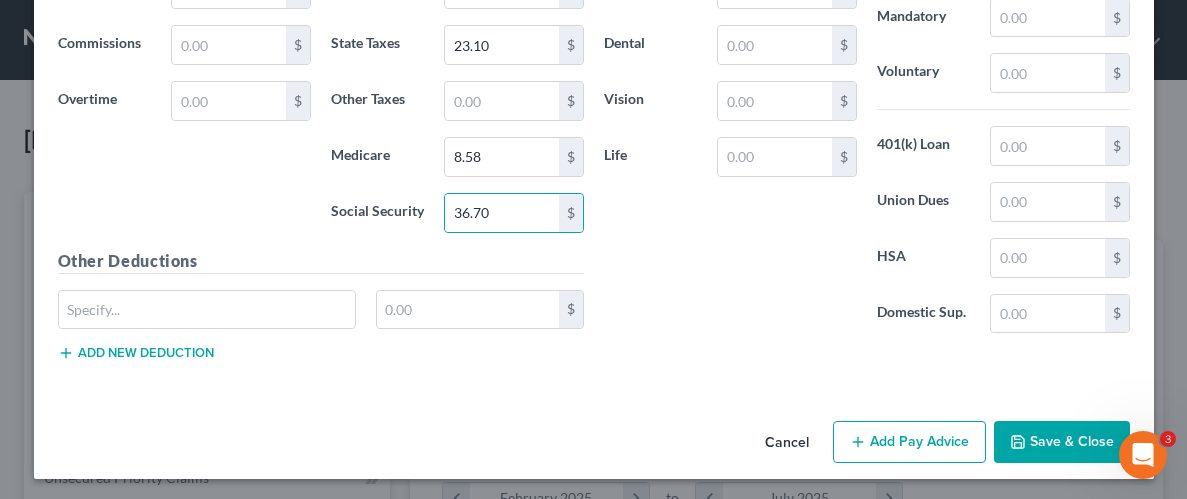 click on "Save & Close" at bounding box center (1062, 442) 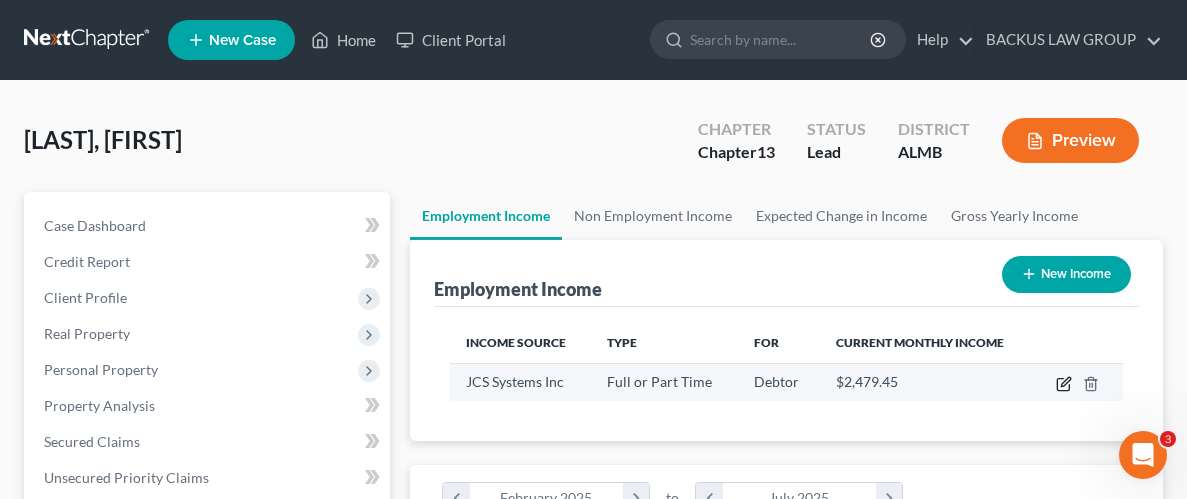 click 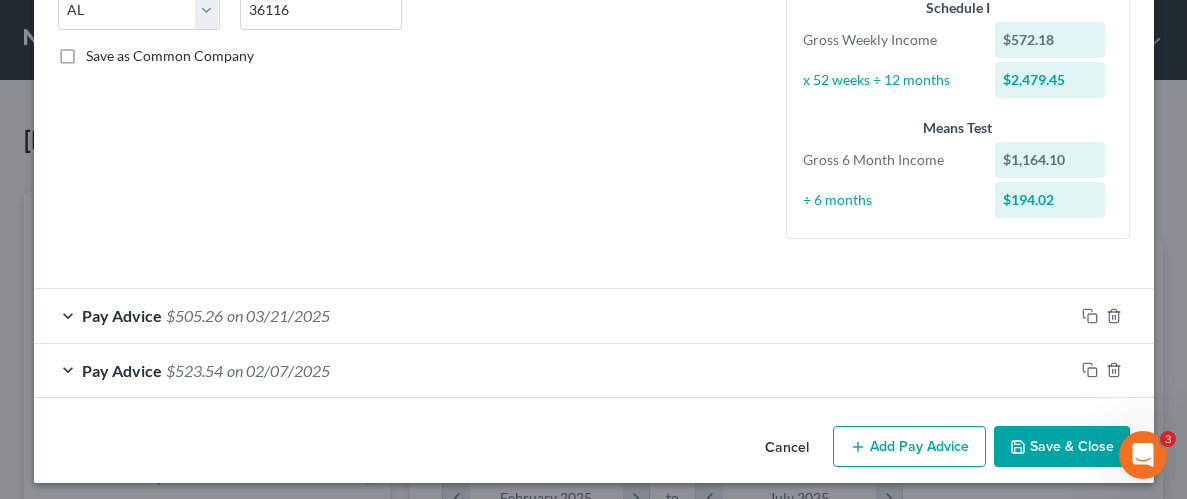 scroll, scrollTop: 430, scrollLeft: 0, axis: vertical 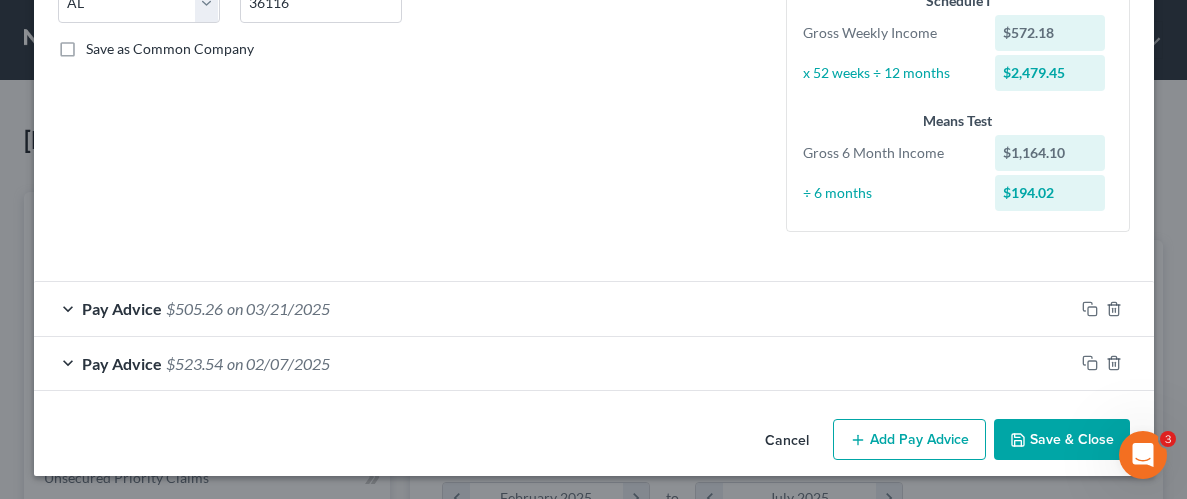 drag, startPoint x: 929, startPoint y: 446, endPoint x: 672, endPoint y: 371, distance: 267.72 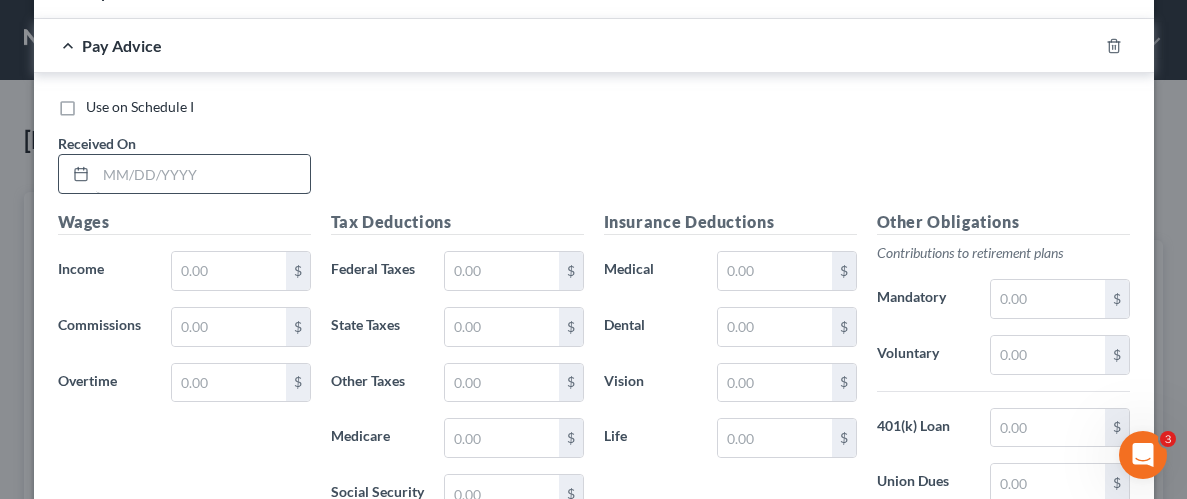 scroll, scrollTop: 803, scrollLeft: 0, axis: vertical 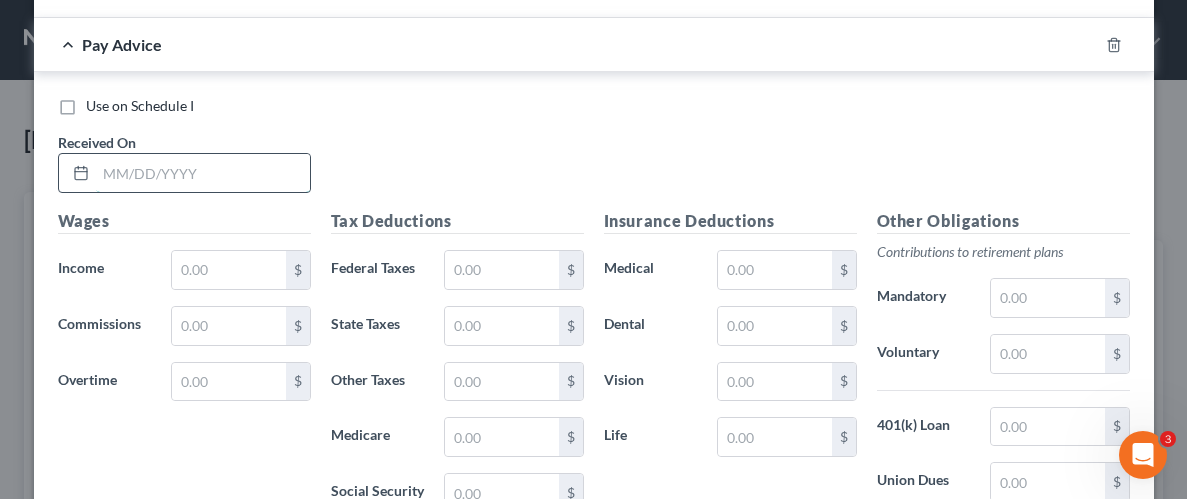click at bounding box center (203, 173) 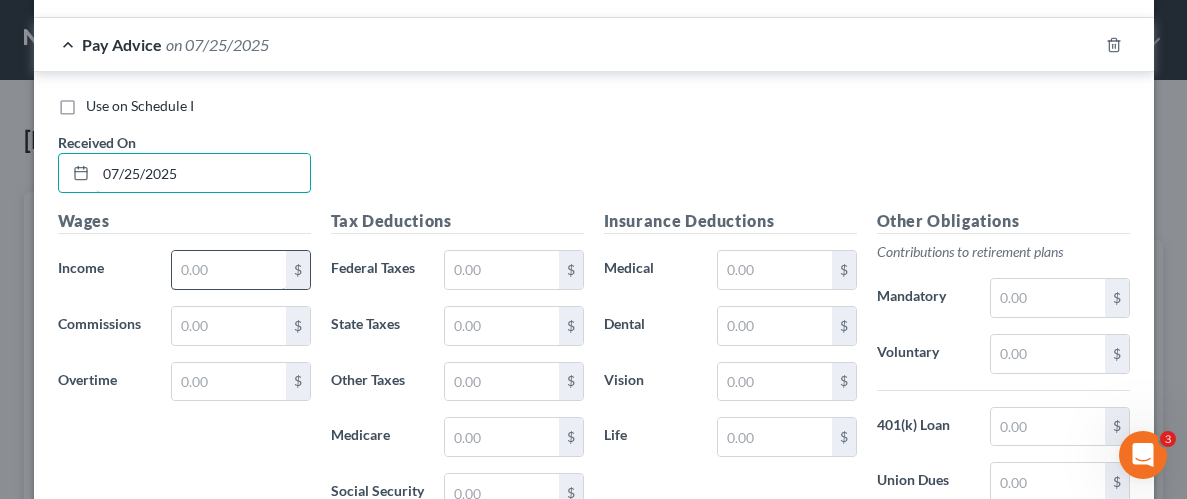 type on "07/25/2025" 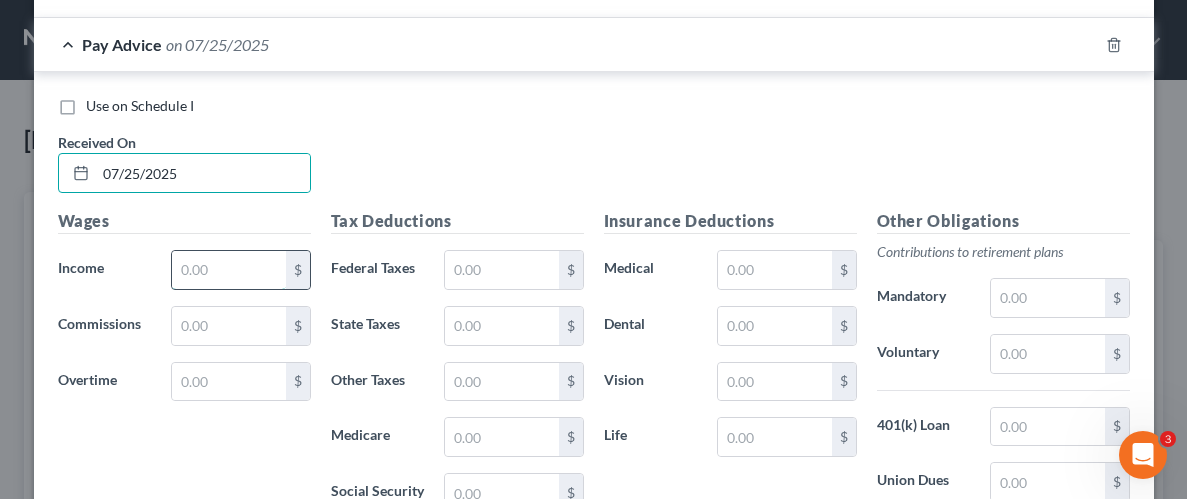 click at bounding box center [228, 270] 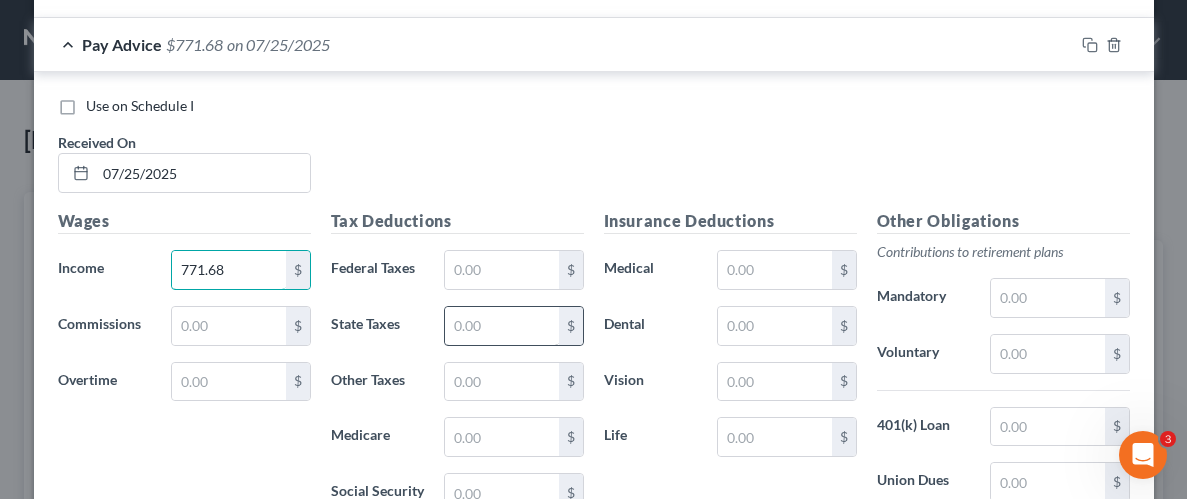 type on "771.68" 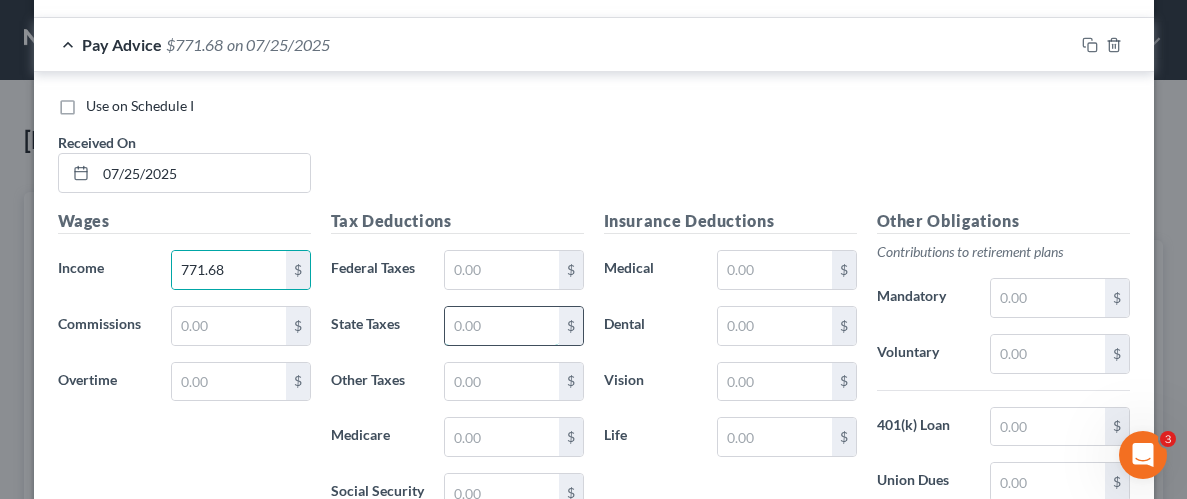 click at bounding box center (501, 326) 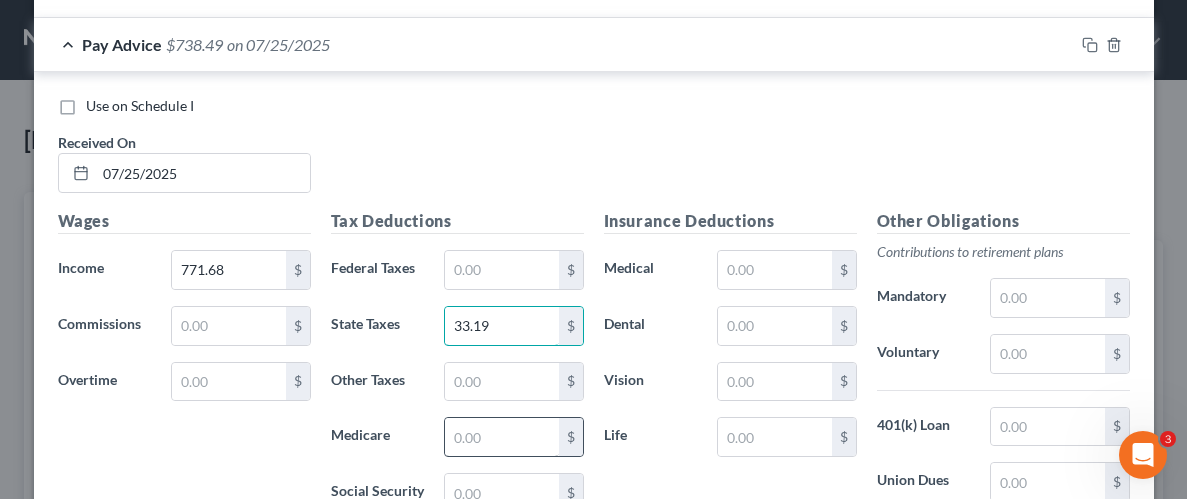 type on "33.19" 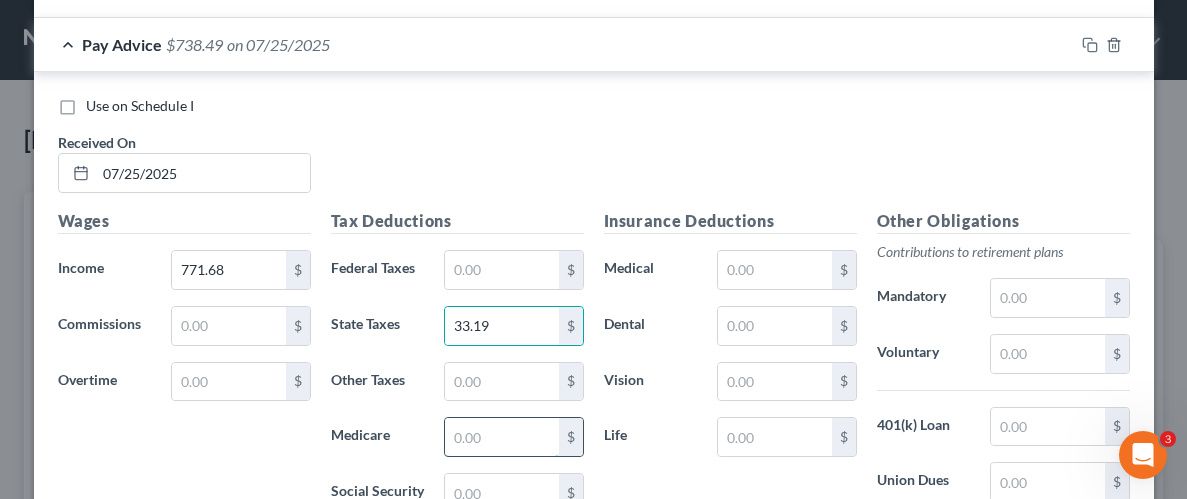 click at bounding box center (501, 437) 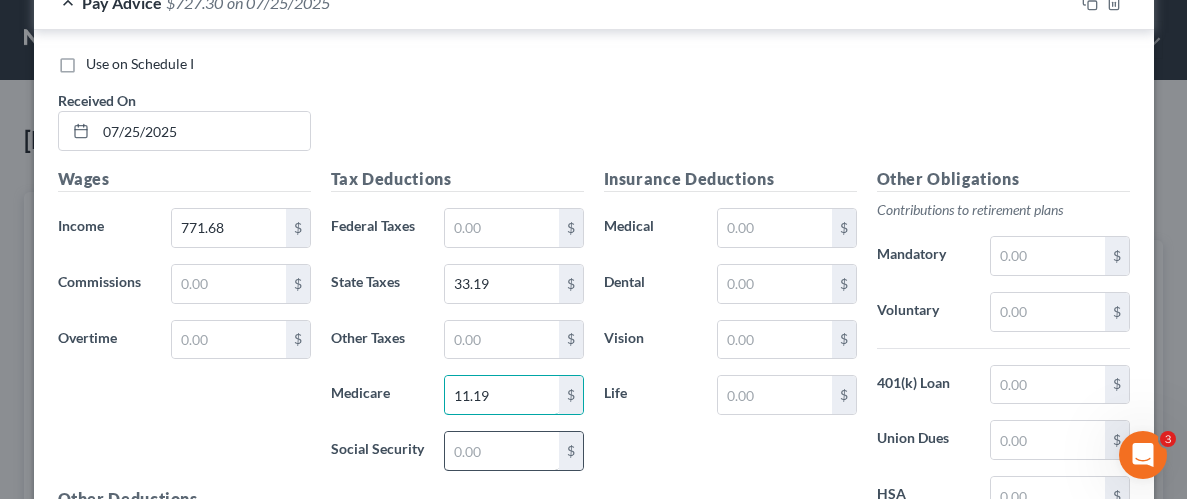 scroll, scrollTop: 868, scrollLeft: 0, axis: vertical 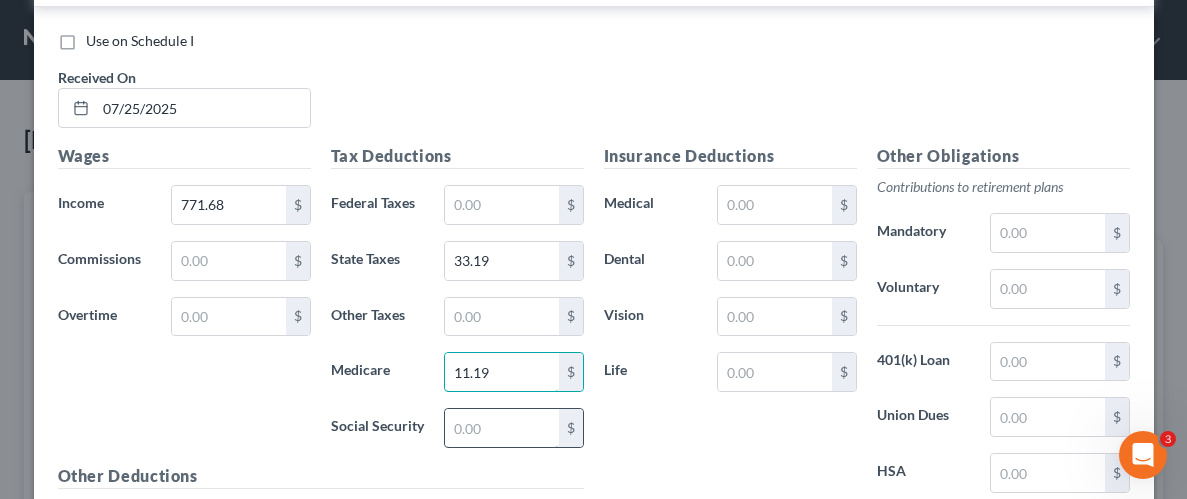 type on "11.19" 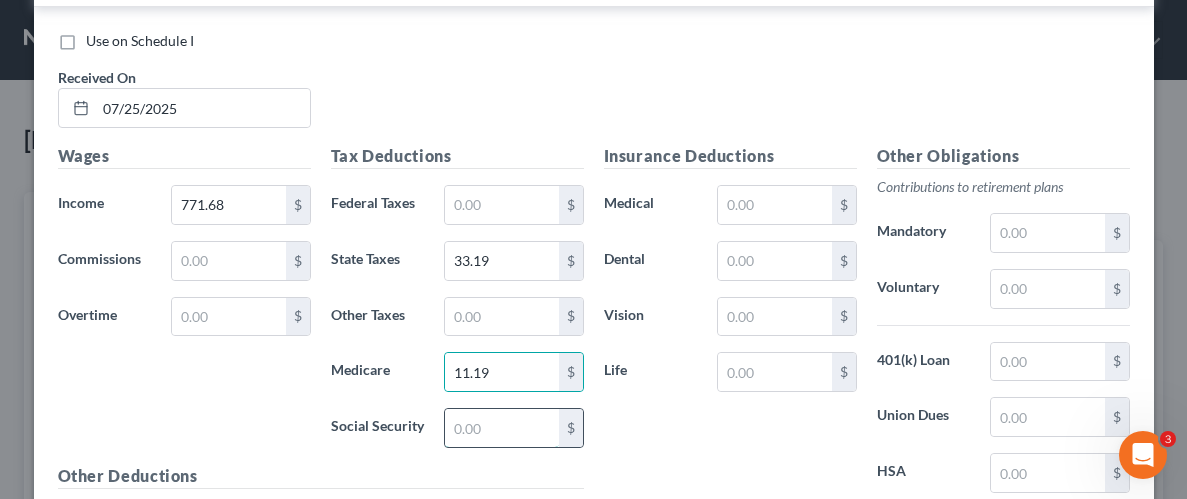 click at bounding box center (501, 428) 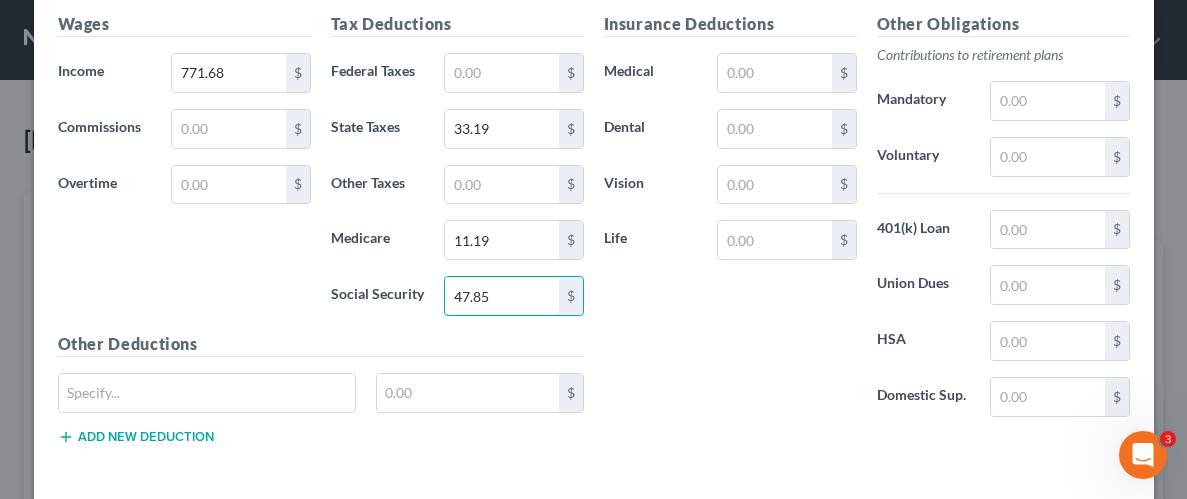 scroll, scrollTop: 1083, scrollLeft: 0, axis: vertical 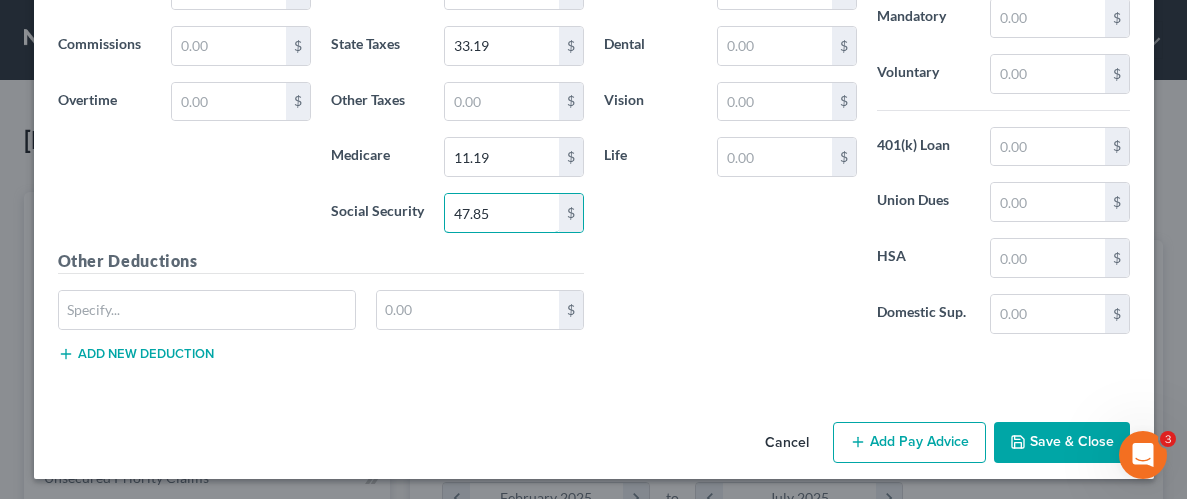 type on "47.85" 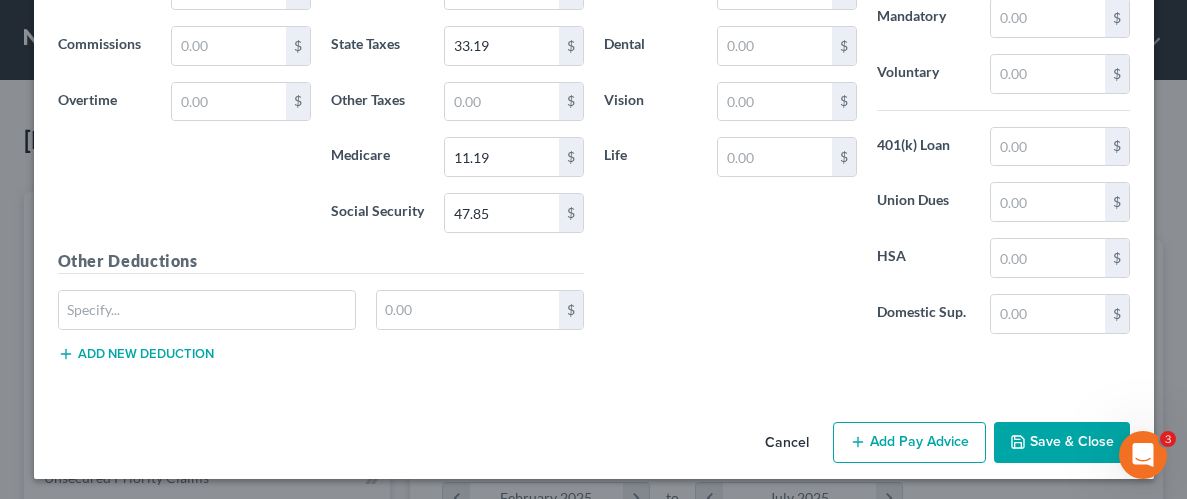 click on "Save & Close" at bounding box center (1062, 443) 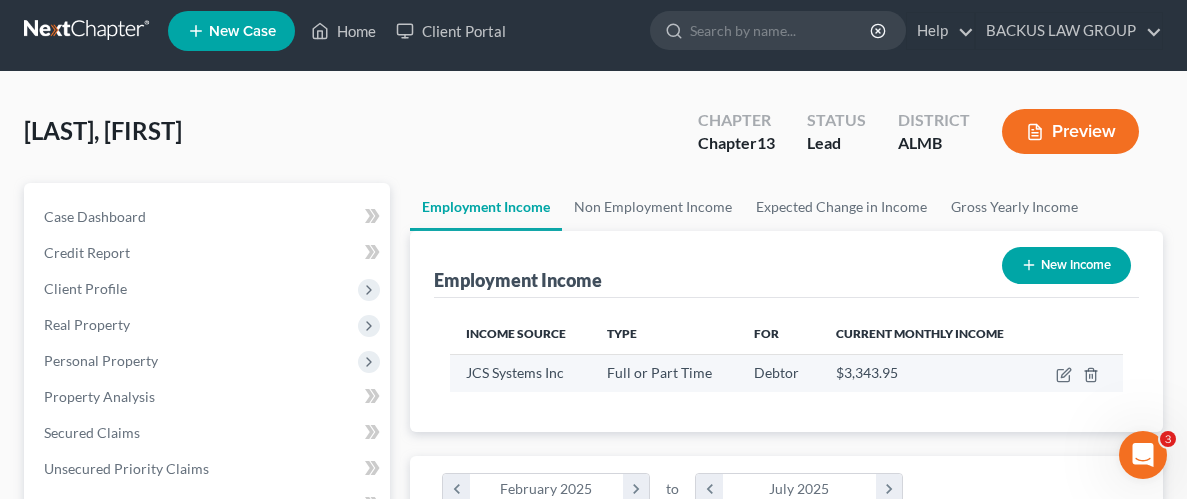 scroll, scrollTop: 10, scrollLeft: 0, axis: vertical 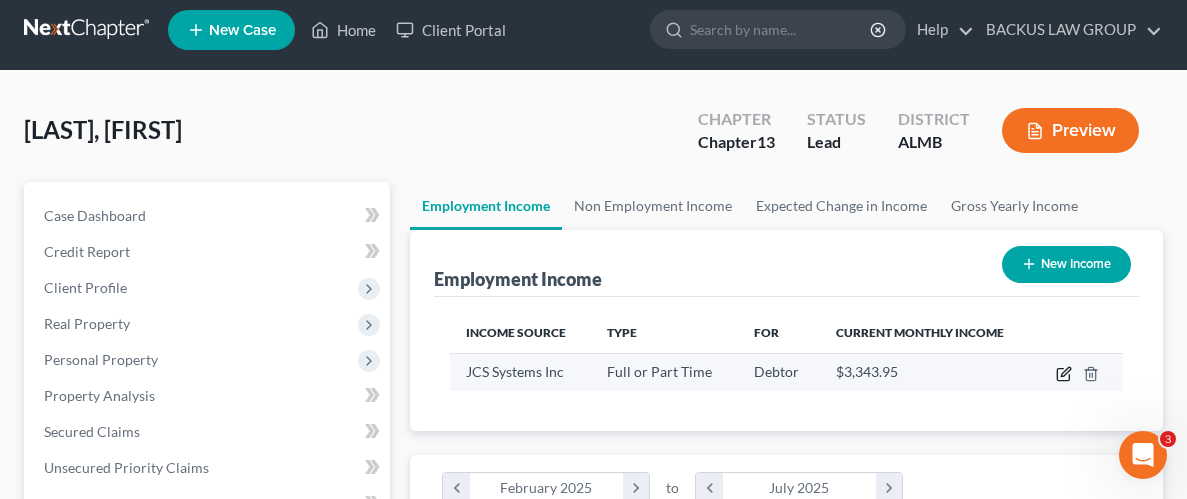 click 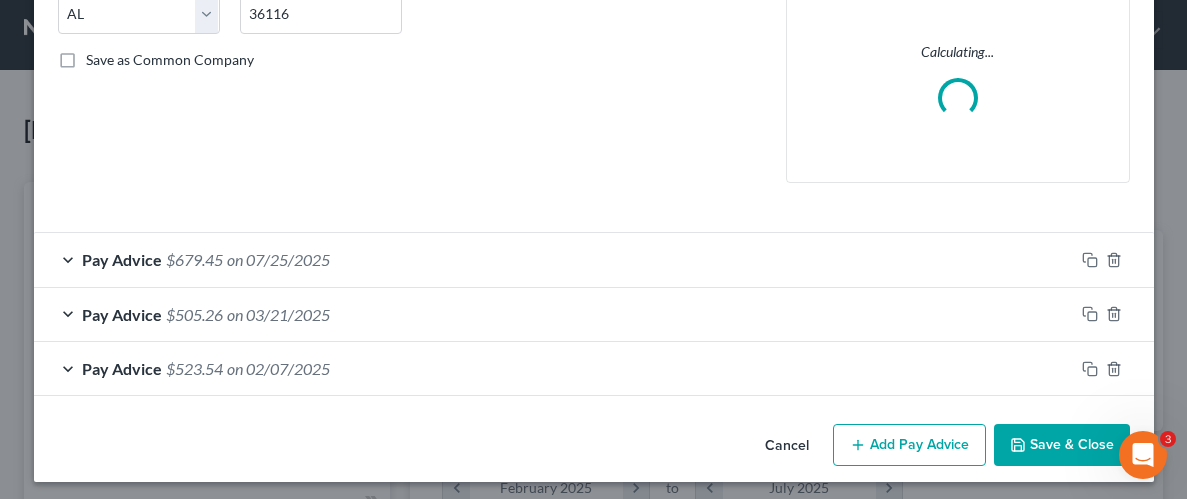 scroll, scrollTop: 424, scrollLeft: 0, axis: vertical 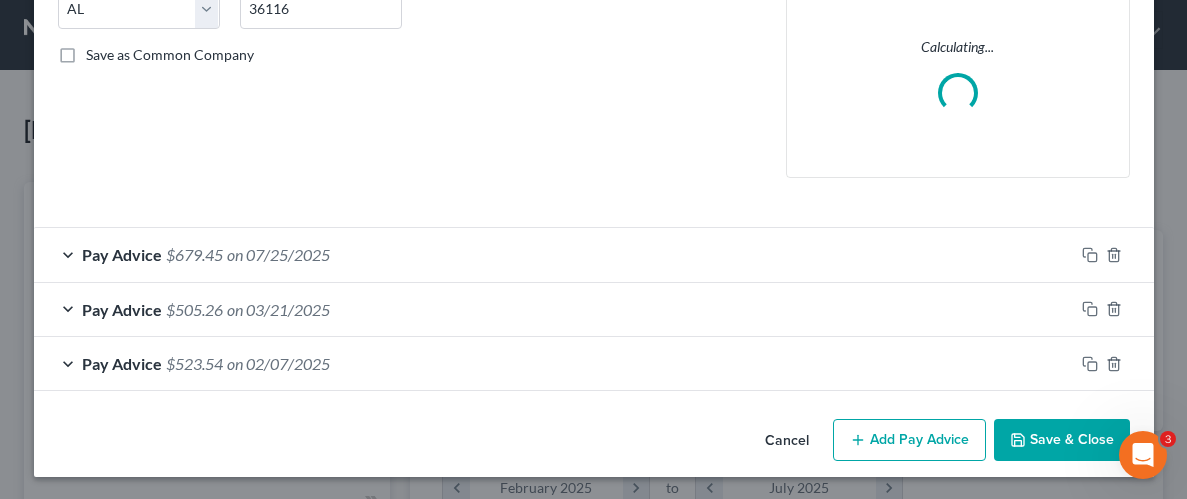 click on "Add Pay Advice" at bounding box center [909, 440] 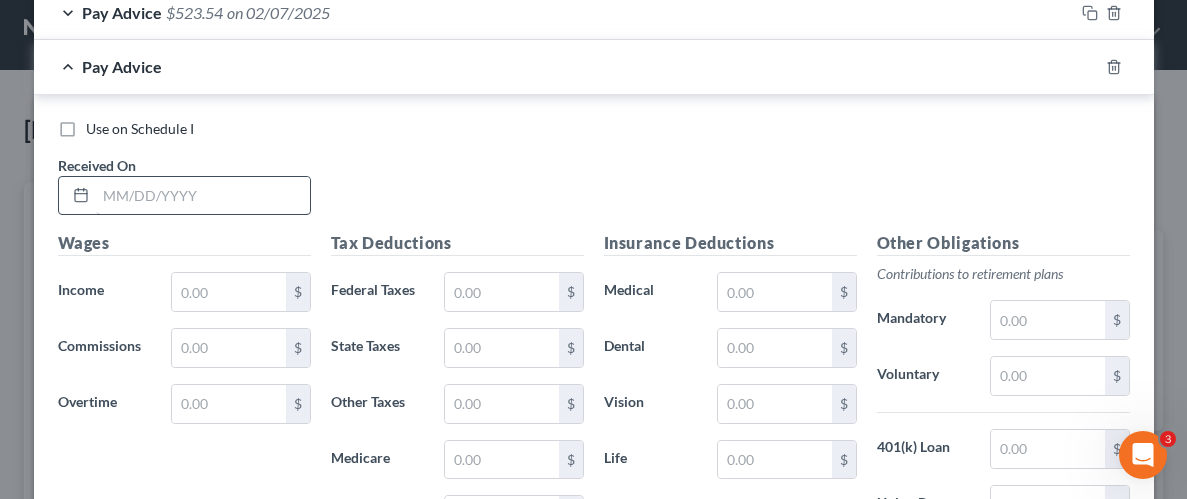 scroll, scrollTop: 848, scrollLeft: 0, axis: vertical 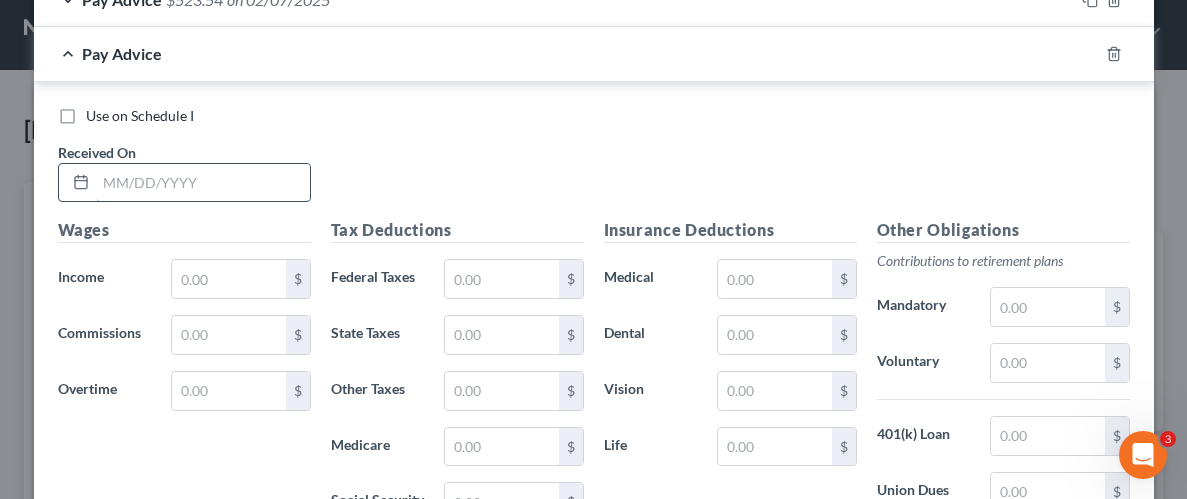 click at bounding box center [203, 183] 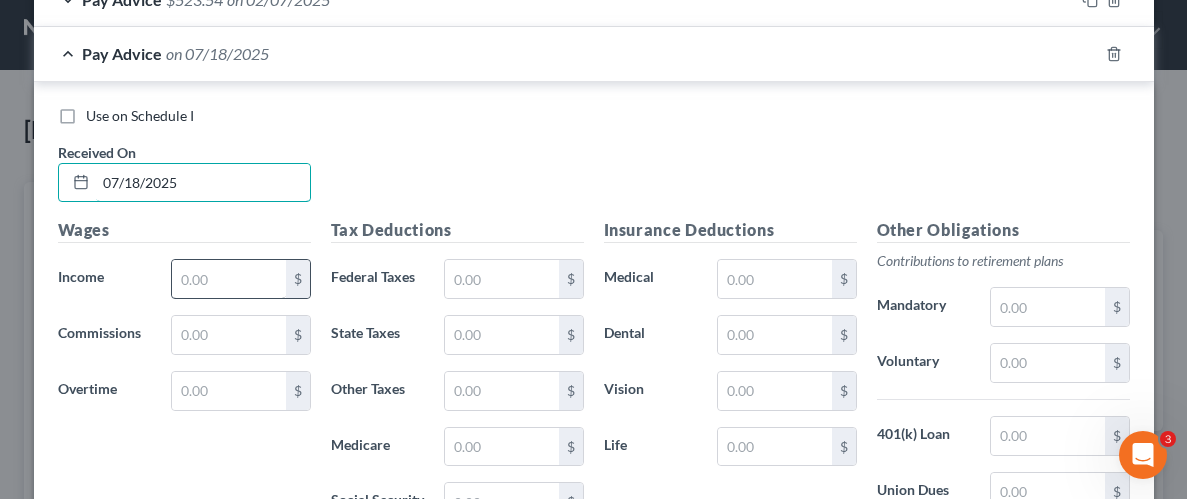 type on "07/18/2025" 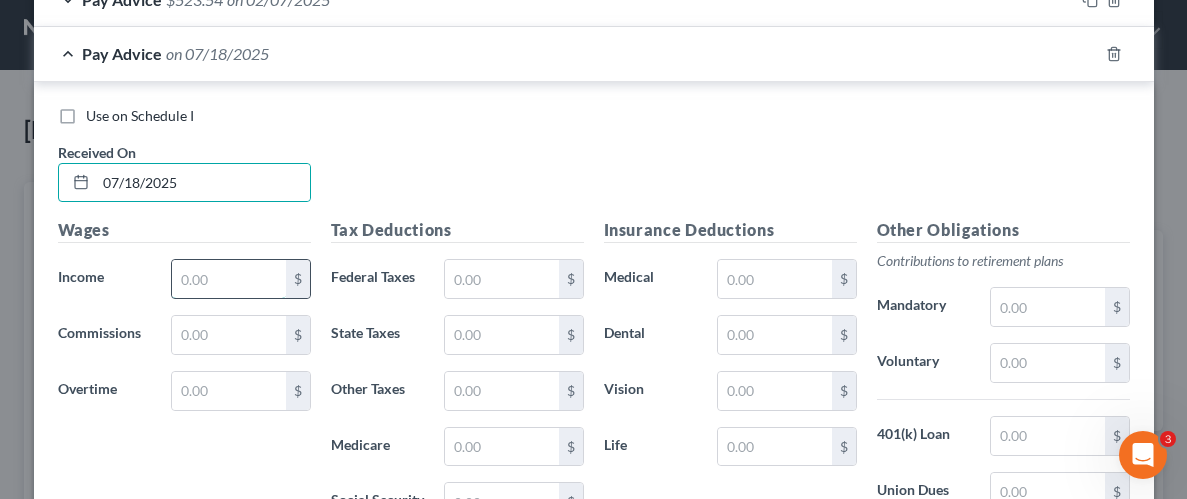click at bounding box center (228, 279) 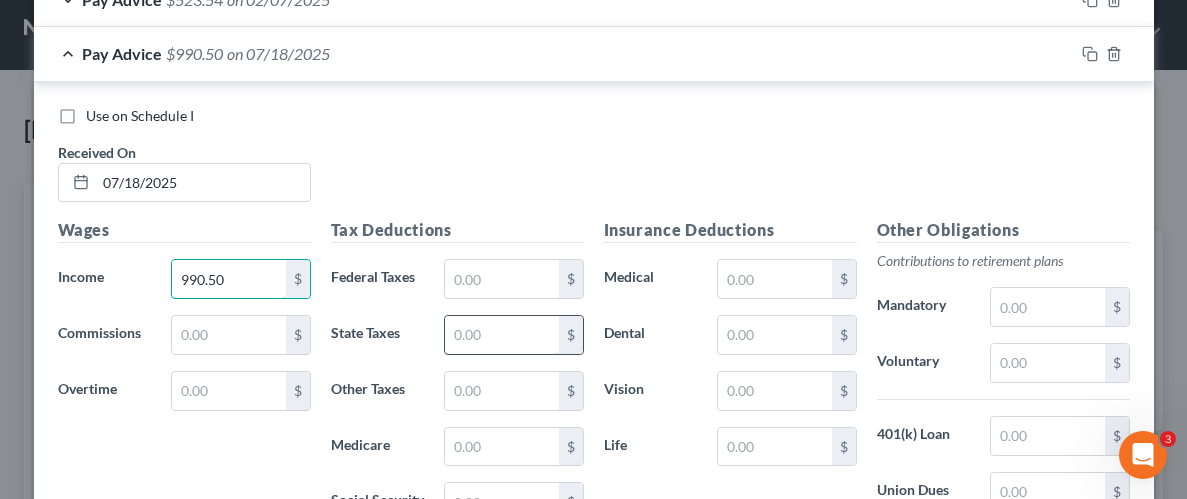 type on "990.50" 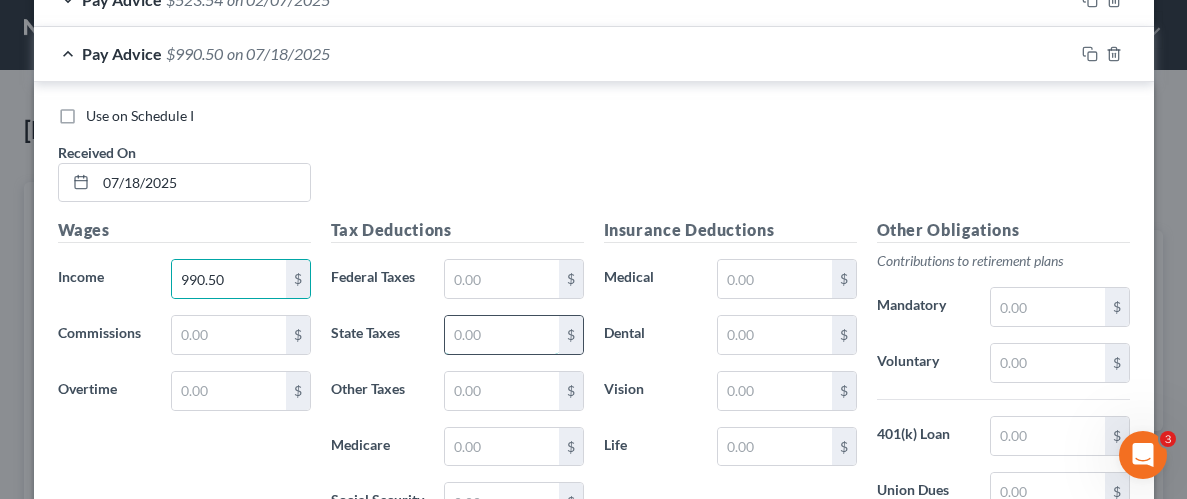 click at bounding box center (501, 335) 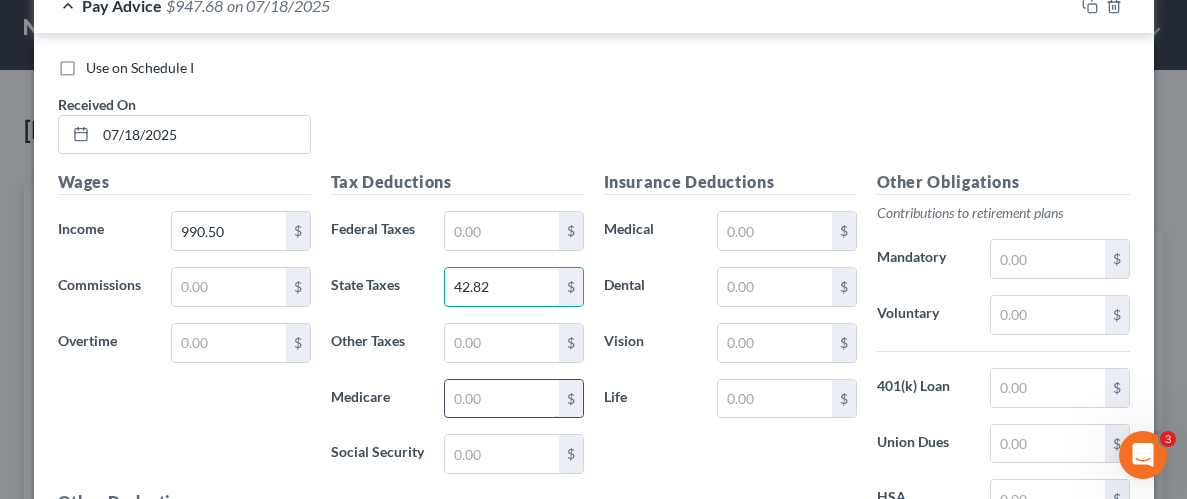 scroll, scrollTop: 918, scrollLeft: 0, axis: vertical 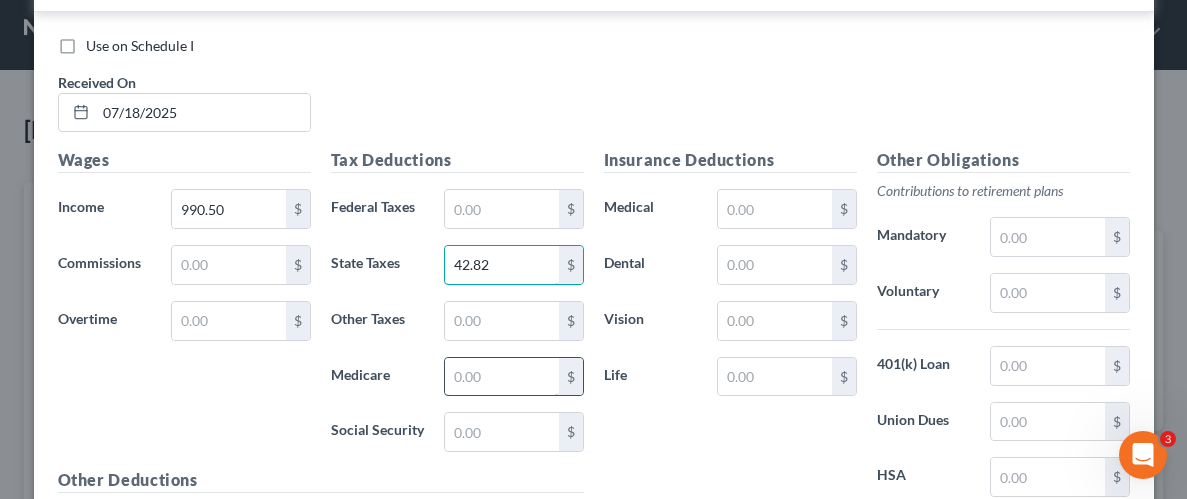 type on "42.82" 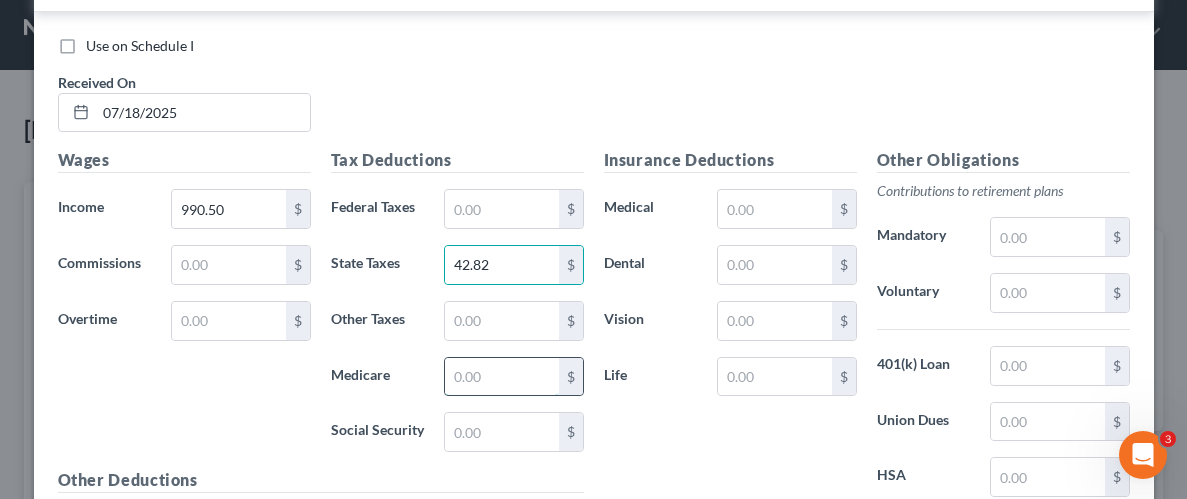 click at bounding box center [501, 377] 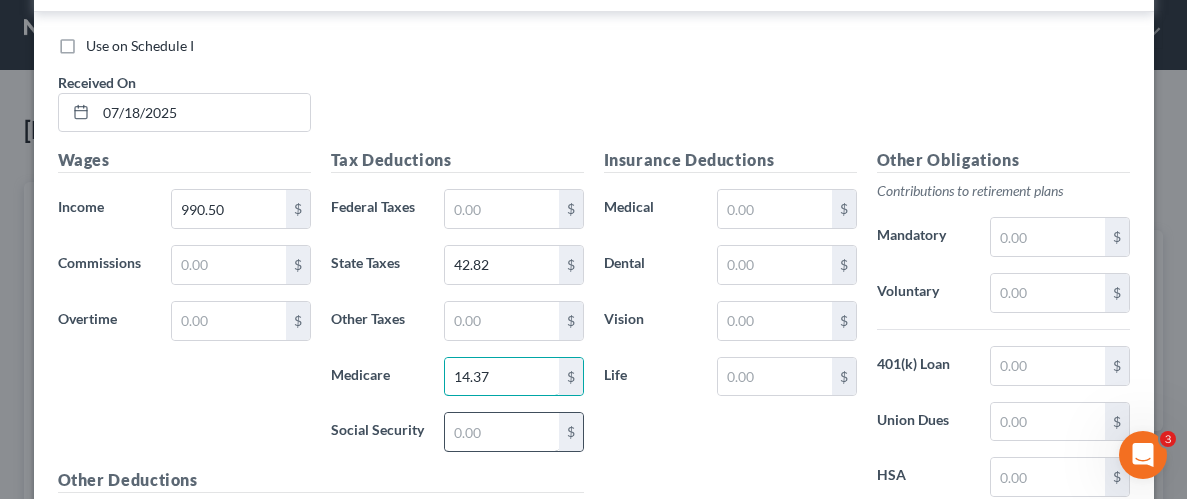type on "14.37" 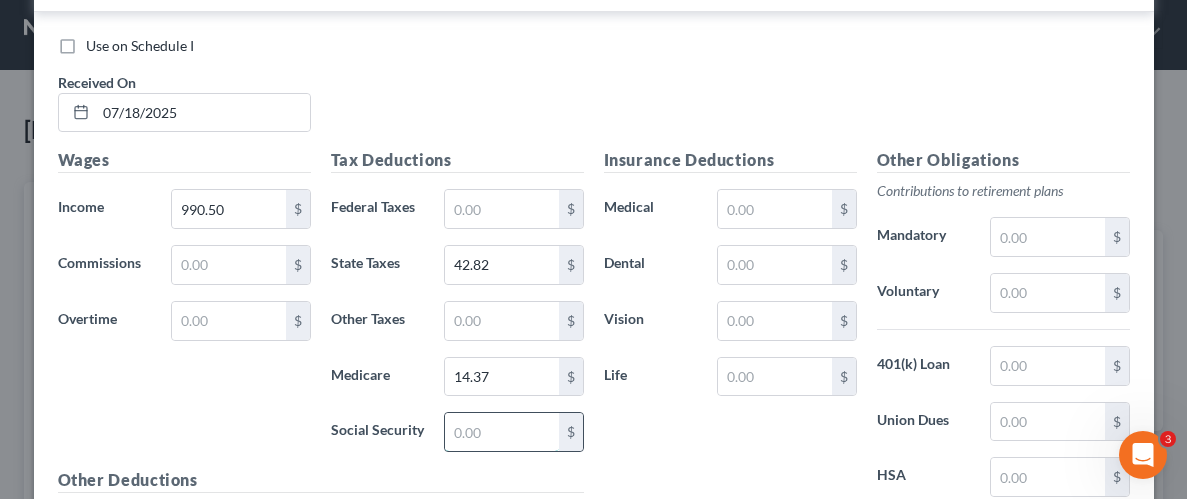 click at bounding box center [501, 432] 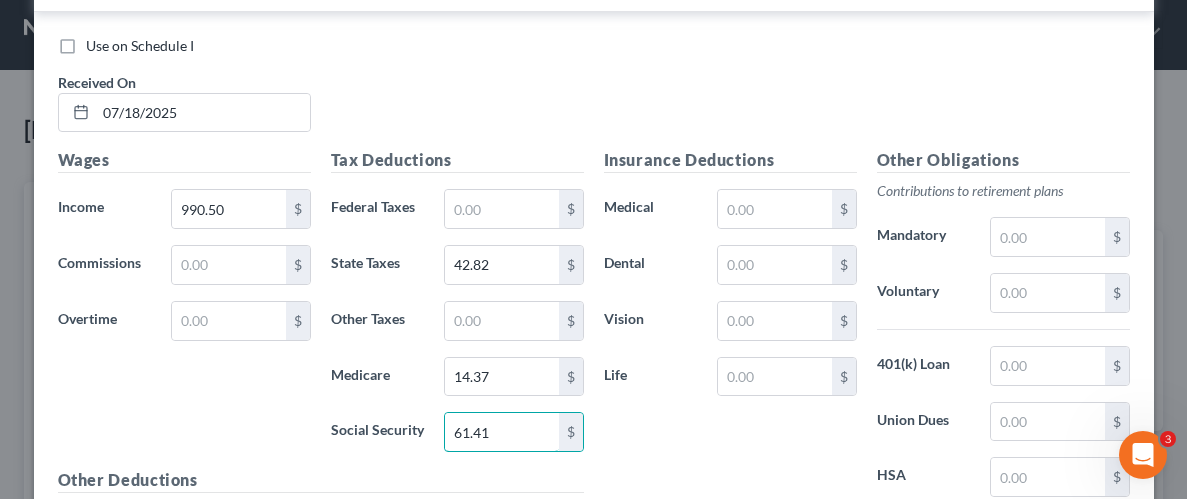 scroll, scrollTop: 1138, scrollLeft: 0, axis: vertical 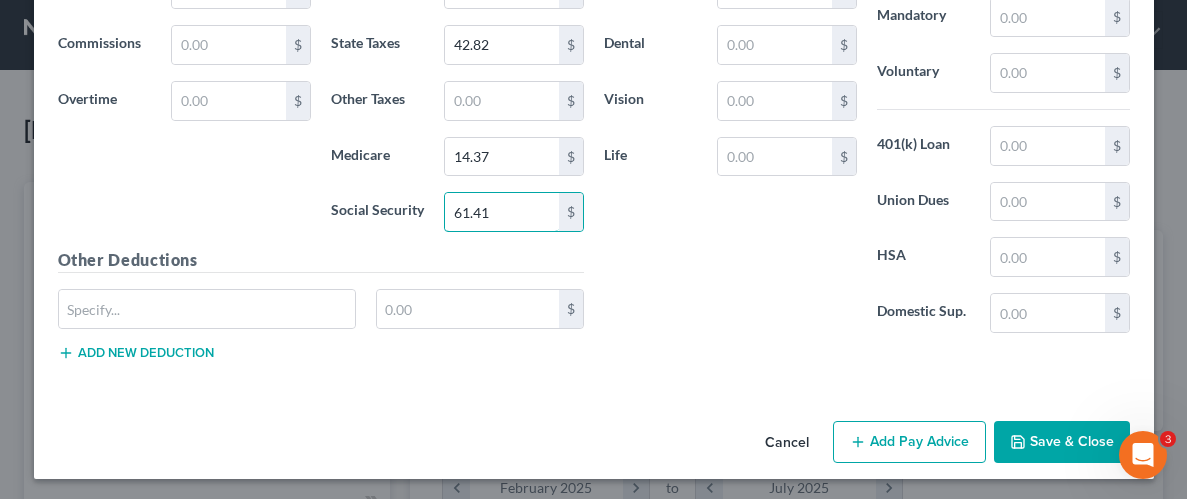 type on "61.41" 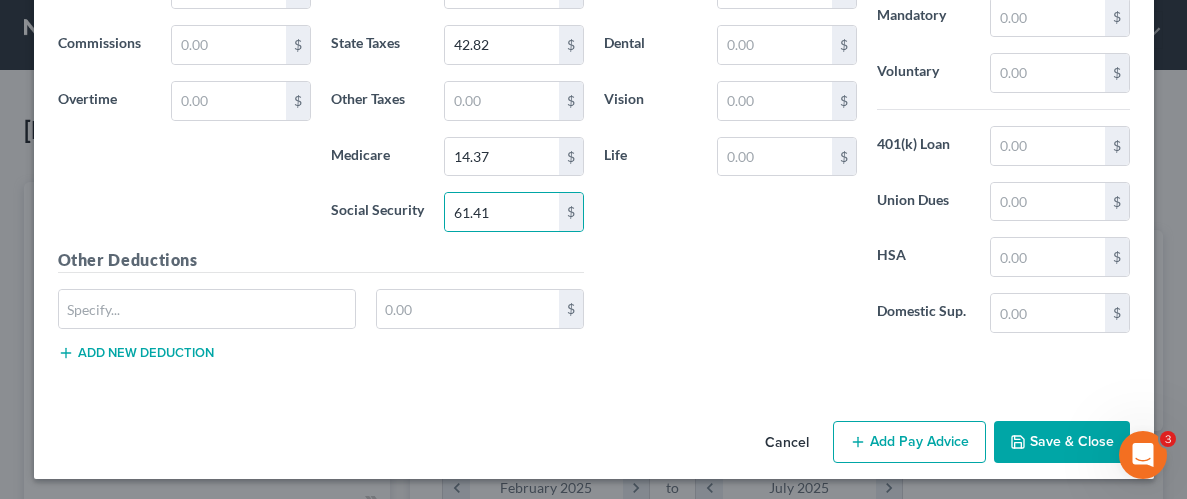 click on "Save & Close" at bounding box center [1062, 442] 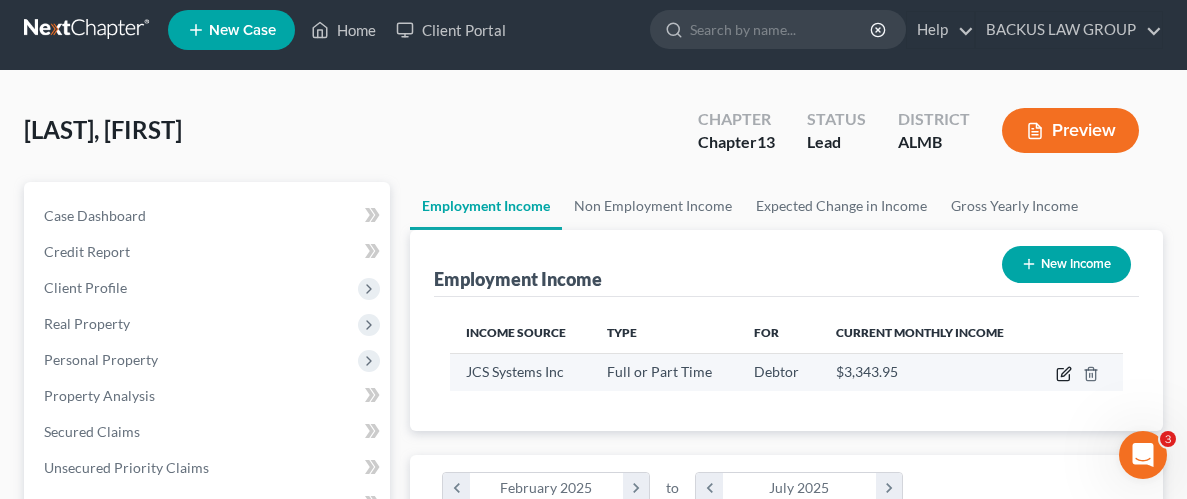 click 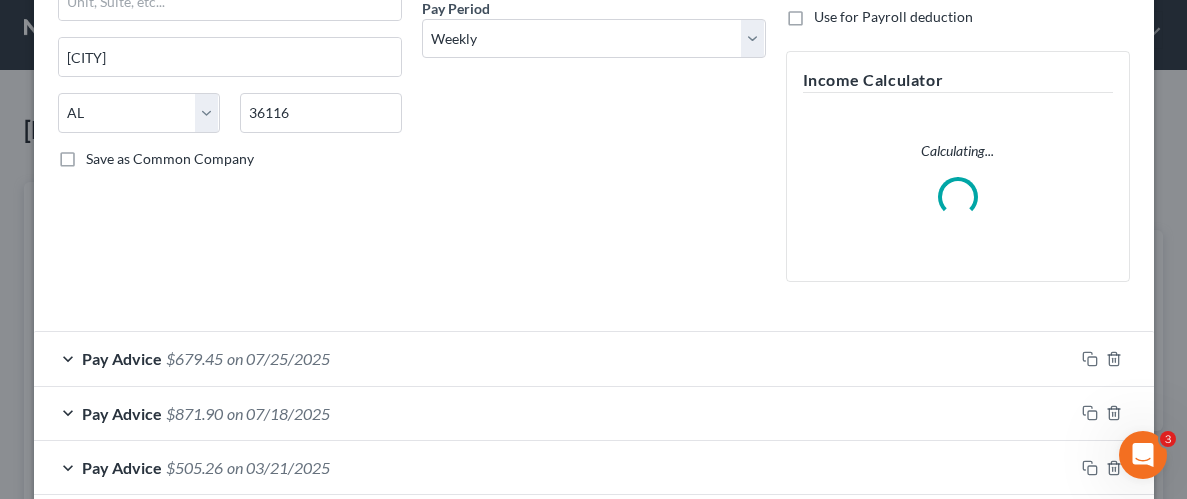 scroll, scrollTop: 478, scrollLeft: 0, axis: vertical 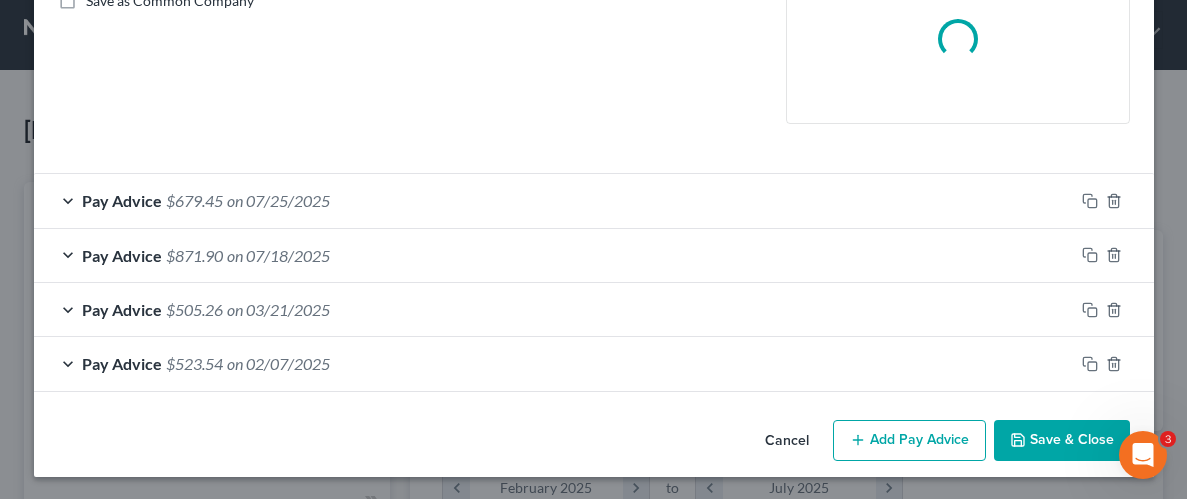 drag, startPoint x: 923, startPoint y: 438, endPoint x: 862, endPoint y: 404, distance: 69.83552 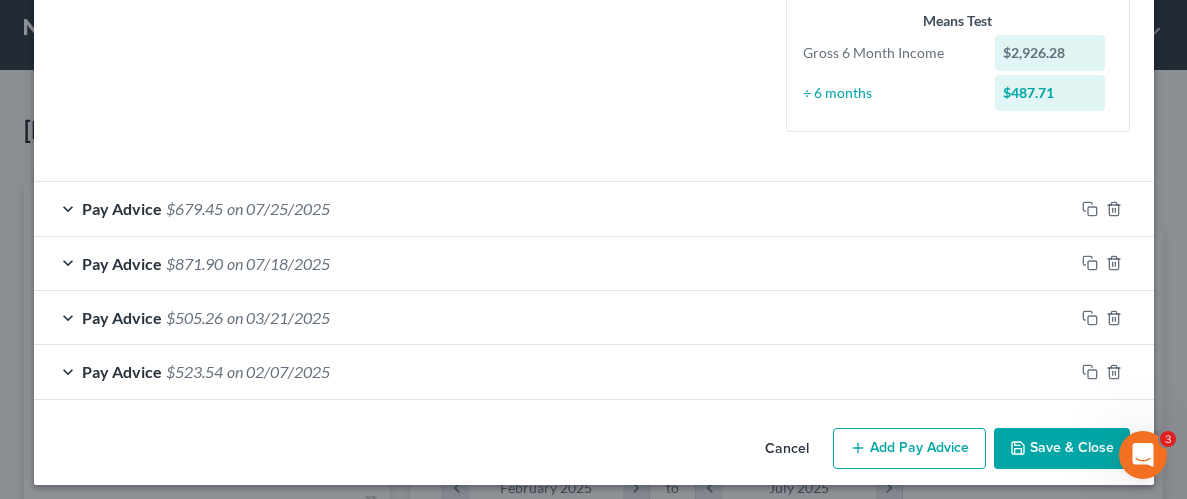 scroll, scrollTop: 538, scrollLeft: 0, axis: vertical 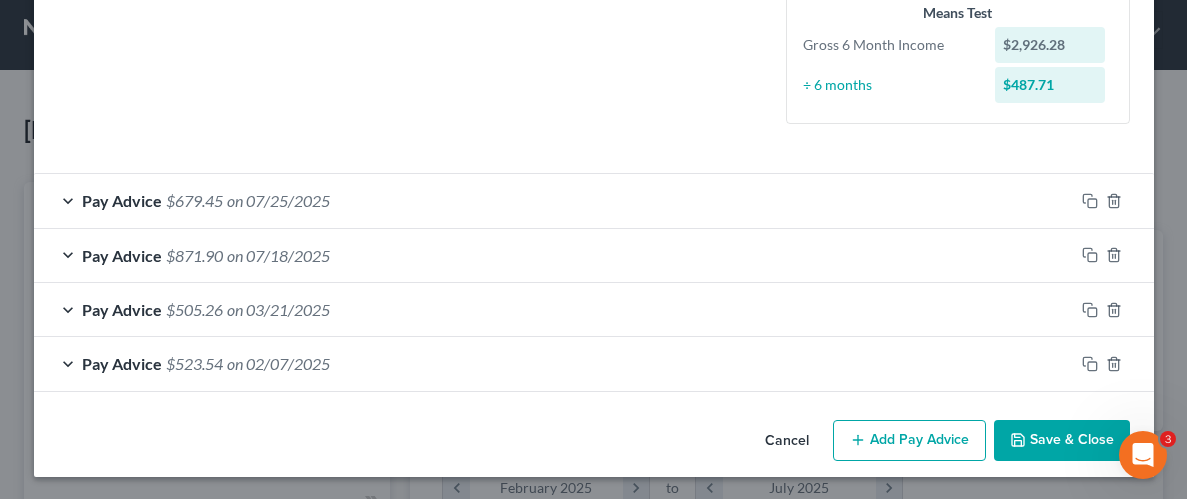 click on "Add Pay Advice" at bounding box center [909, 441] 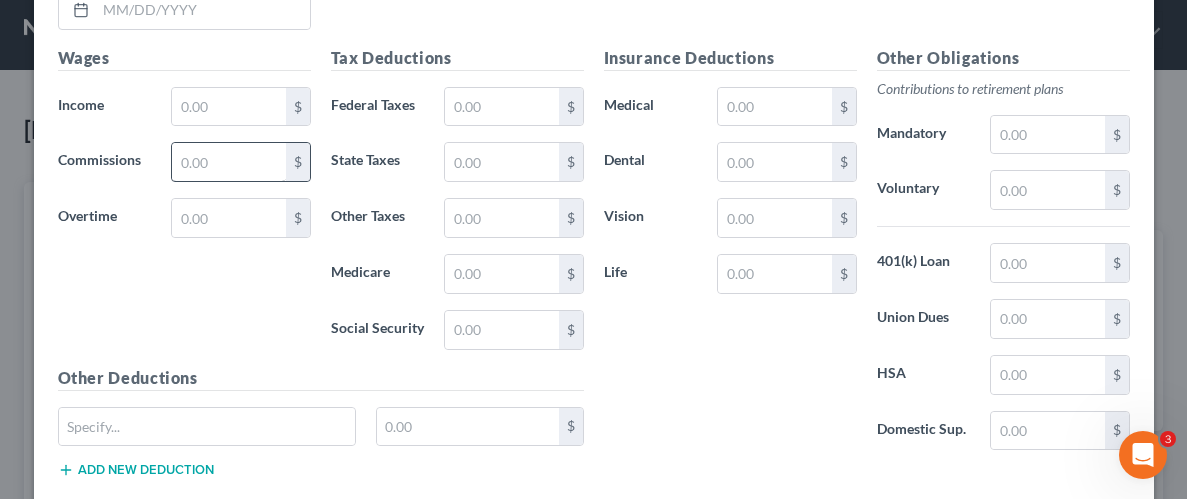 scroll, scrollTop: 1004, scrollLeft: 0, axis: vertical 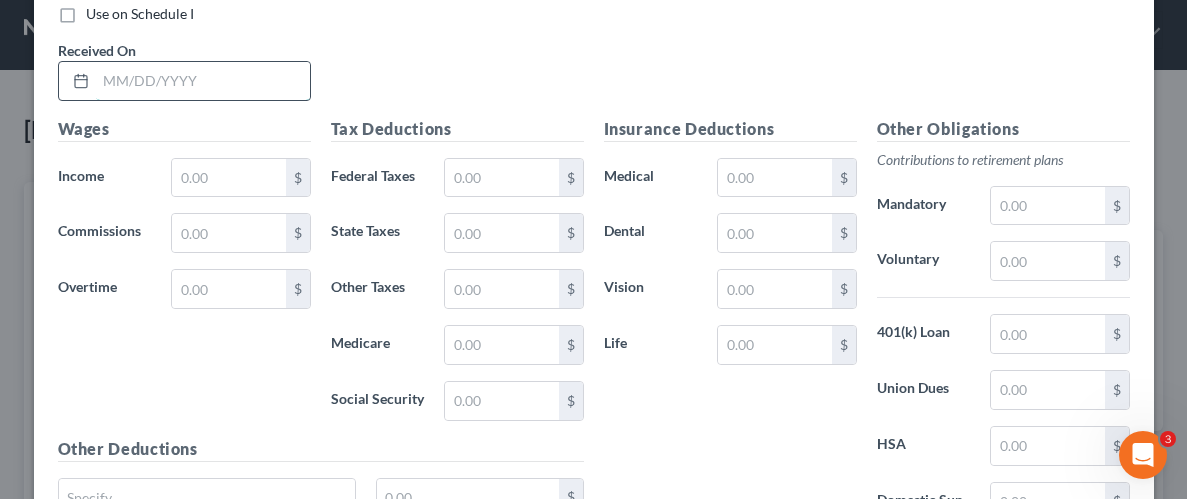 click at bounding box center (203, 81) 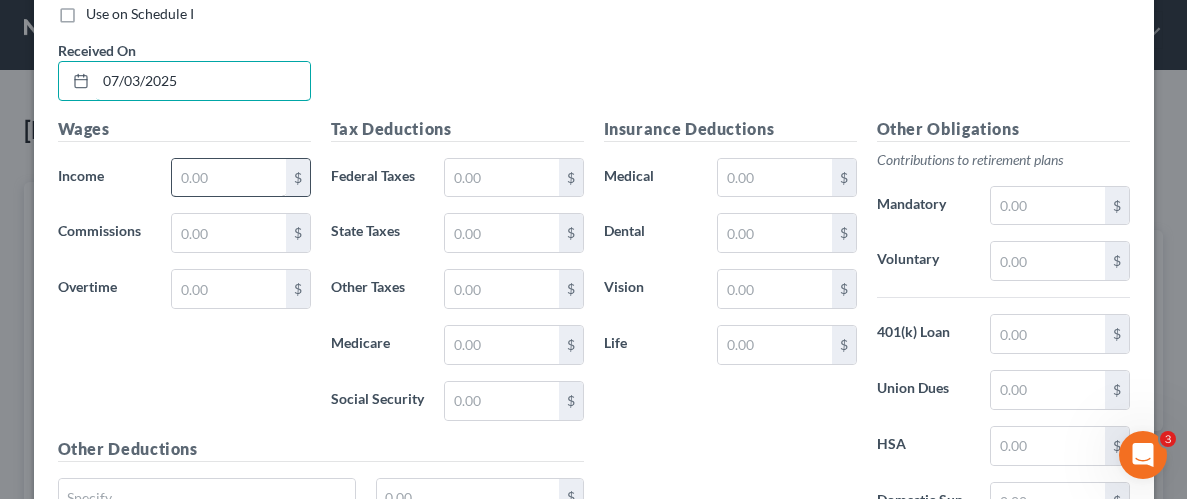 type on "07/03/2025" 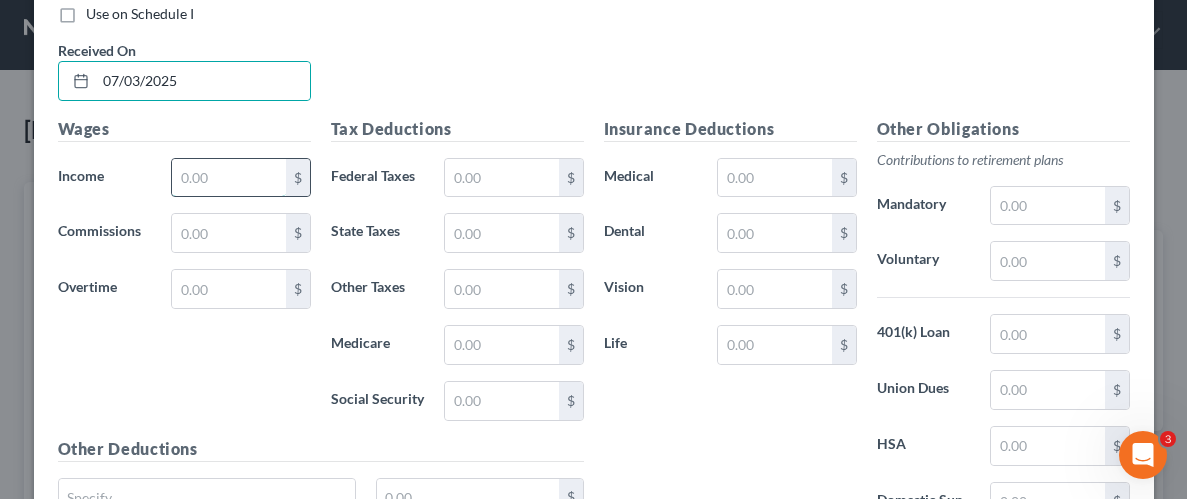 click at bounding box center [228, 178] 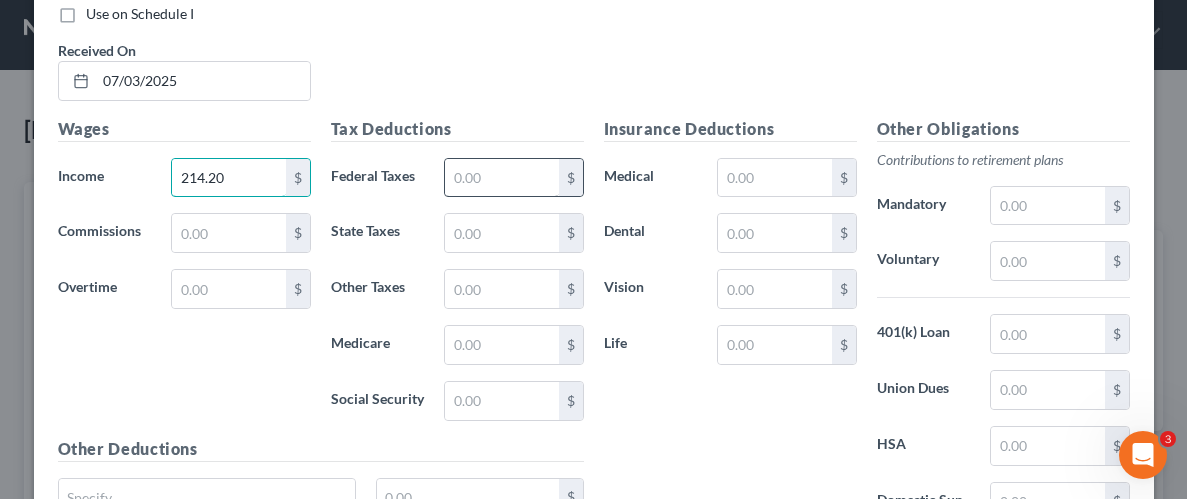 type on "214.20" 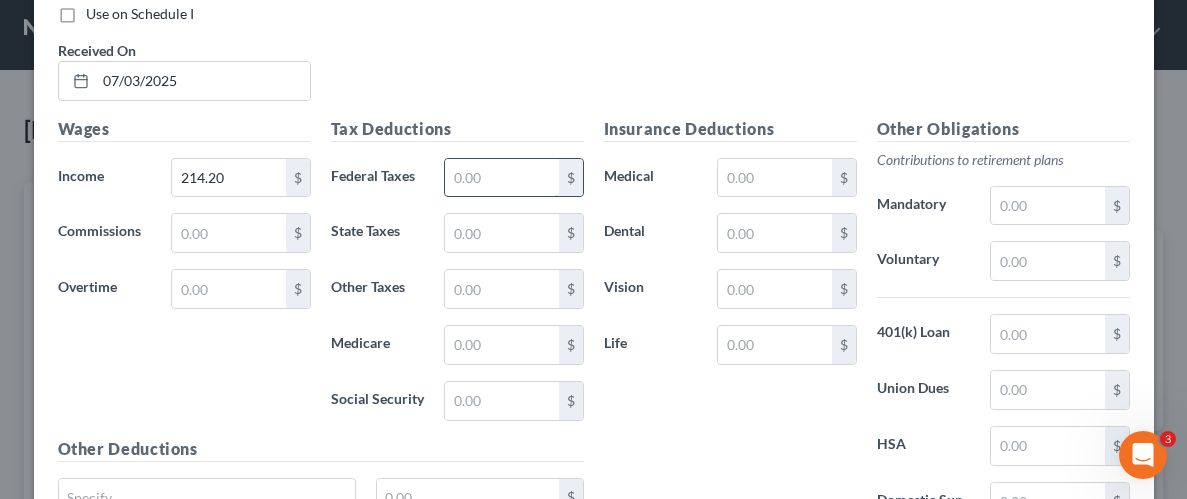 click at bounding box center [501, 178] 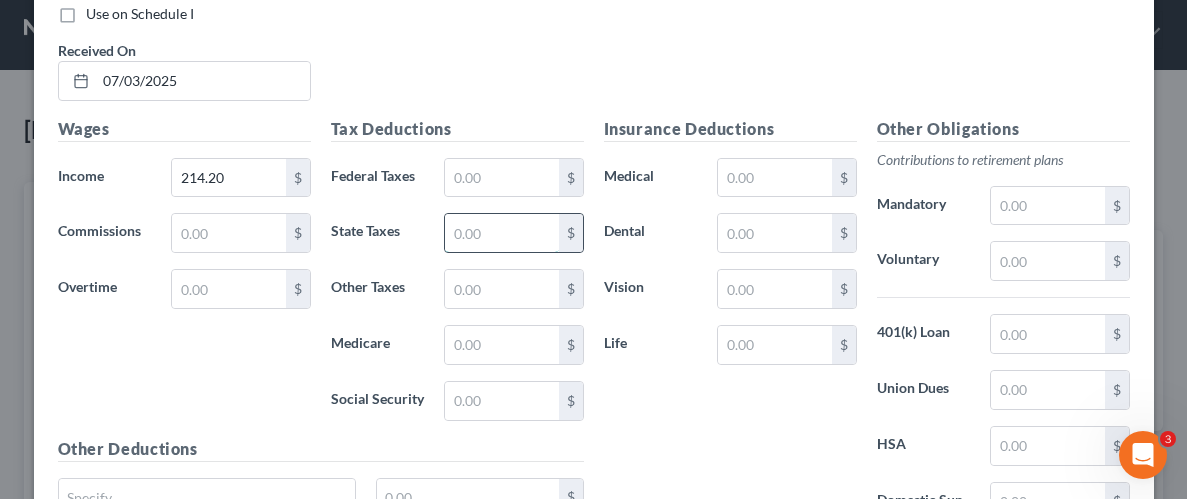 click at bounding box center [501, 233] 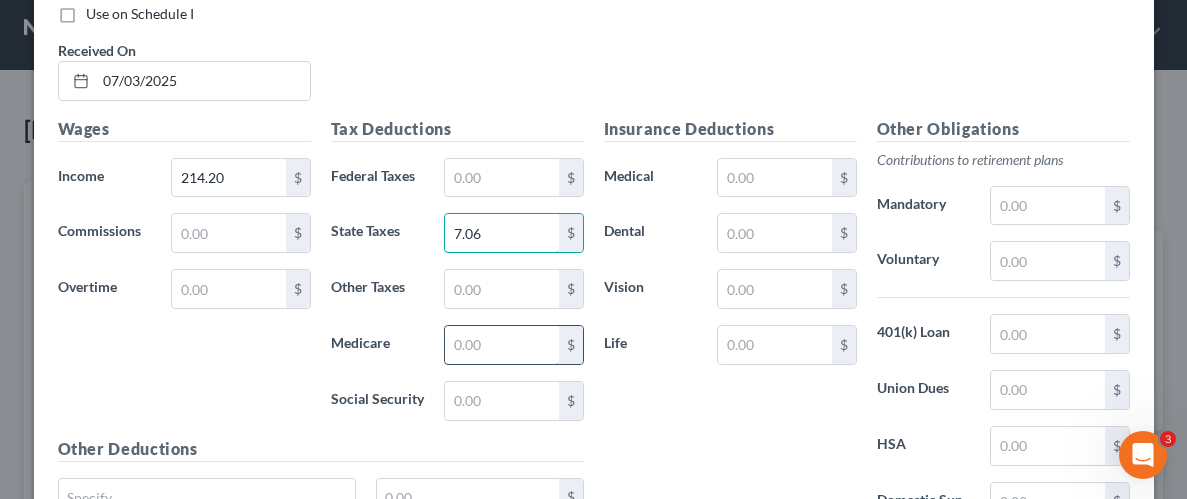 type on "7.06" 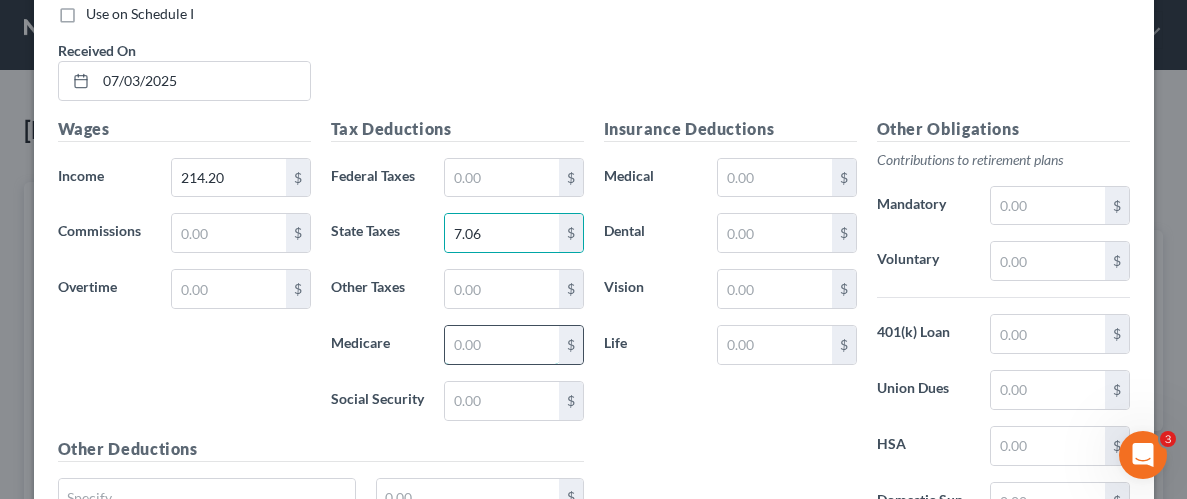 click at bounding box center (501, 345) 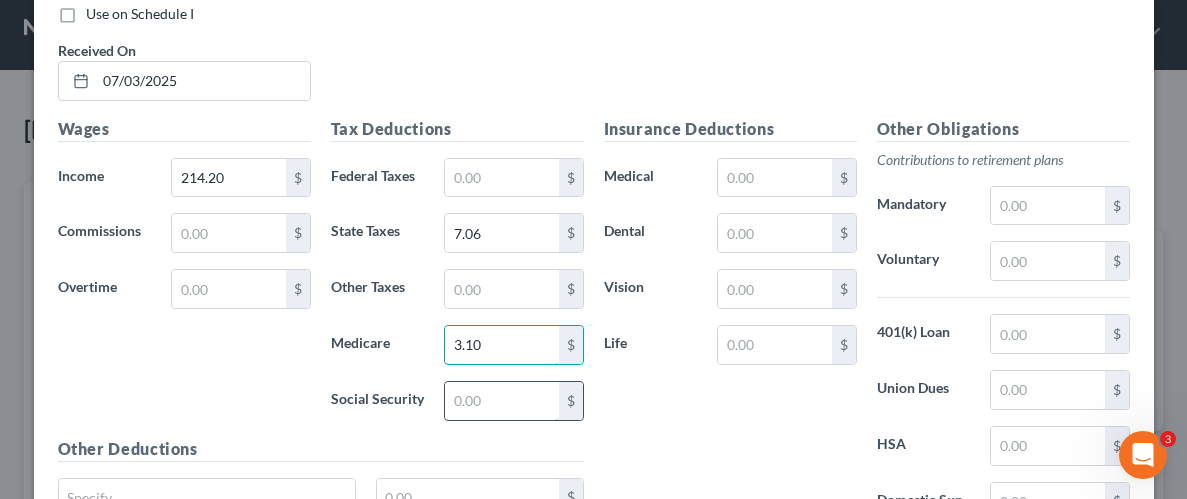 type on "3.10" 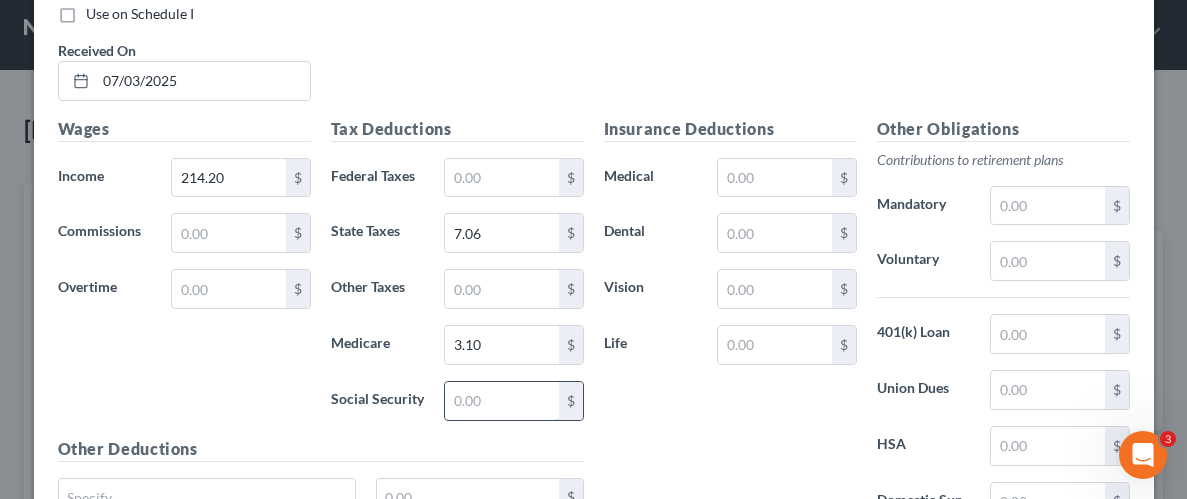 click at bounding box center [501, 401] 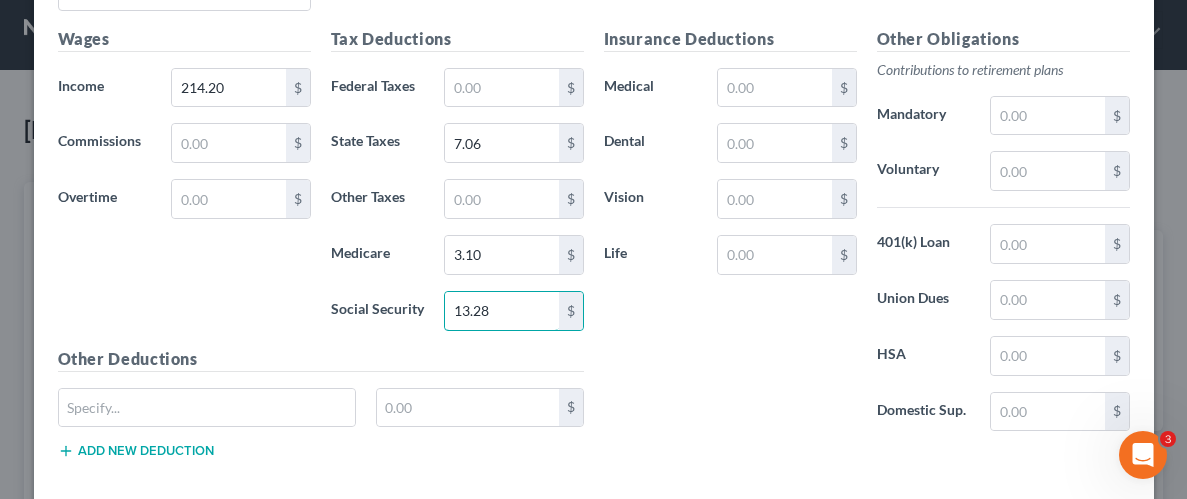 scroll, scrollTop: 1192, scrollLeft: 0, axis: vertical 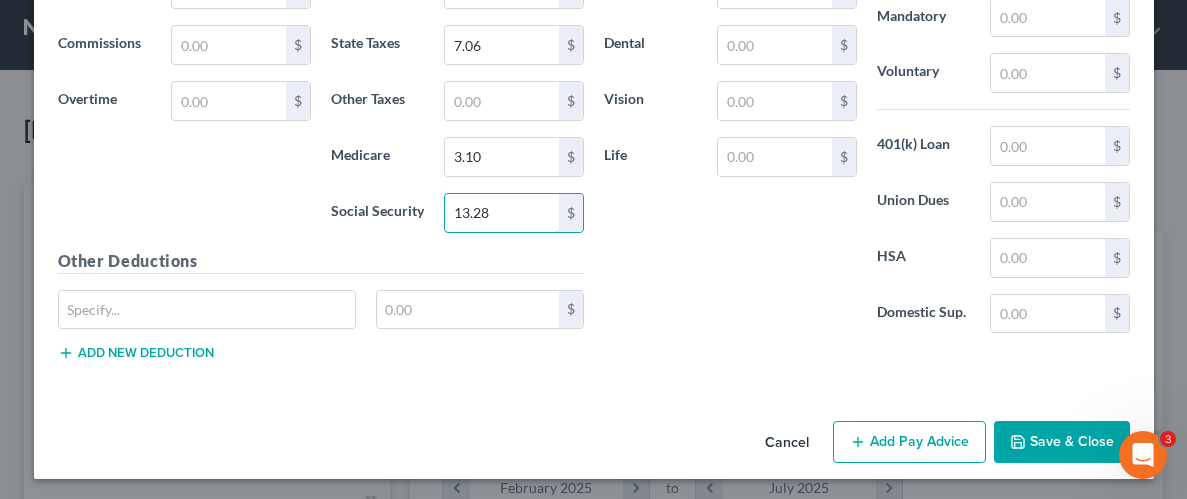 type on "13.28" 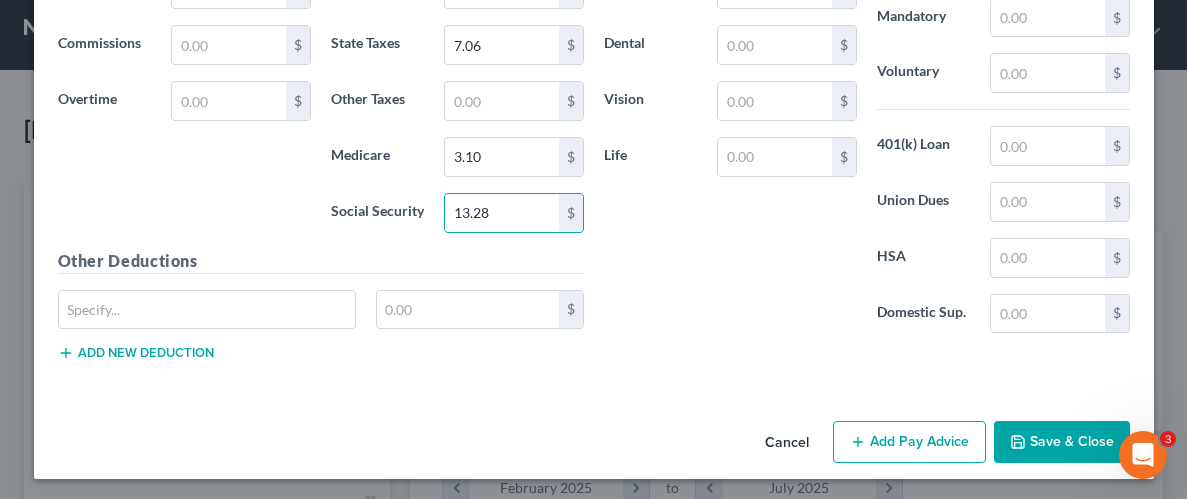 click on "Save & Close" at bounding box center [1062, 442] 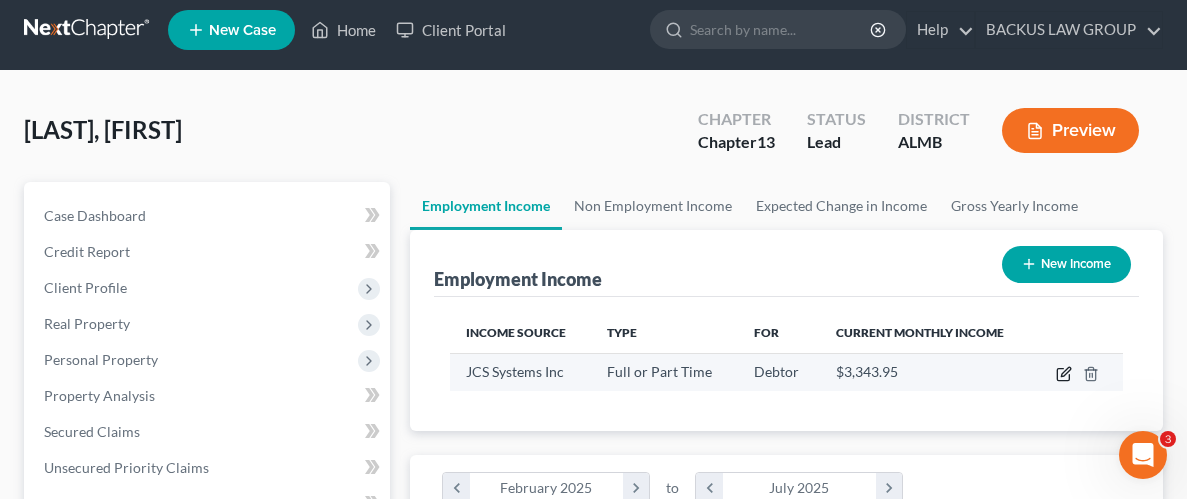 click 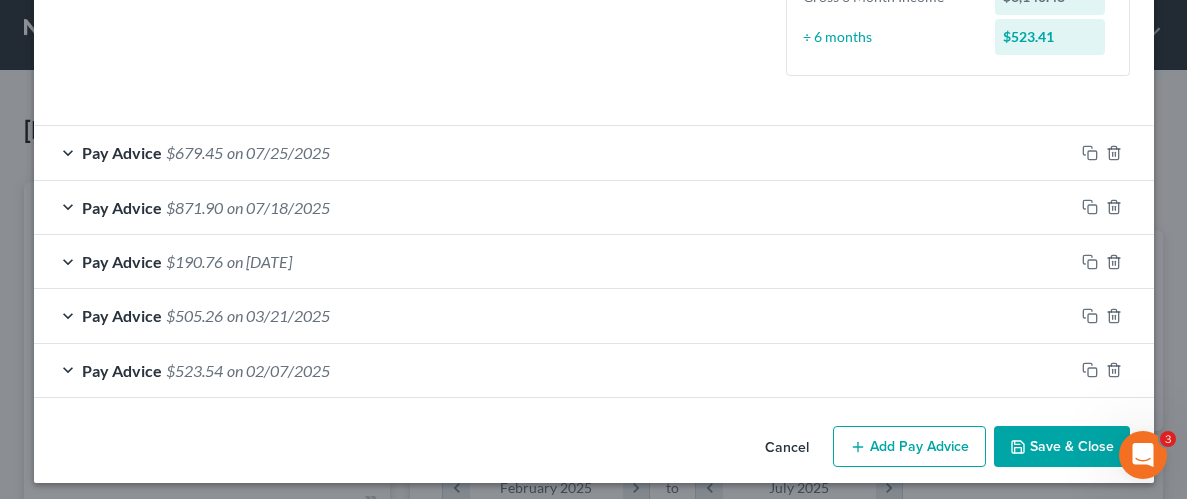 scroll, scrollTop: 592, scrollLeft: 0, axis: vertical 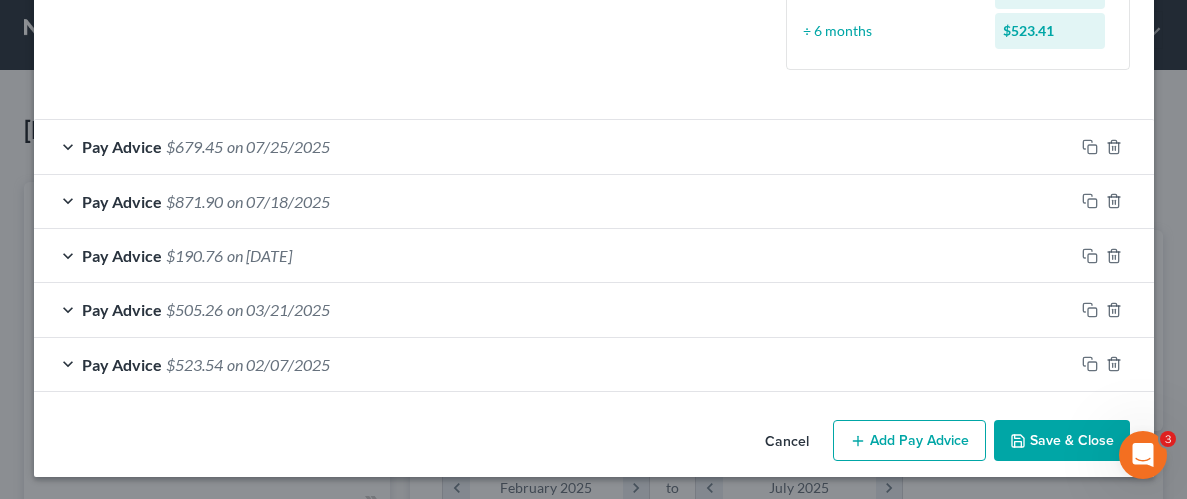 click on "Add Pay Advice" at bounding box center (909, 441) 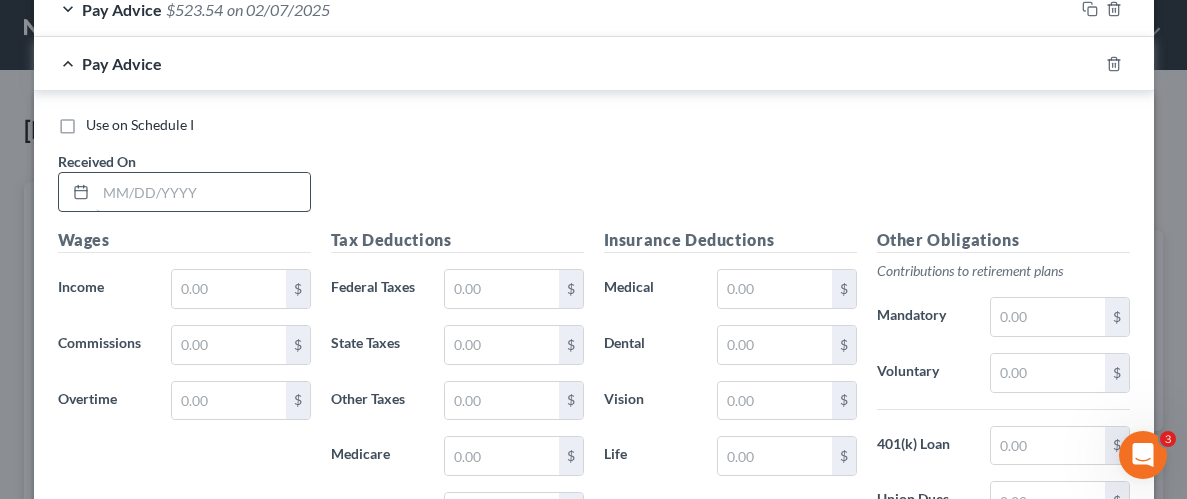scroll, scrollTop: 969, scrollLeft: 0, axis: vertical 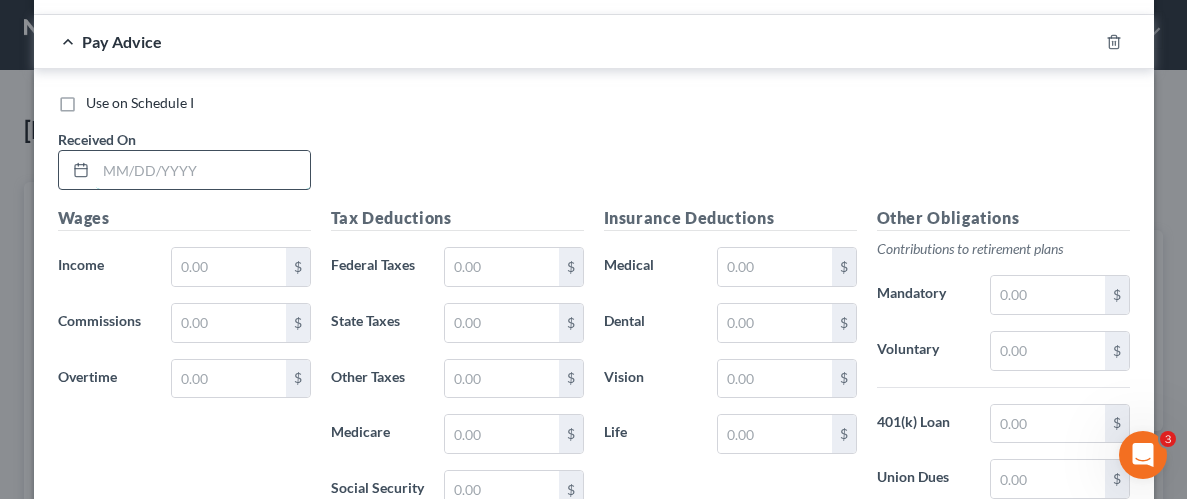 click at bounding box center (203, 170) 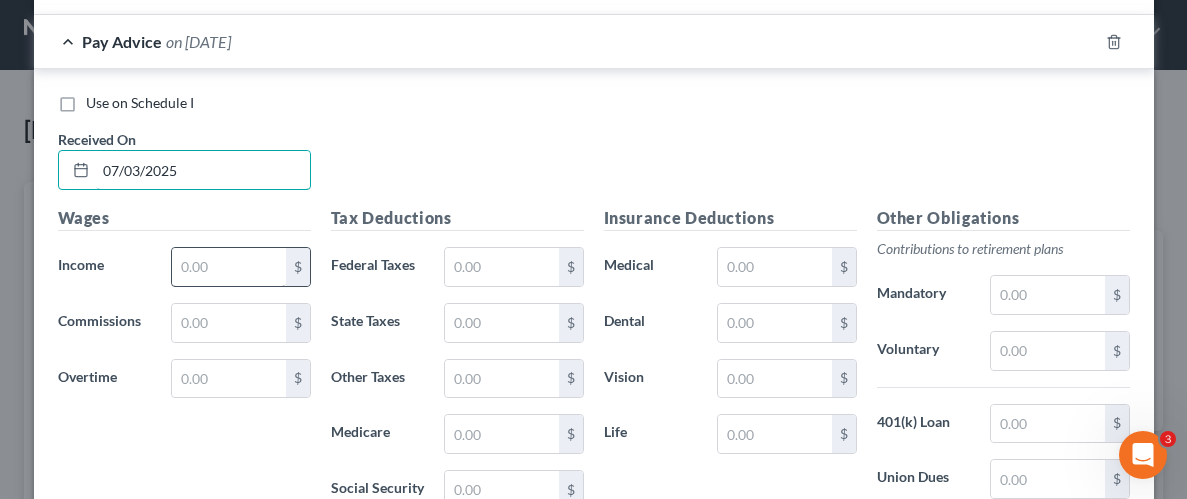 type on "07/03/2025" 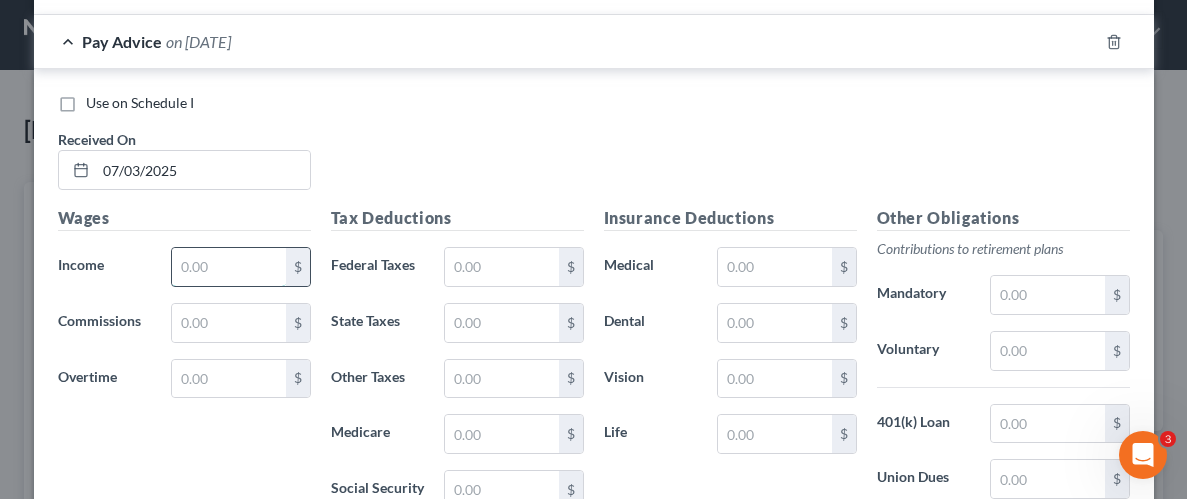 click at bounding box center (228, 267) 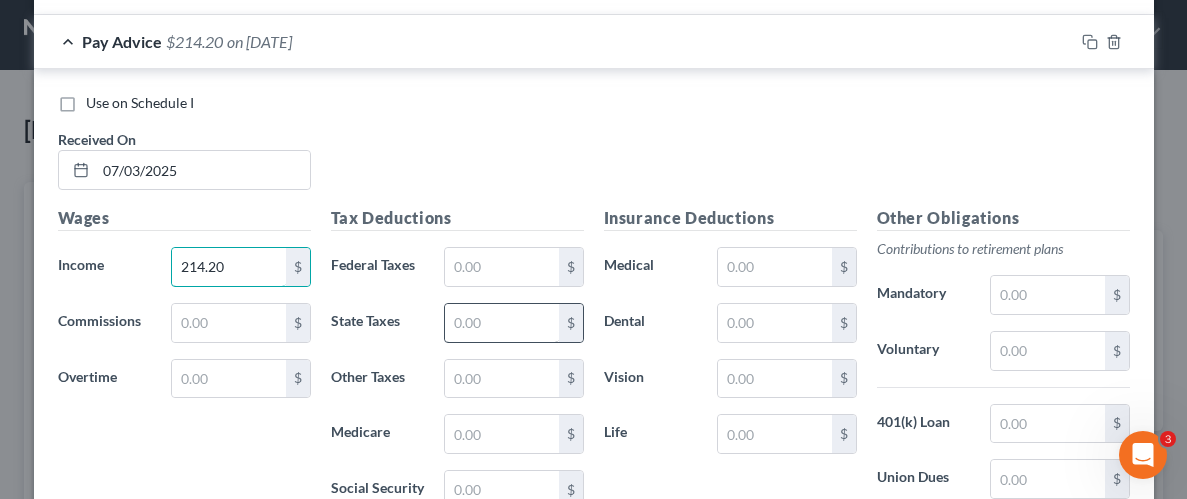 type on "214.20" 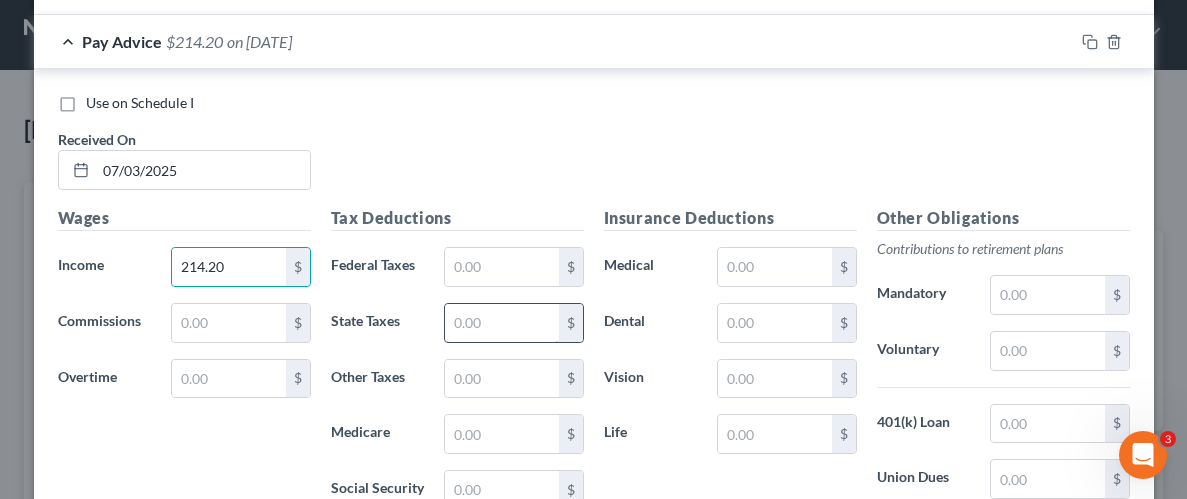 click at bounding box center [501, 323] 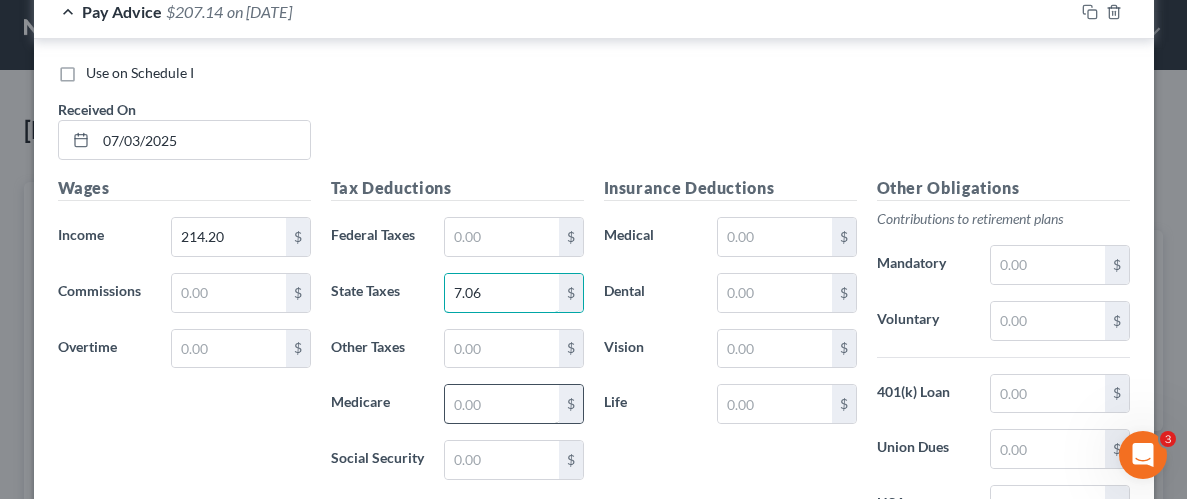 scroll, scrollTop: 1062, scrollLeft: 0, axis: vertical 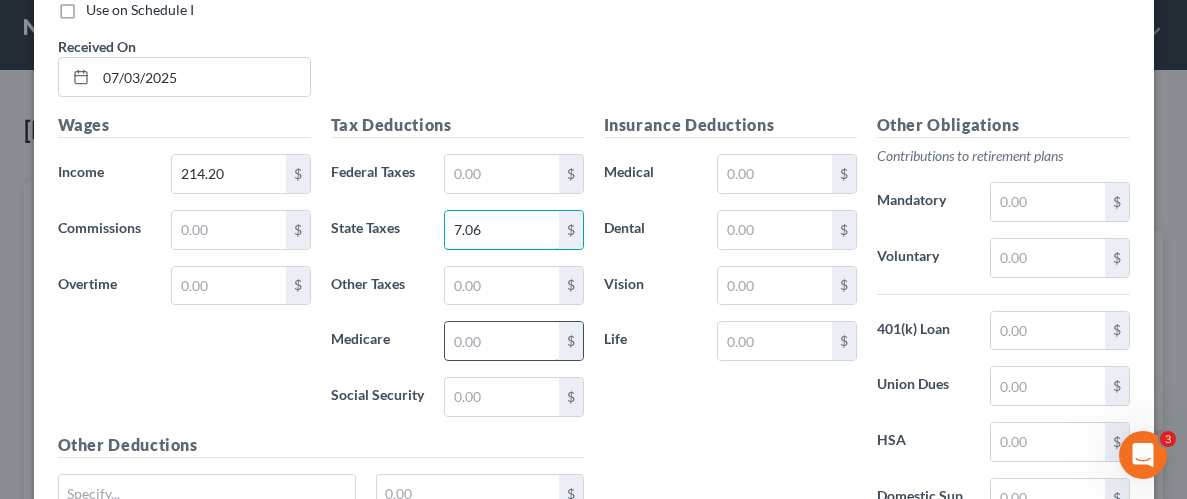 type on "7.06" 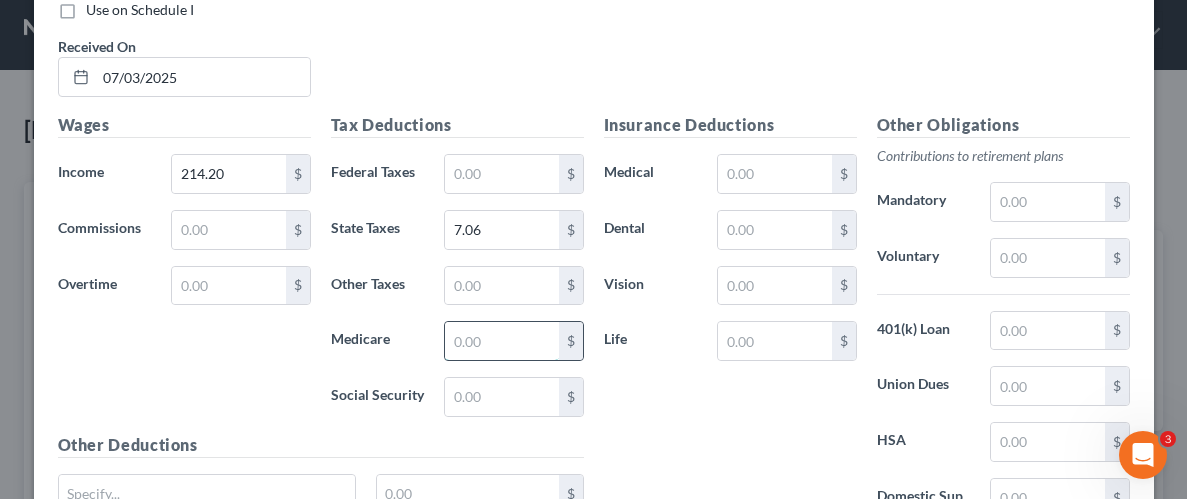 click at bounding box center [501, 341] 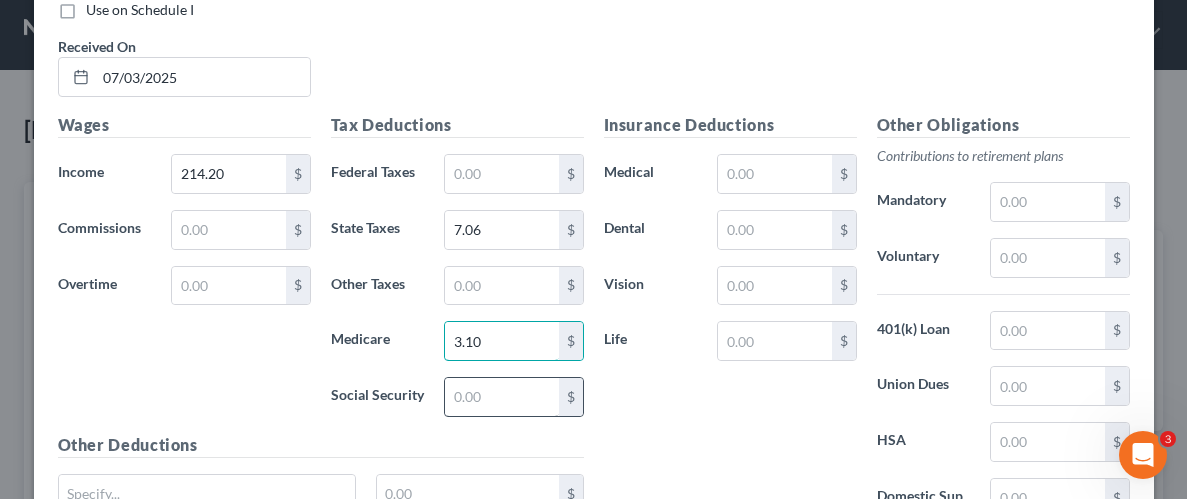 type on "3.10" 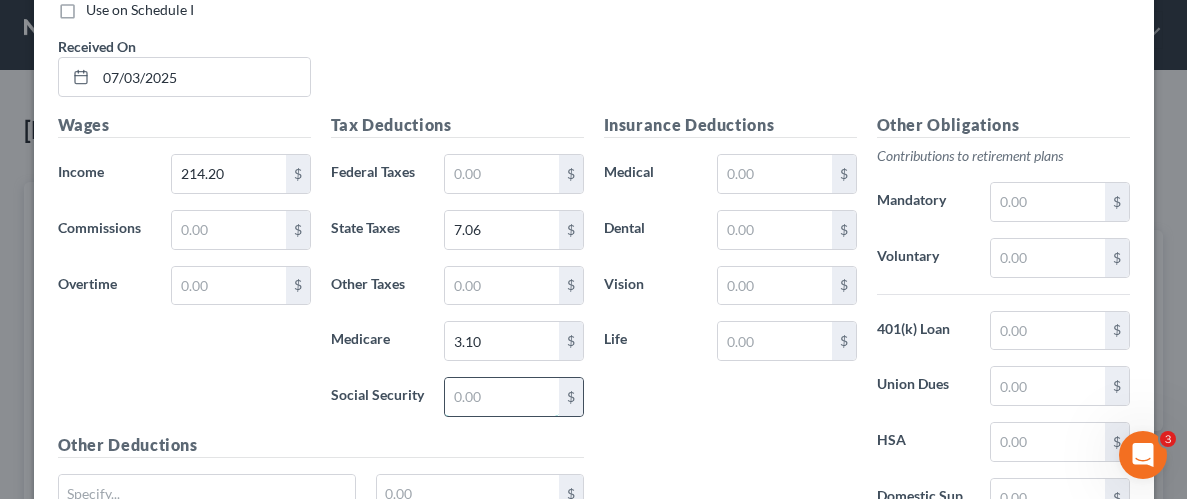 click at bounding box center (501, 397) 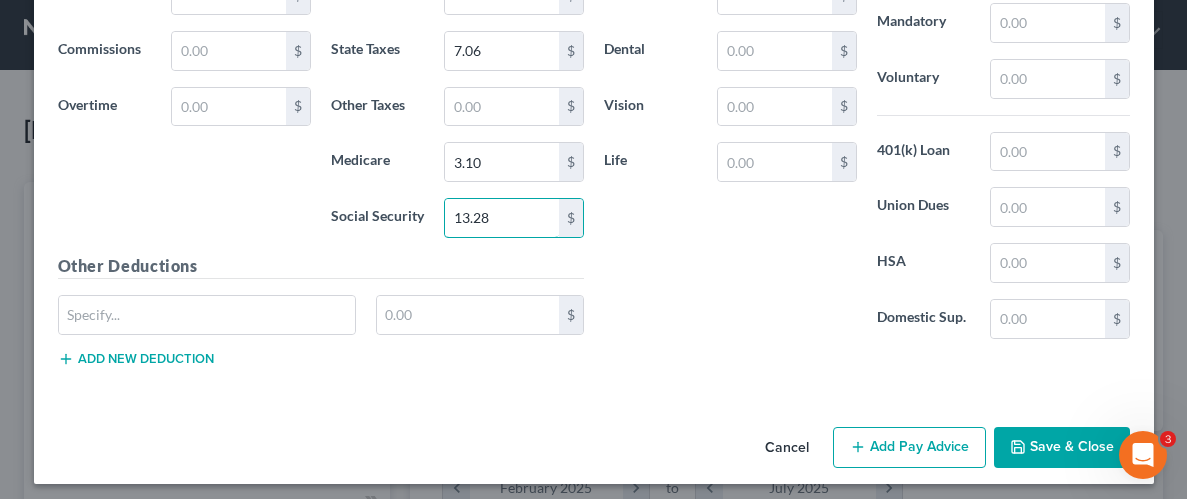 scroll, scrollTop: 1246, scrollLeft: 0, axis: vertical 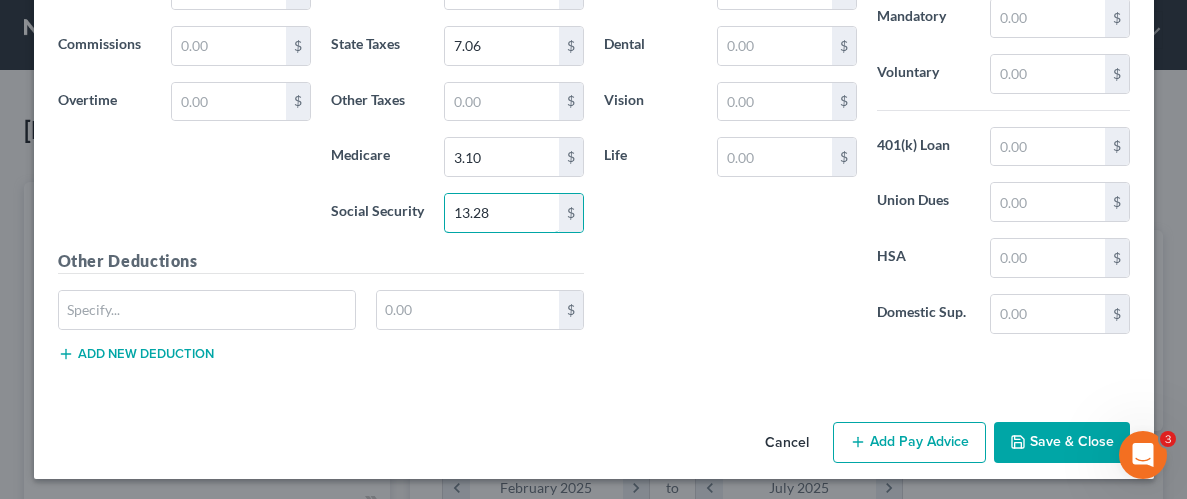 type on "13.28" 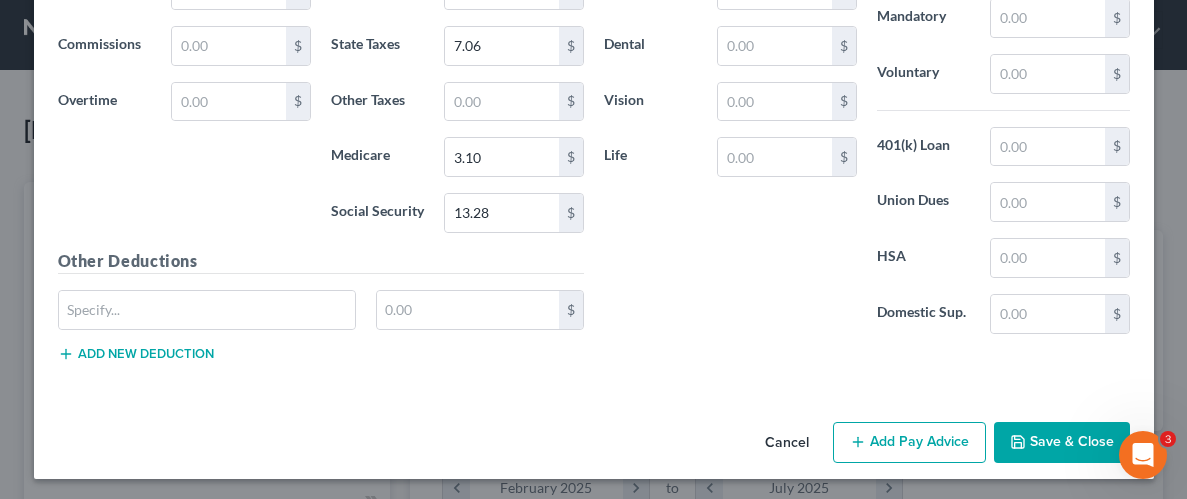 click on "Save & Close" at bounding box center [1062, 443] 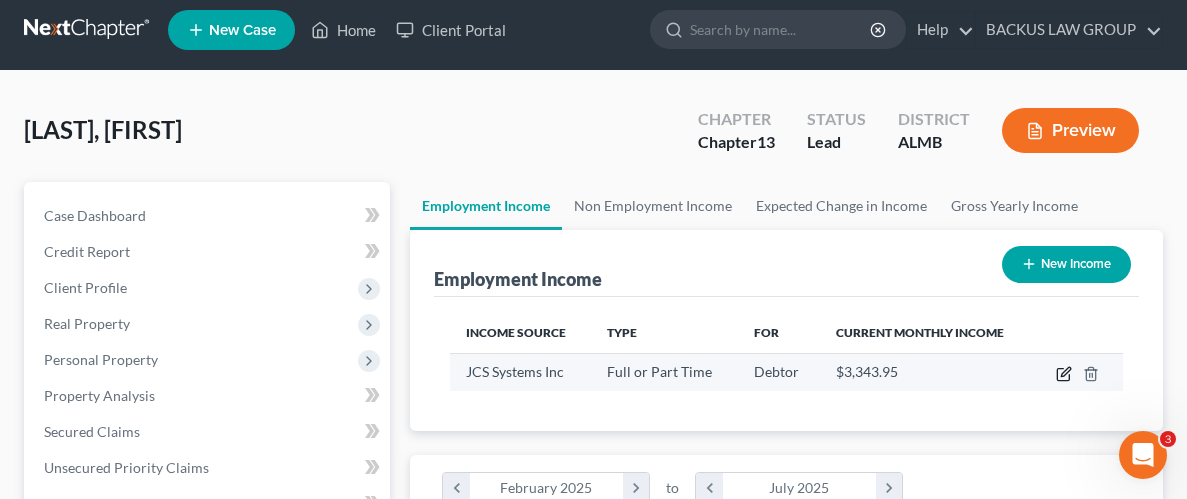 click 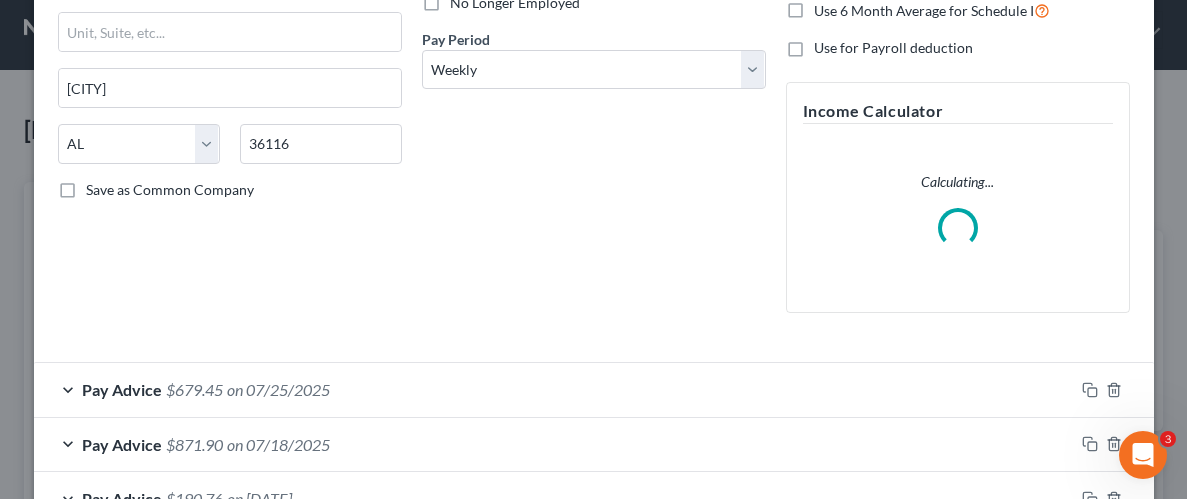 scroll, scrollTop: 587, scrollLeft: 0, axis: vertical 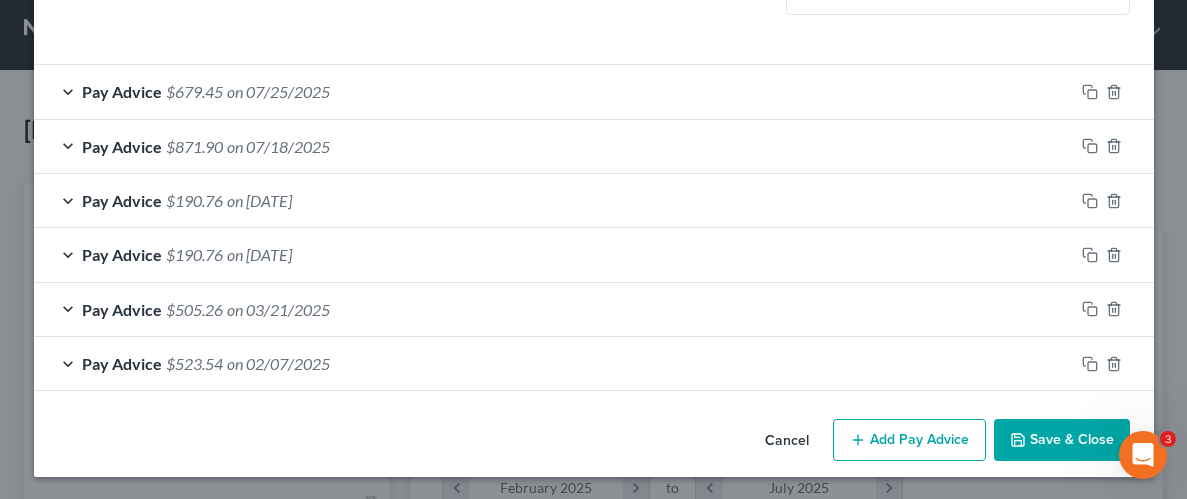 drag, startPoint x: 882, startPoint y: 440, endPoint x: 472, endPoint y: 294, distance: 435.21948 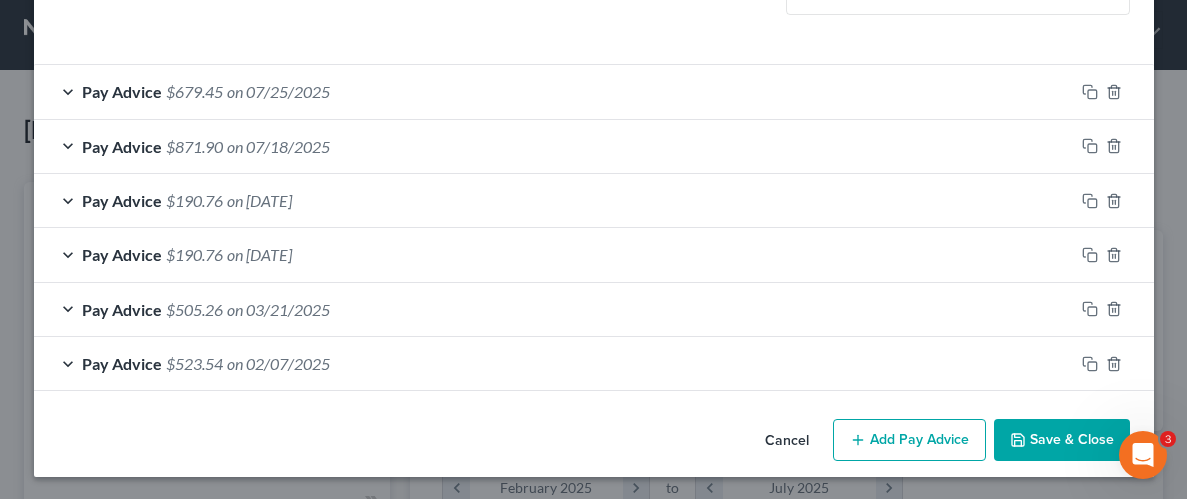 click on "Add Pay Advice" at bounding box center (909, 440) 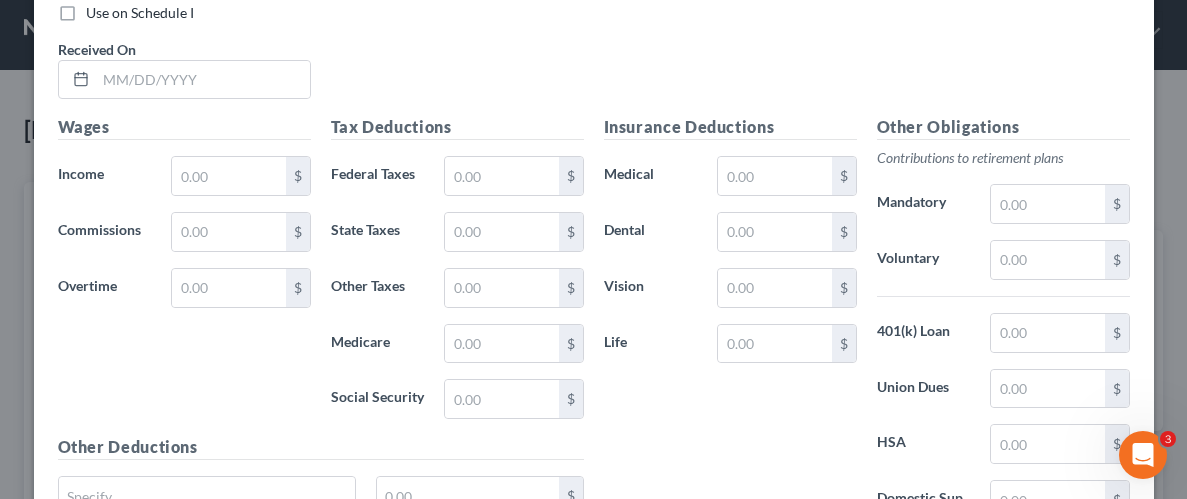 scroll, scrollTop: 1031, scrollLeft: 0, axis: vertical 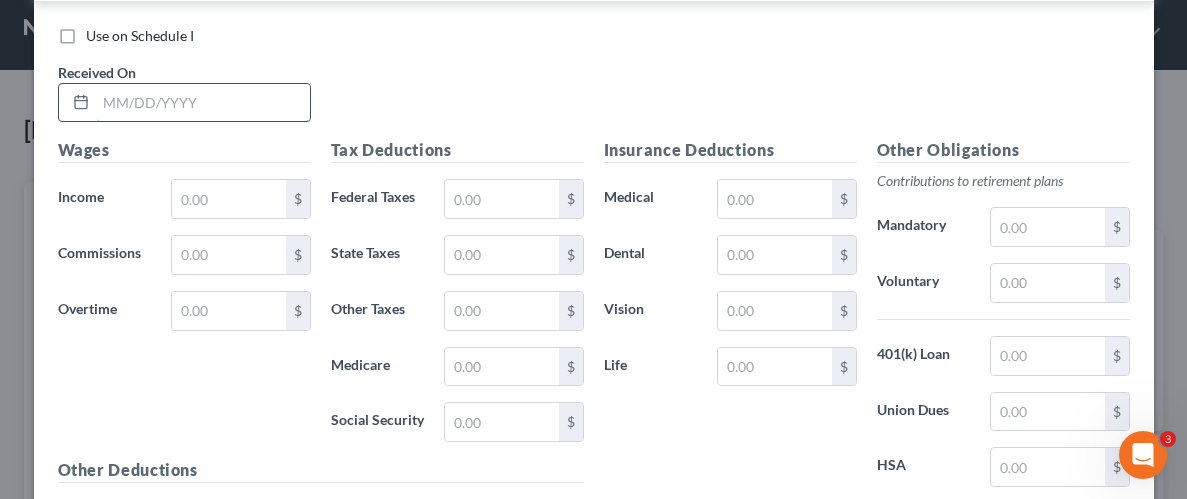 click at bounding box center [203, 103] 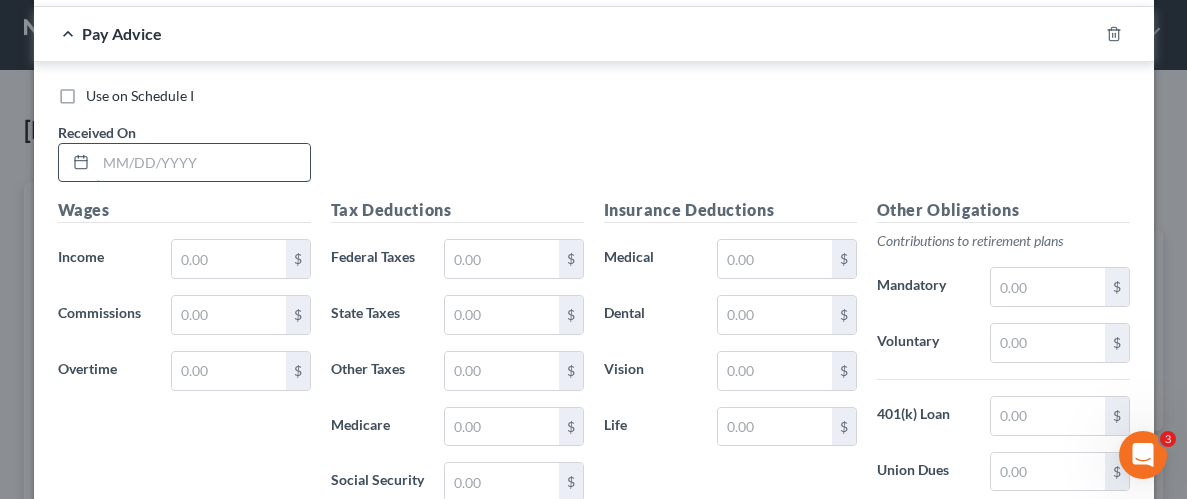 scroll, scrollTop: 1091, scrollLeft: 0, axis: vertical 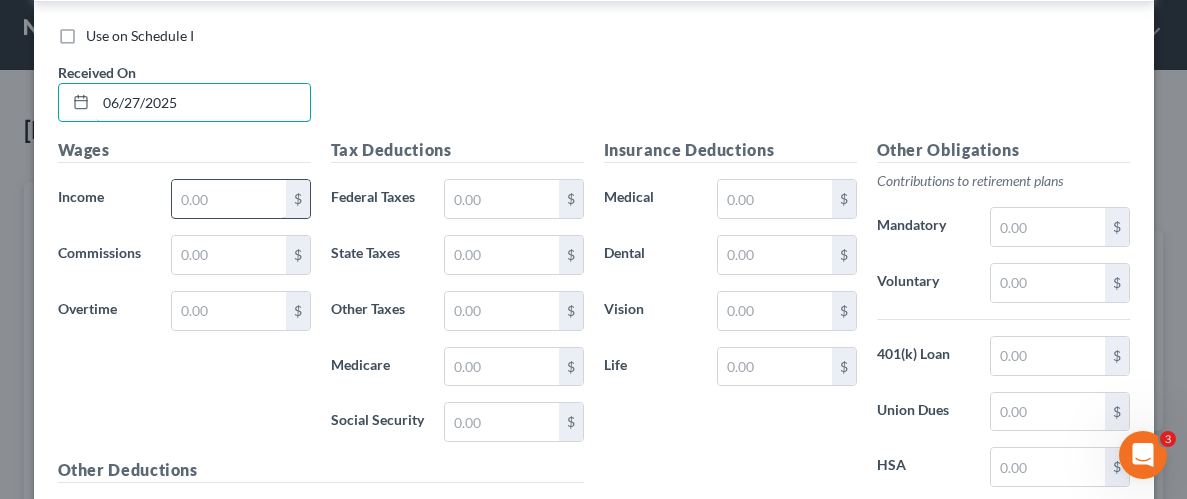 type on "06/27/2025" 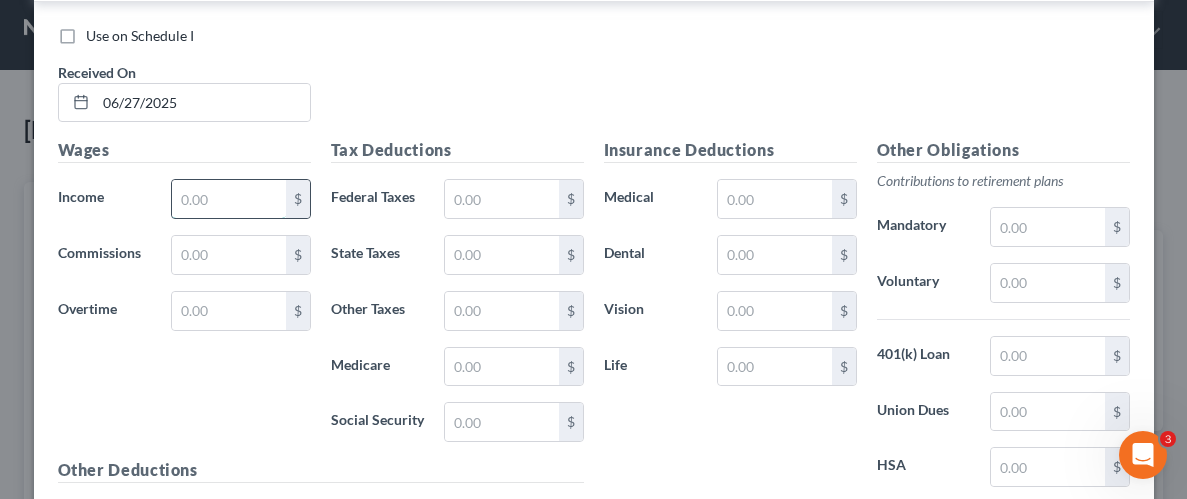 click at bounding box center (228, 199) 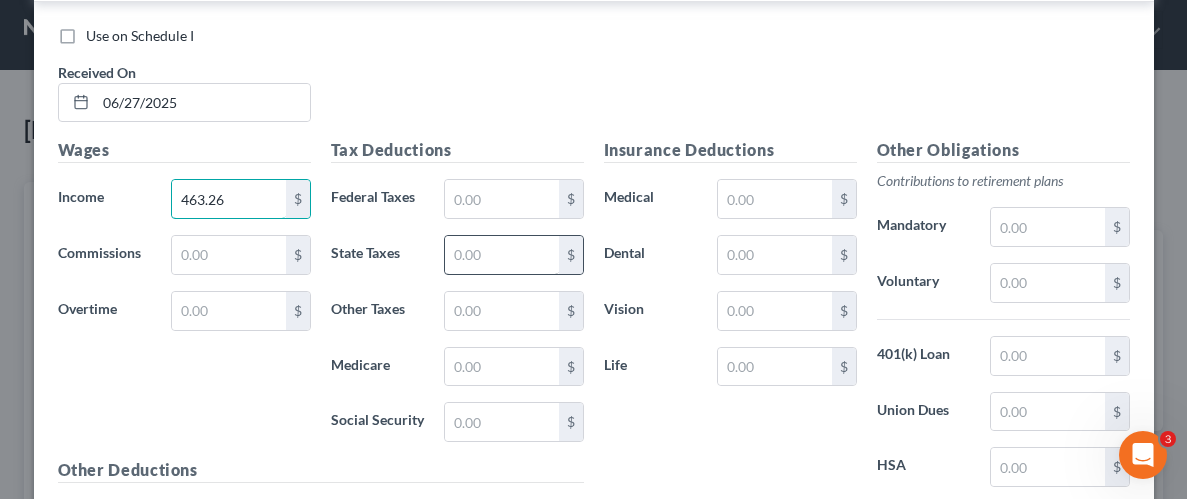 type on "463.26" 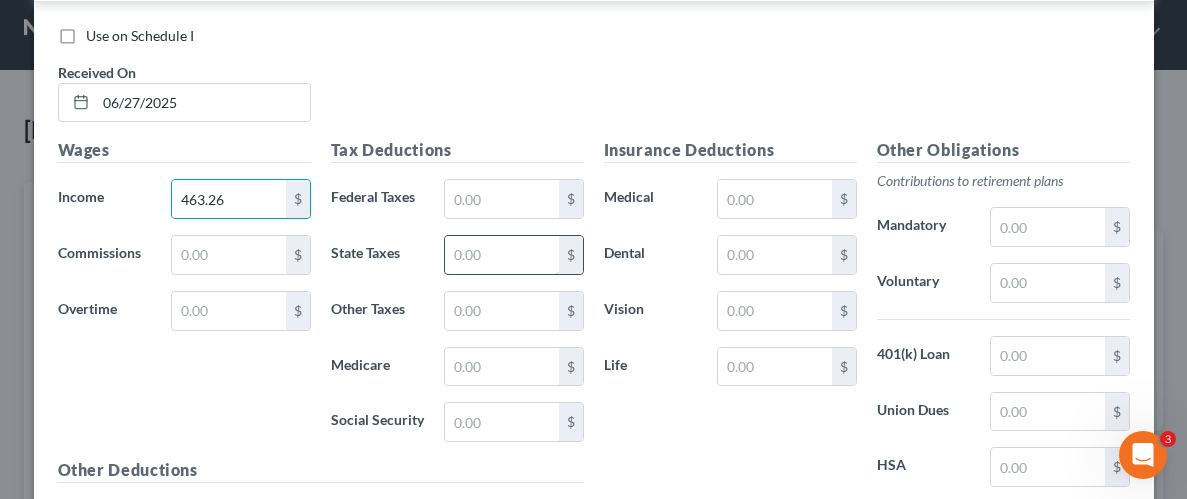 click at bounding box center (501, 255) 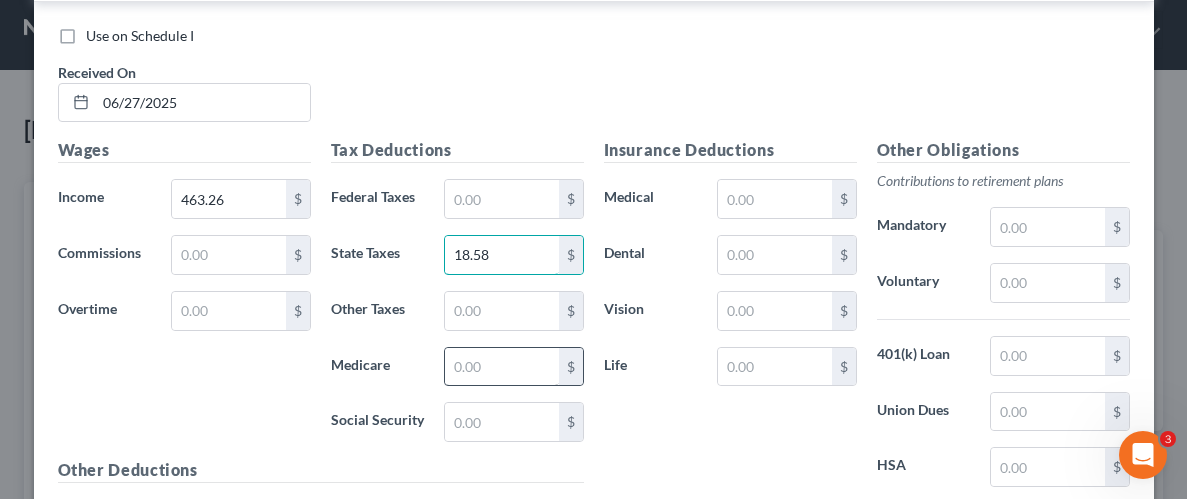 type on "18.58" 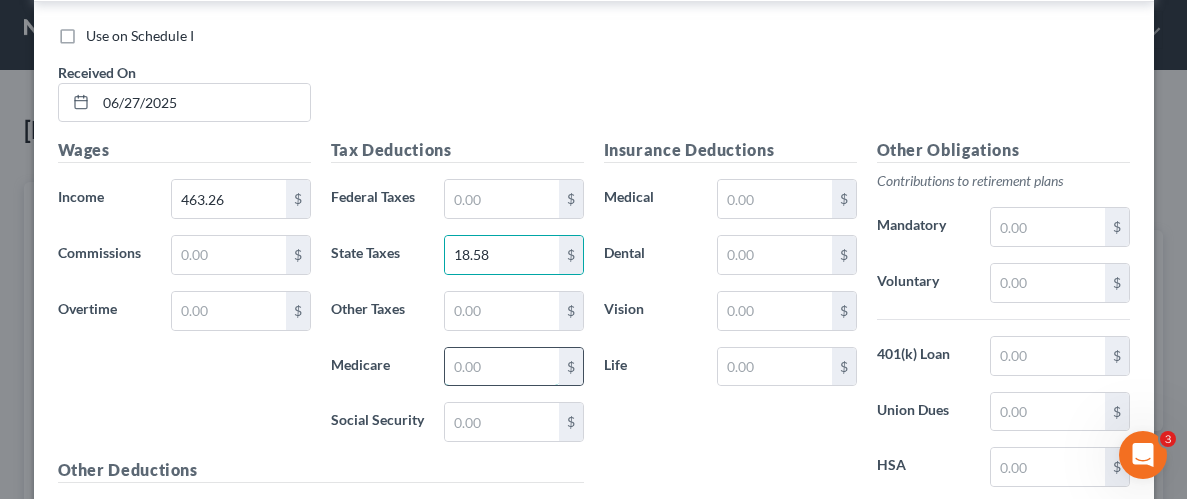 click at bounding box center [501, 367] 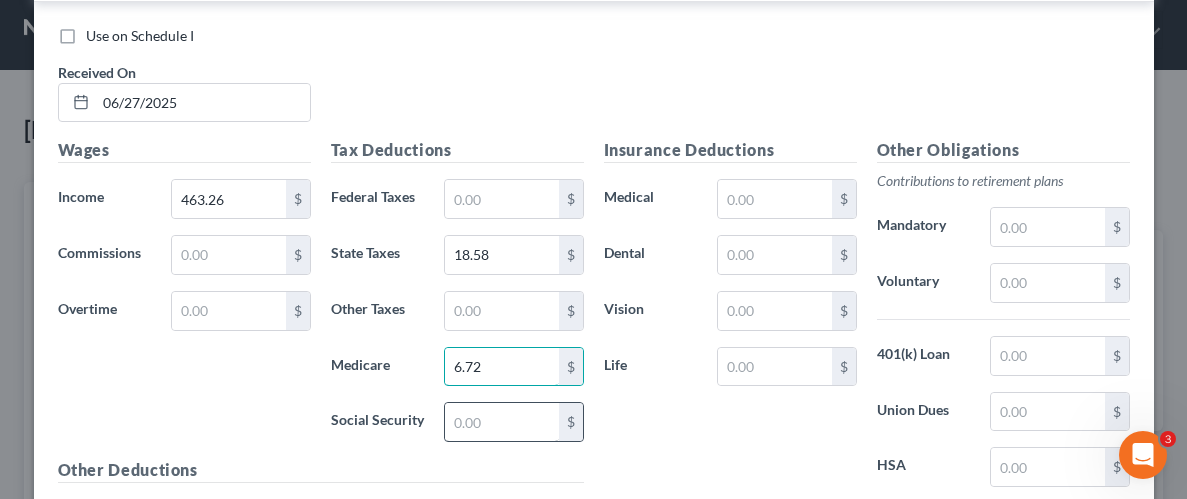 type on "6.72" 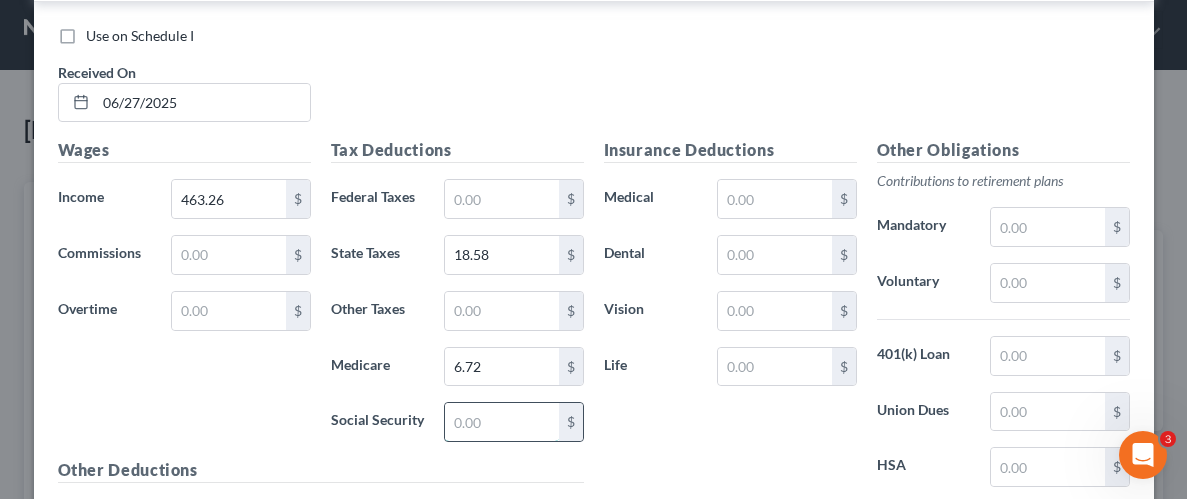 click at bounding box center [501, 422] 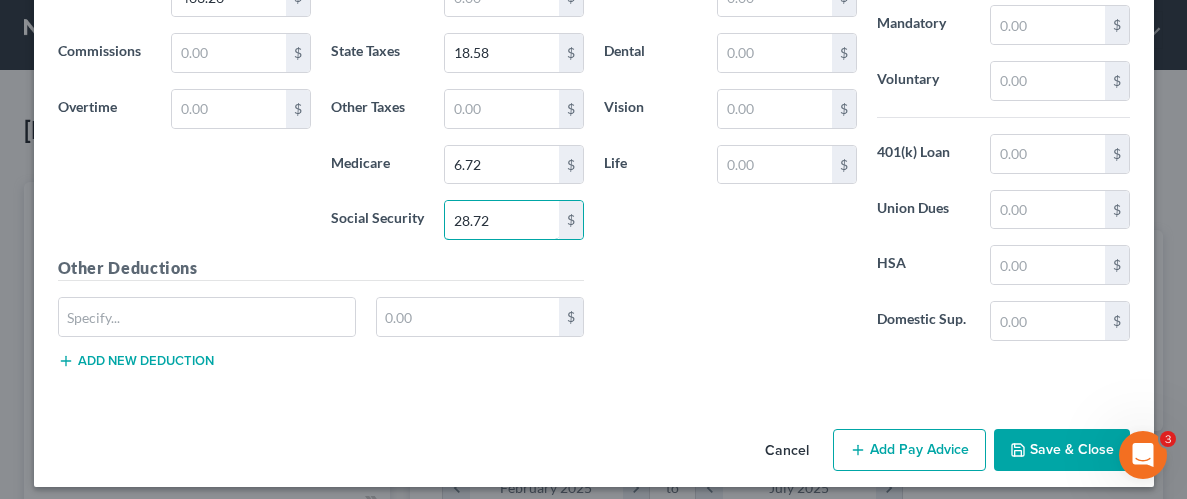 scroll, scrollTop: 1300, scrollLeft: 0, axis: vertical 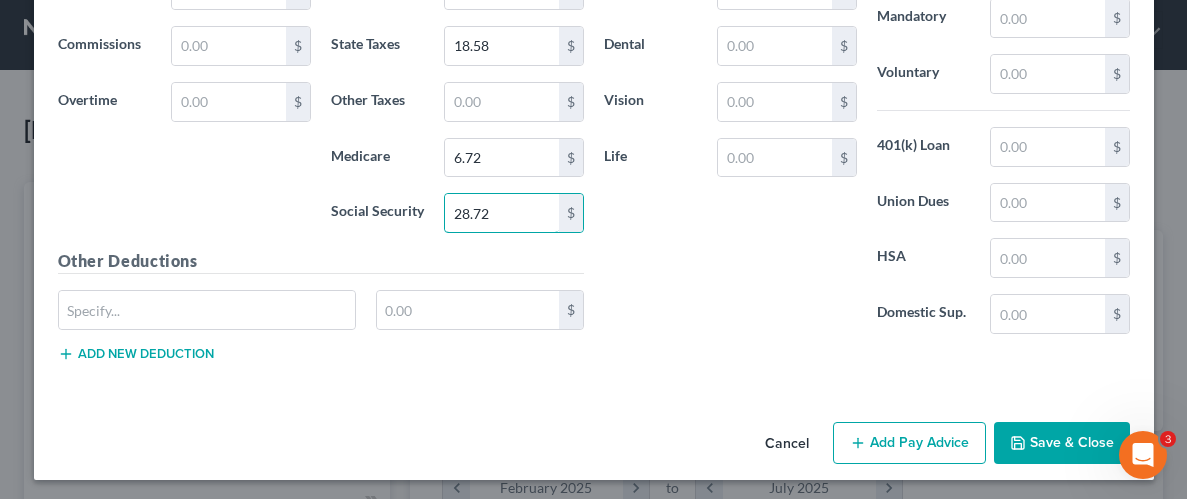 type on "28.72" 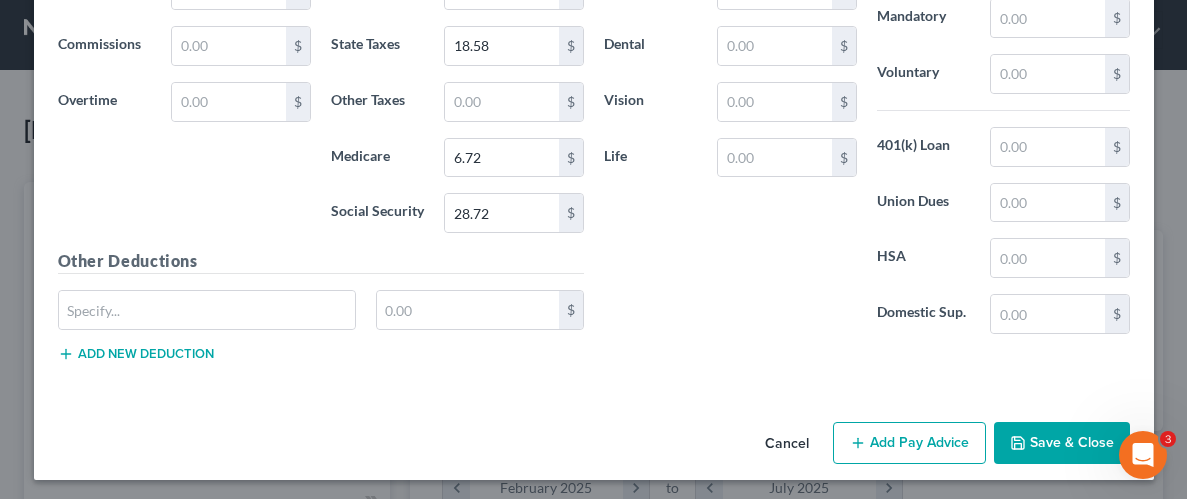 click on "Save & Close" at bounding box center (1062, 443) 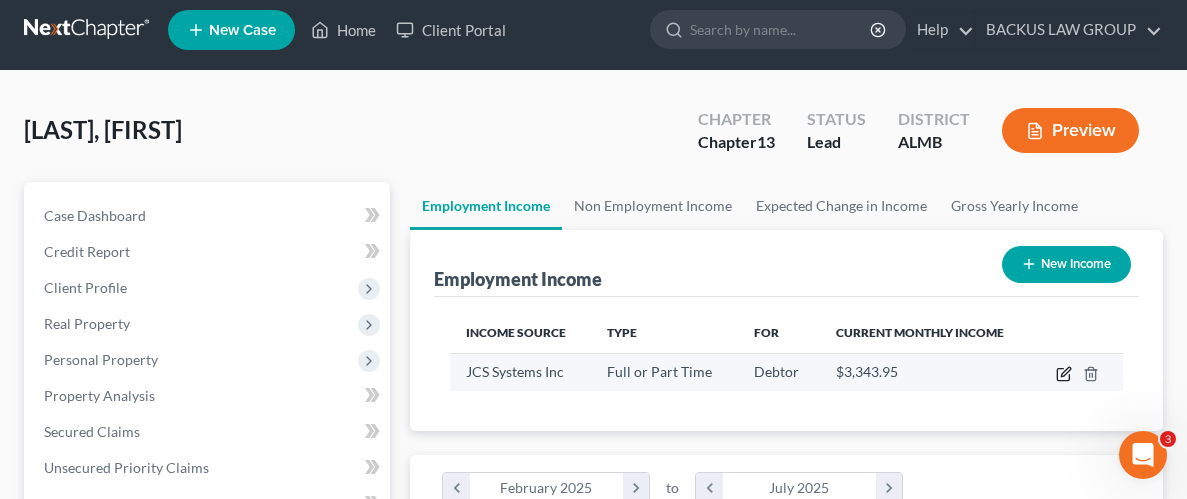 click 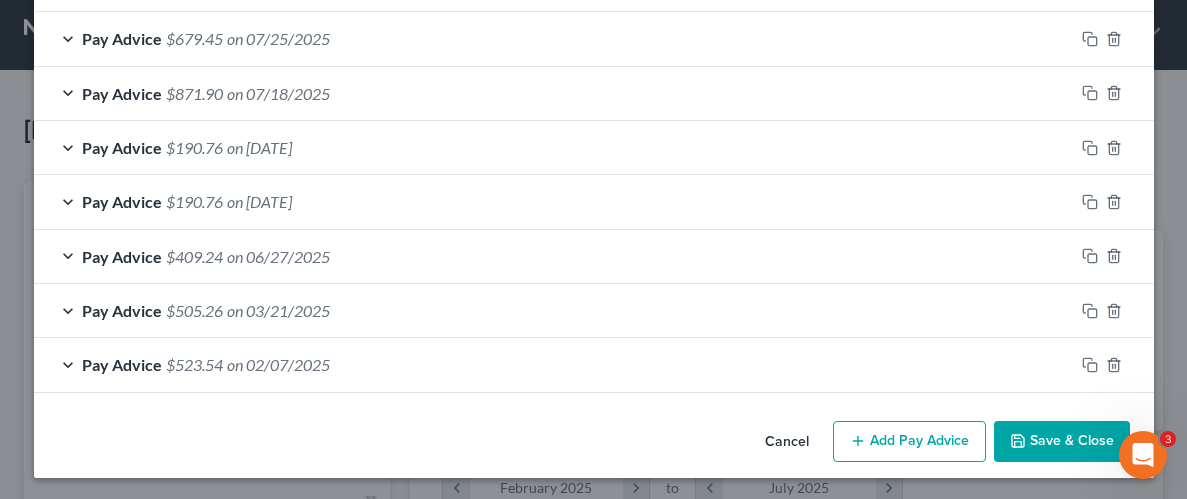 scroll, scrollTop: 641, scrollLeft: 0, axis: vertical 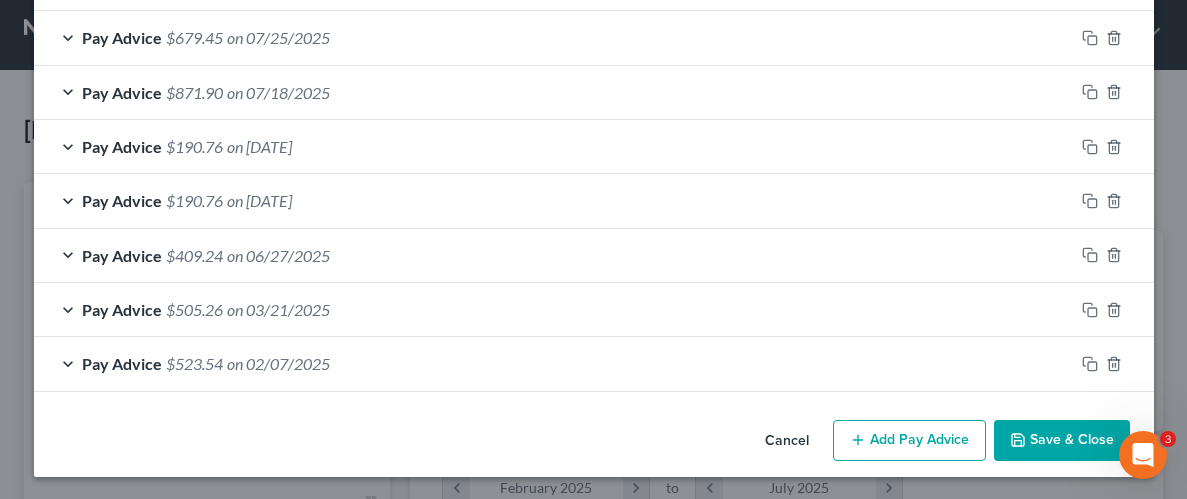click on "Add Pay Advice" at bounding box center [909, 441] 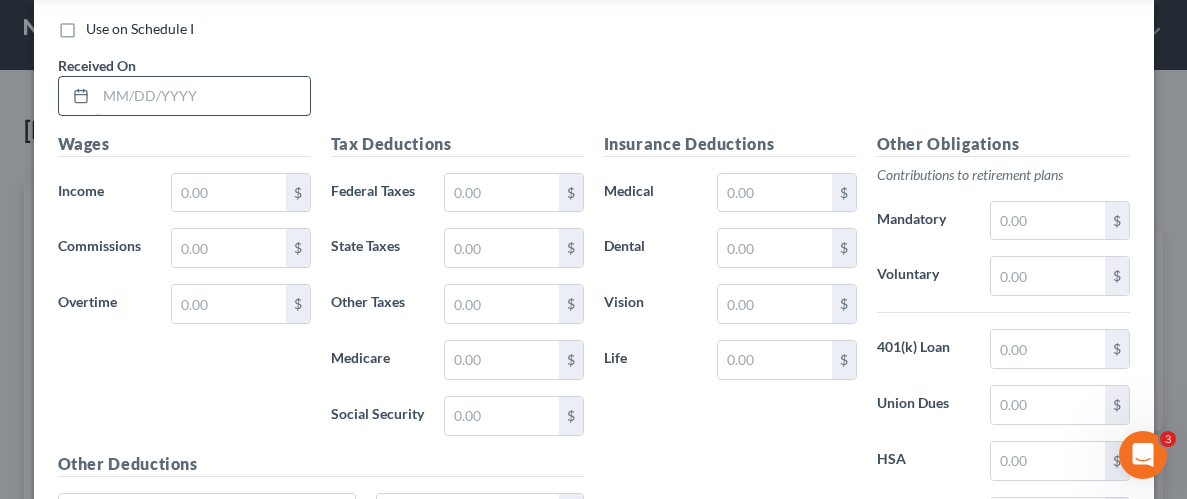 scroll, scrollTop: 1150, scrollLeft: 0, axis: vertical 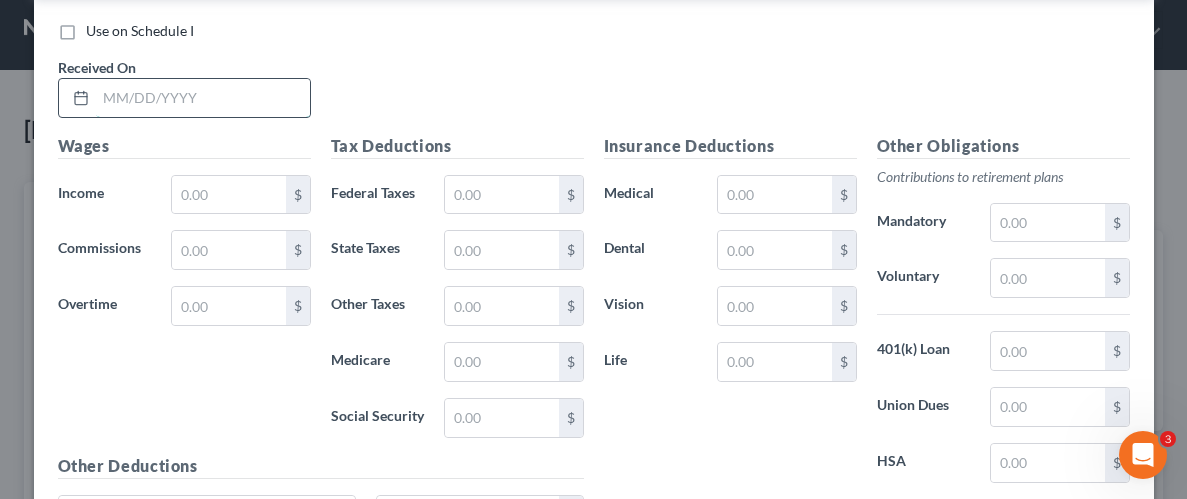 click at bounding box center (203, 98) 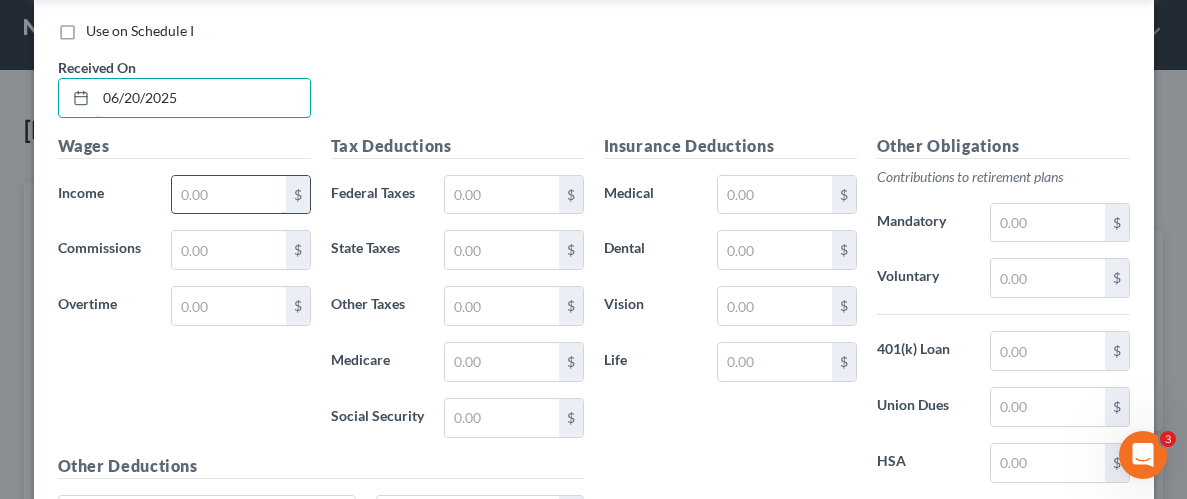 type on "06/20/2025" 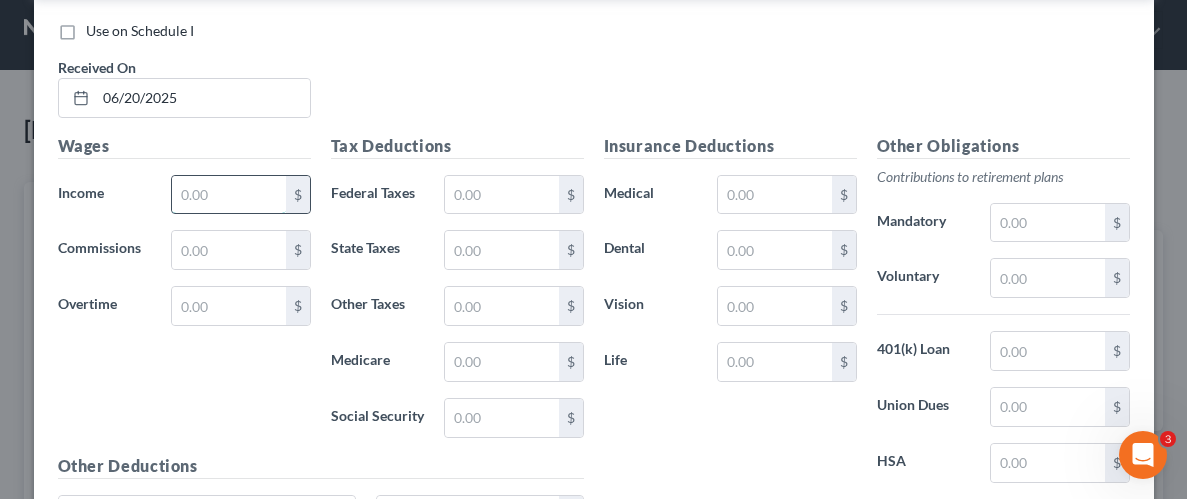 click at bounding box center (228, 195) 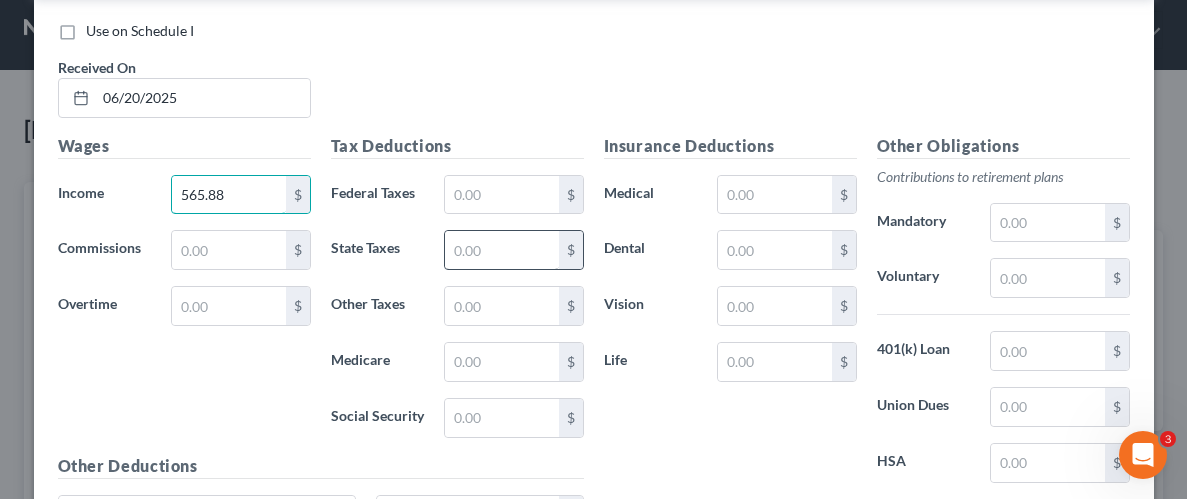type on "565.88" 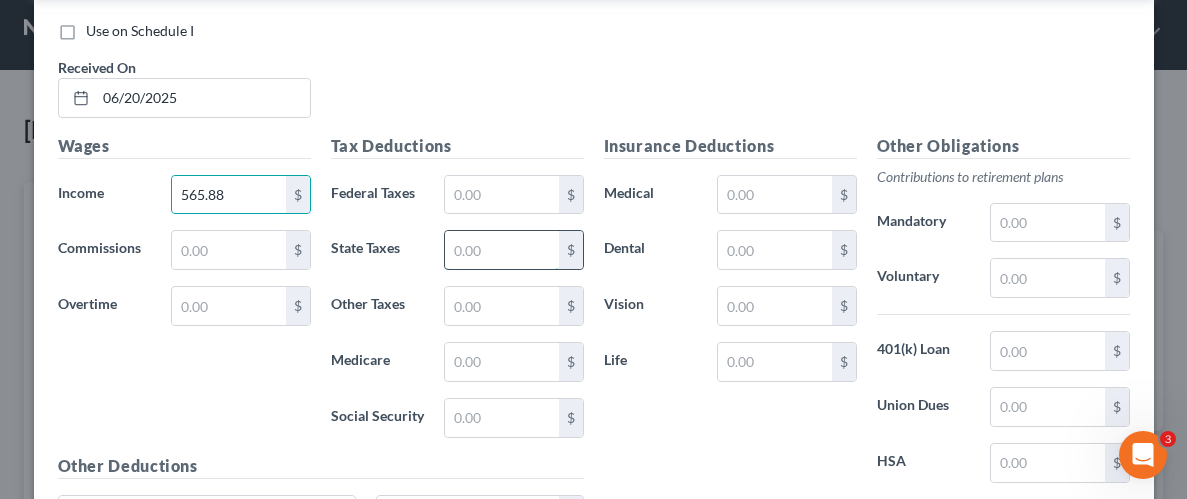click at bounding box center [501, 250] 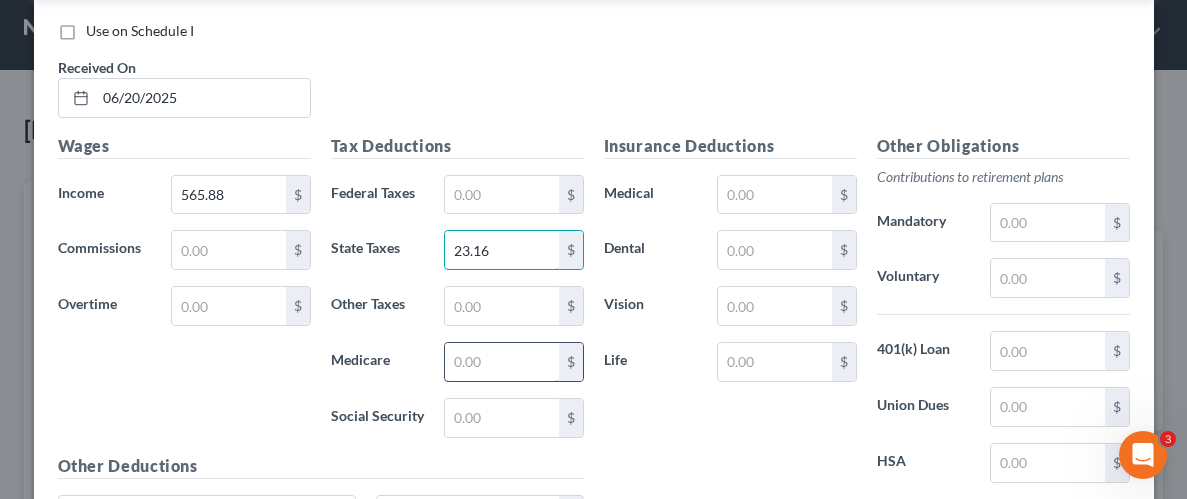 type on "23.16" 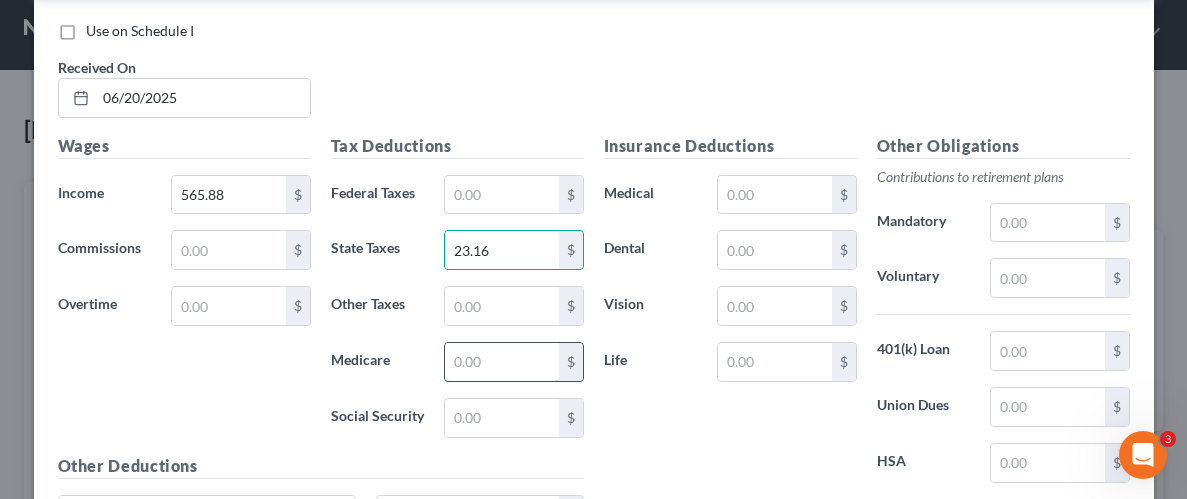 click at bounding box center [501, 362] 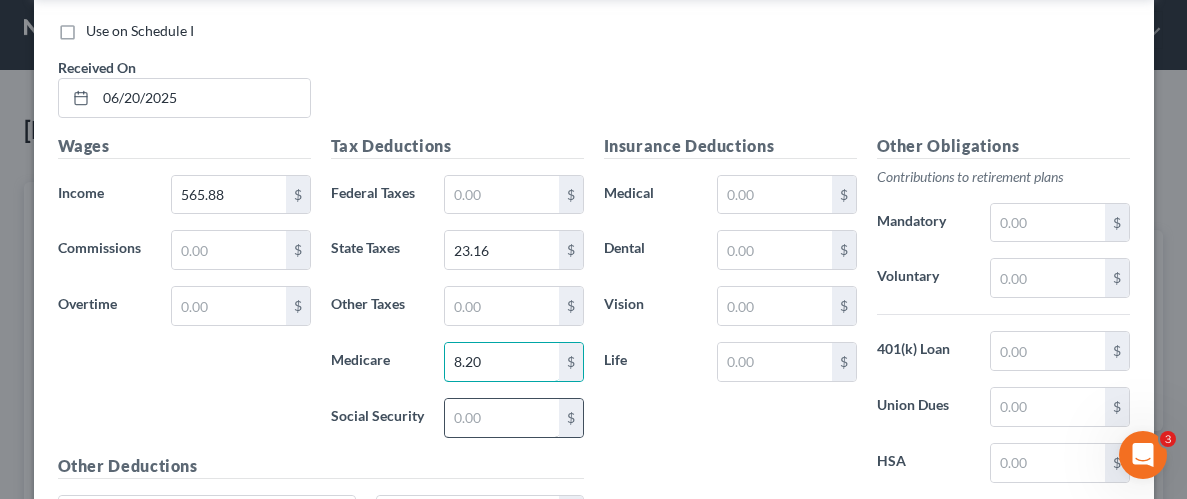 type on "8.20" 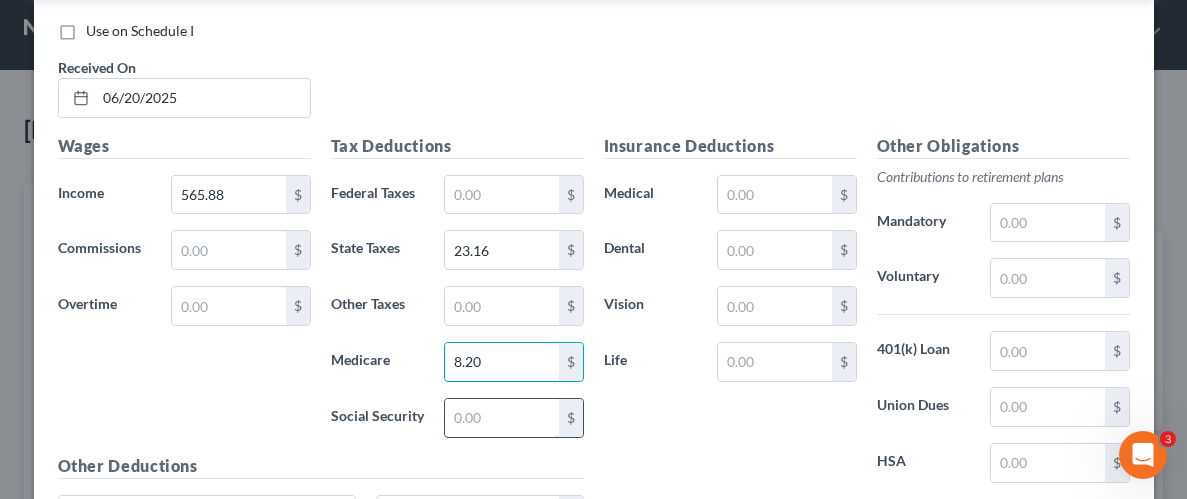 click at bounding box center (501, 418) 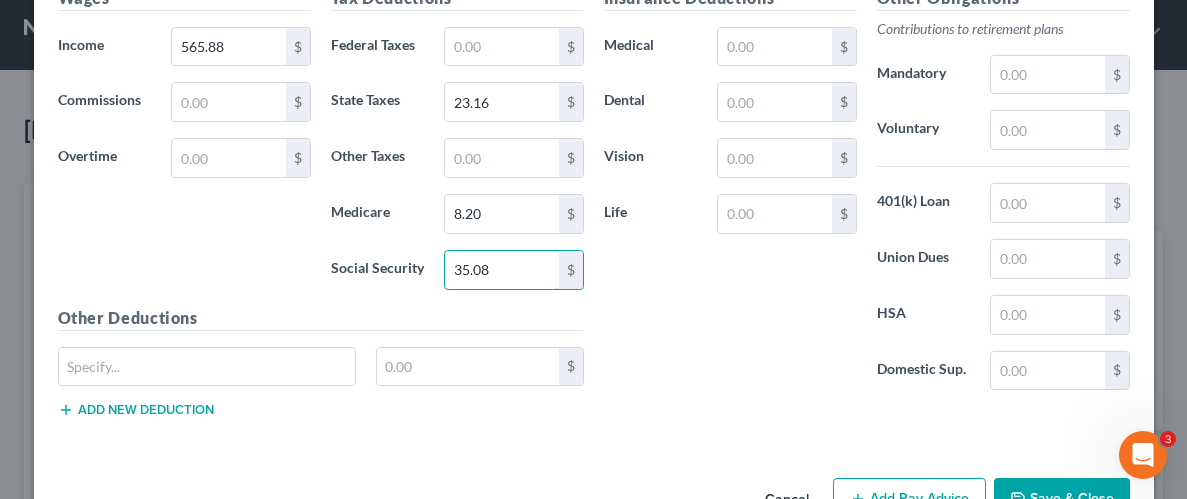 scroll, scrollTop: 1354, scrollLeft: 0, axis: vertical 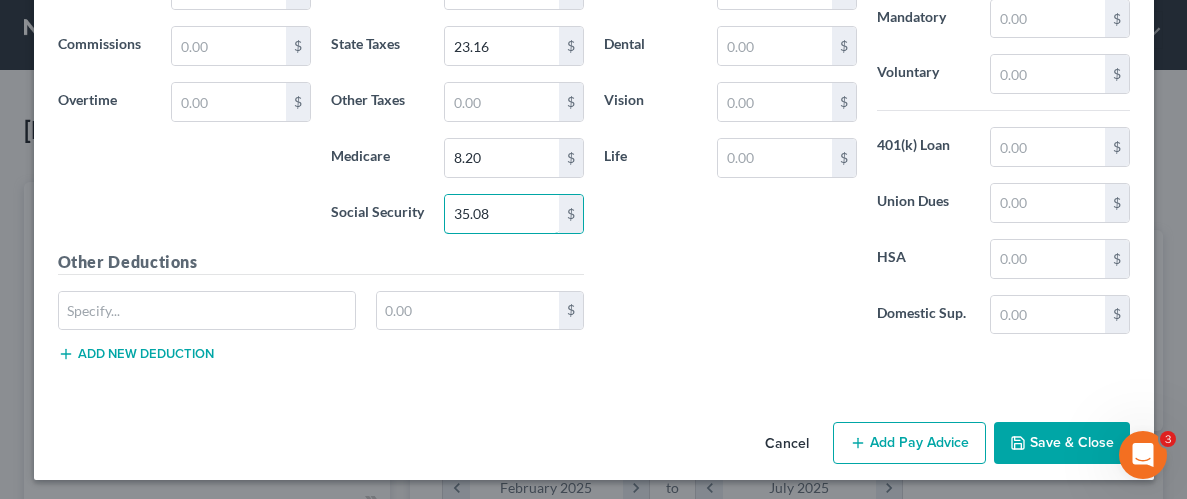 type on "35.08" 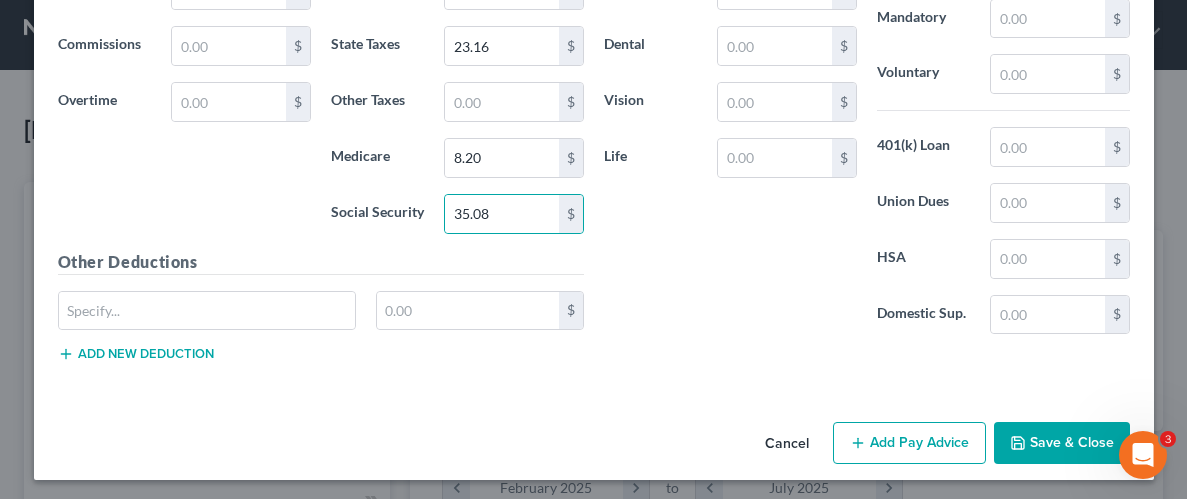 click on "Save & Close" at bounding box center [1062, 443] 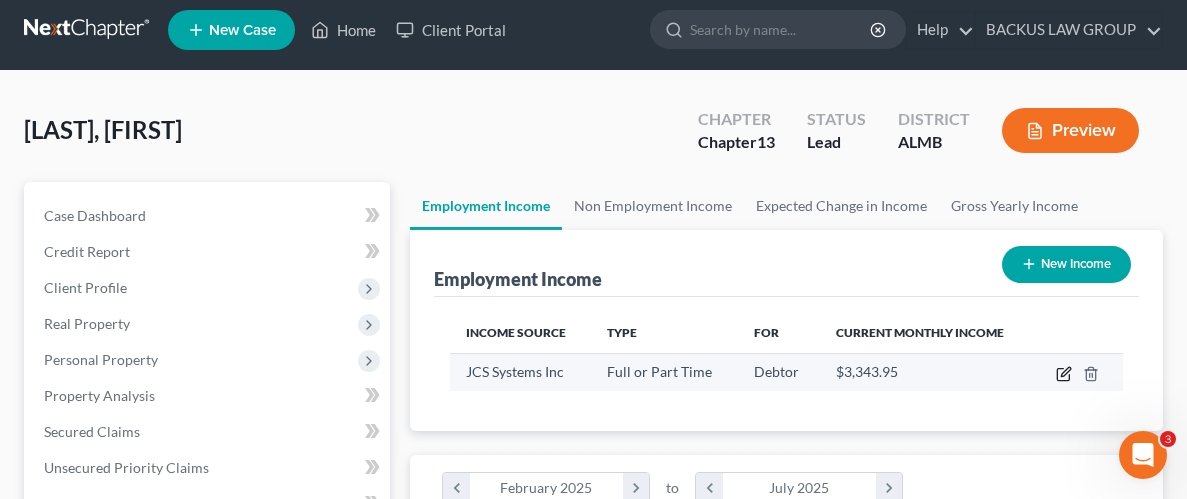 click 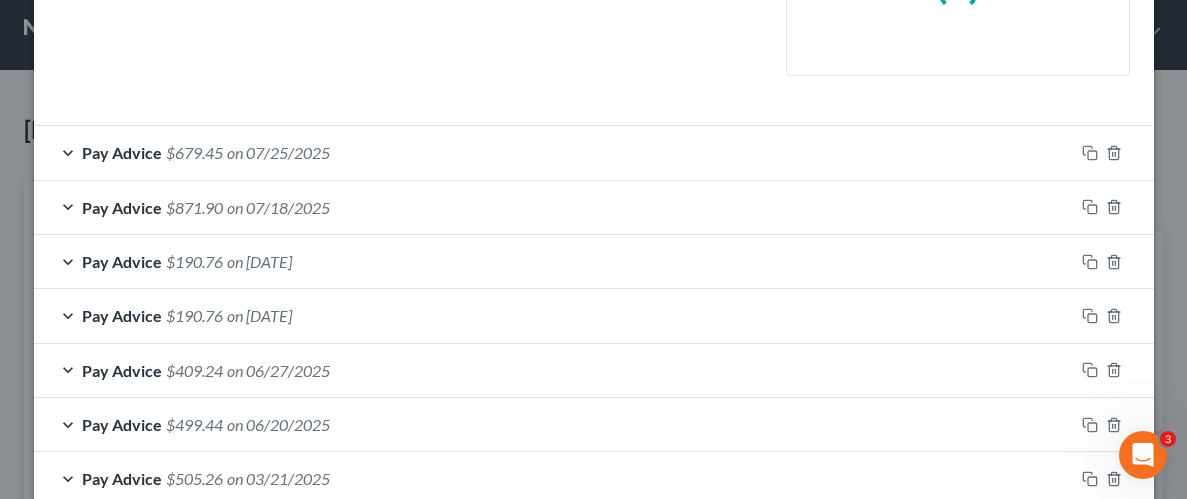 scroll, scrollTop: 696, scrollLeft: 0, axis: vertical 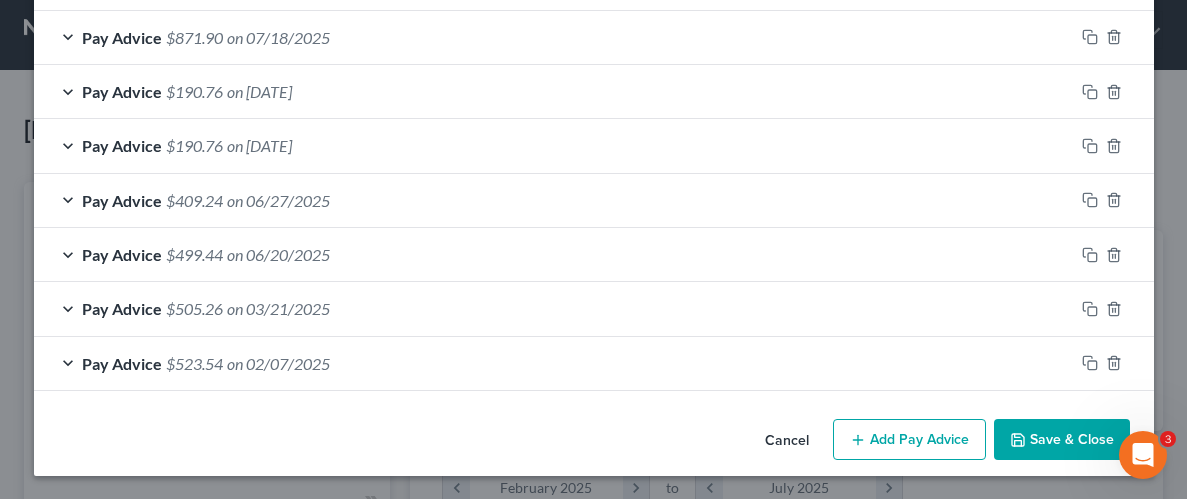 click on "Add Pay Advice" at bounding box center (909, 440) 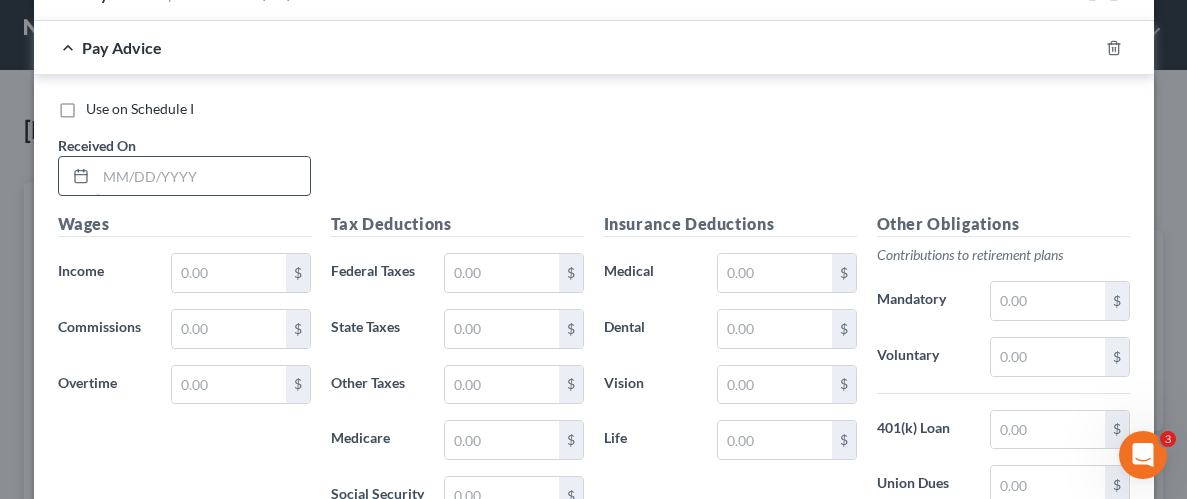 scroll, scrollTop: 1096, scrollLeft: 0, axis: vertical 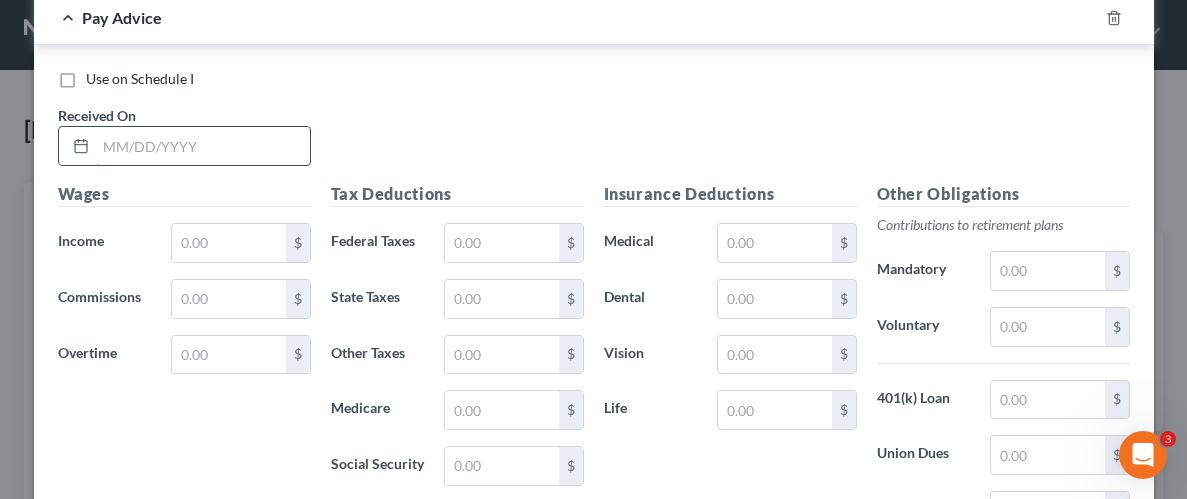 click at bounding box center [203, 146] 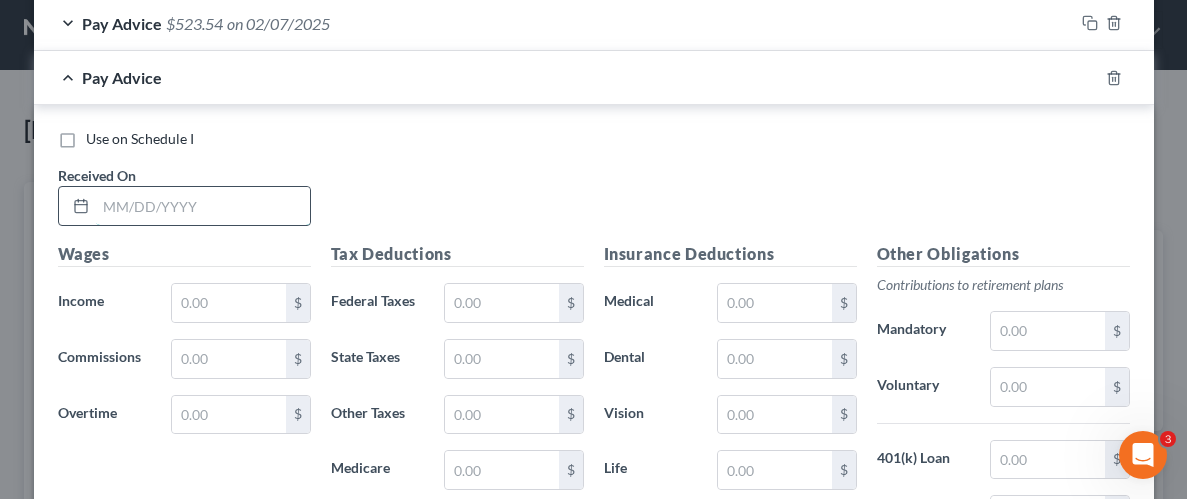 scroll, scrollTop: 1156, scrollLeft: 0, axis: vertical 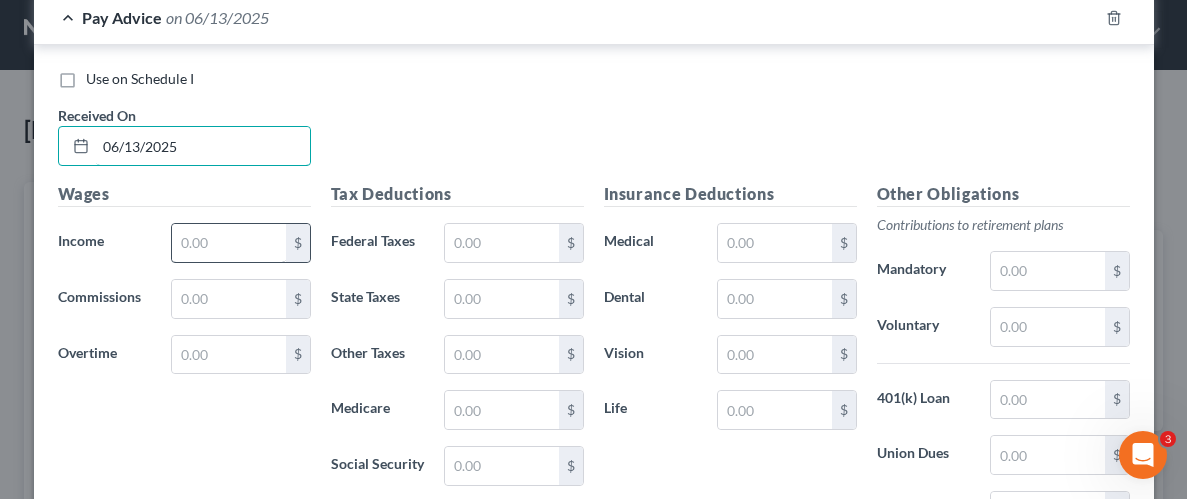 type on "06/13/2025" 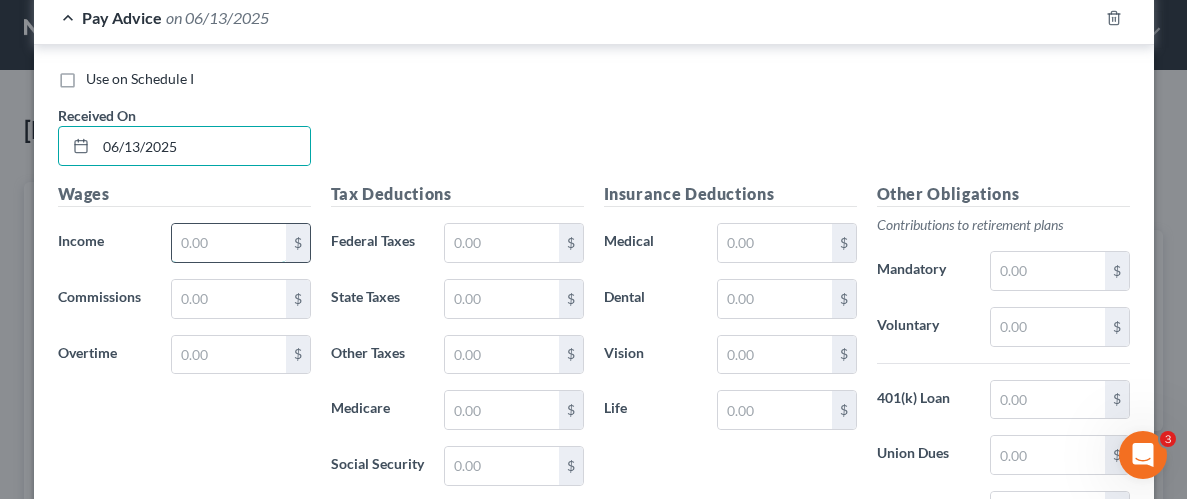 click at bounding box center [228, 243] 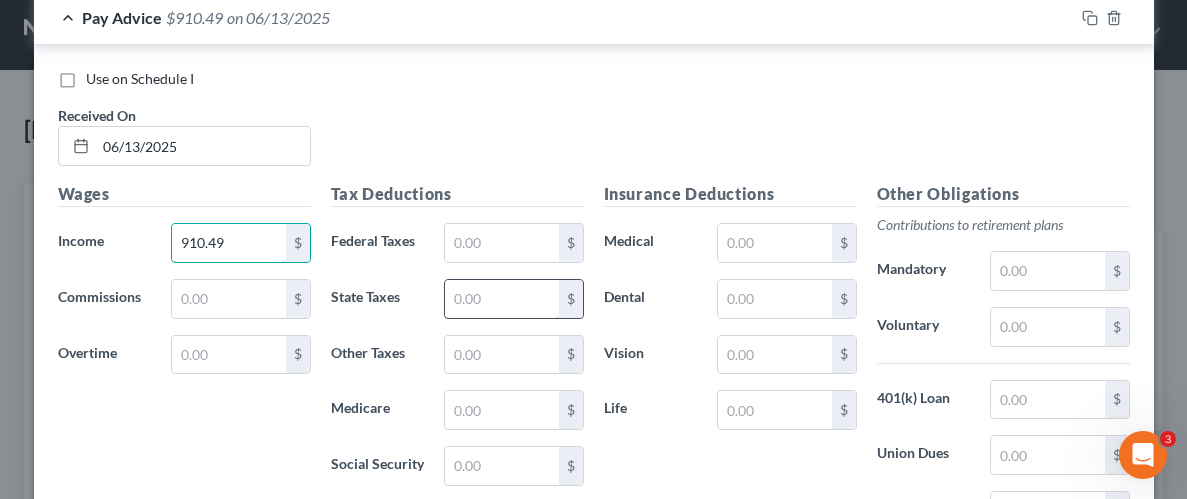 type on "910.49" 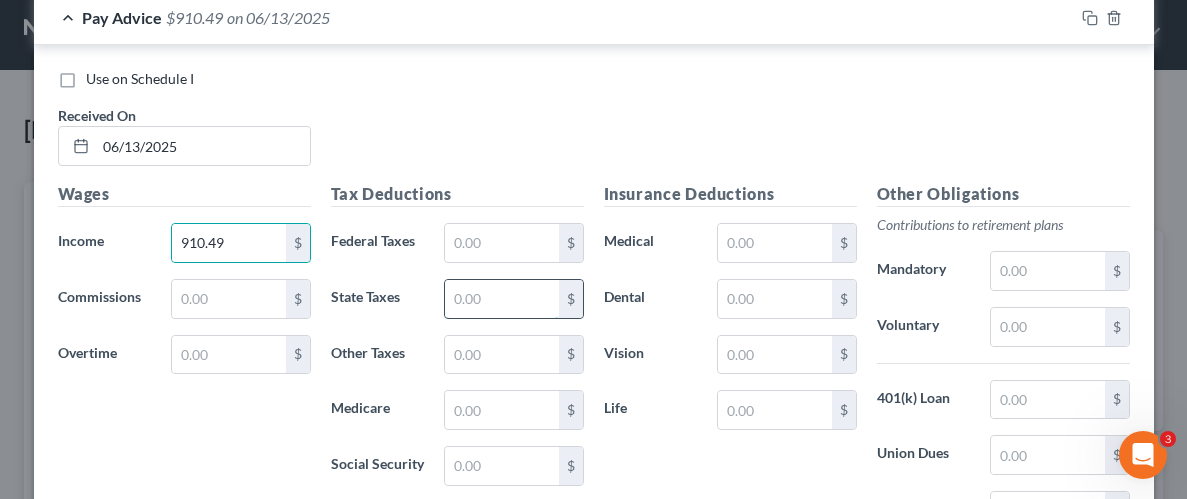 click at bounding box center [501, 299] 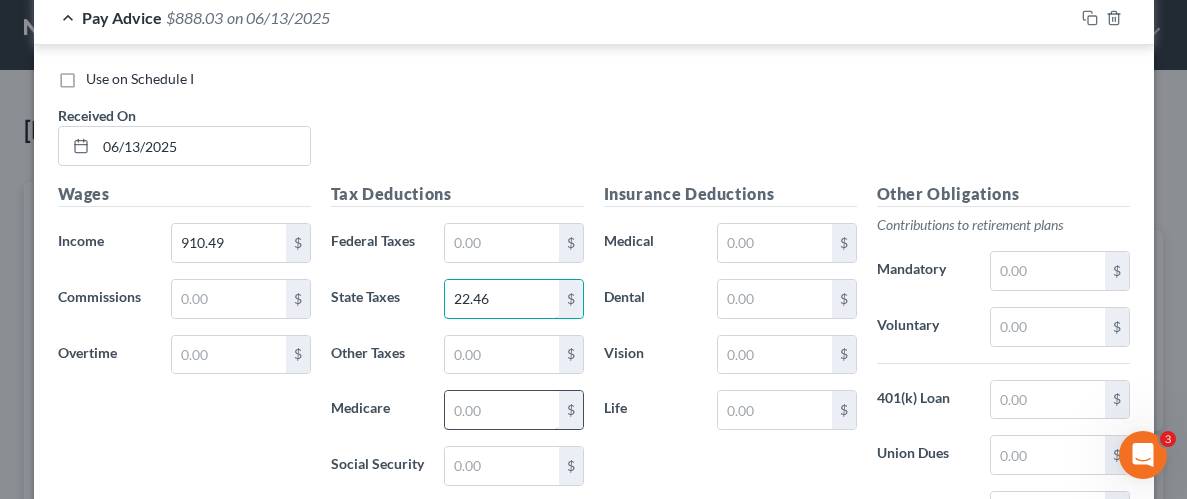 type on "22.46" 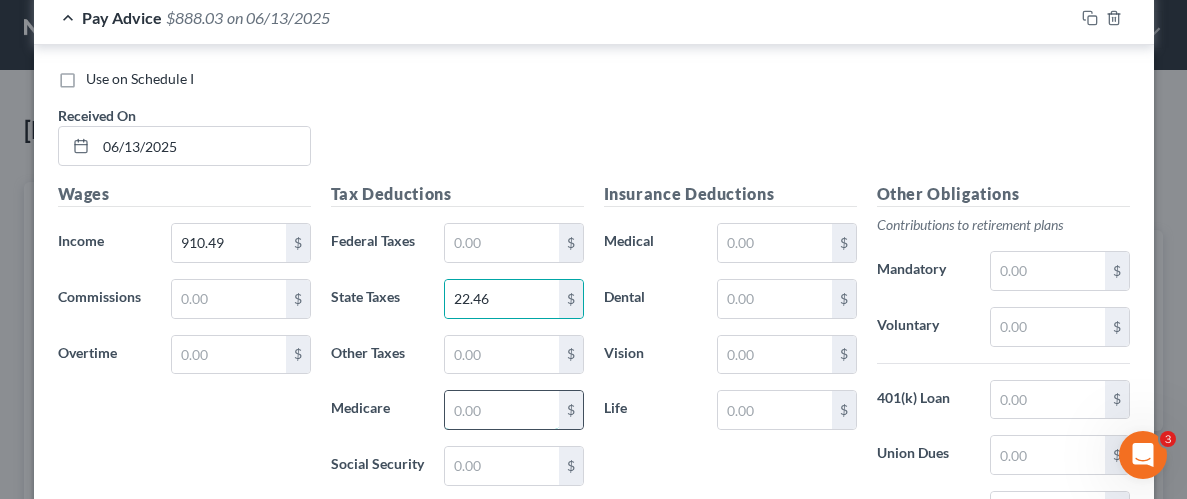 click at bounding box center [501, 410] 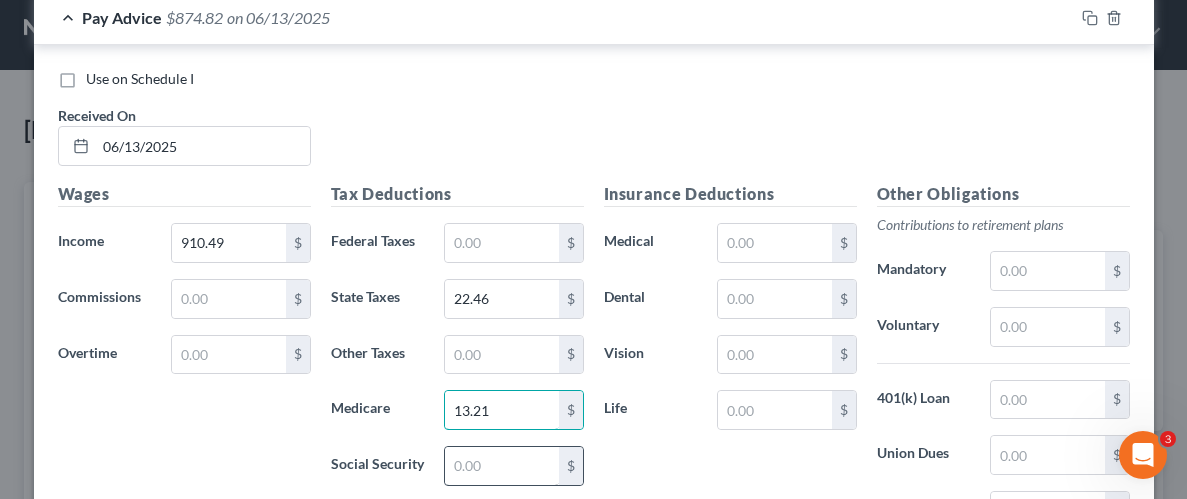 type on "13.21" 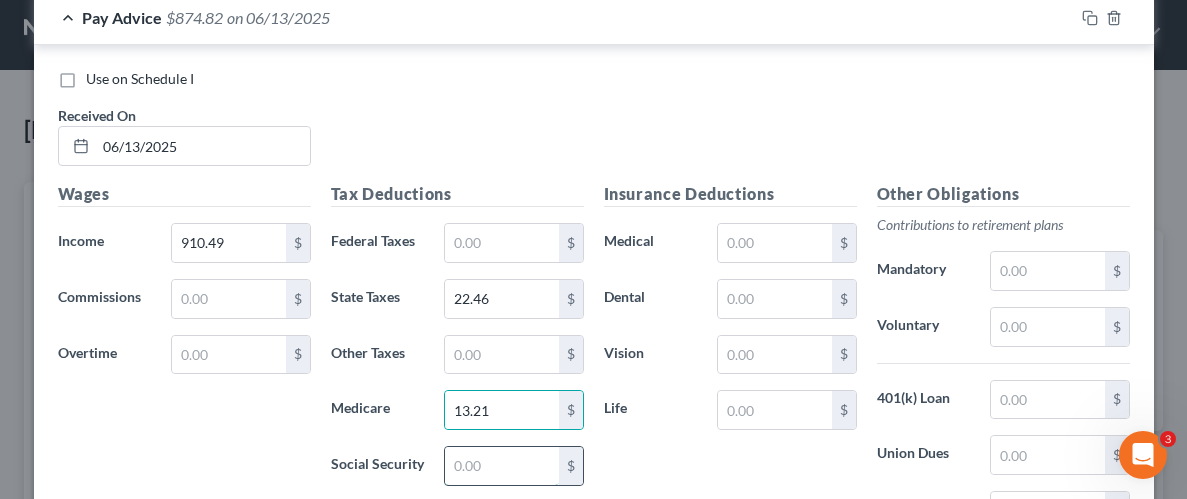 click at bounding box center (501, 466) 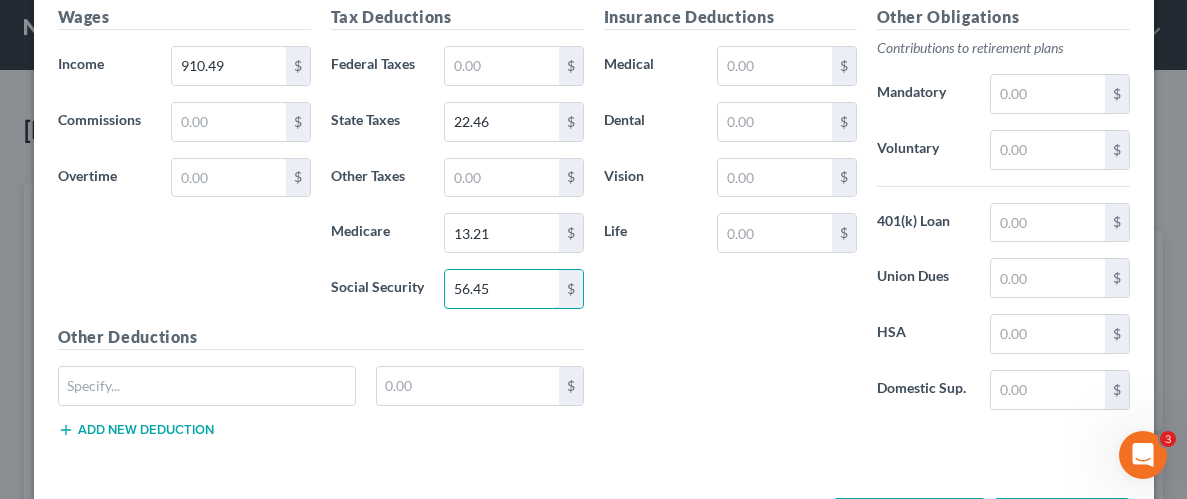 scroll, scrollTop: 1408, scrollLeft: 0, axis: vertical 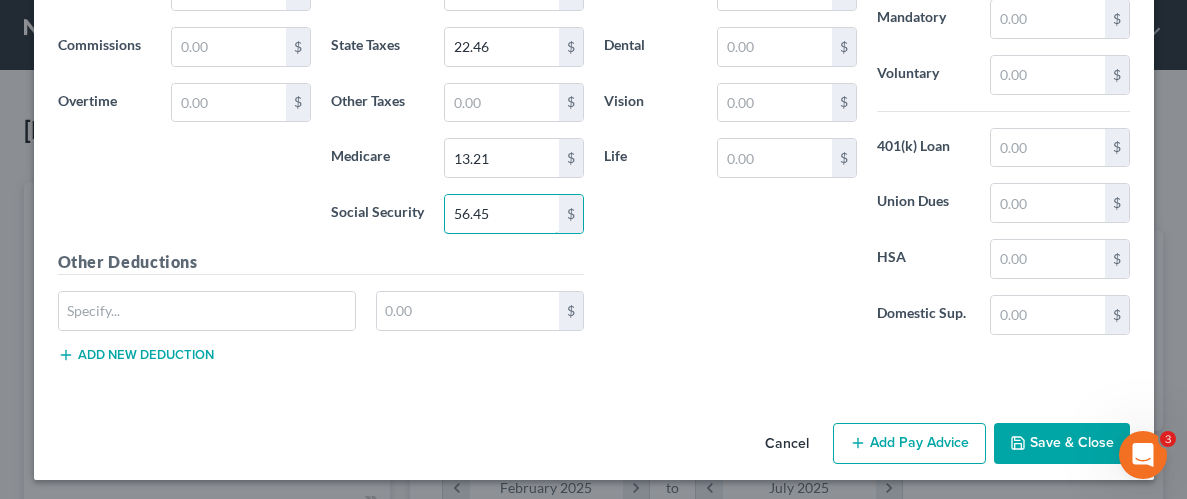 type on "56.45" 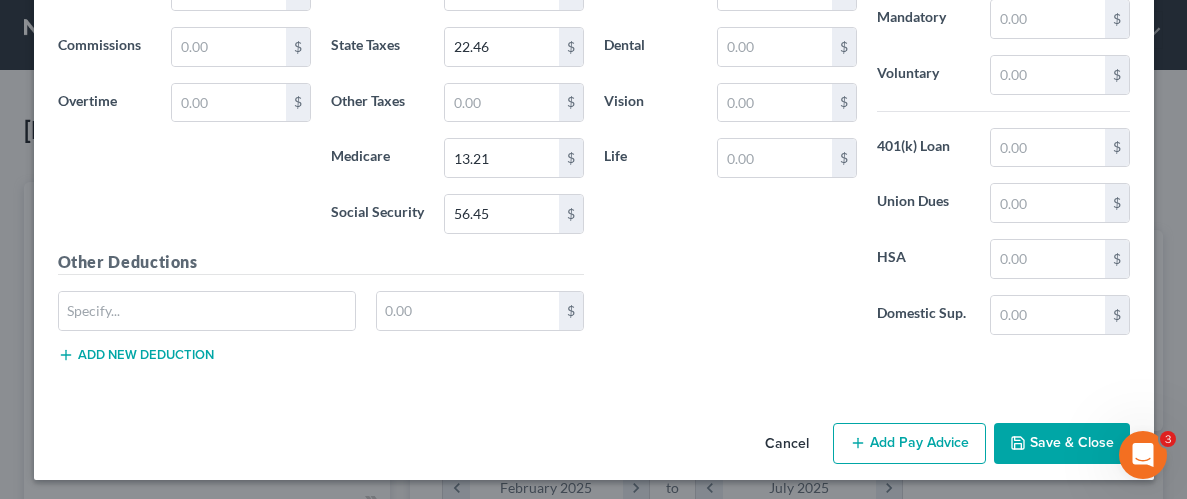 click on "Save & Close" at bounding box center (1062, 444) 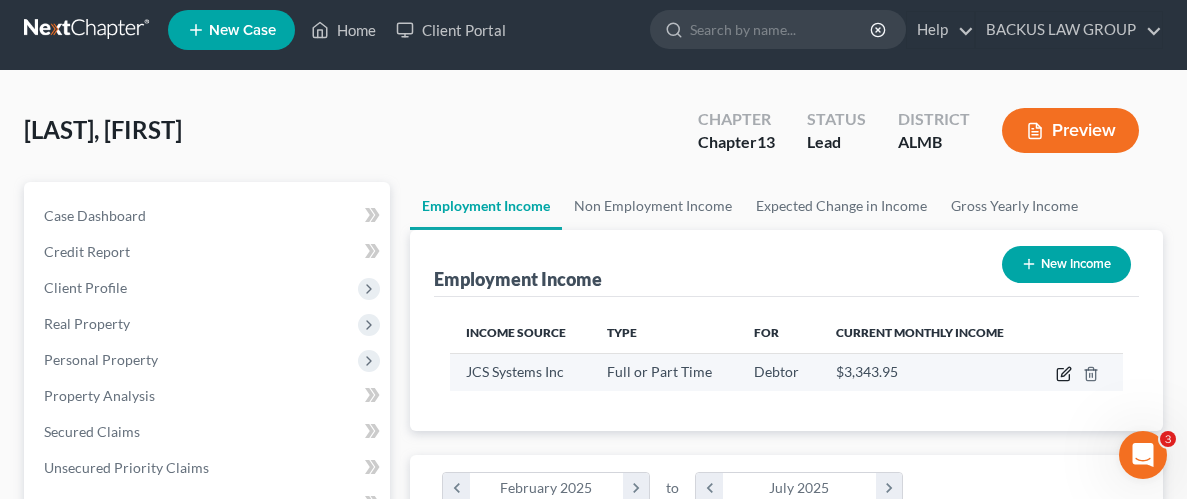 click 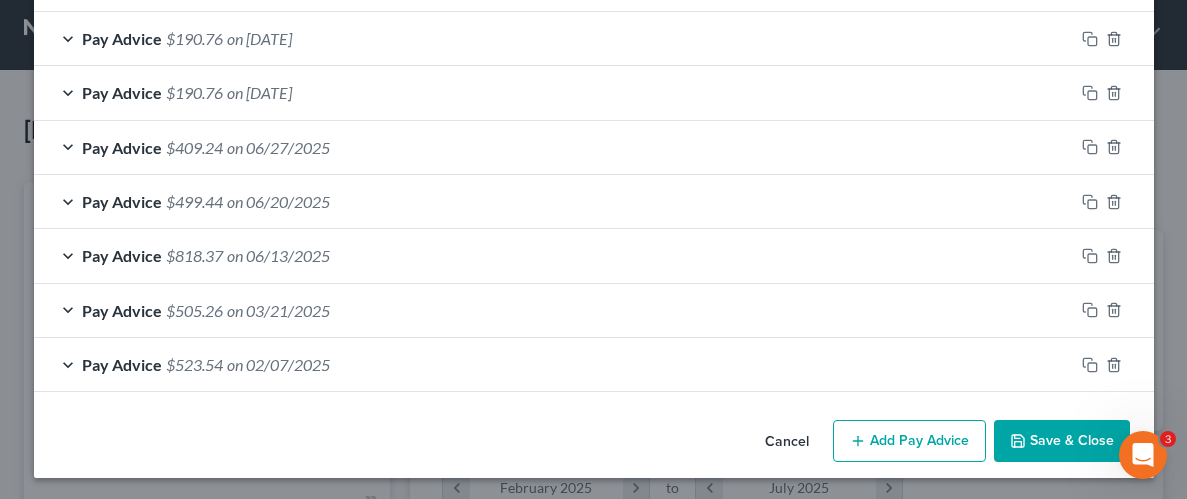 drag, startPoint x: 903, startPoint y: 447, endPoint x: 382, endPoint y: 240, distance: 560.6157 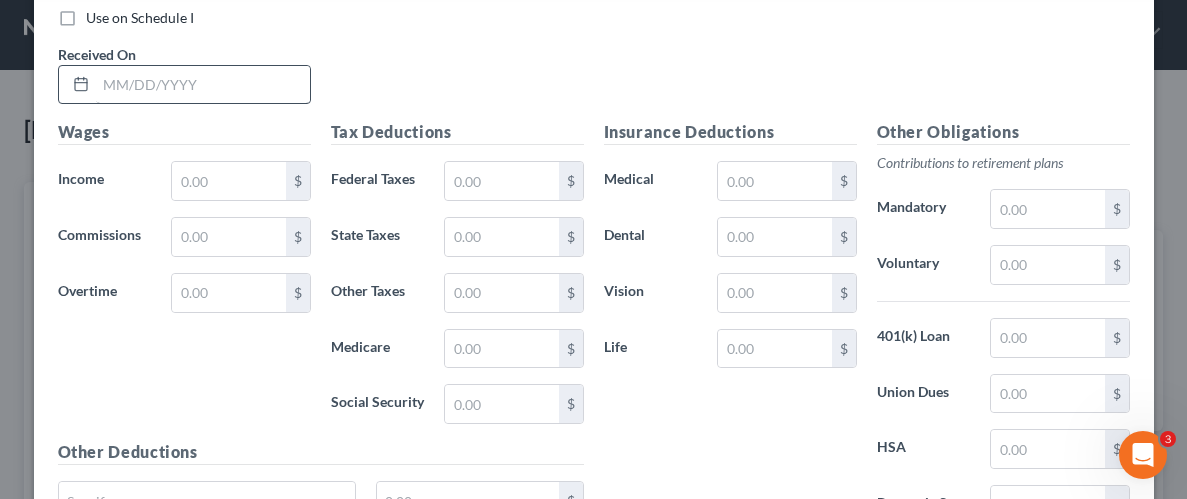 scroll, scrollTop: 1274, scrollLeft: 0, axis: vertical 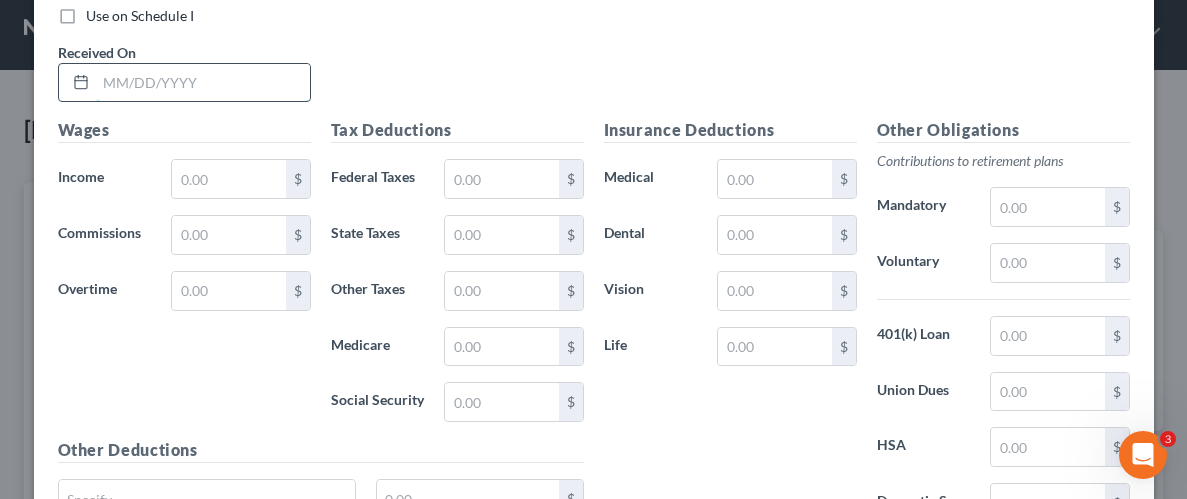 click at bounding box center (203, 83) 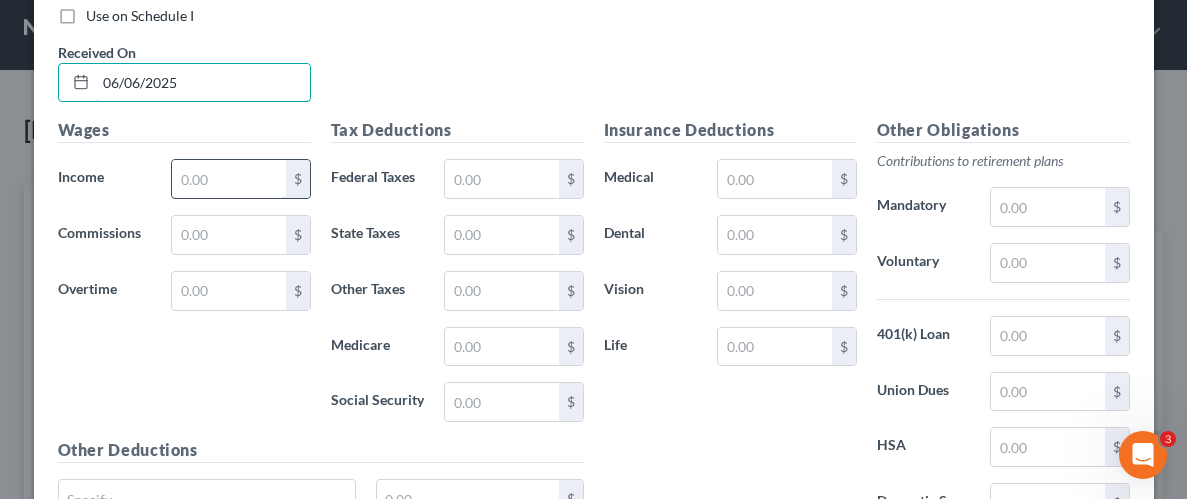 type on "06/06/2025" 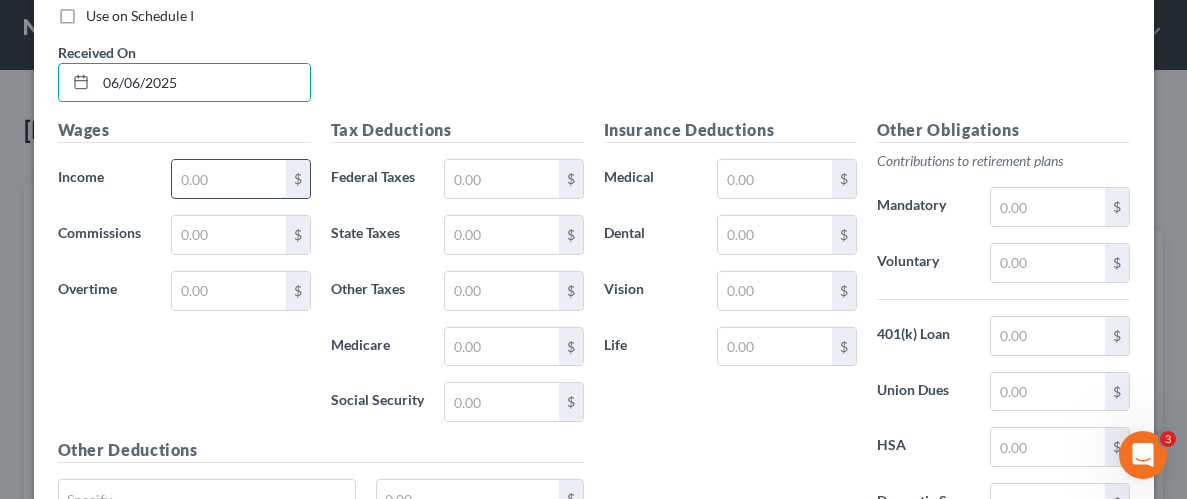 click at bounding box center (228, 179) 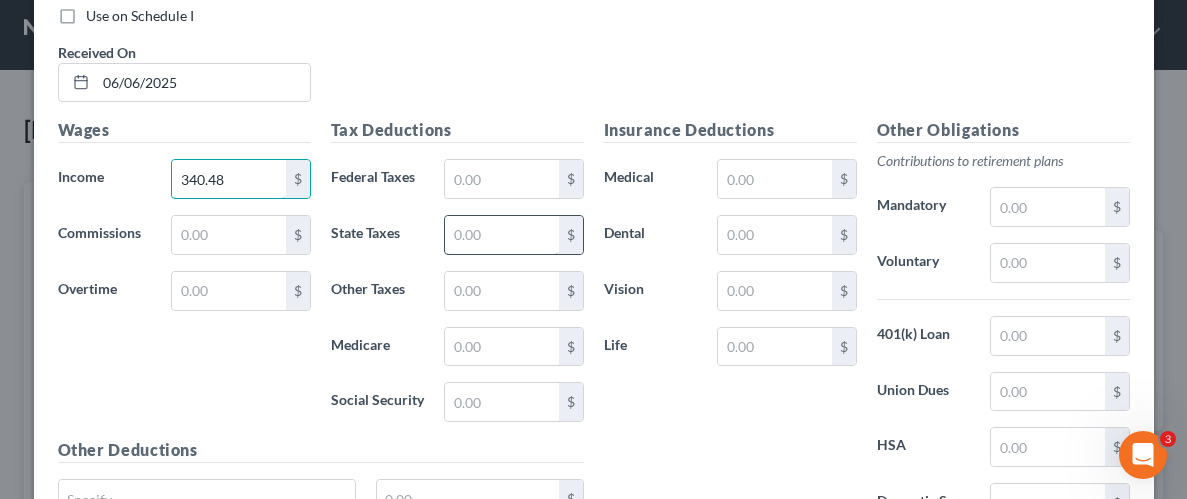 type on "340.48" 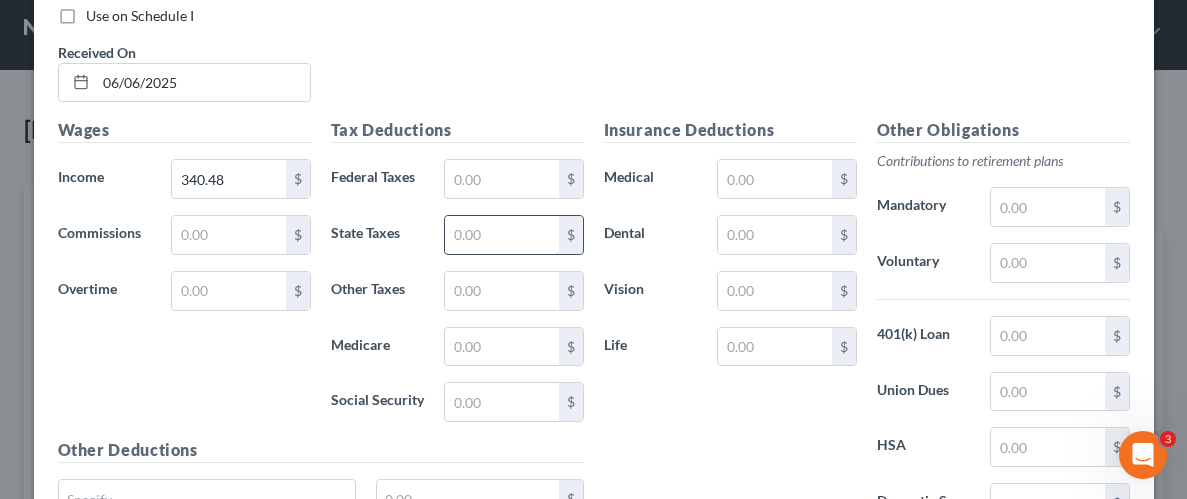 click at bounding box center [501, 235] 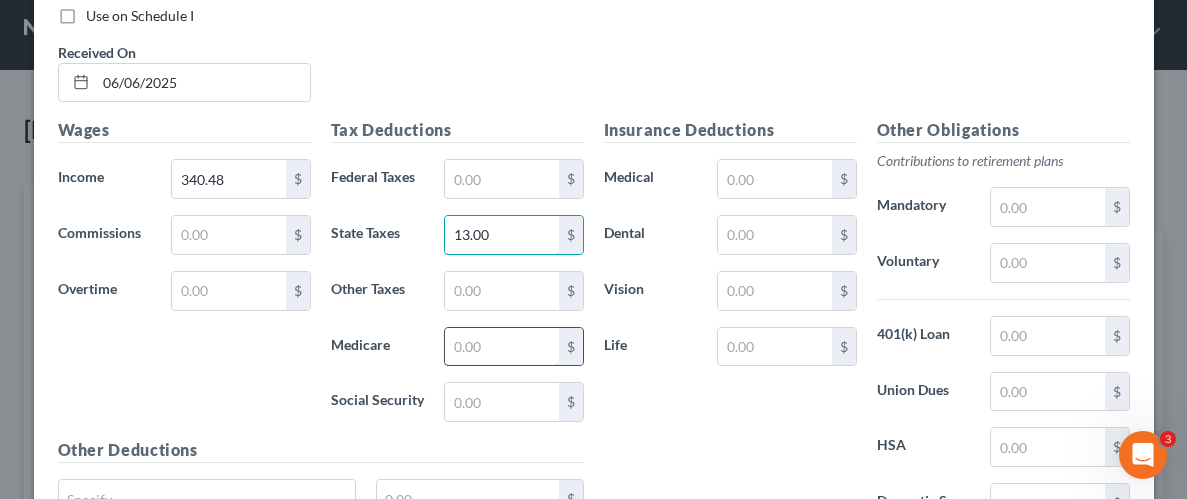 type on "13.00" 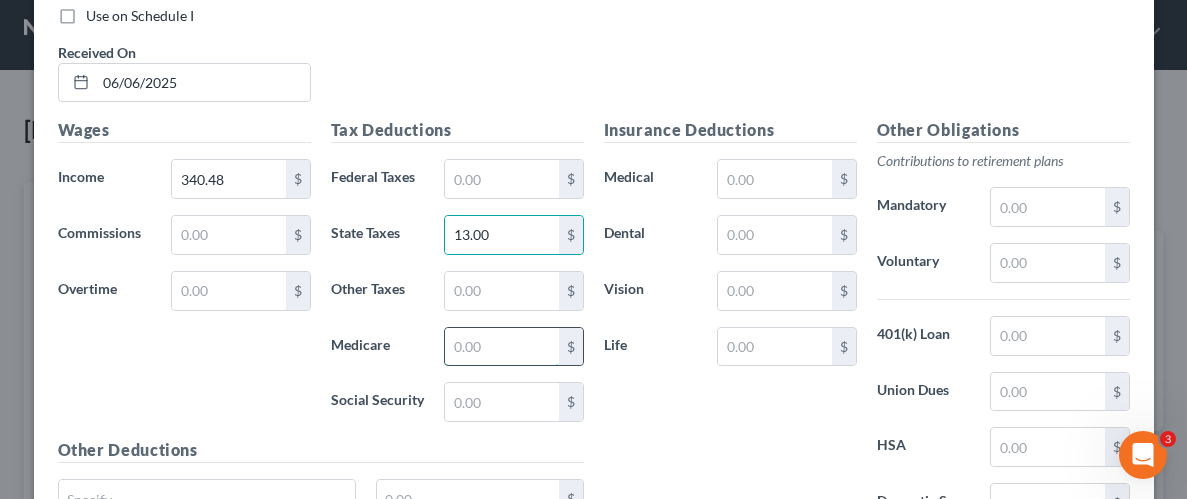 click at bounding box center (501, 347) 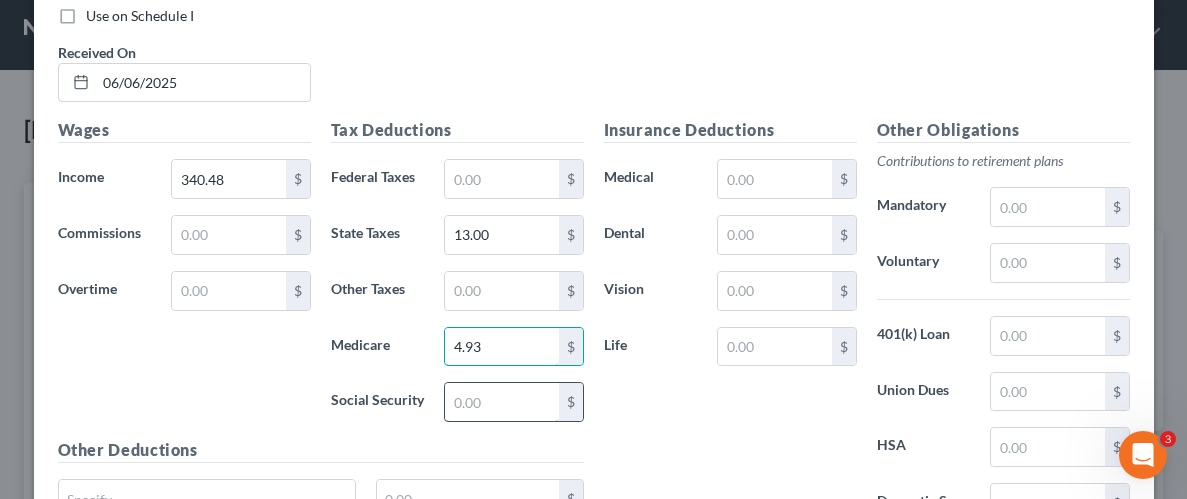 type on "4.93" 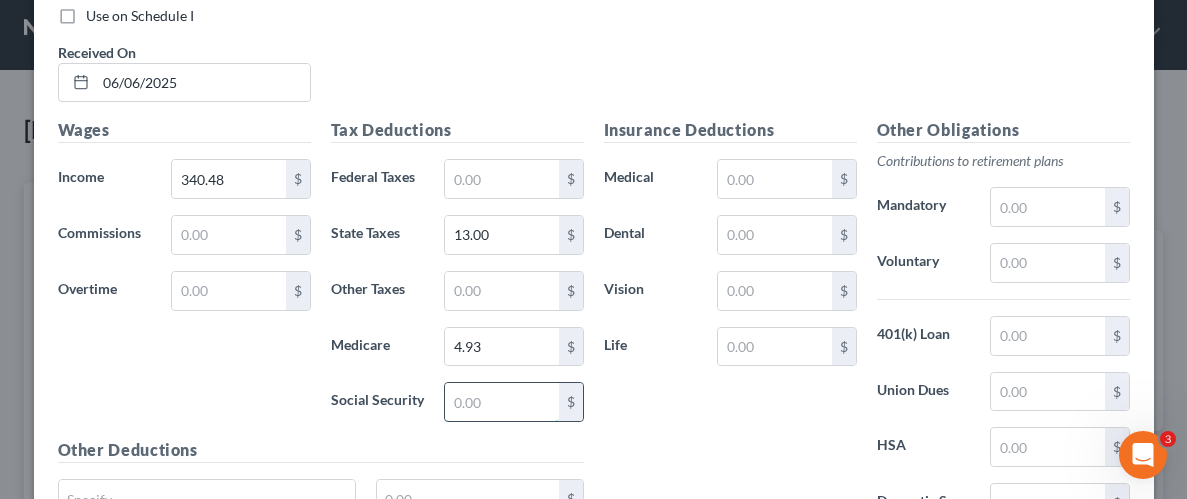 click at bounding box center [501, 402] 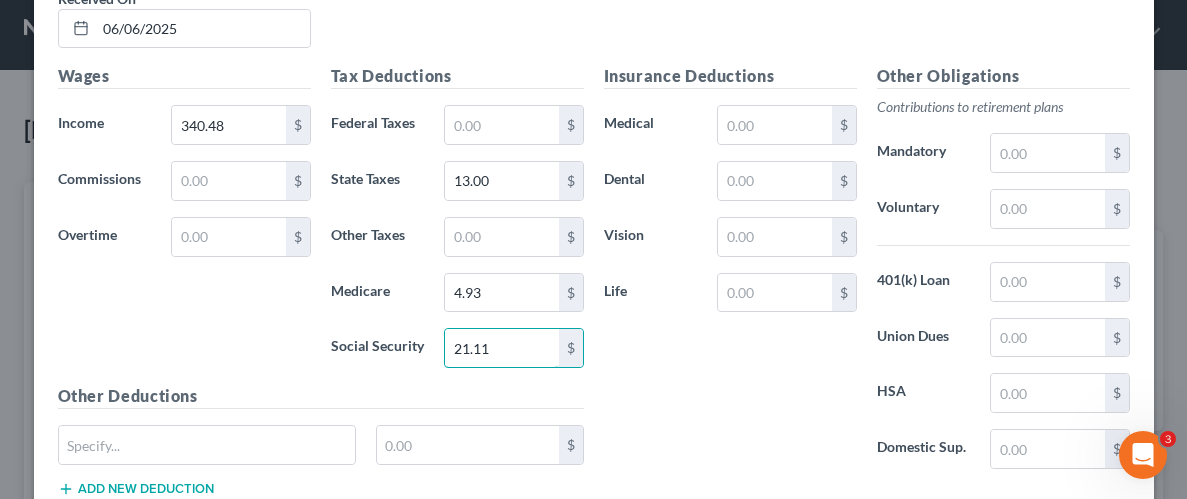 scroll, scrollTop: 1463, scrollLeft: 0, axis: vertical 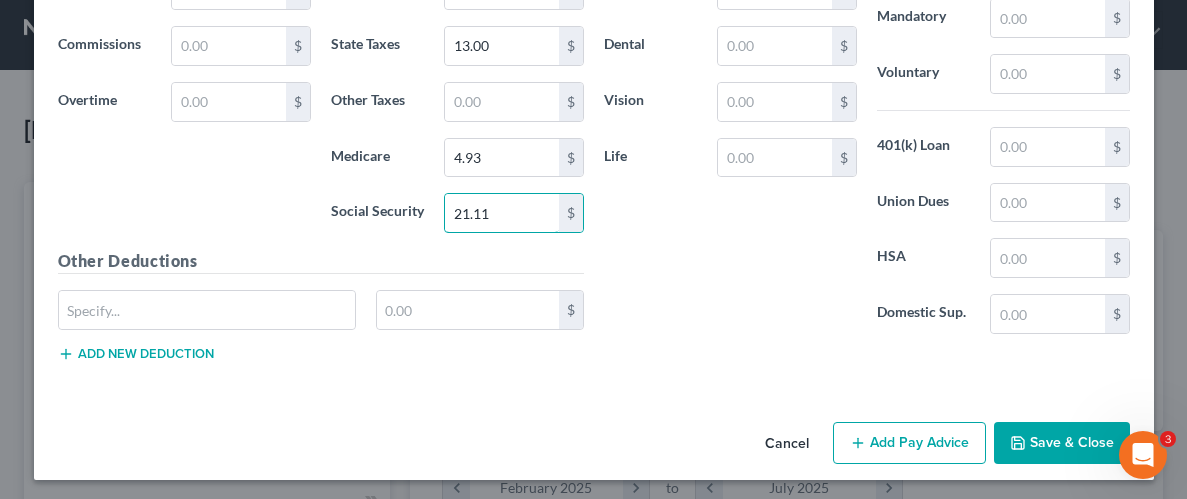 type on "21.11" 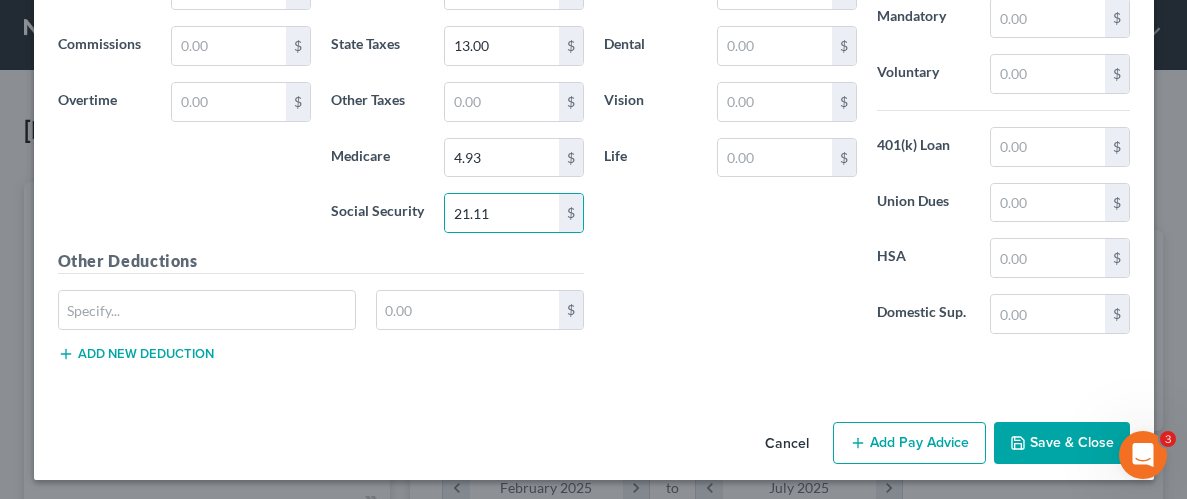 click on "Save & Close" at bounding box center [1062, 443] 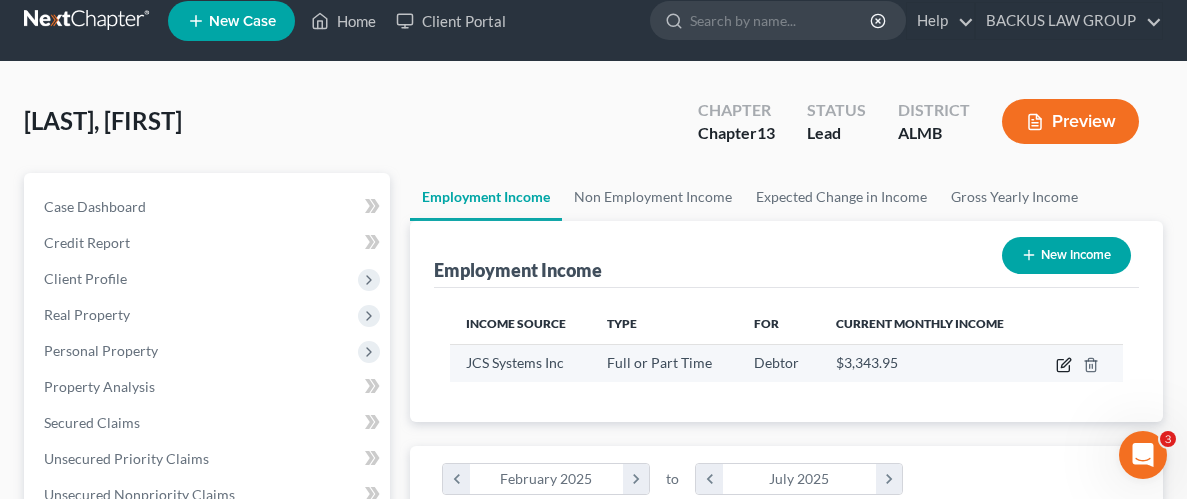 scroll, scrollTop: 19, scrollLeft: 0, axis: vertical 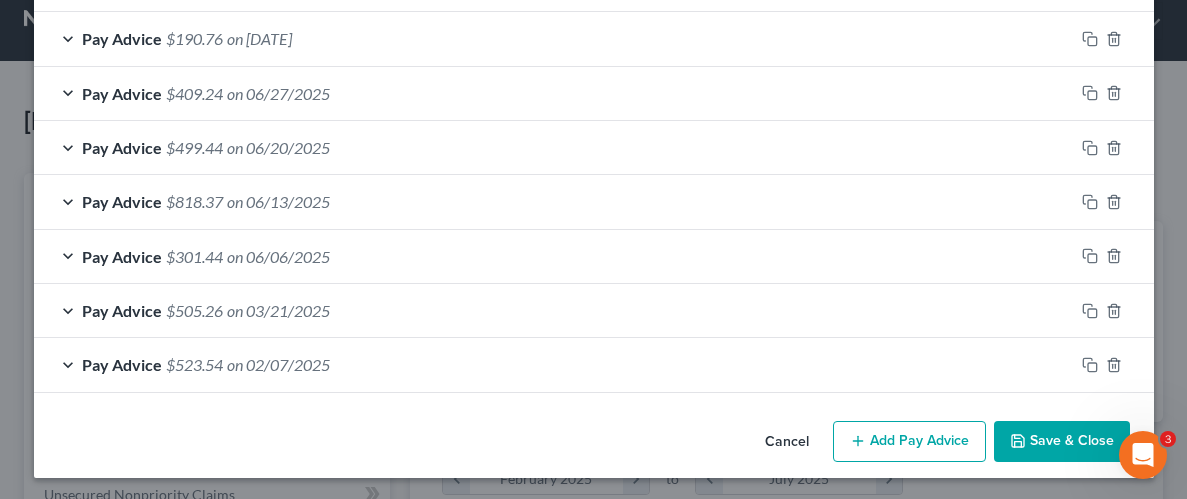 drag, startPoint x: 898, startPoint y: 444, endPoint x: 574, endPoint y: 235, distance: 385.56064 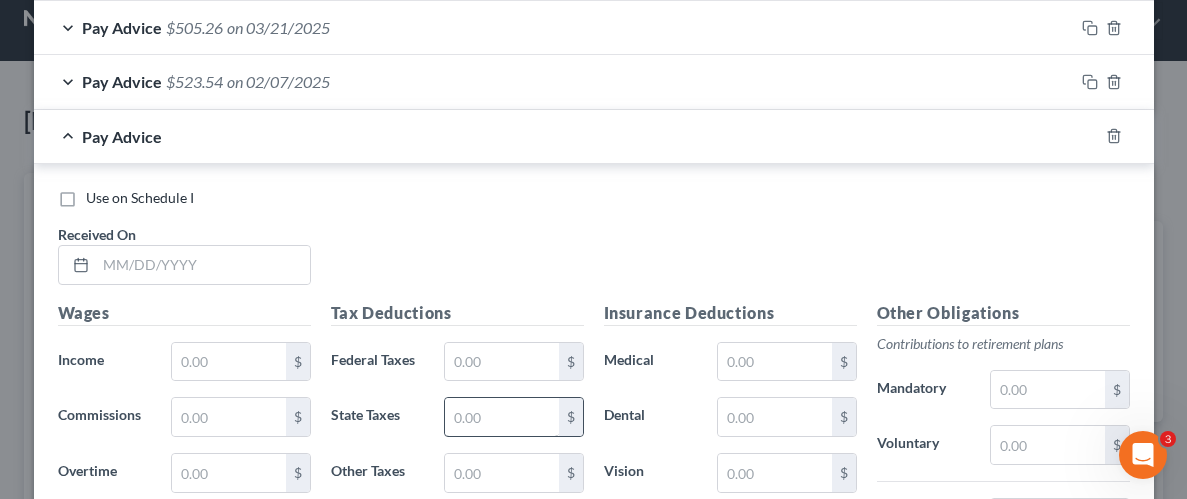 scroll, scrollTop: 1326, scrollLeft: 0, axis: vertical 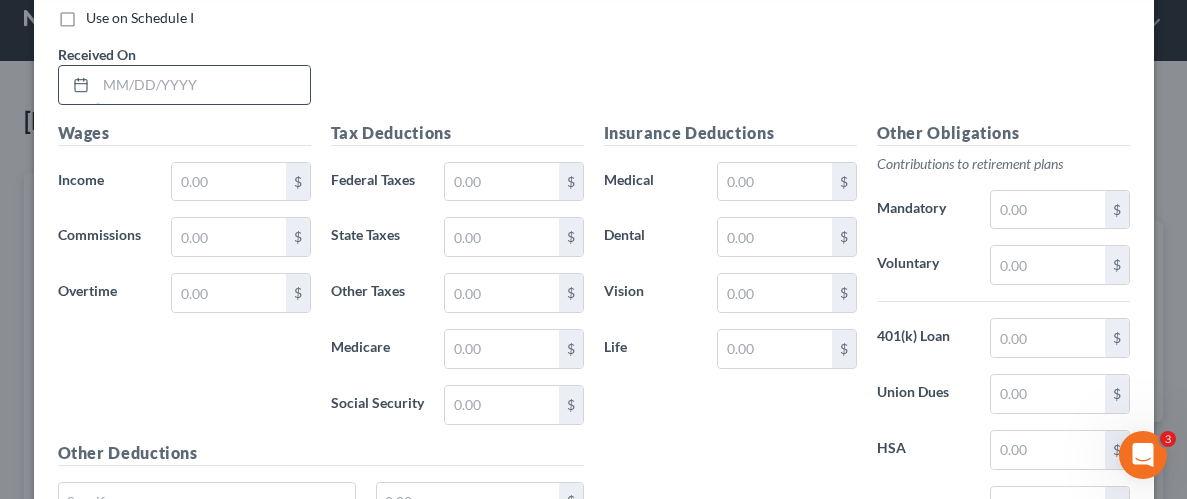click at bounding box center [203, 85] 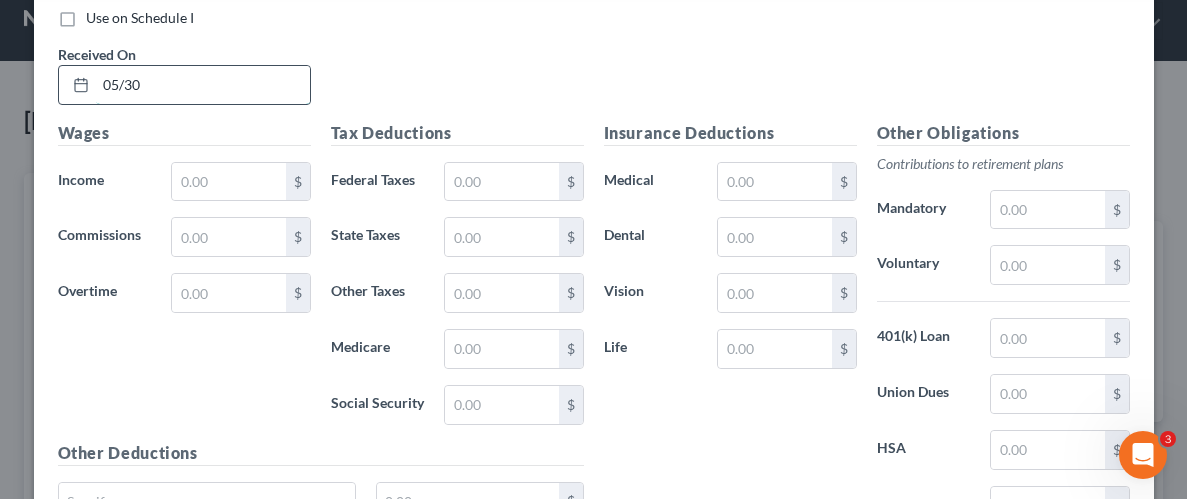type on "05/30/2025" 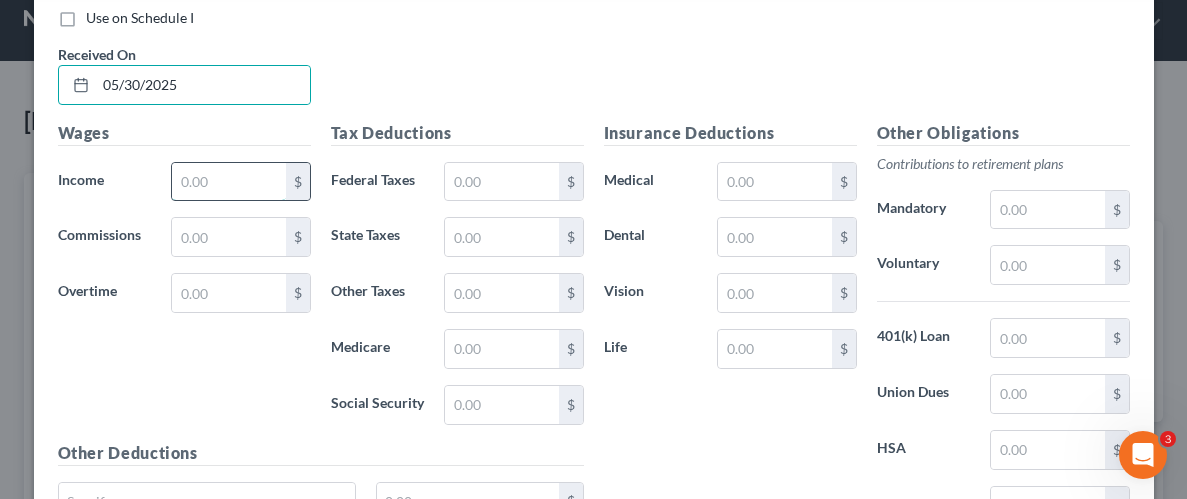 click at bounding box center [228, 182] 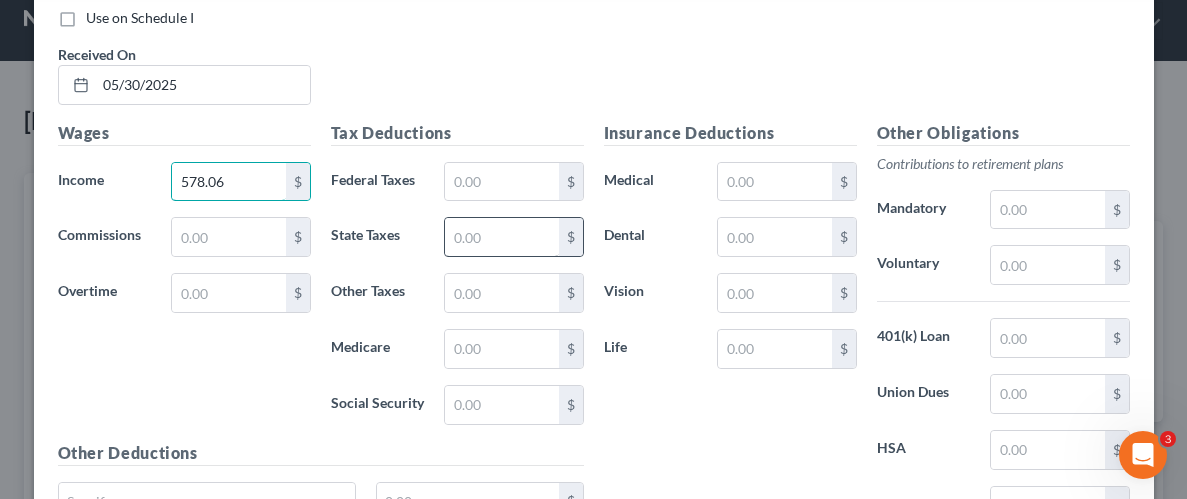 type on "578.06" 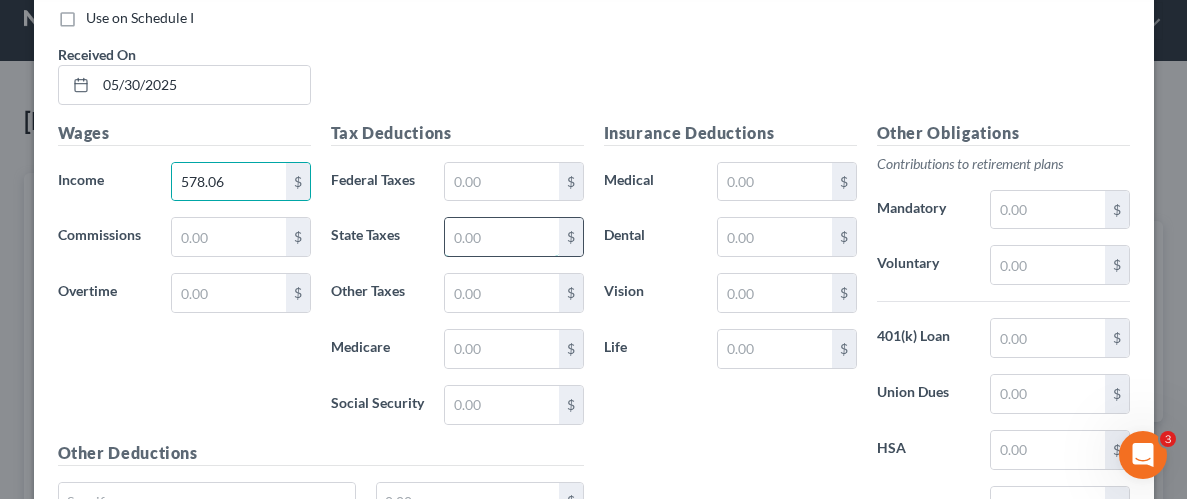 click at bounding box center [501, 237] 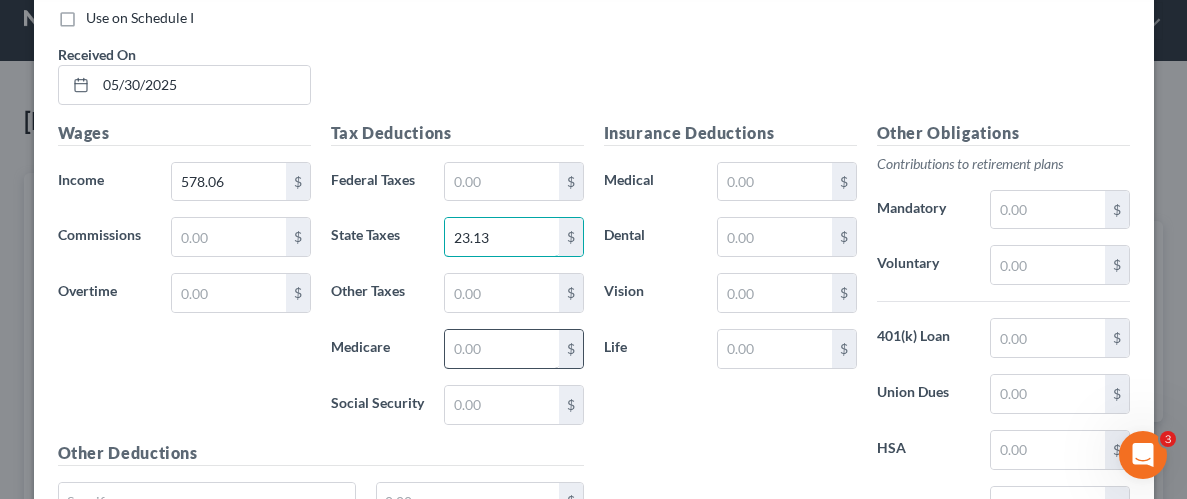 type on "23.13" 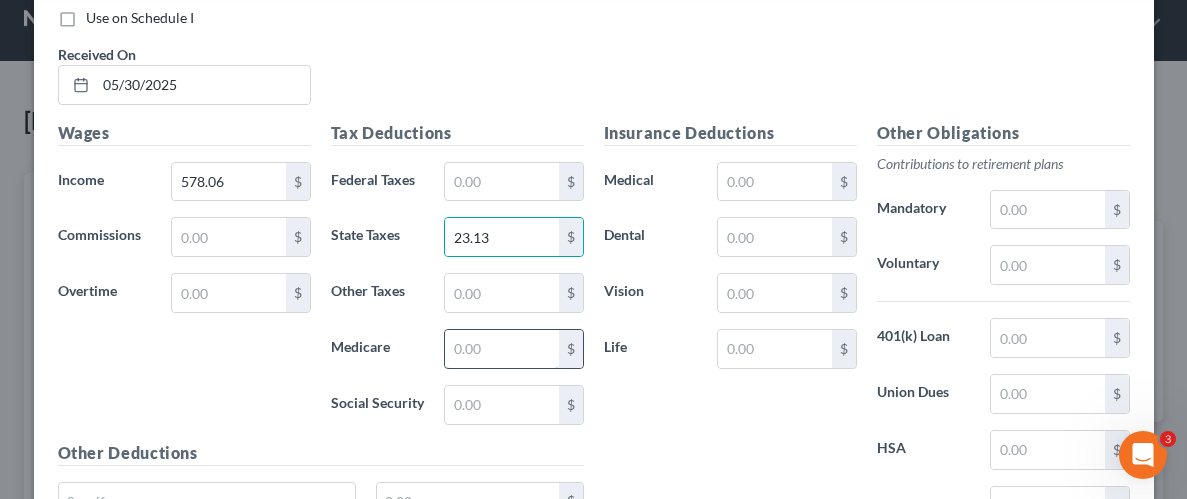 click at bounding box center (501, 349) 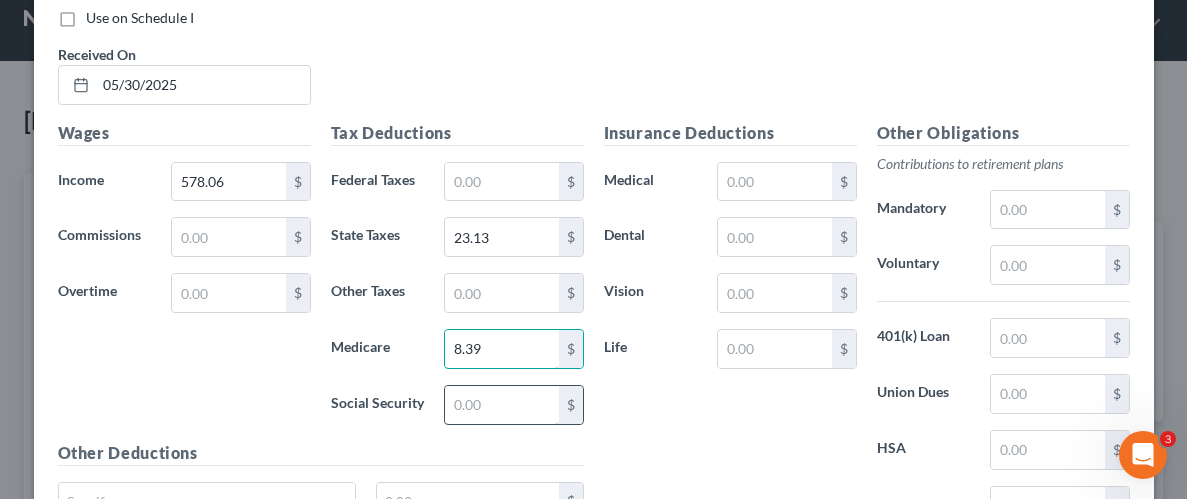 type on "8.39" 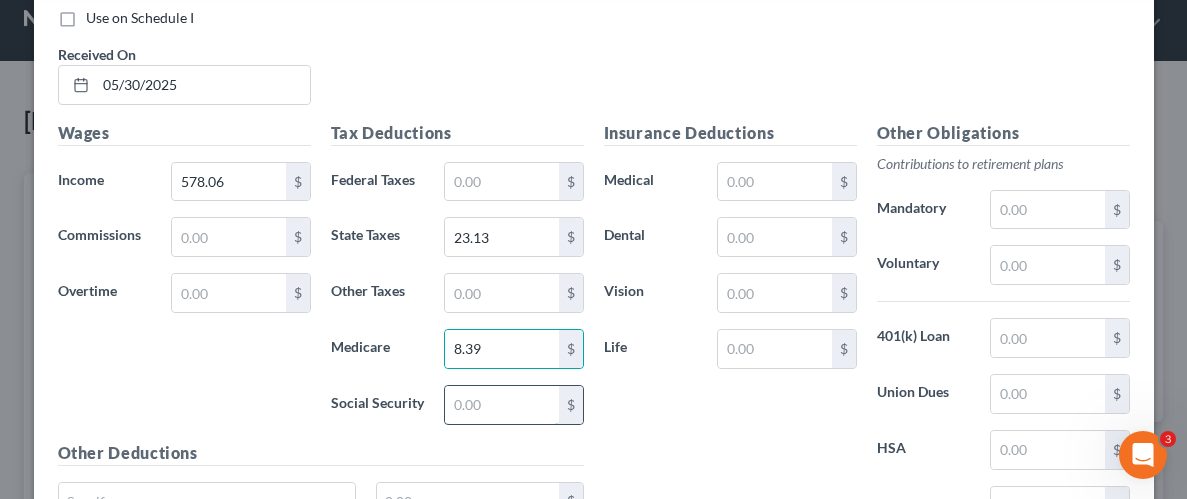 click at bounding box center (501, 405) 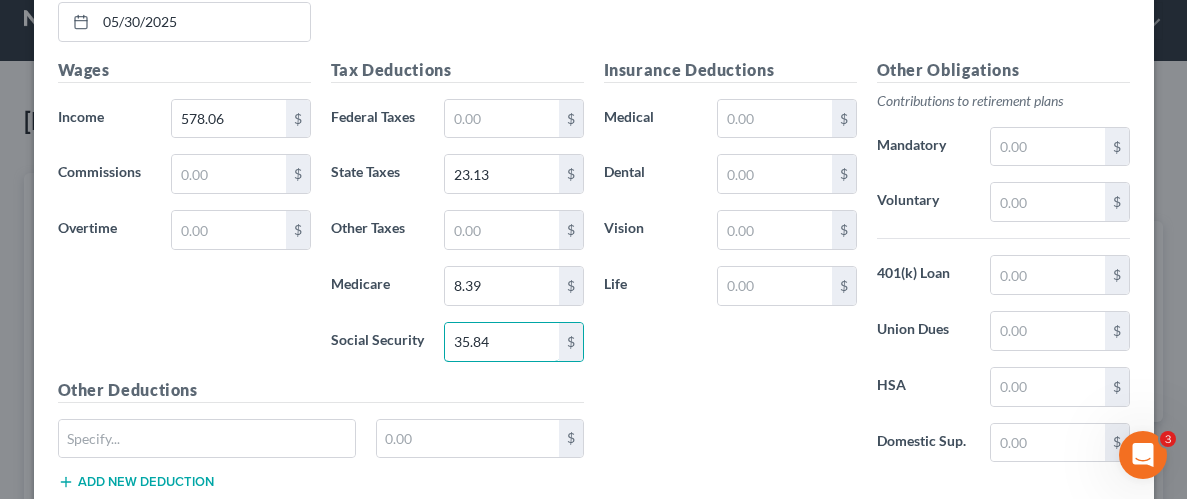 scroll, scrollTop: 1517, scrollLeft: 0, axis: vertical 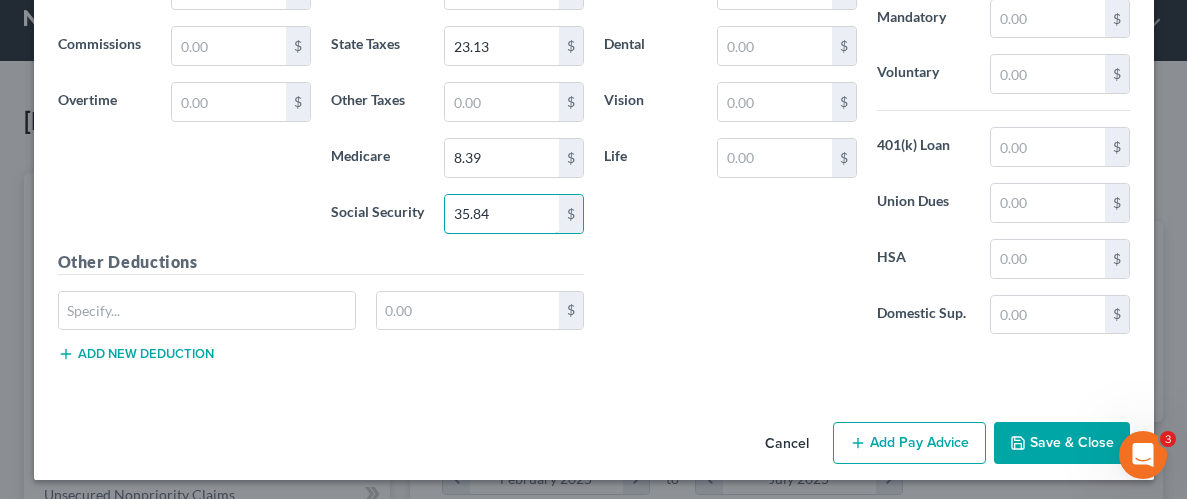 type on "35.84" 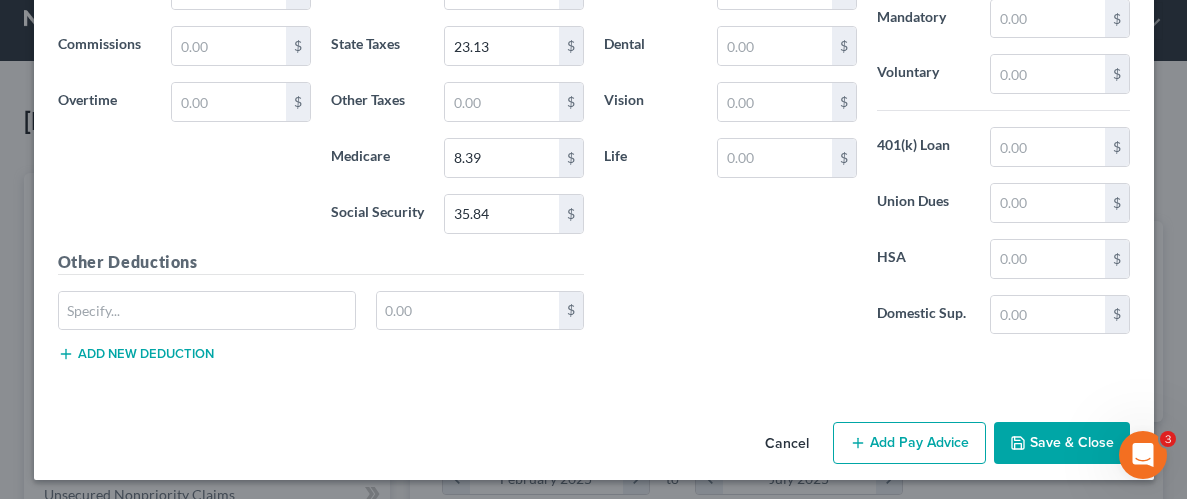 click on "Save & Close" at bounding box center [1062, 443] 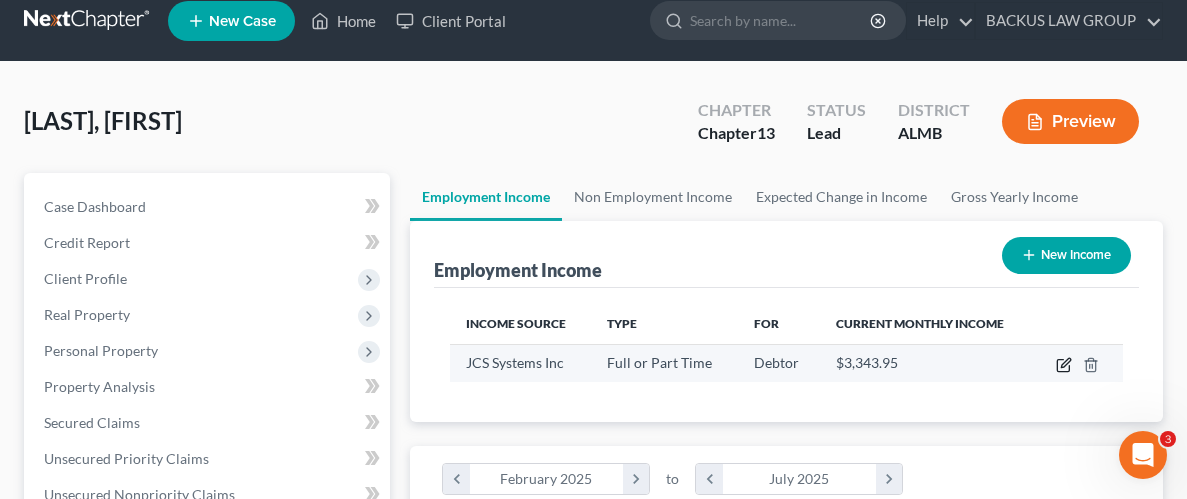 click 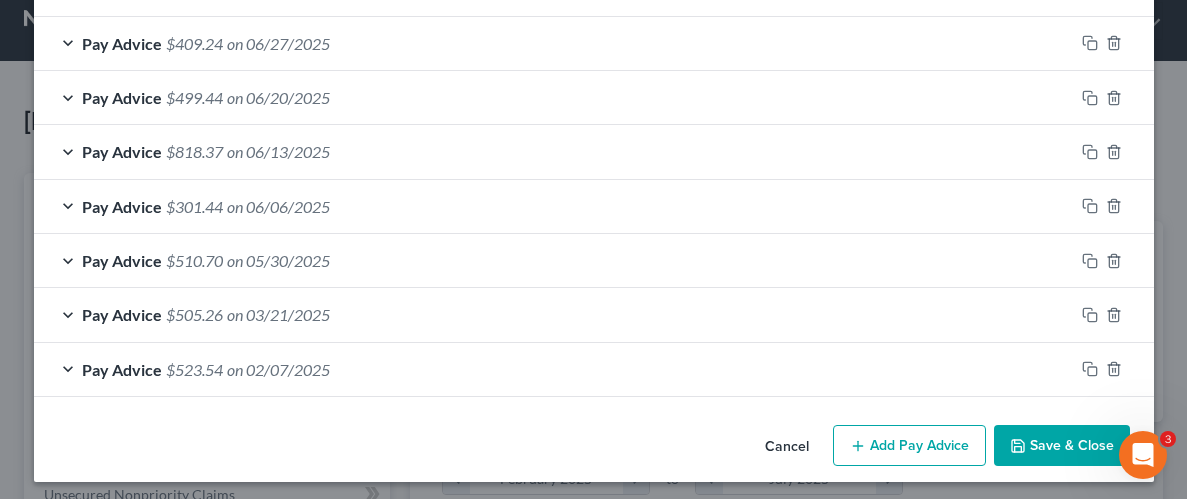 scroll, scrollTop: 858, scrollLeft: 0, axis: vertical 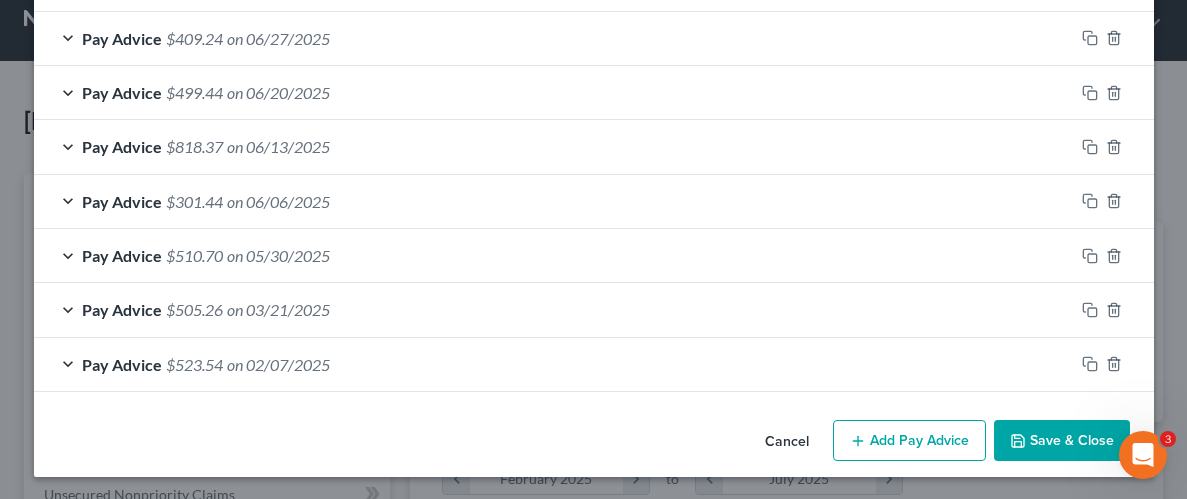 click on "Add Pay Advice" at bounding box center [909, 441] 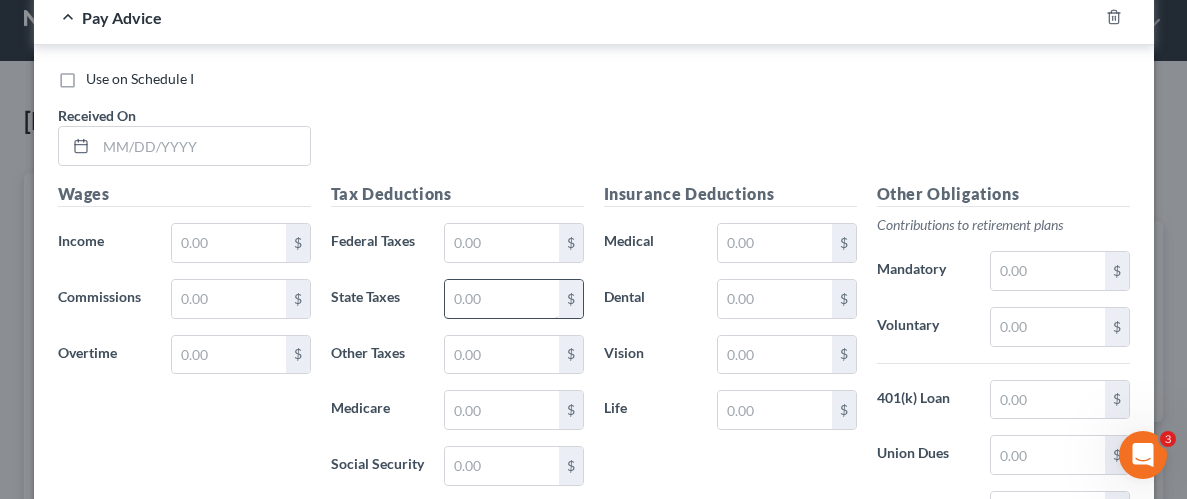 scroll, scrollTop: 1284, scrollLeft: 0, axis: vertical 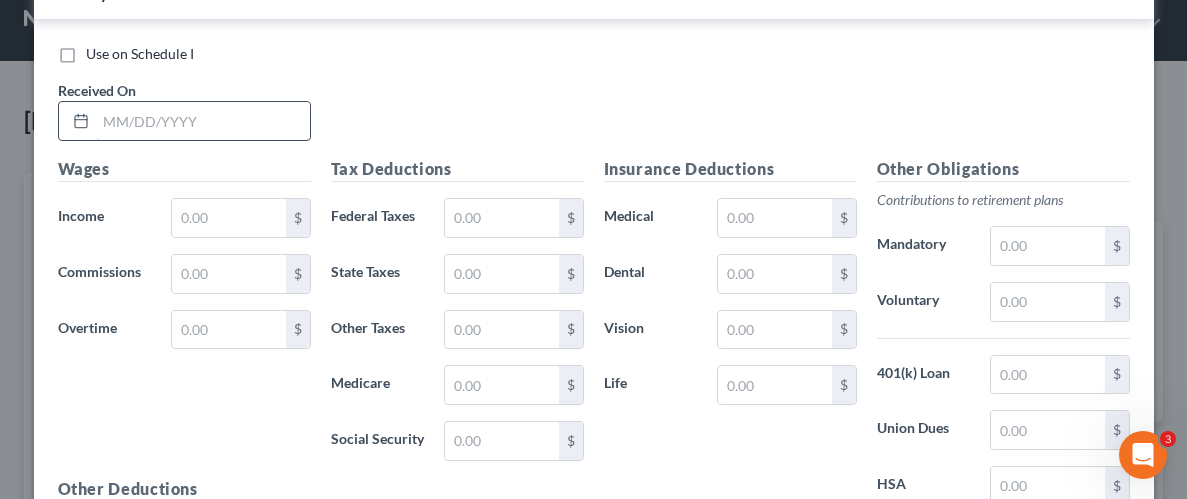 drag, startPoint x: 161, startPoint y: 97, endPoint x: 162, endPoint y: 109, distance: 12.0415945 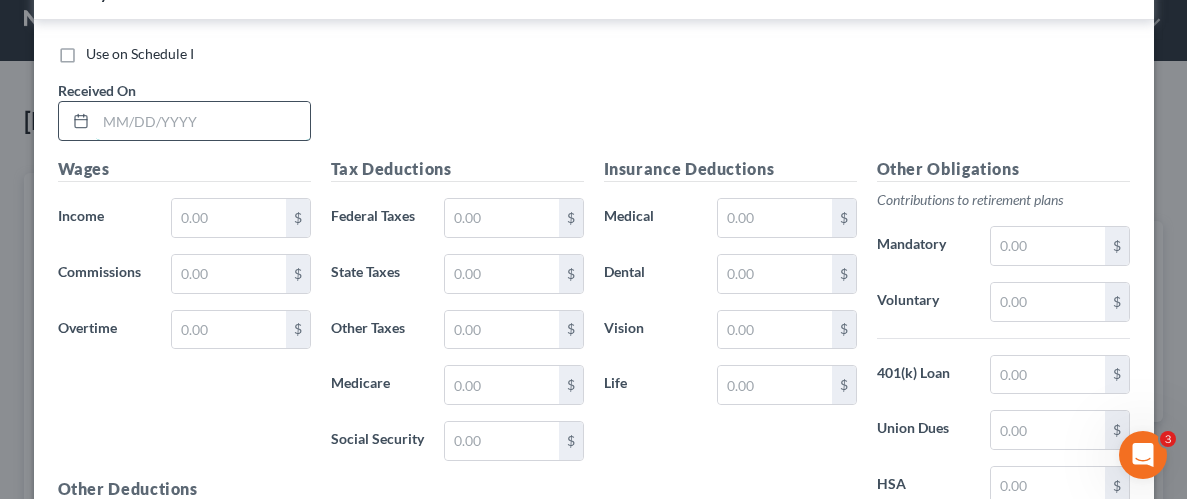 click at bounding box center [203, 121] 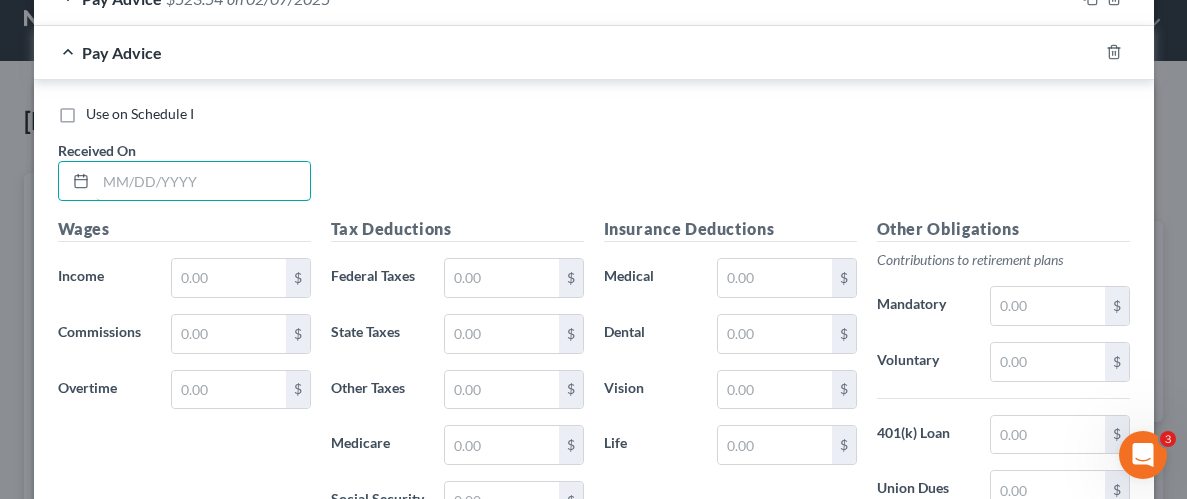scroll, scrollTop: 1344, scrollLeft: 0, axis: vertical 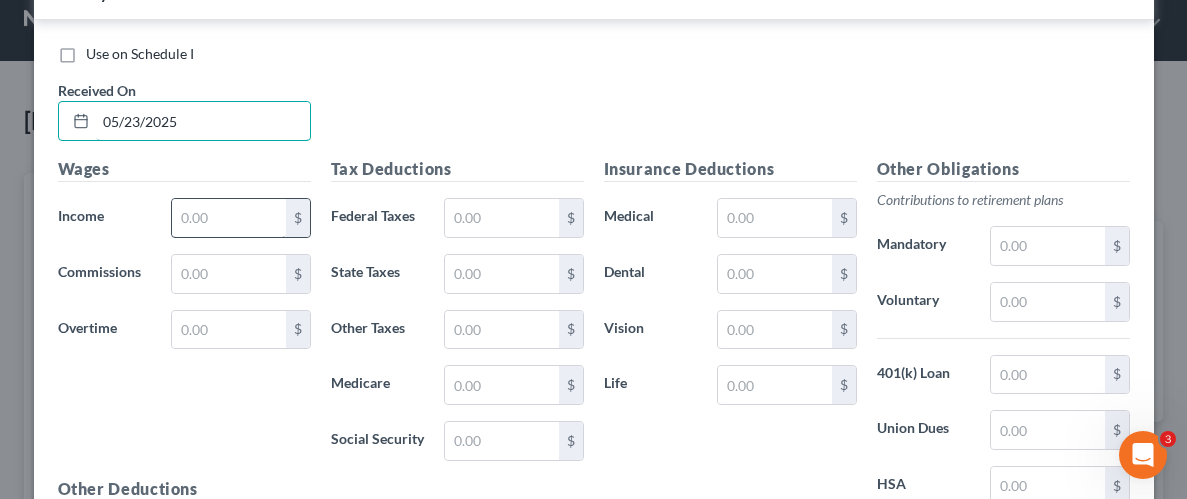 type on "05/23/2025" 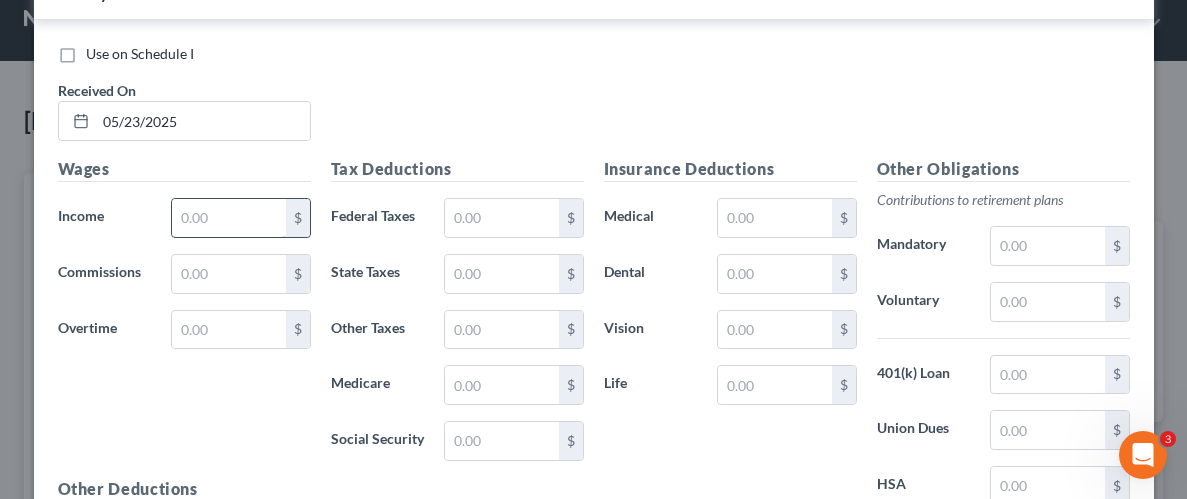 click at bounding box center [228, 218] 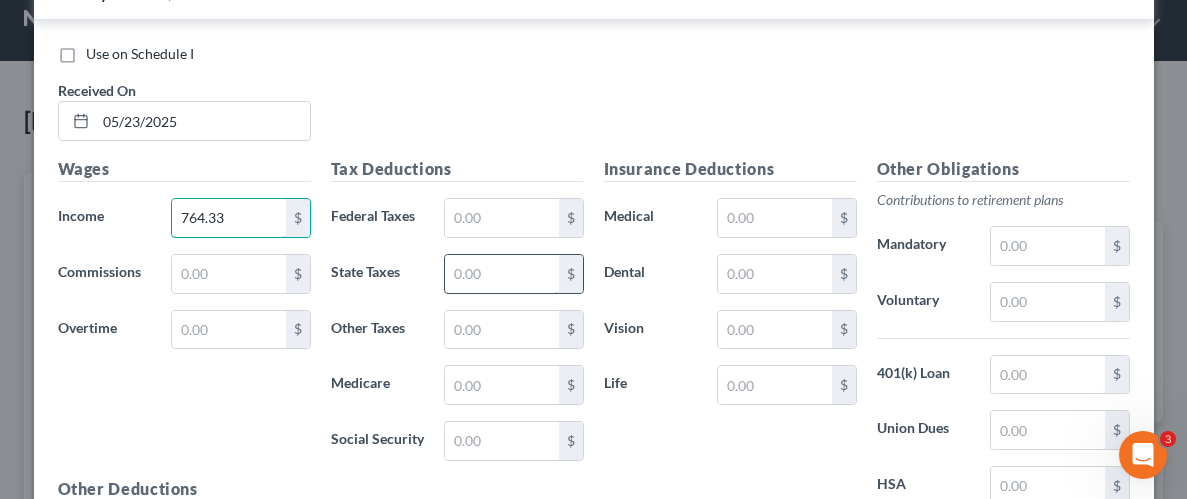type on "764.33" 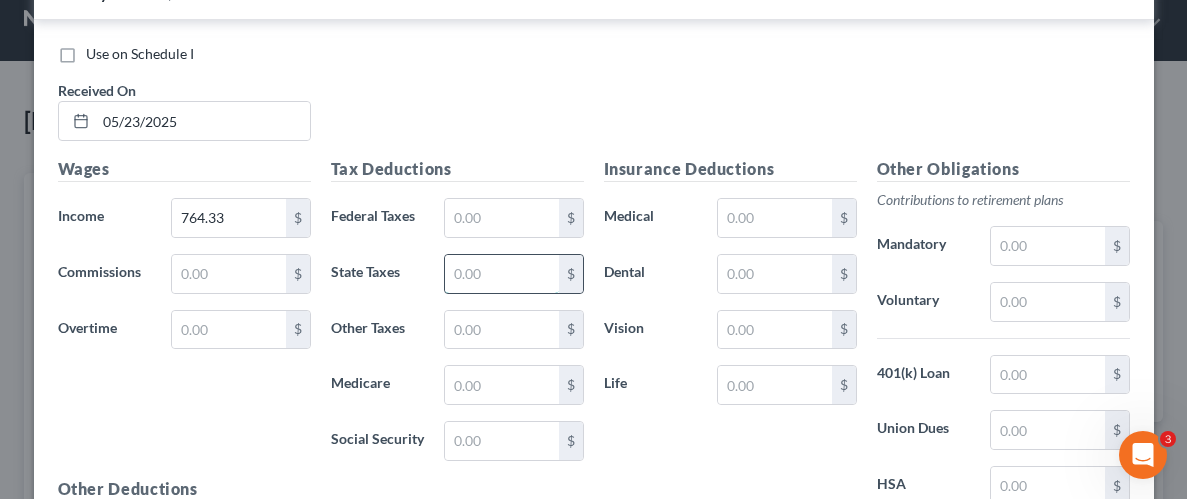 click at bounding box center (501, 274) 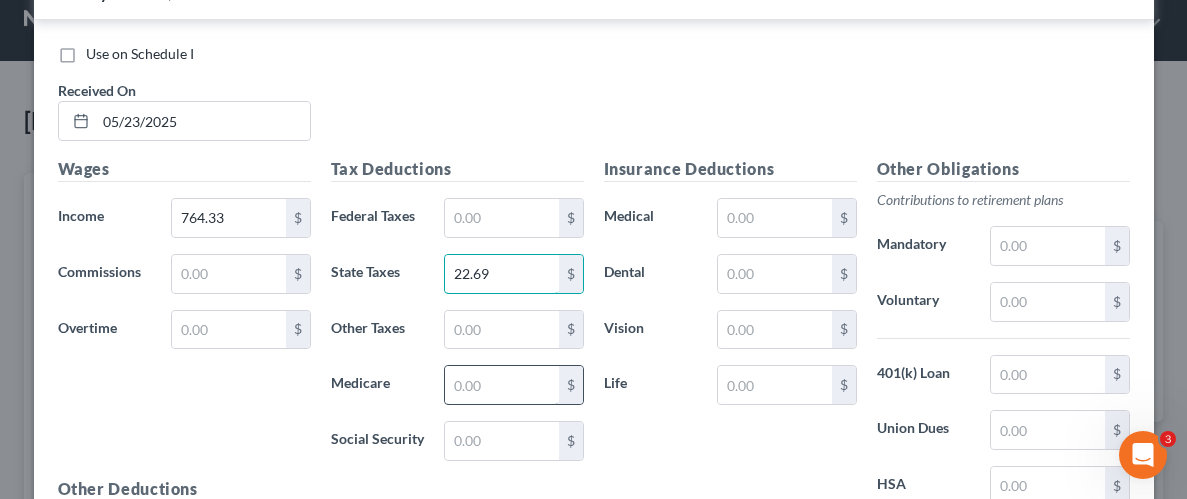 type on "22.69" 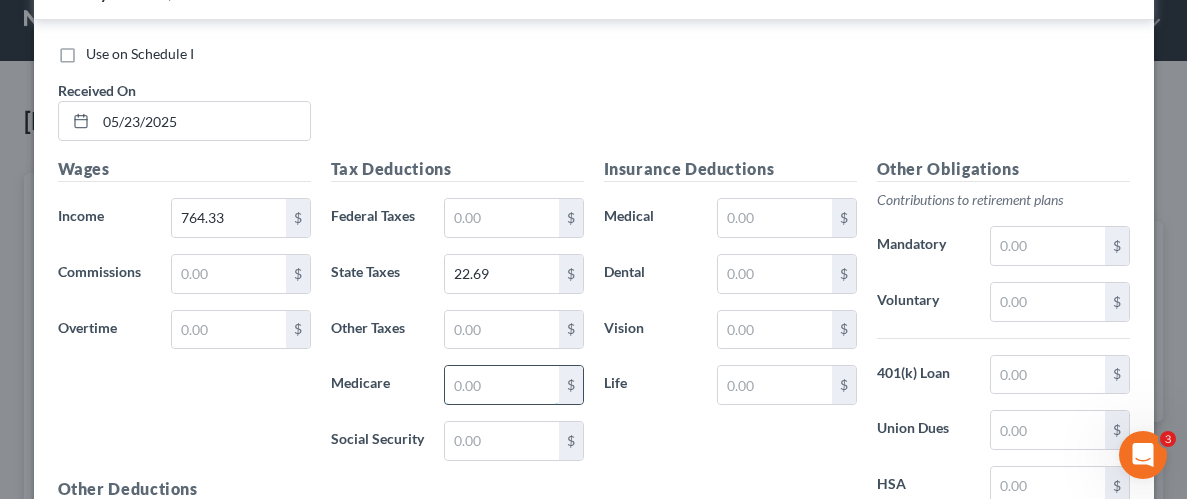 click at bounding box center [501, 385] 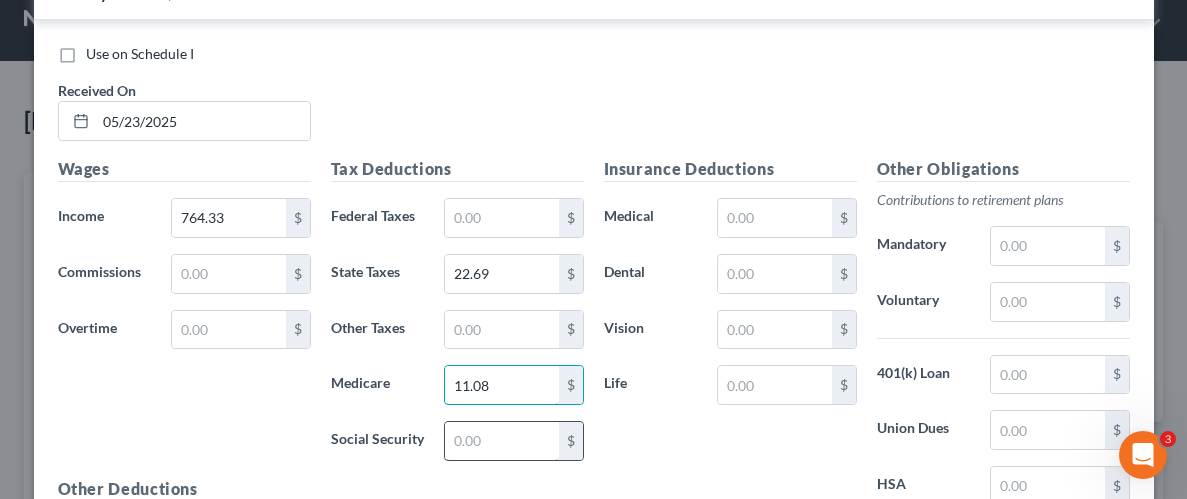 type on "11.08" 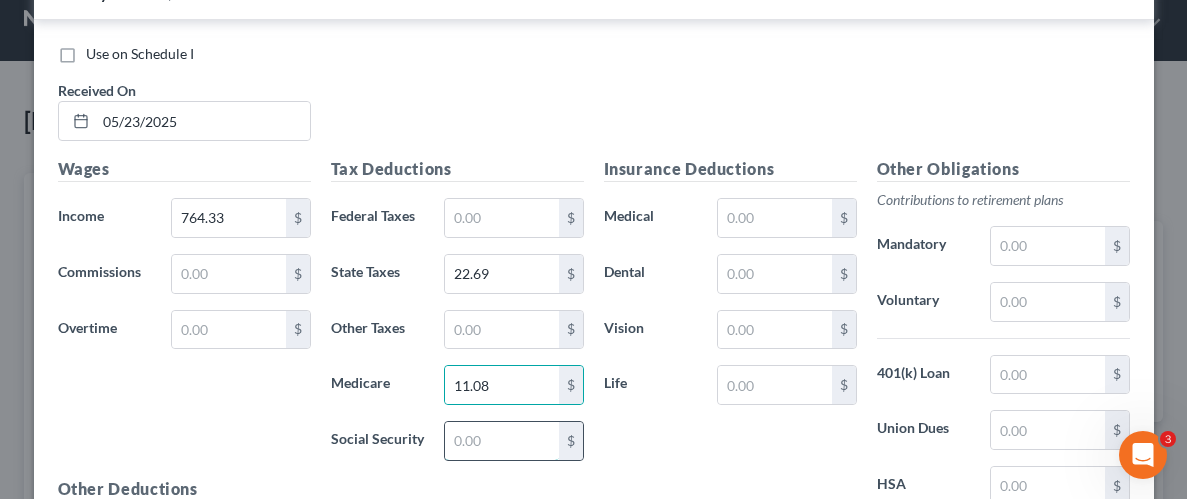 click at bounding box center [501, 441] 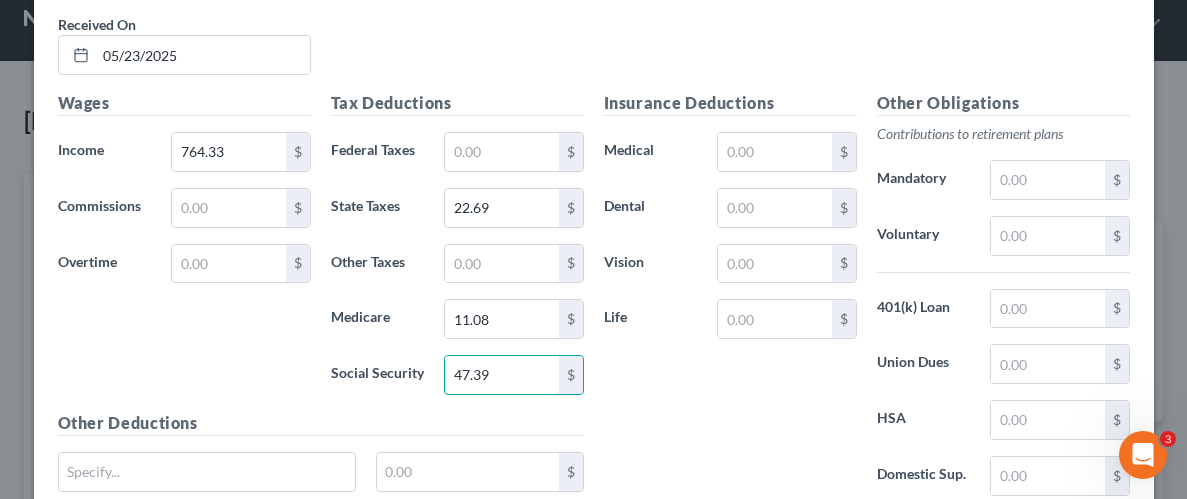 scroll, scrollTop: 1571, scrollLeft: 0, axis: vertical 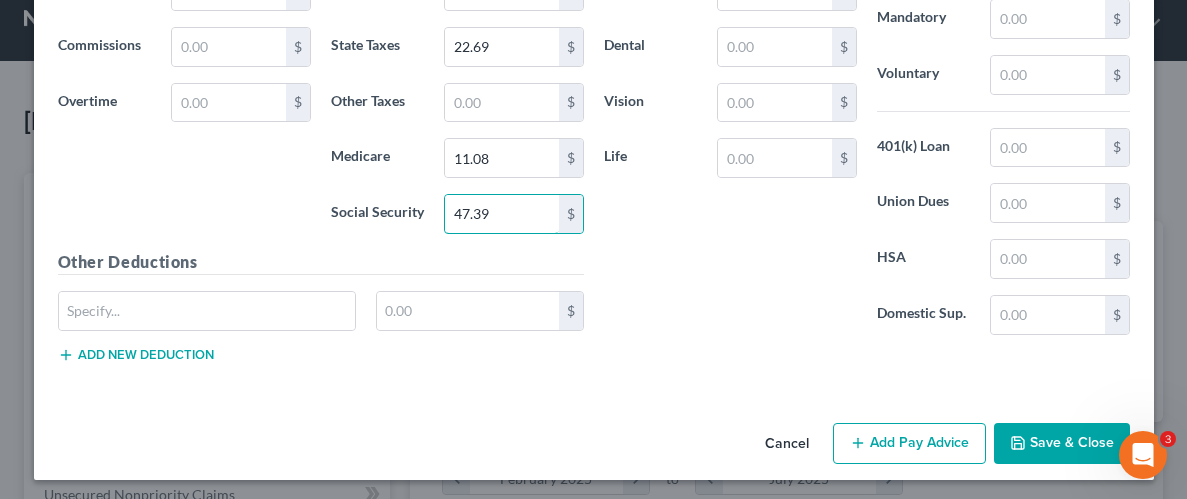 type on "47.39" 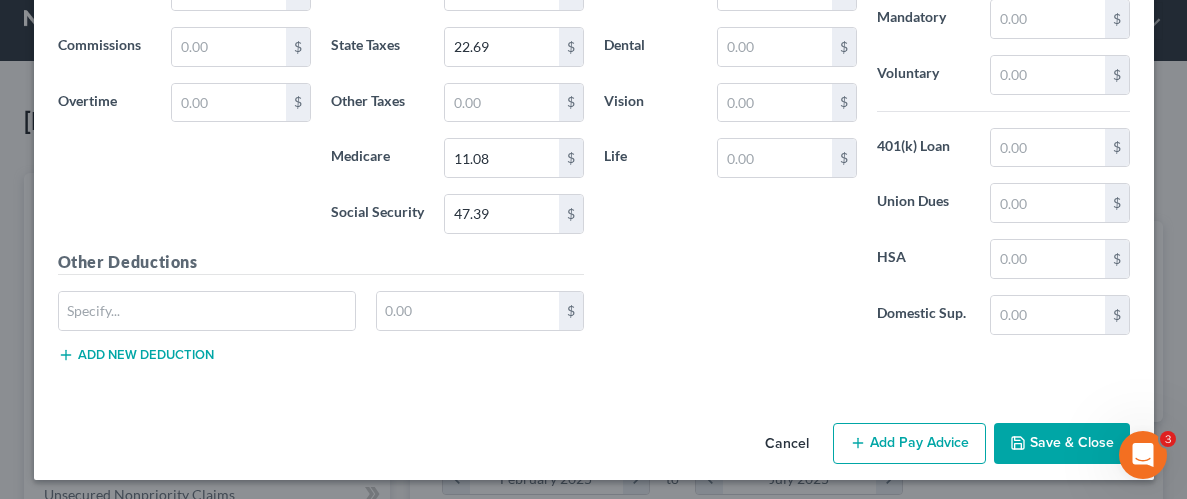 click on "Save & Close" at bounding box center (1062, 444) 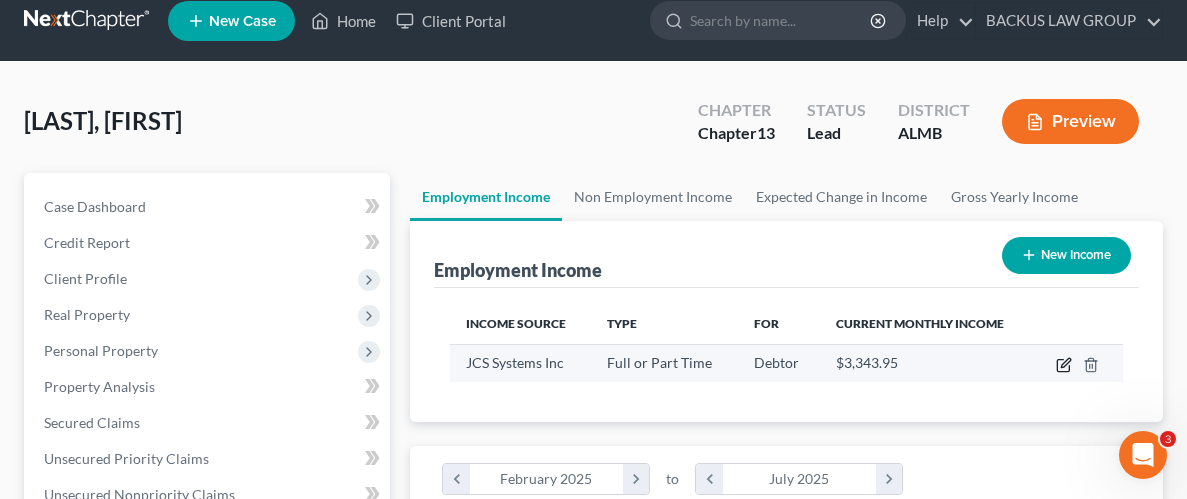 click 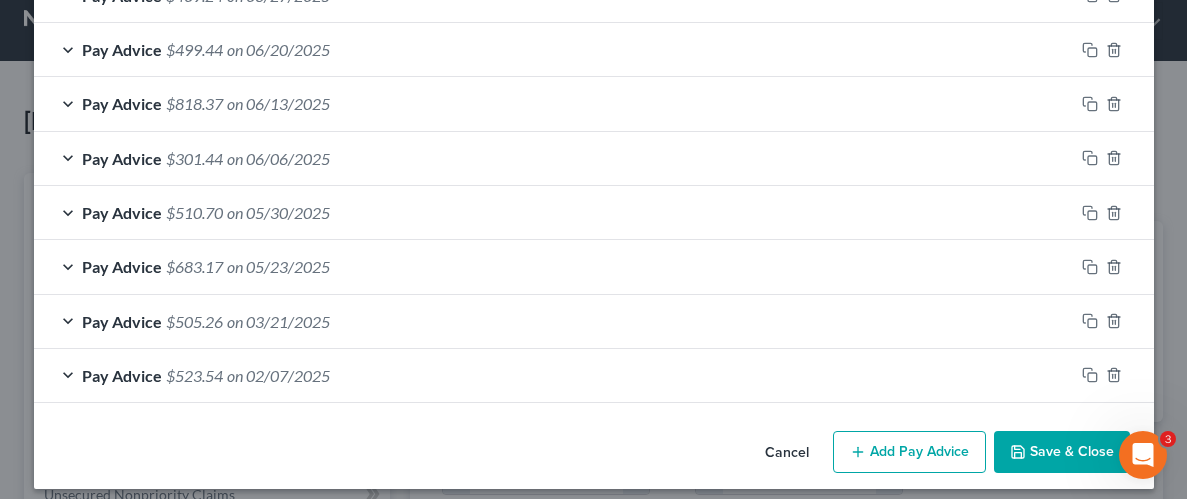 scroll, scrollTop: 972, scrollLeft: 0, axis: vertical 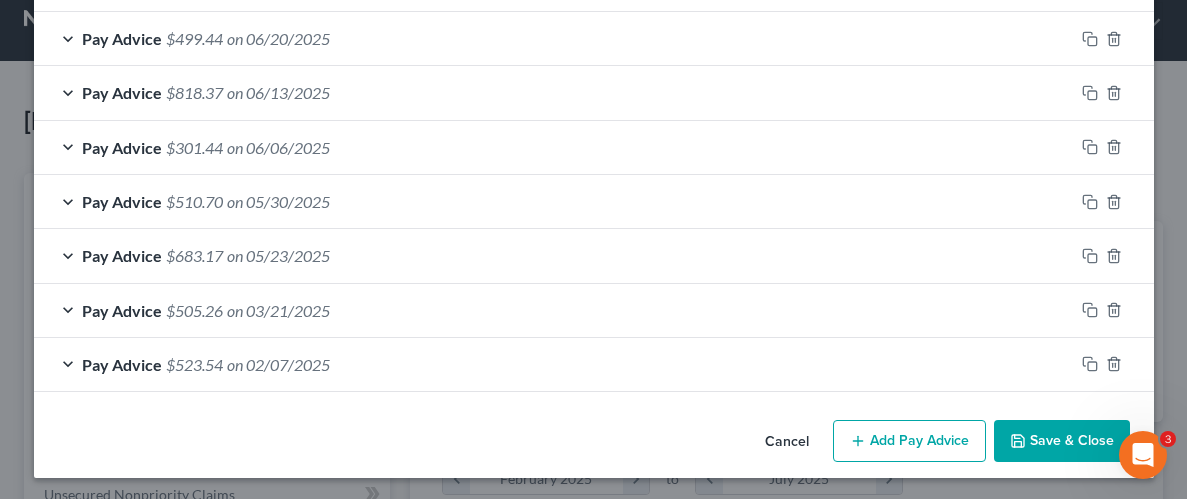 click on "Add Pay Advice" at bounding box center [909, 441] 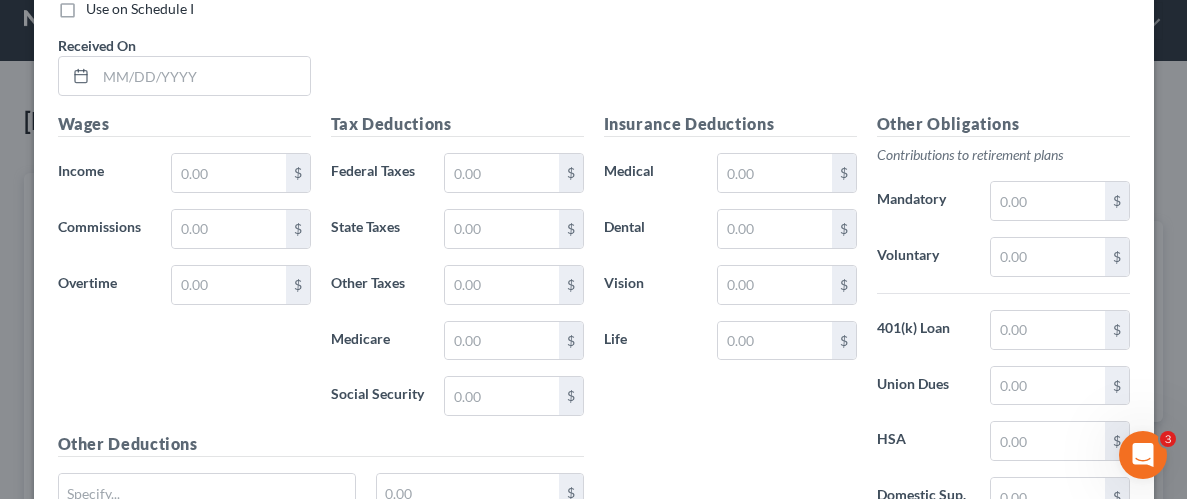 scroll, scrollTop: 1445, scrollLeft: 0, axis: vertical 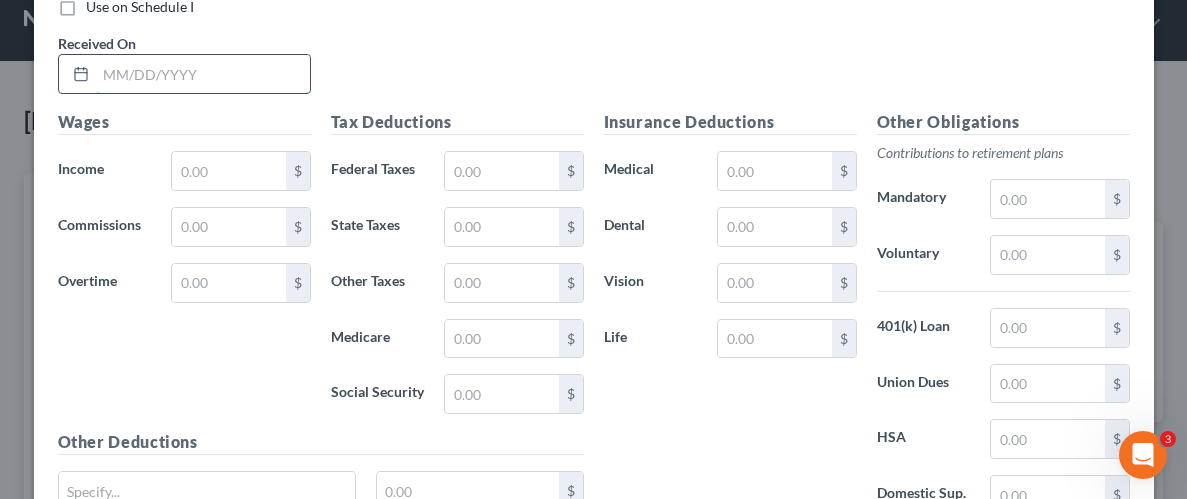 click at bounding box center [203, 74] 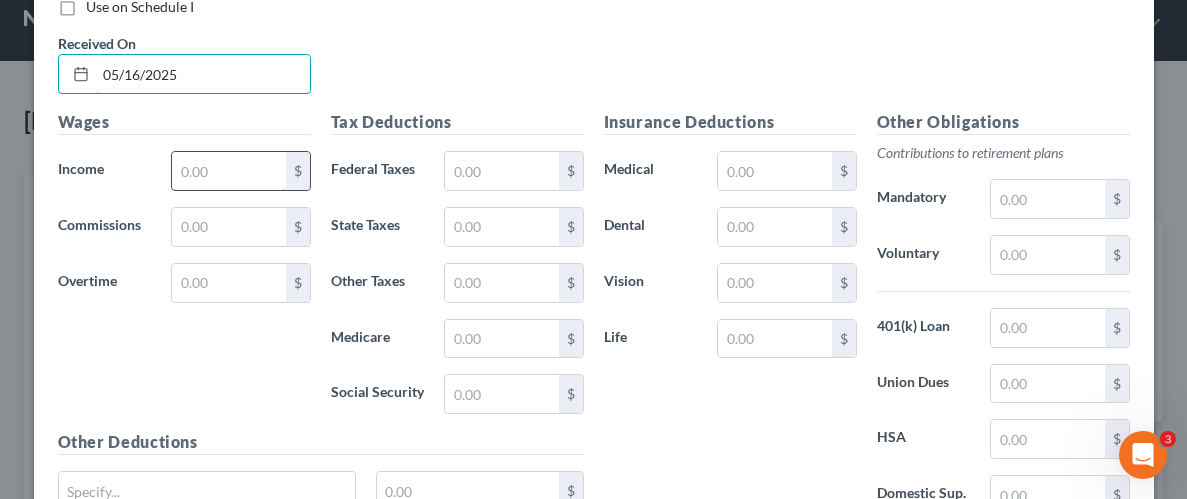 type on "05/16/2025" 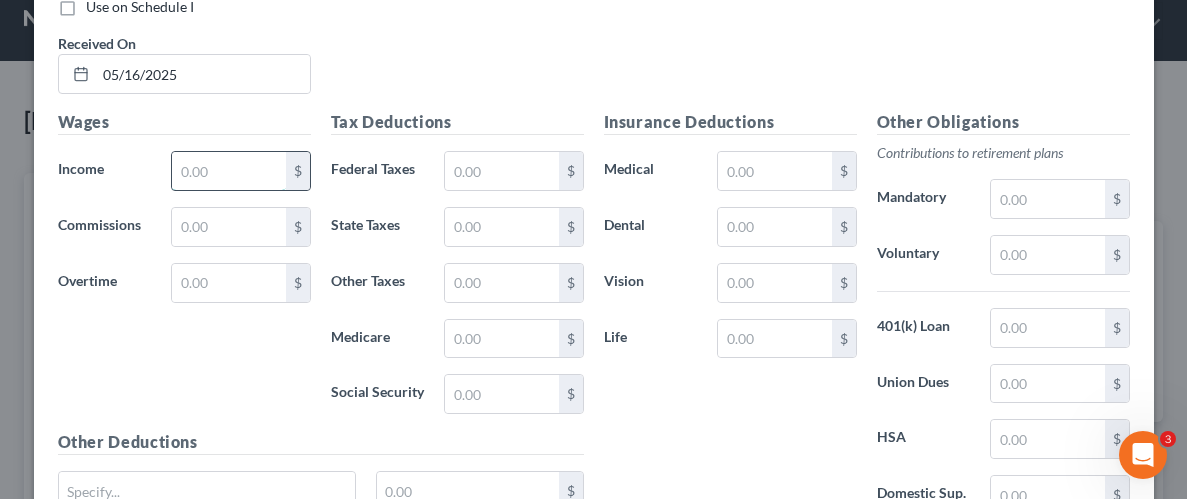 click at bounding box center (228, 171) 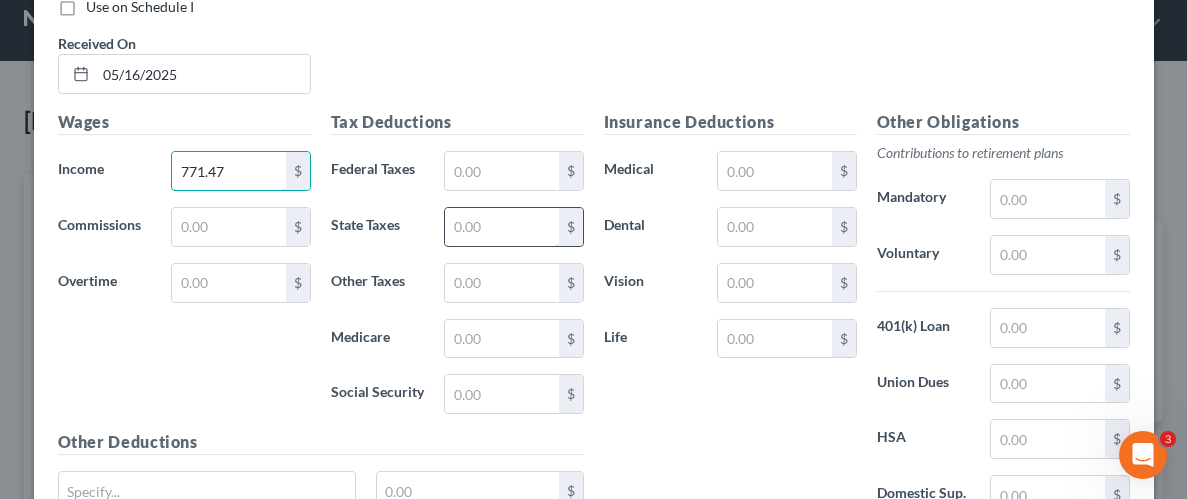 type on "771.47" 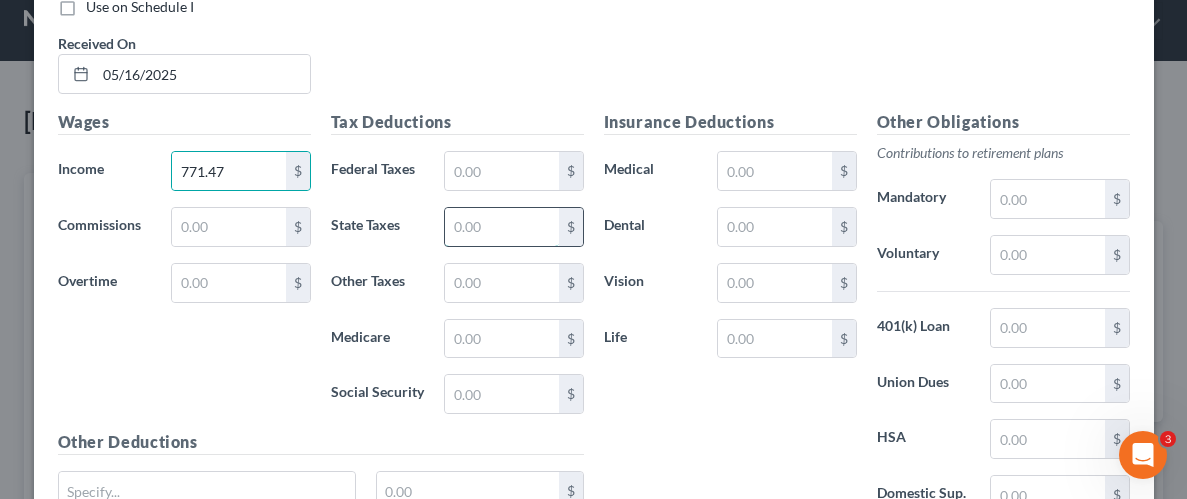click at bounding box center [501, 227] 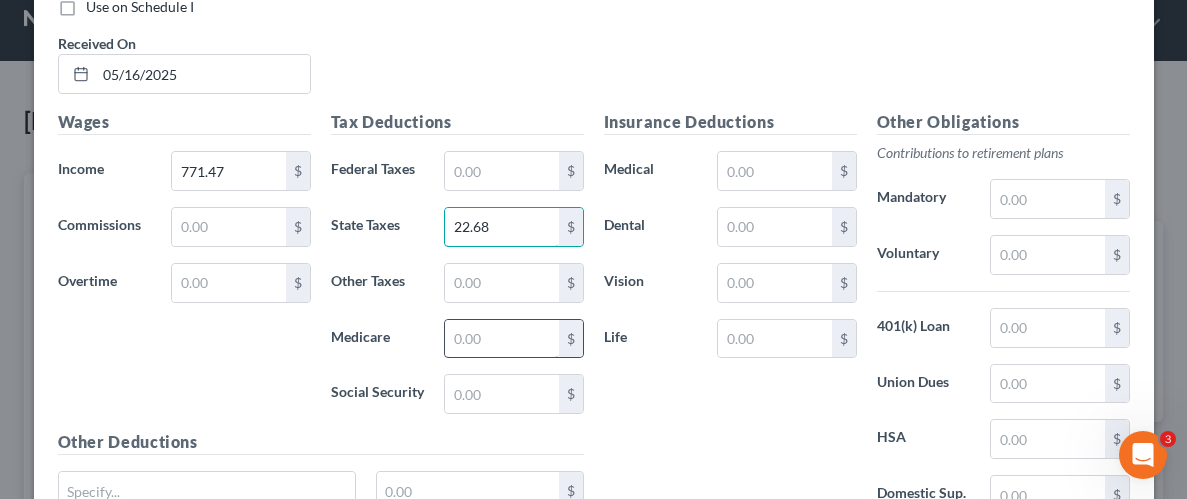 type on "22.68" 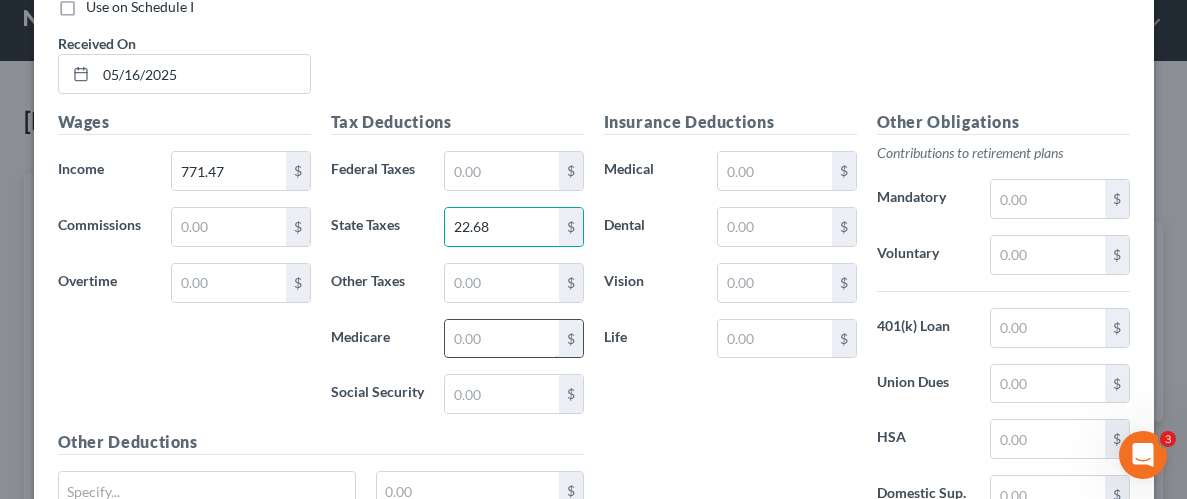 click at bounding box center (501, 339) 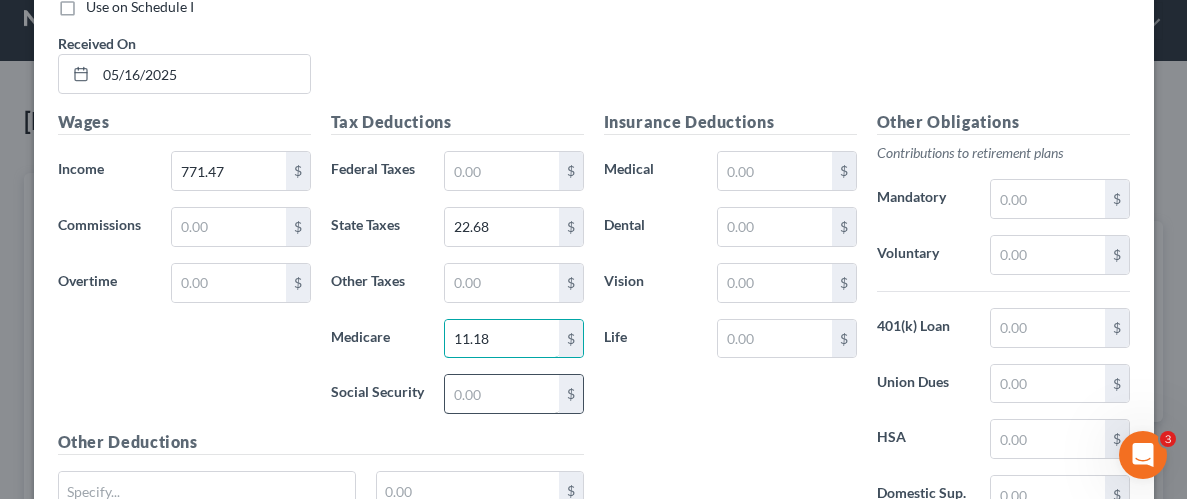 type on "11.18" 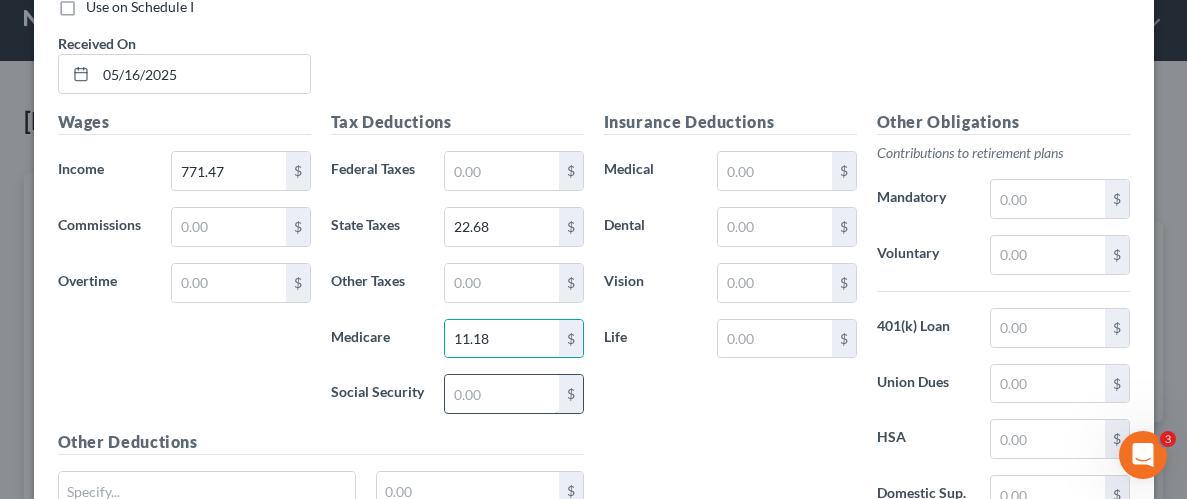 click at bounding box center (501, 394) 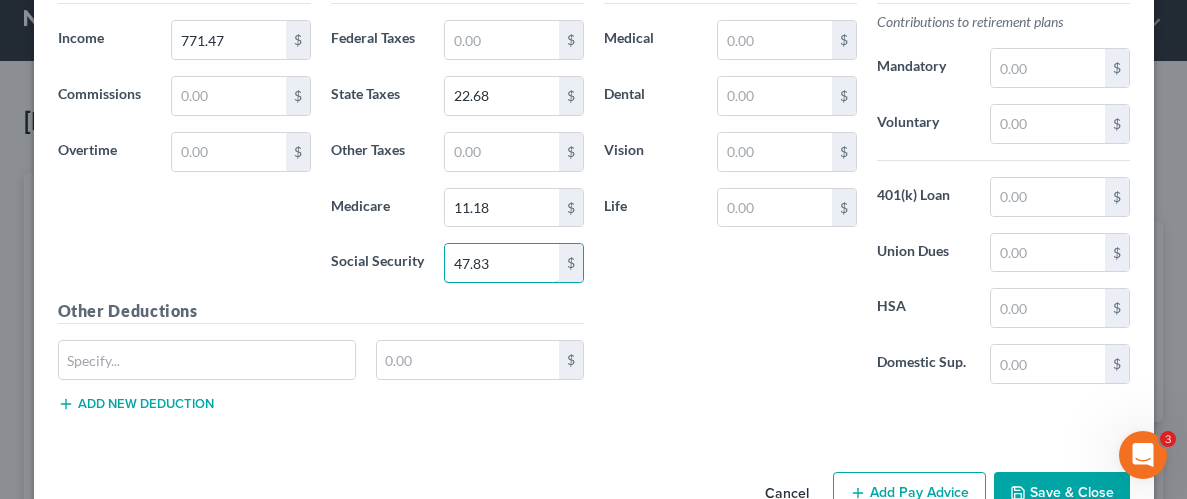 scroll, scrollTop: 1625, scrollLeft: 0, axis: vertical 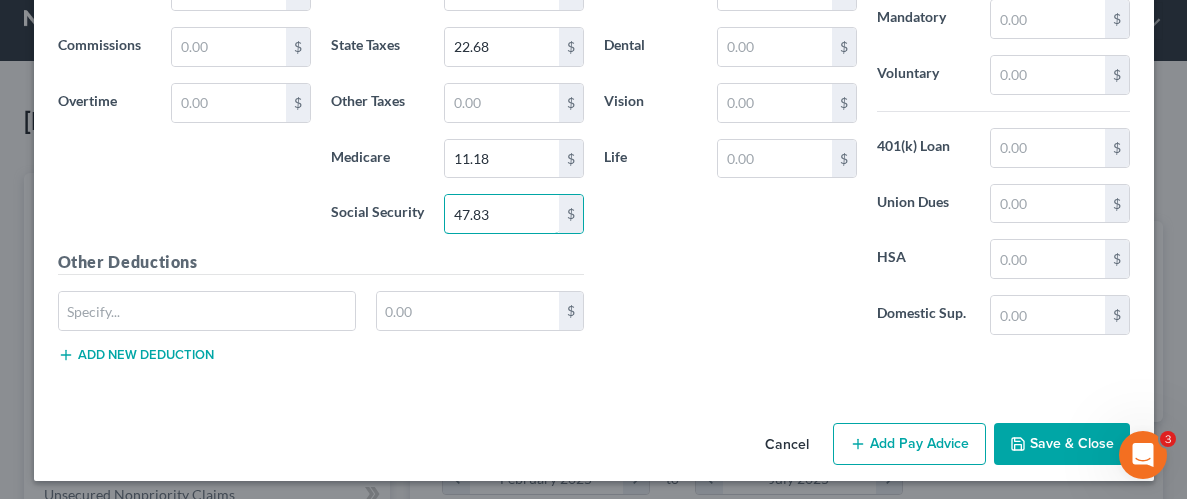 type on "47.83" 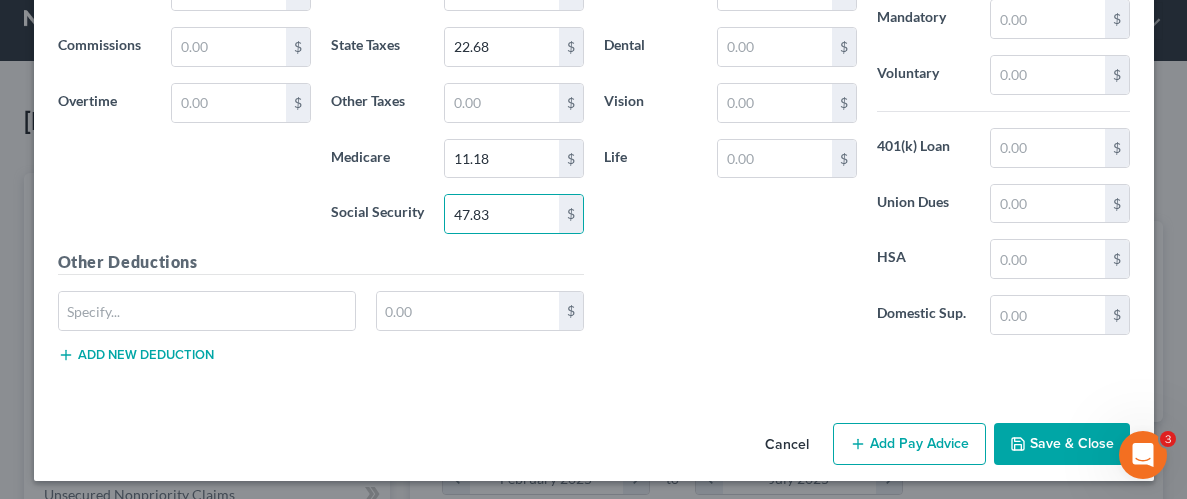 click on "Save & Close" at bounding box center [1062, 444] 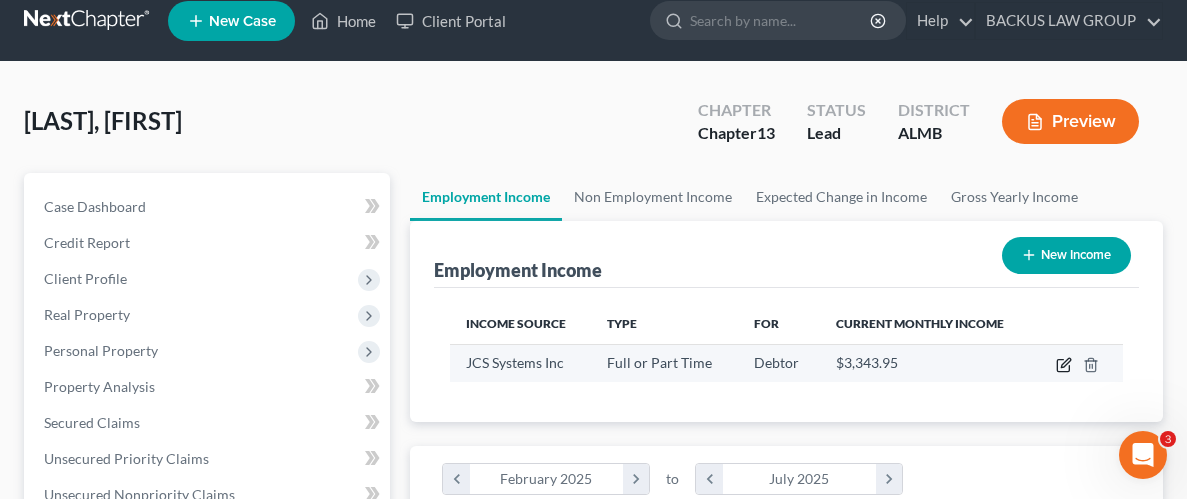 click 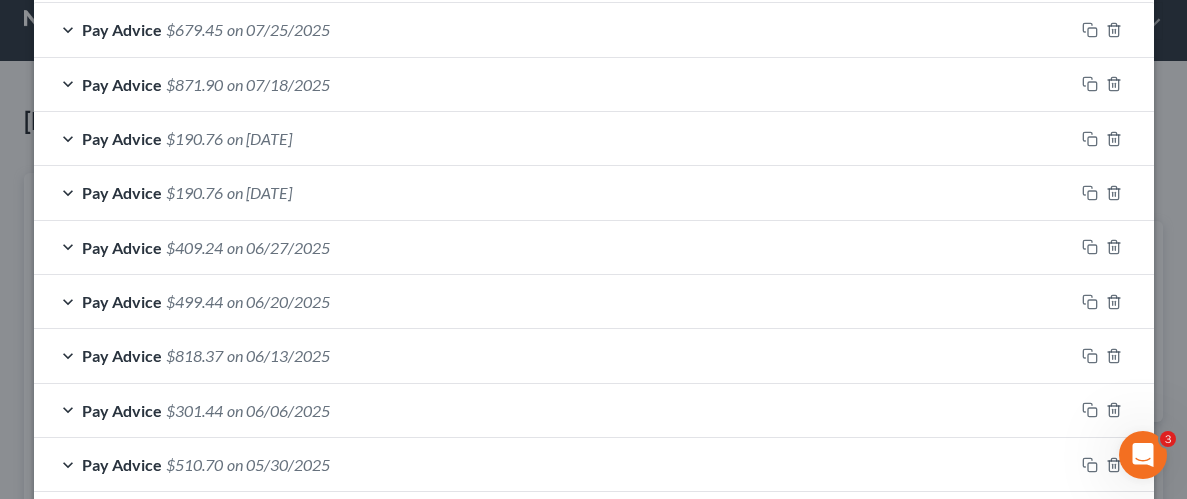 scroll, scrollTop: 966, scrollLeft: 0, axis: vertical 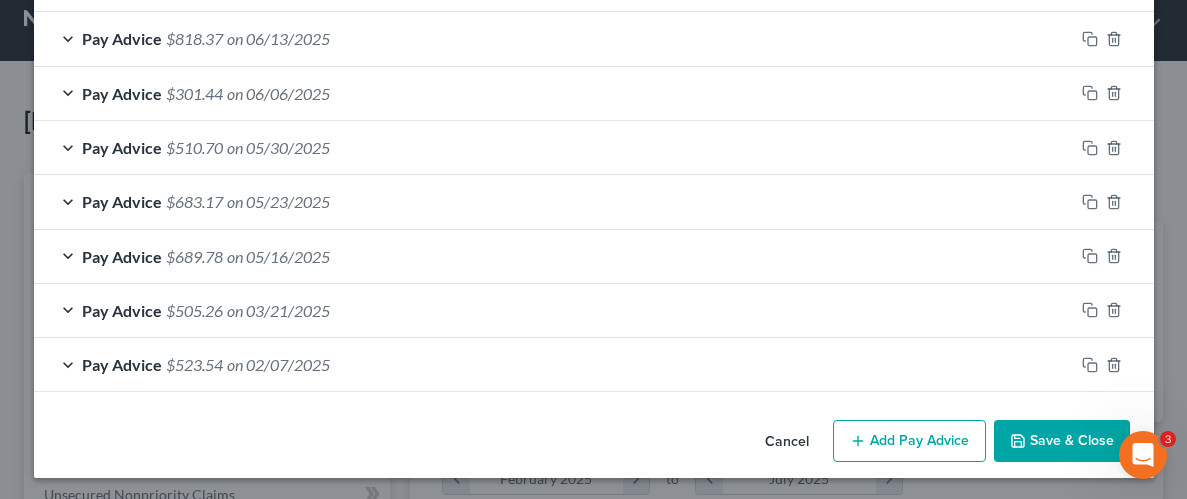 drag, startPoint x: 916, startPoint y: 436, endPoint x: 550, endPoint y: 220, distance: 424.9847 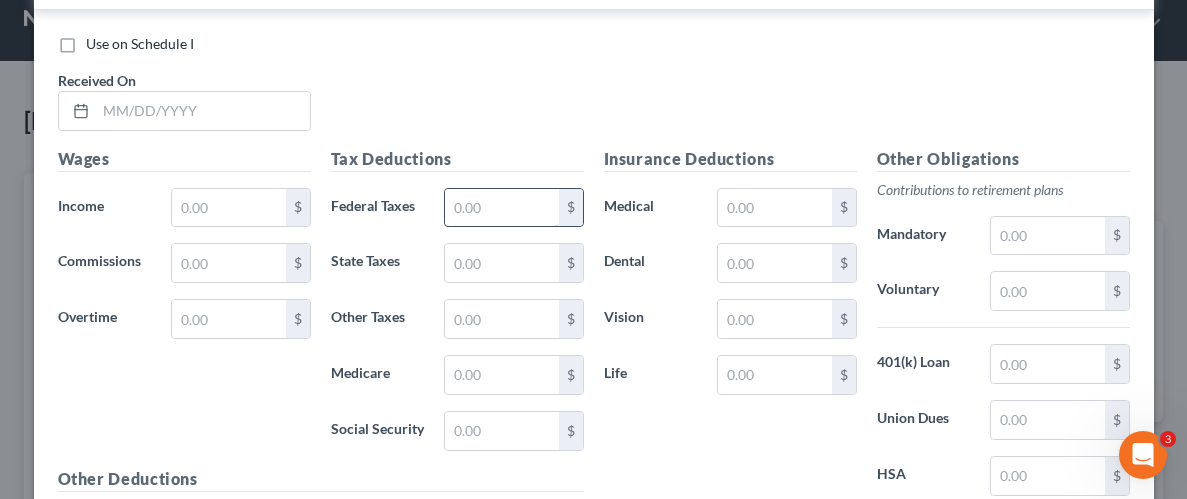 scroll, scrollTop: 1487, scrollLeft: 0, axis: vertical 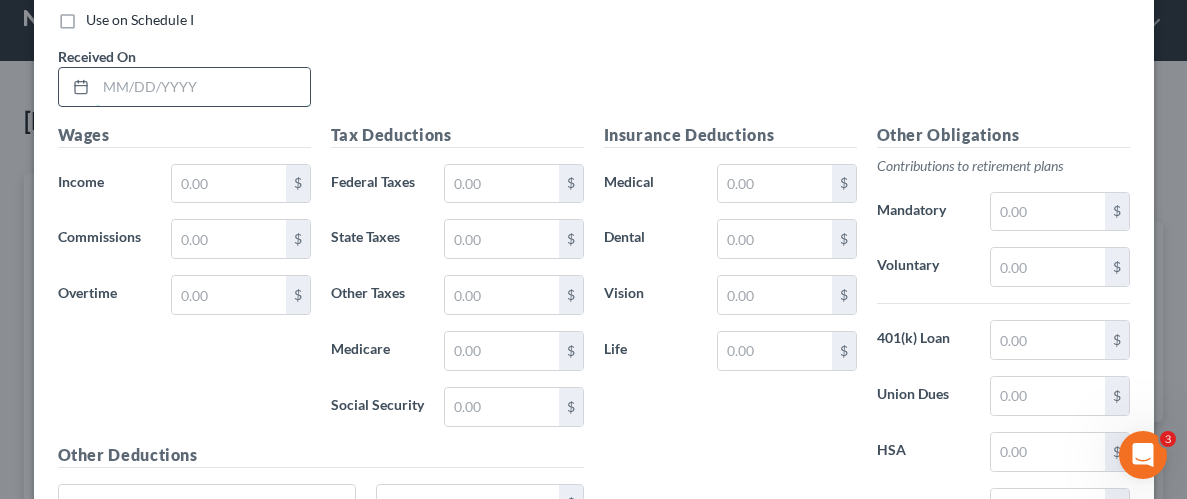click at bounding box center (203, 87) 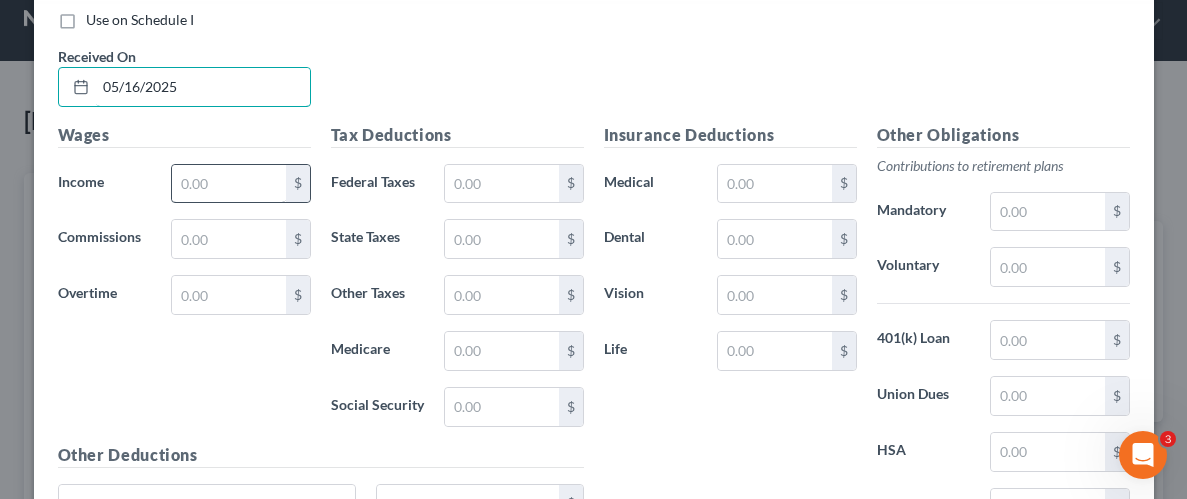 type on "05/16/2025" 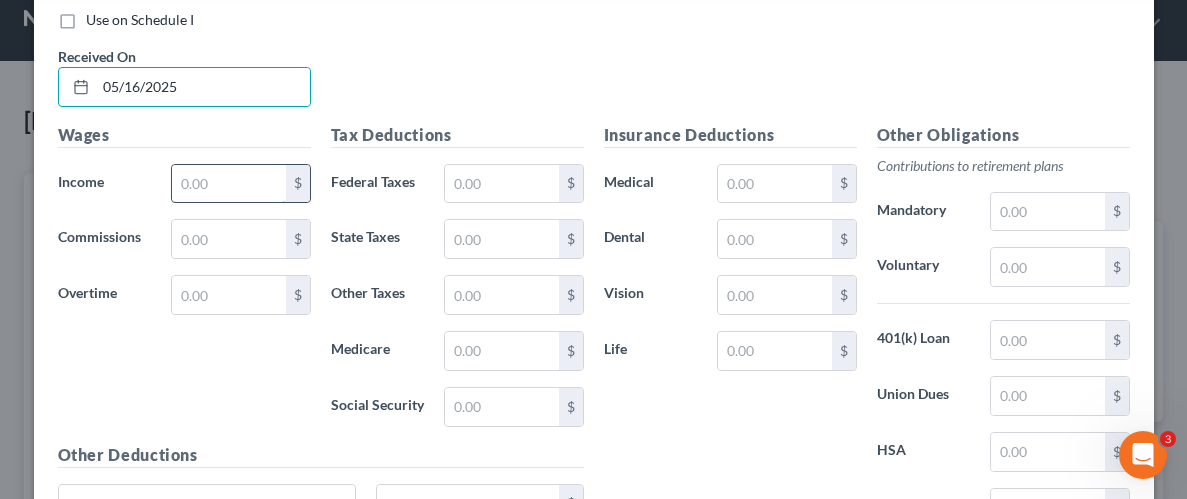 click at bounding box center (228, 184) 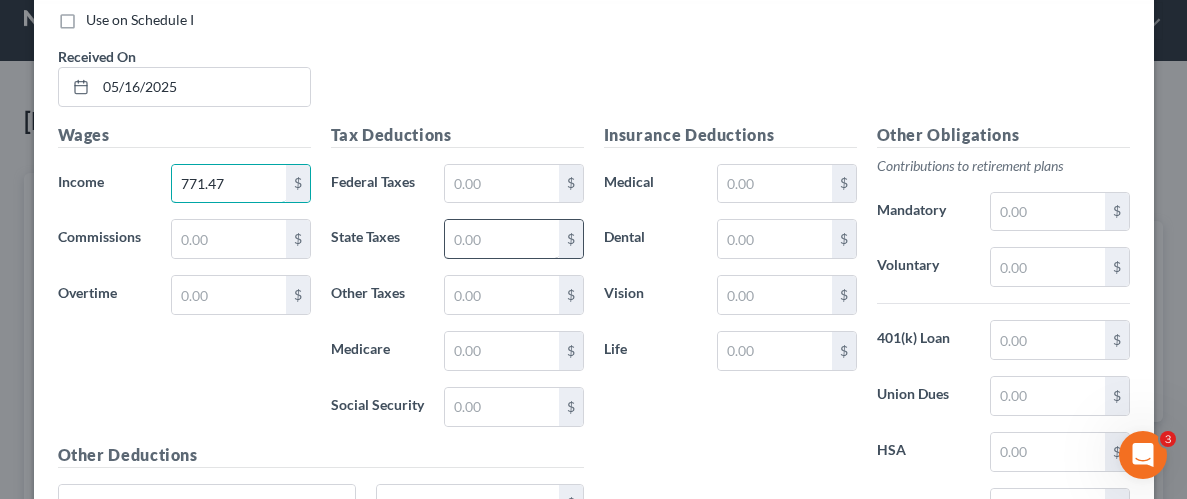 type on "771.47" 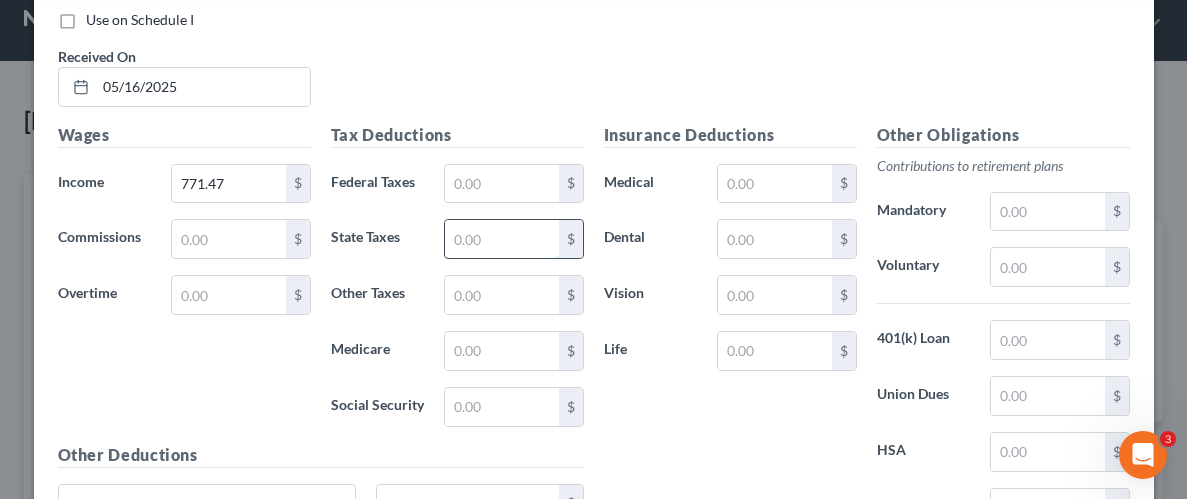 click at bounding box center [501, 239] 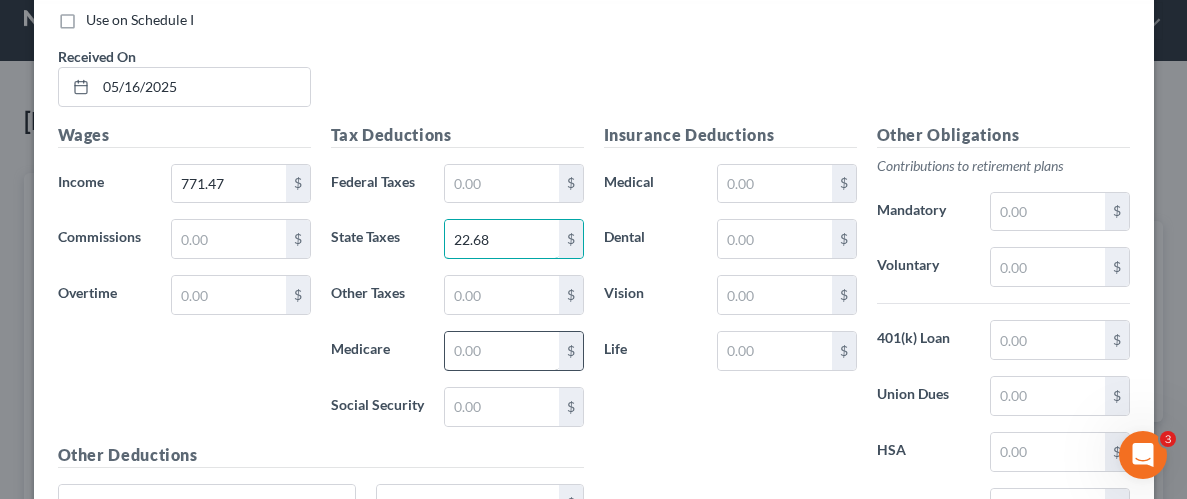 type on "22.68" 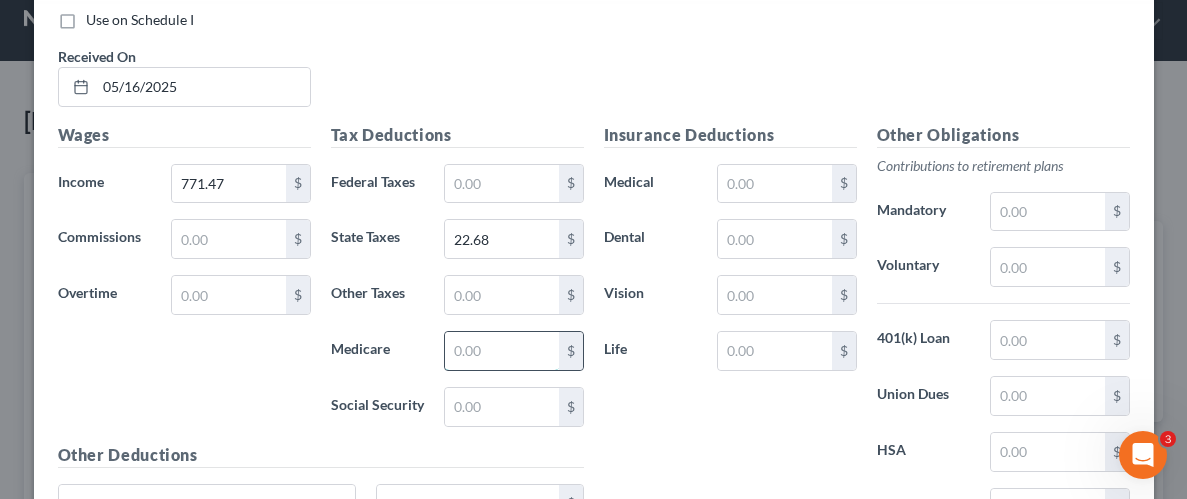 click at bounding box center (501, 351) 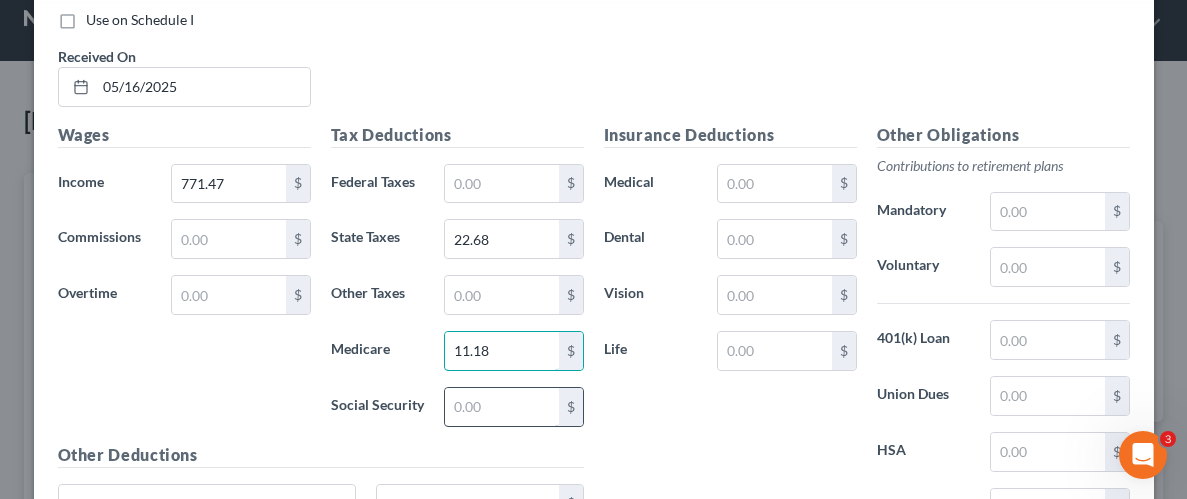 type on "11.18" 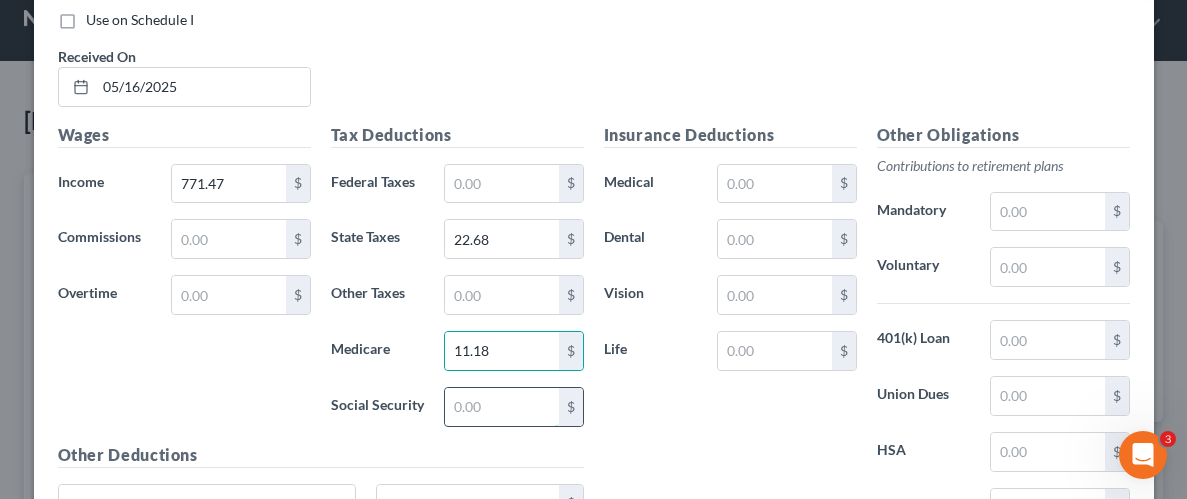 click at bounding box center [501, 407] 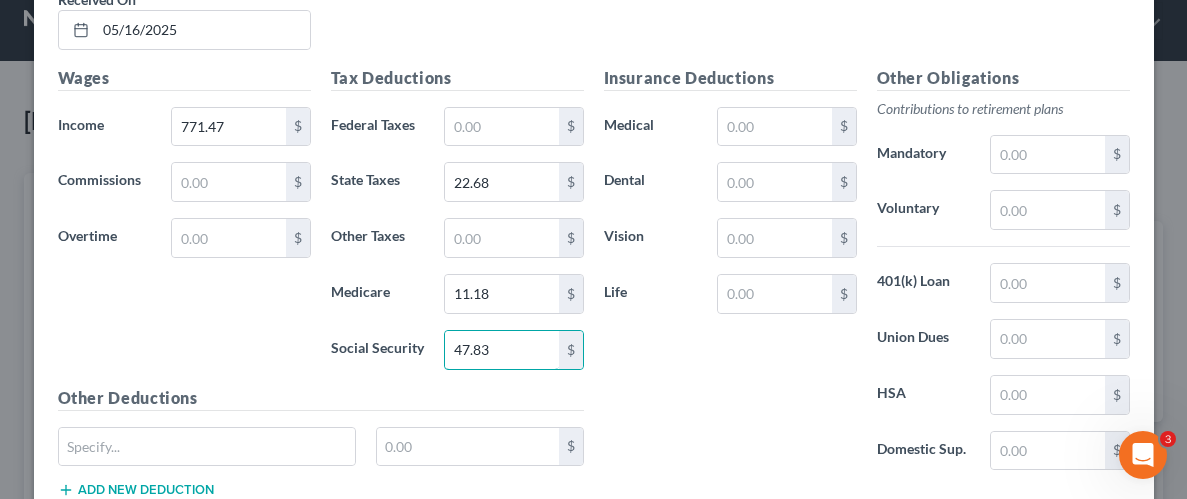 scroll, scrollTop: 1679, scrollLeft: 0, axis: vertical 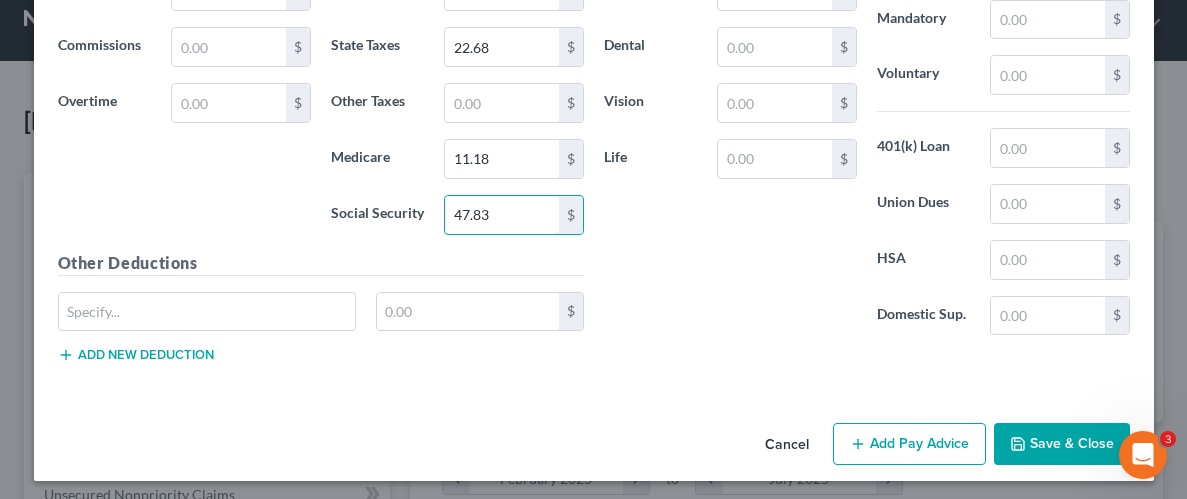 type on "47.83" 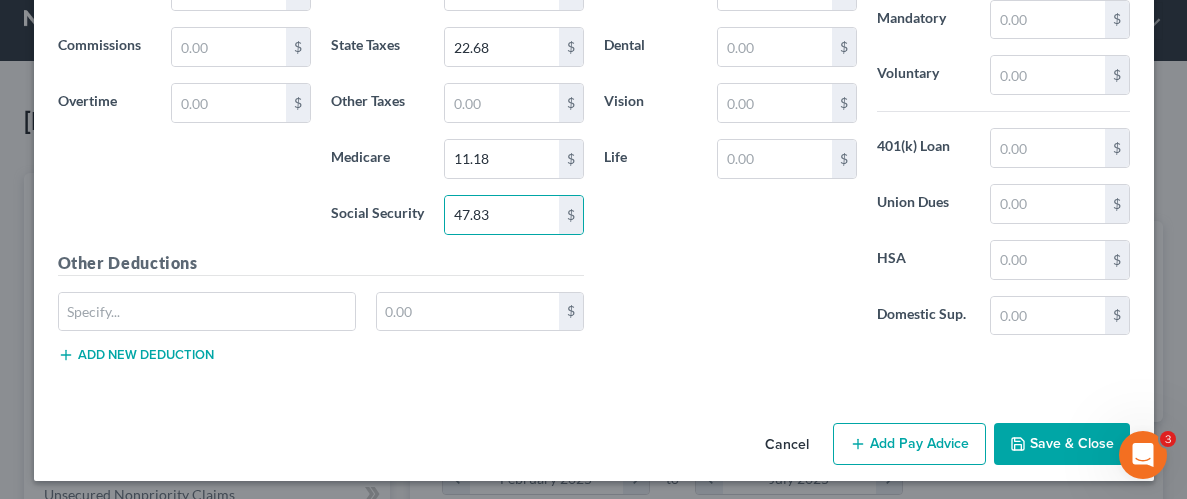 click on "Save & Close" at bounding box center [1062, 444] 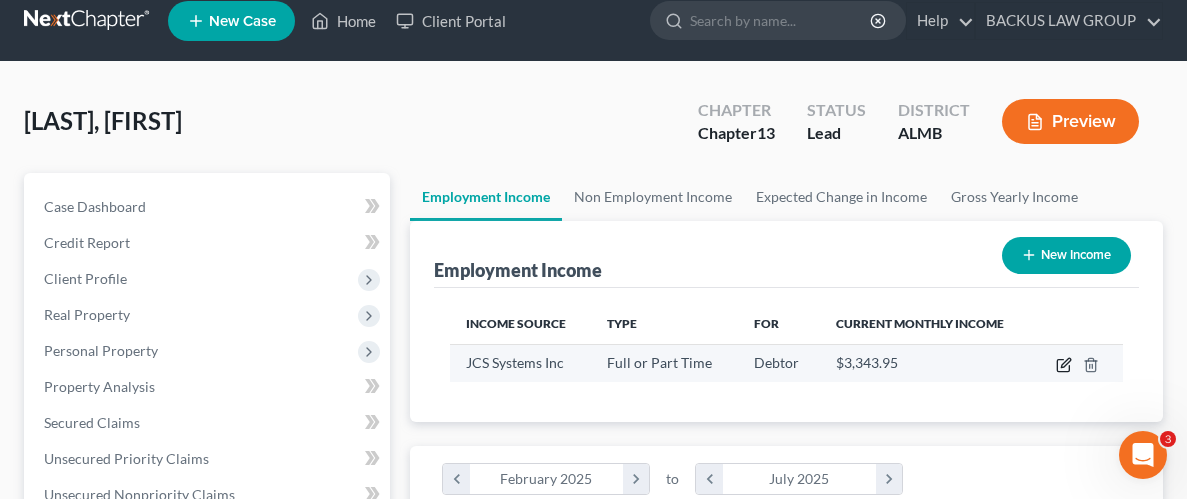 click 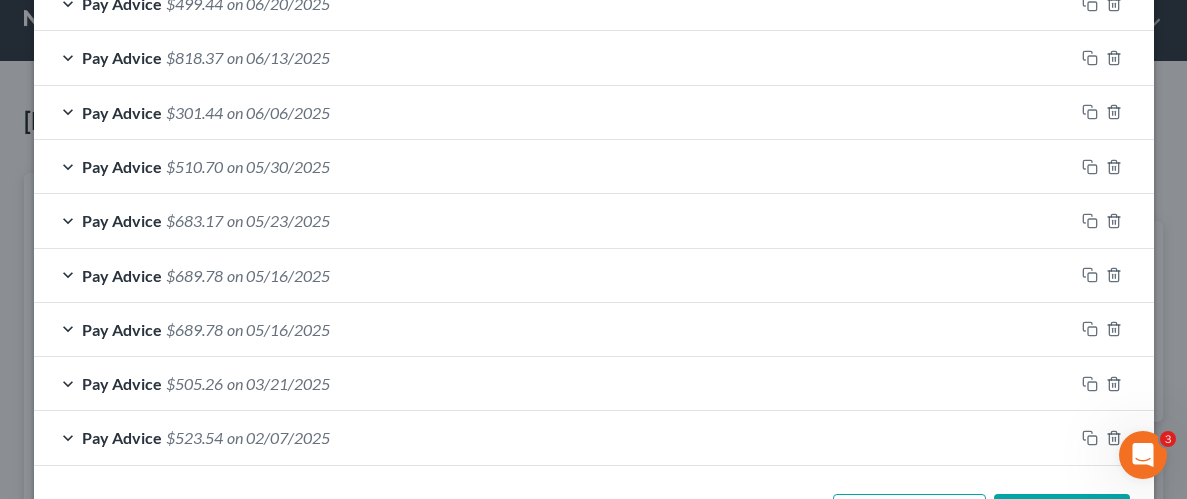 scroll, scrollTop: 1021, scrollLeft: 0, axis: vertical 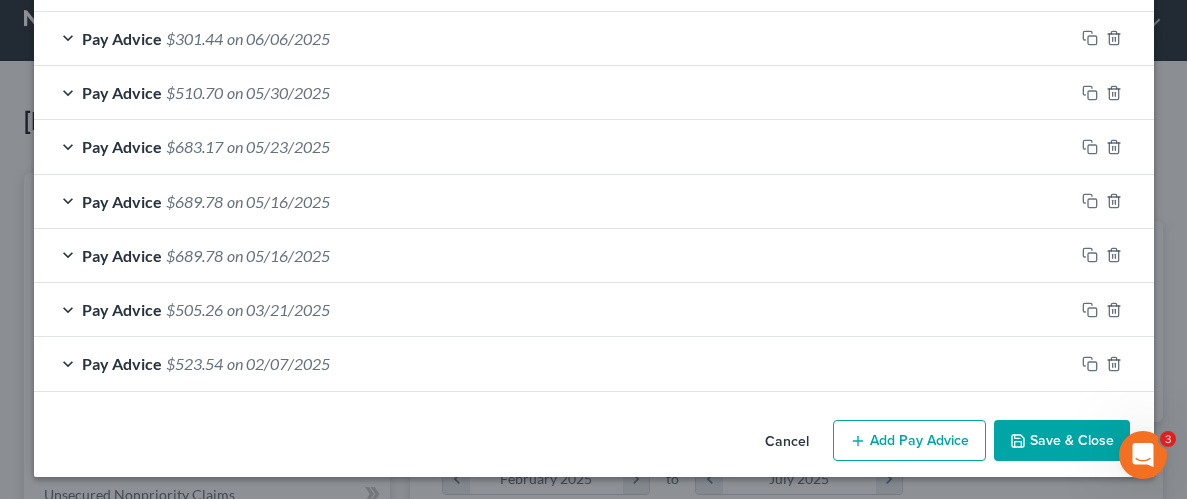 click on "Add Pay Advice" at bounding box center [909, 441] 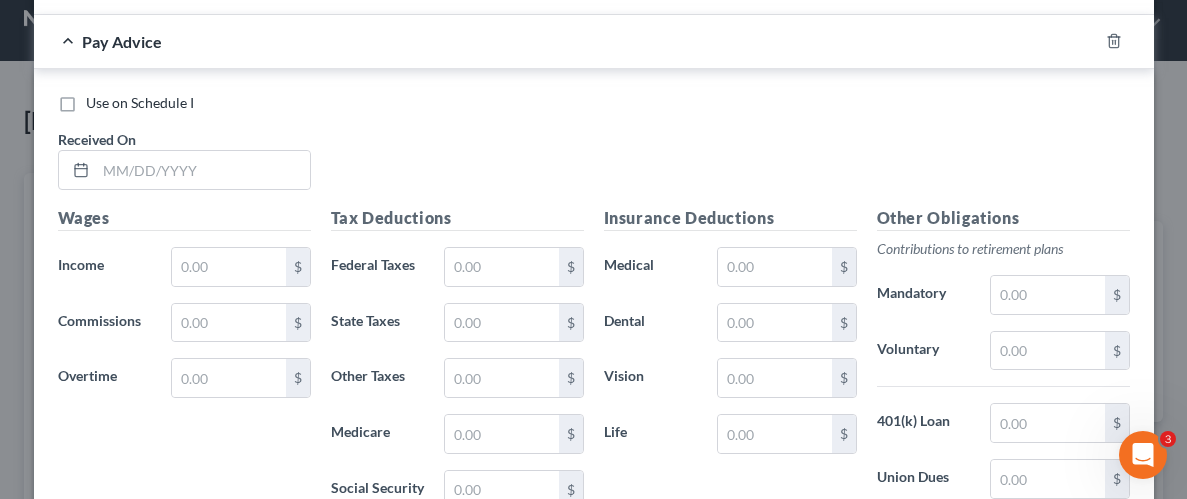 scroll, scrollTop: 1454, scrollLeft: 0, axis: vertical 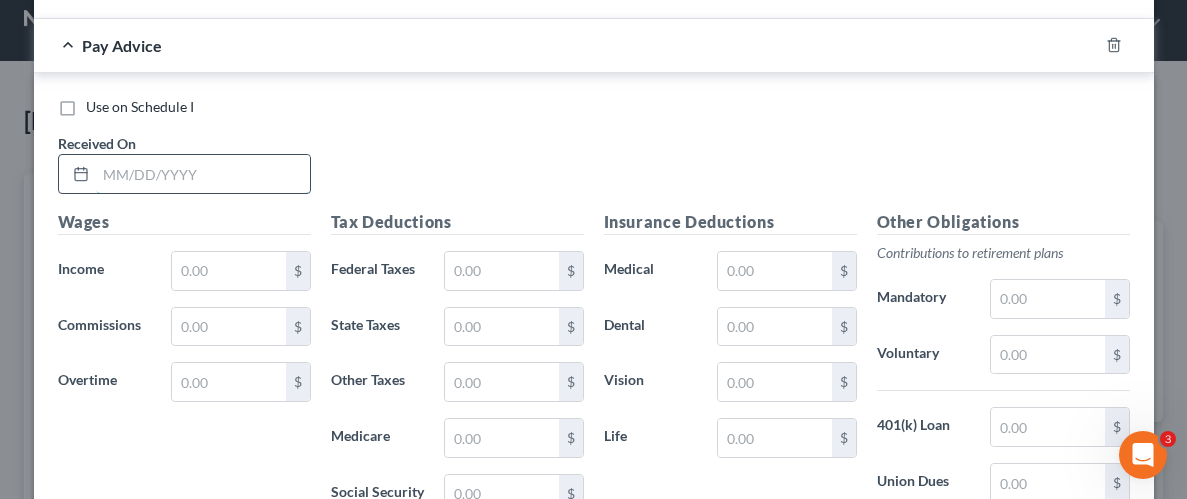 click at bounding box center [203, 174] 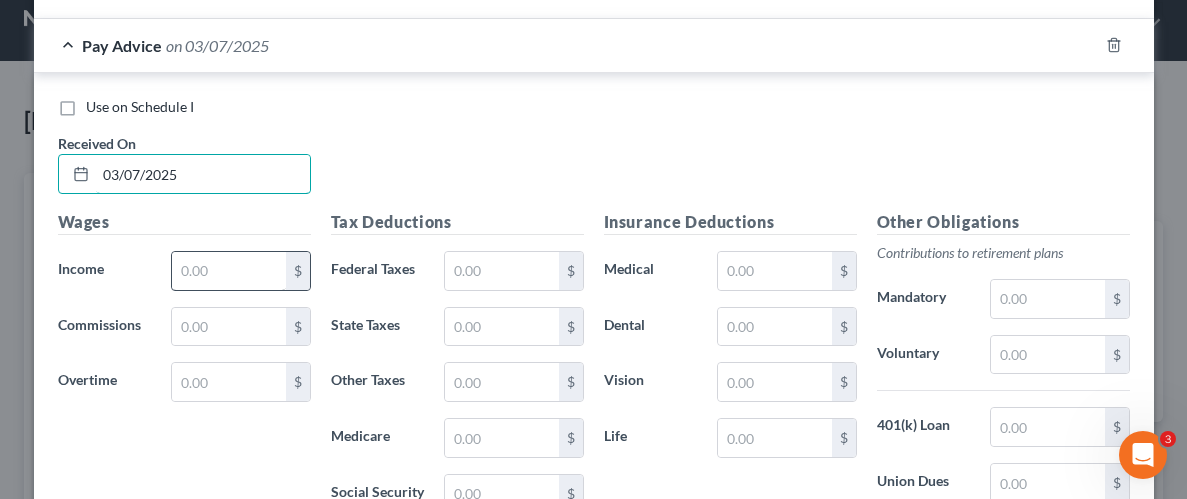 type on "03/07/2025" 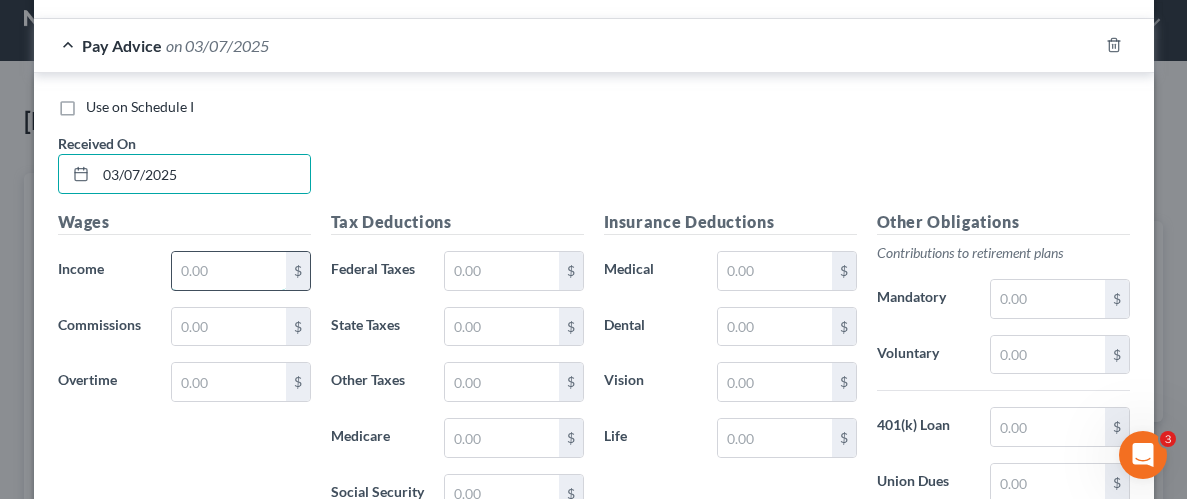 click at bounding box center [228, 271] 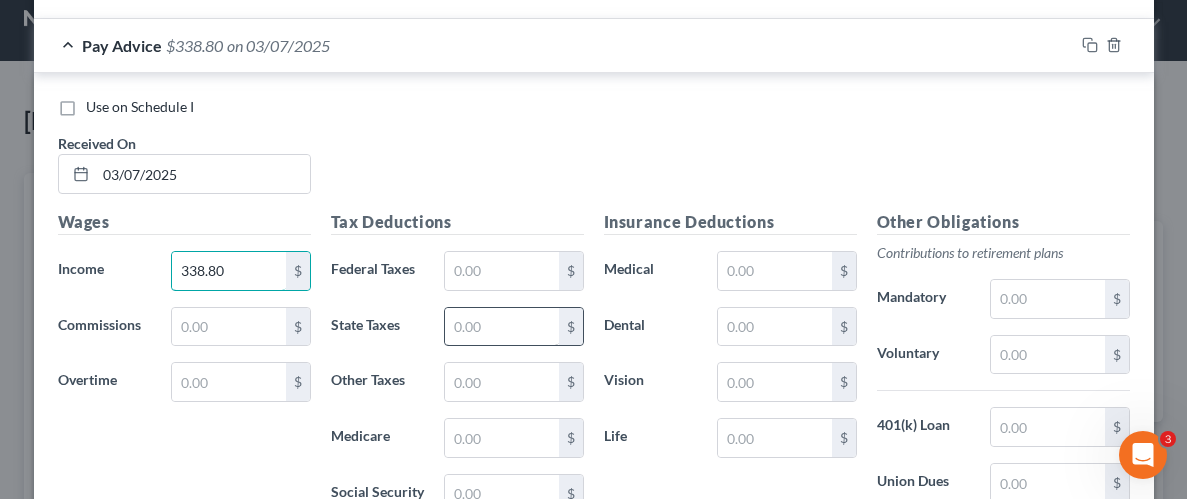 type on "338.80" 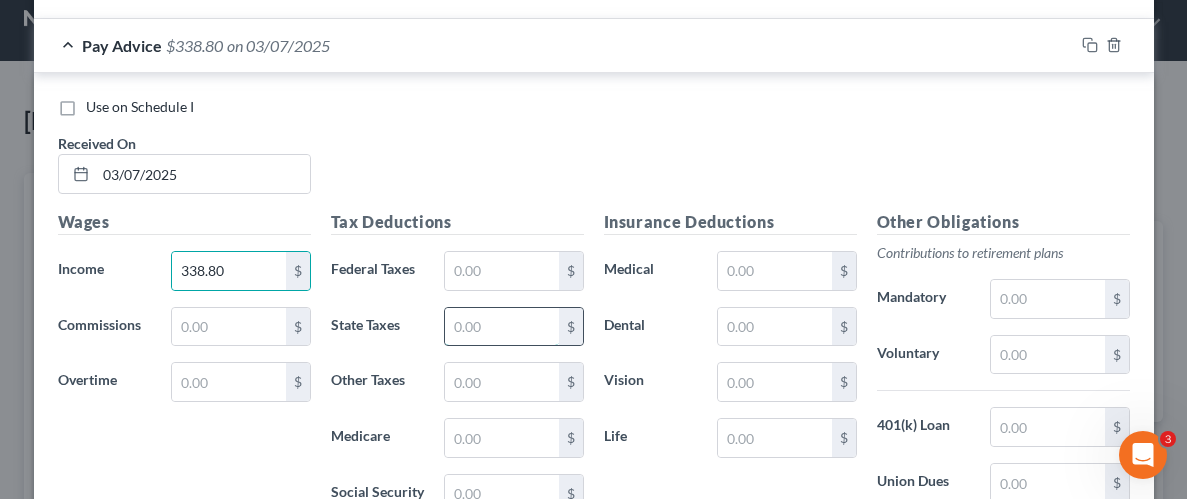 click at bounding box center (501, 327) 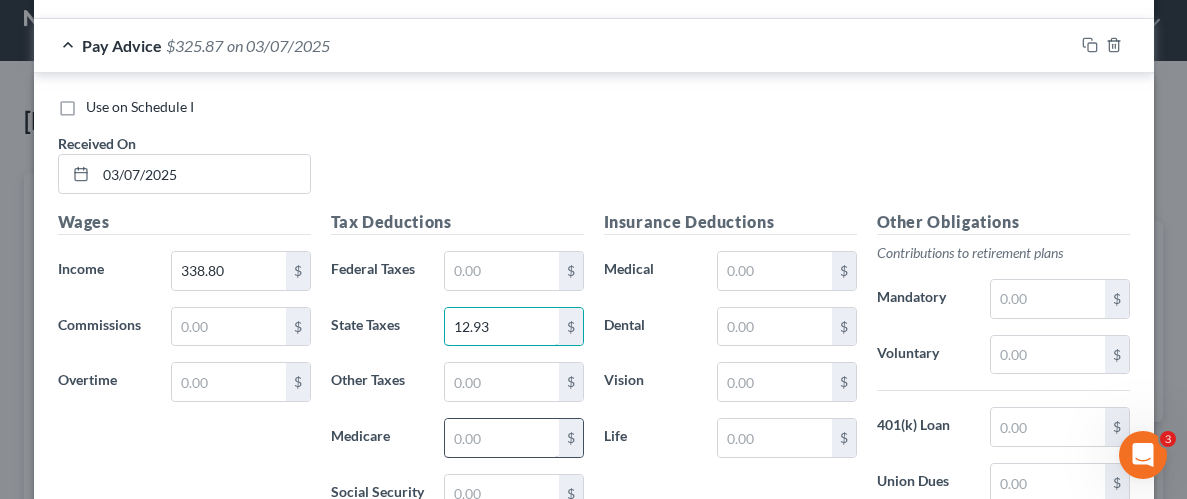 type on "12.93" 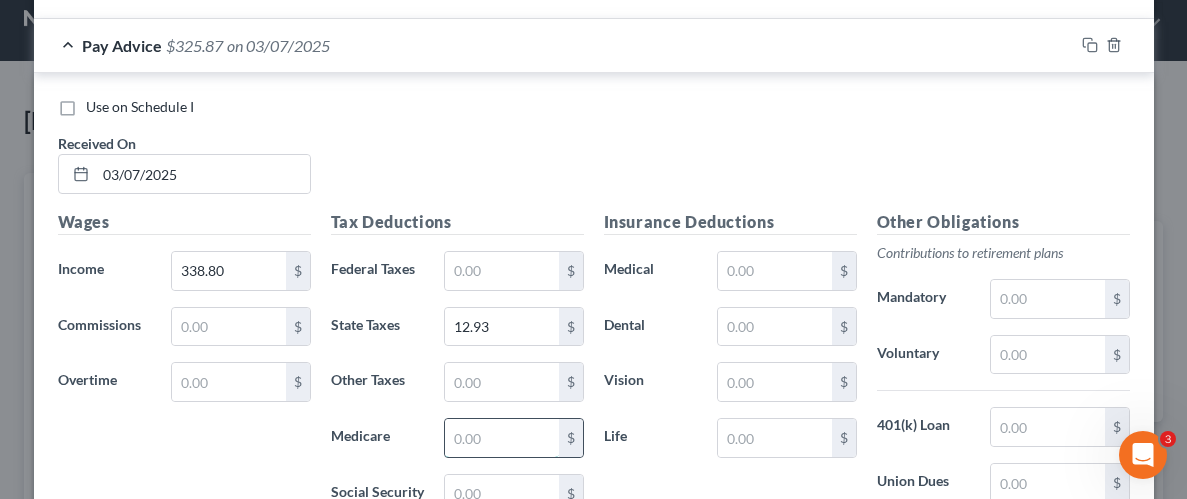 click at bounding box center (501, 438) 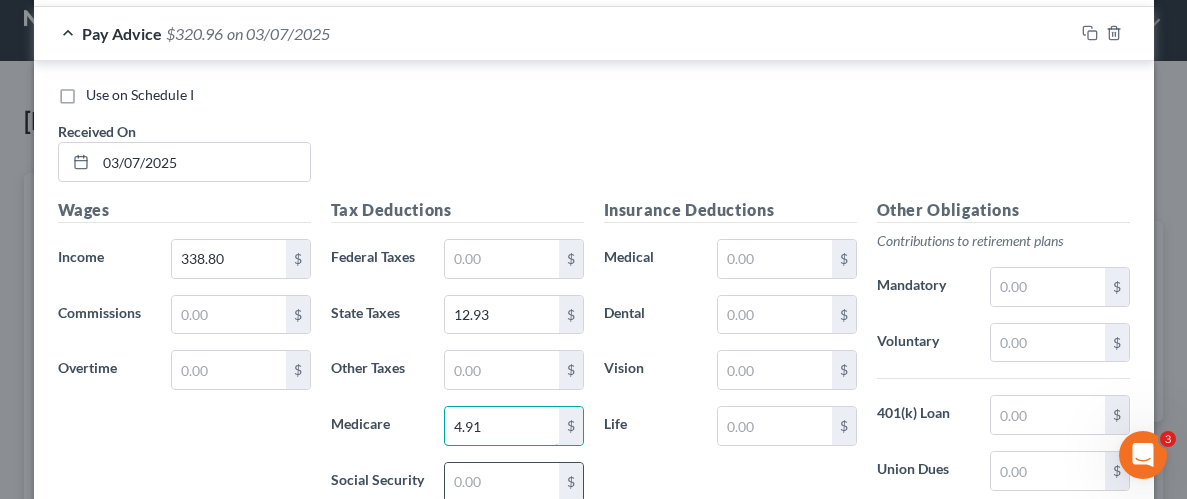 scroll, scrollTop: 1485, scrollLeft: 0, axis: vertical 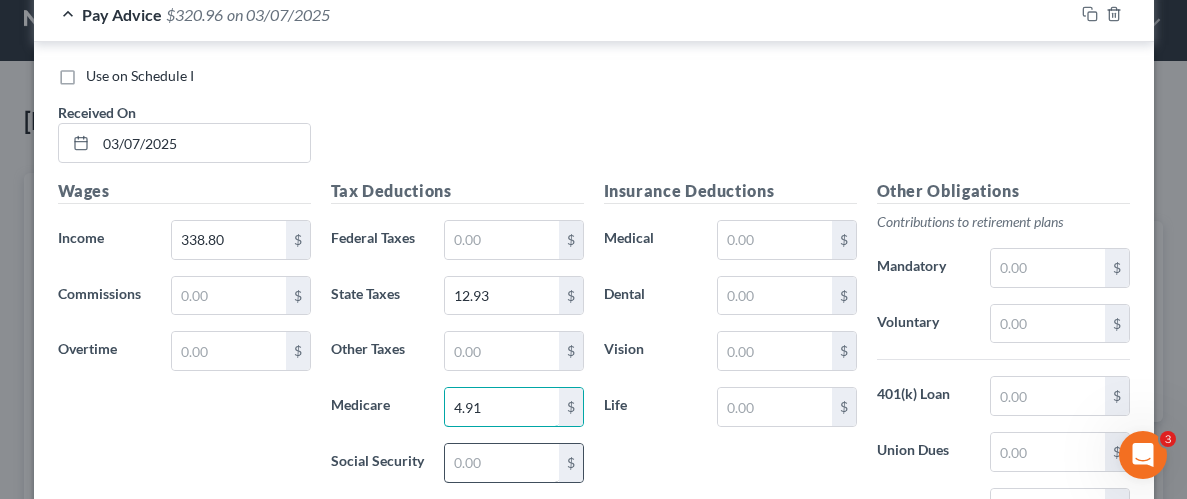 type on "4.91" 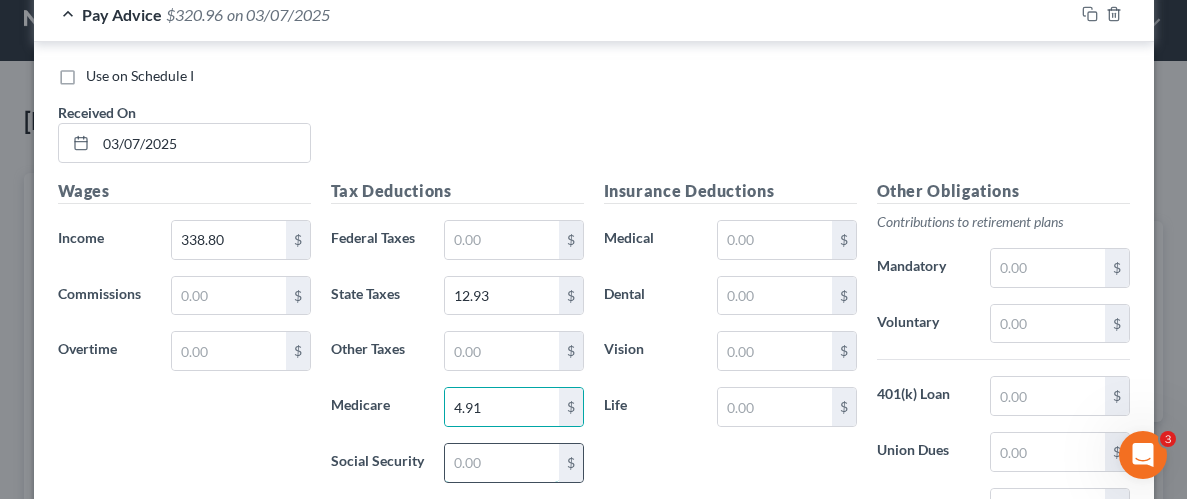 click at bounding box center [501, 463] 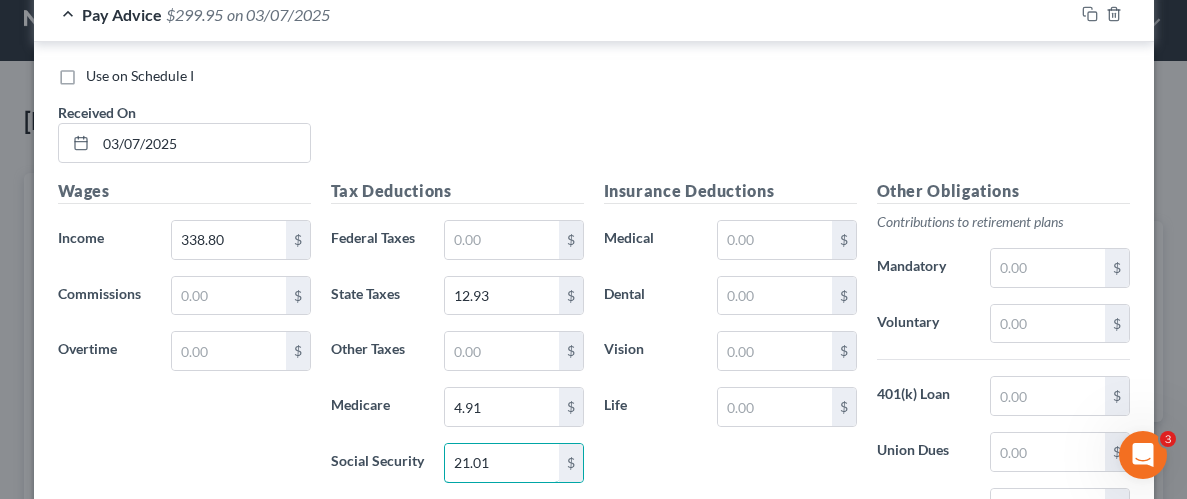 scroll, scrollTop: 1729, scrollLeft: 0, axis: vertical 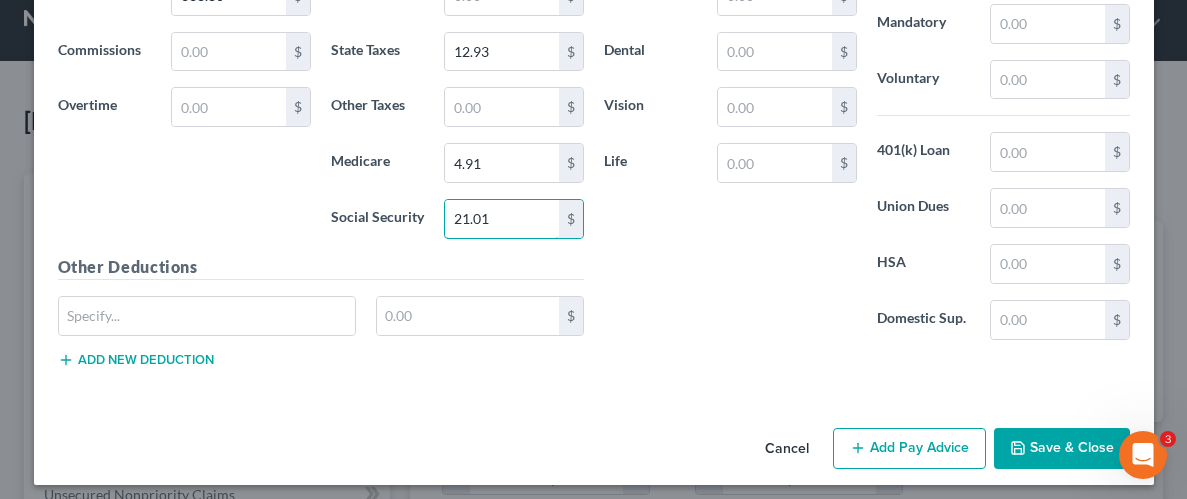 type on "21.01" 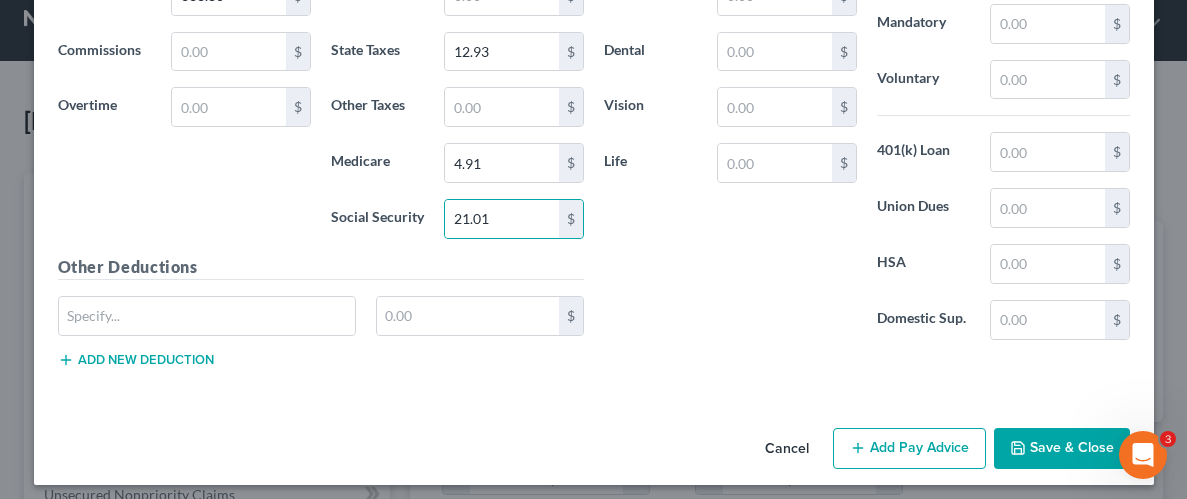 click on "Save & Close" at bounding box center [1062, 449] 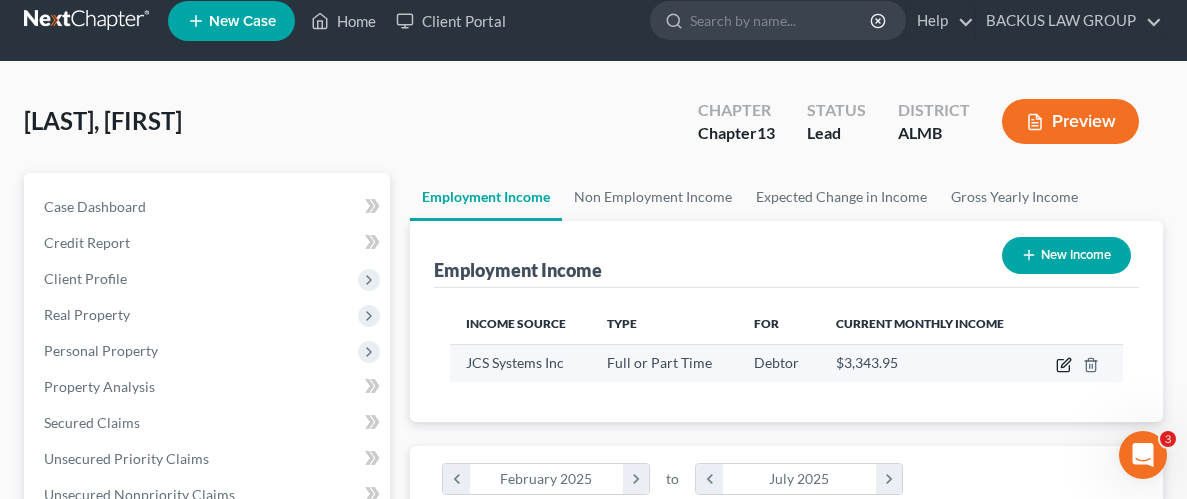 click 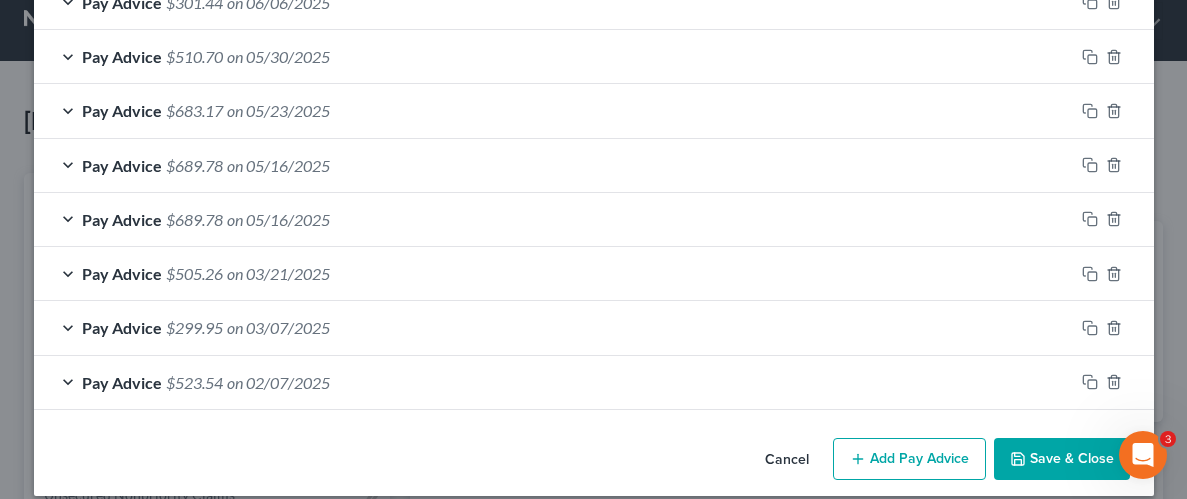 scroll, scrollTop: 1074, scrollLeft: 0, axis: vertical 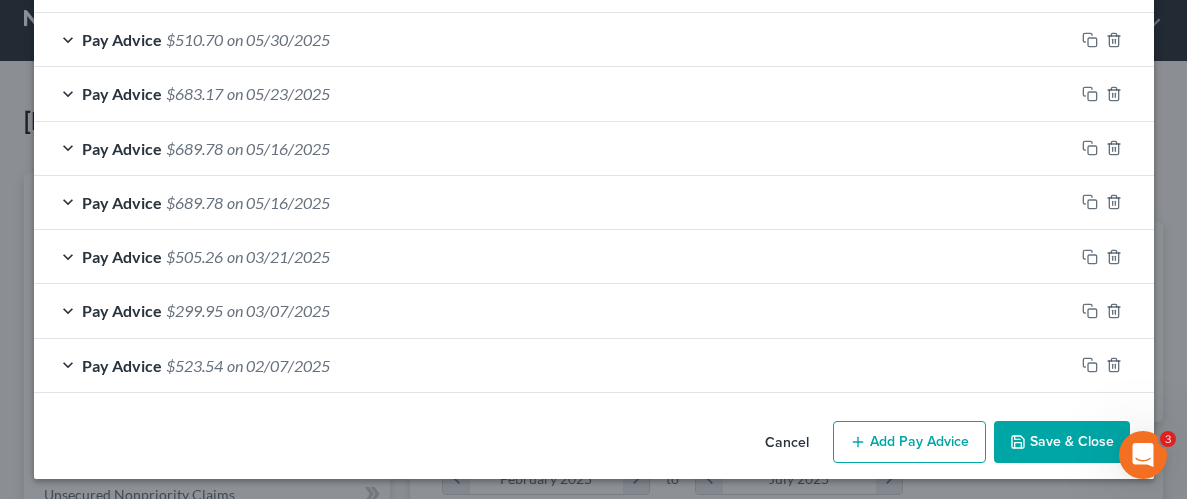 click on "Add Pay Advice" at bounding box center (909, 442) 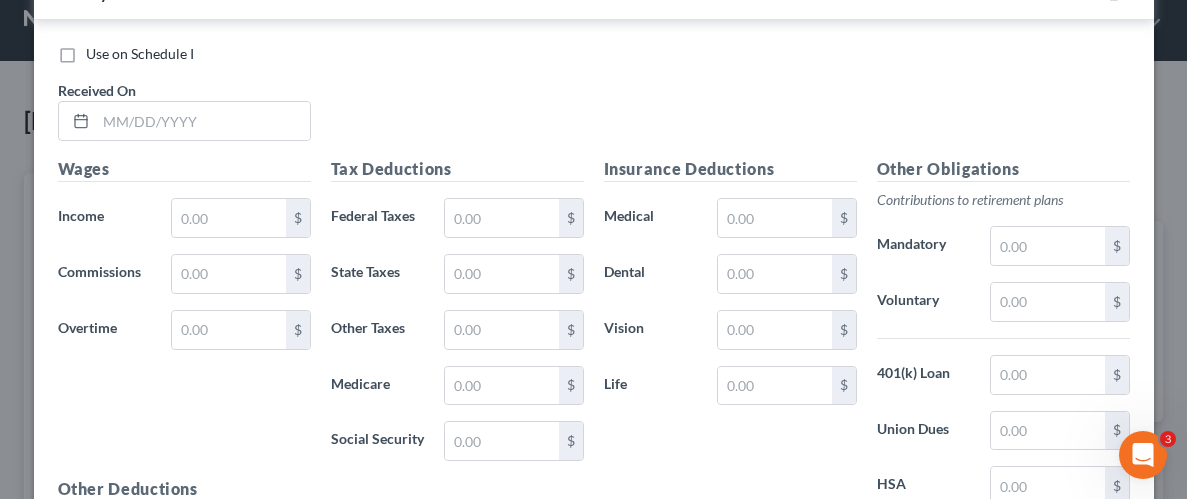 scroll, scrollTop: 1490, scrollLeft: 0, axis: vertical 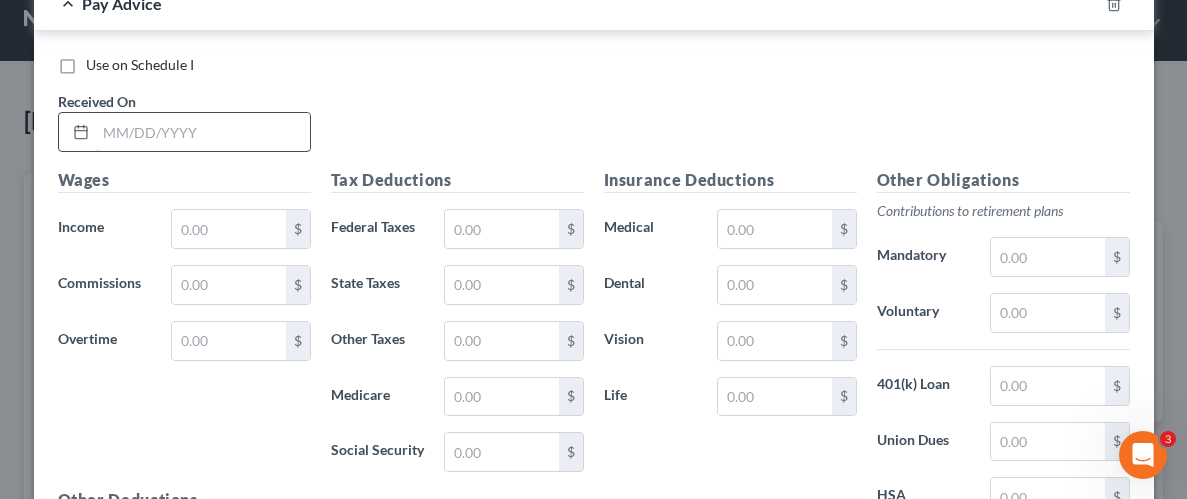 click at bounding box center (203, 132) 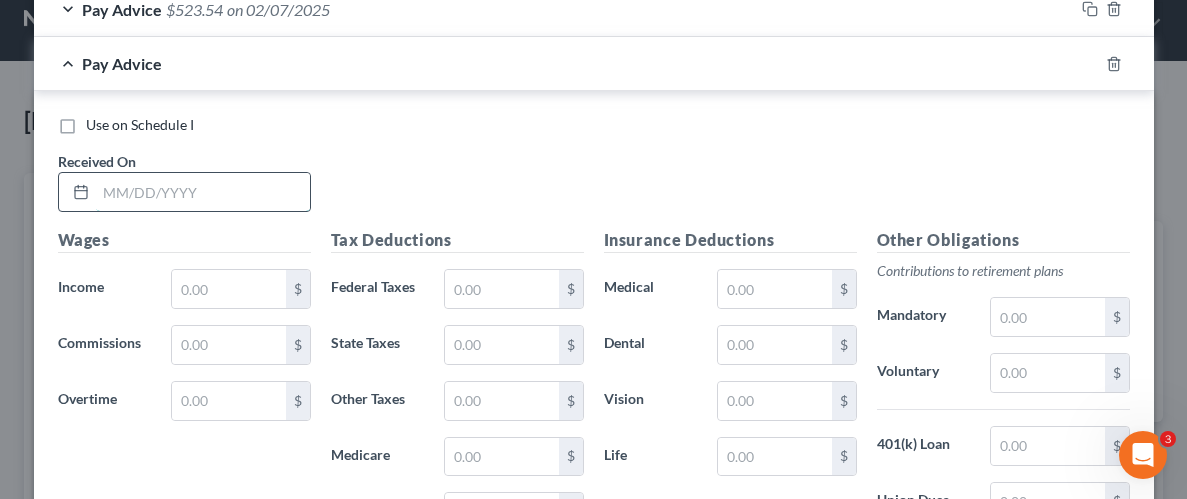 scroll, scrollTop: 1550, scrollLeft: 0, axis: vertical 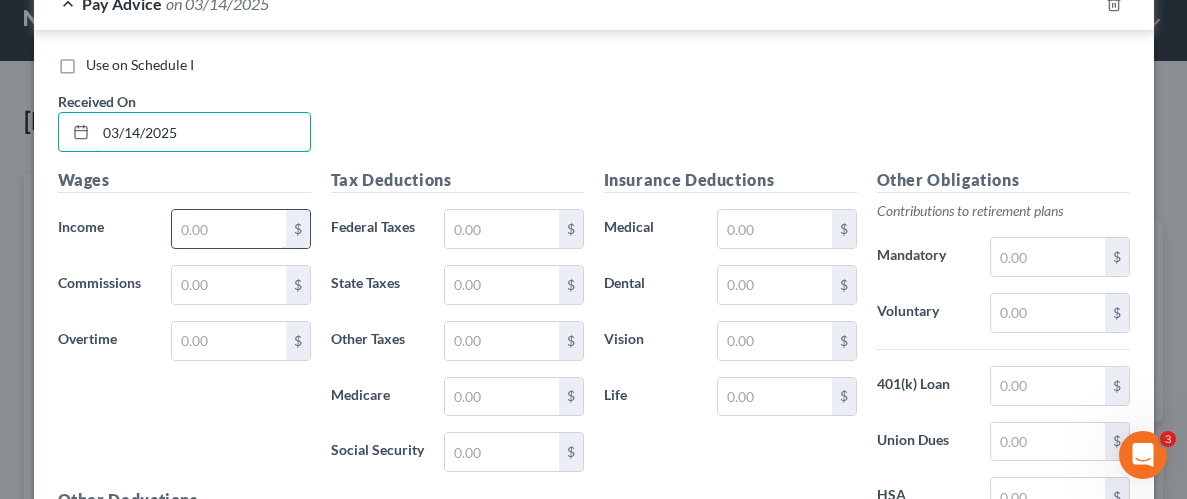 type on "03/14/2025" 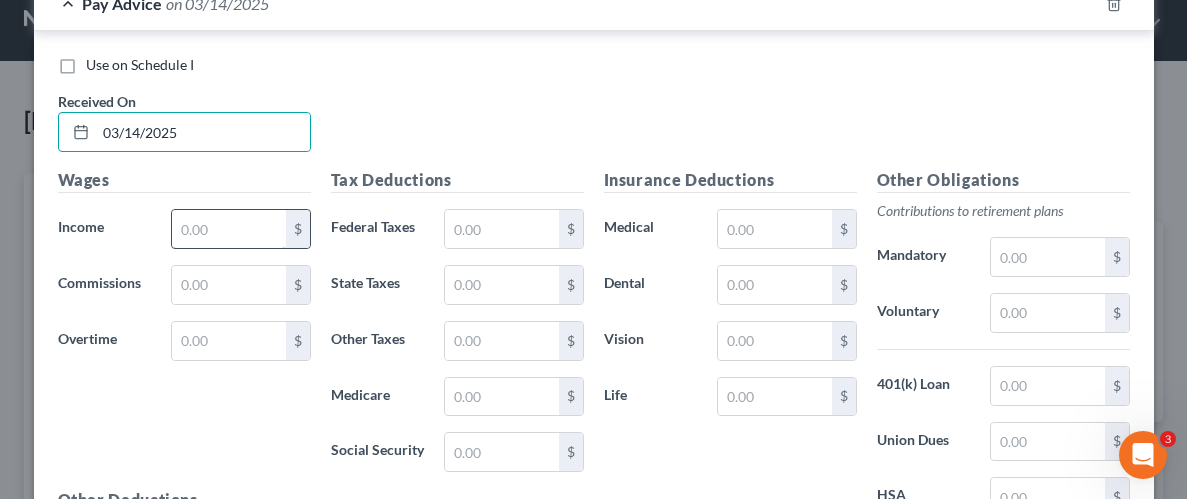 click at bounding box center (228, 229) 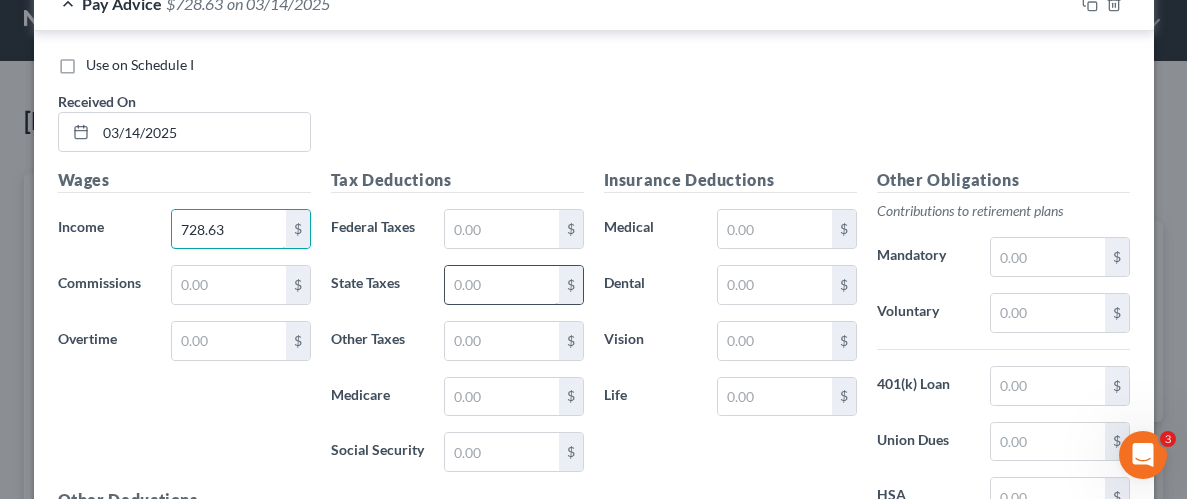 type on "728.63" 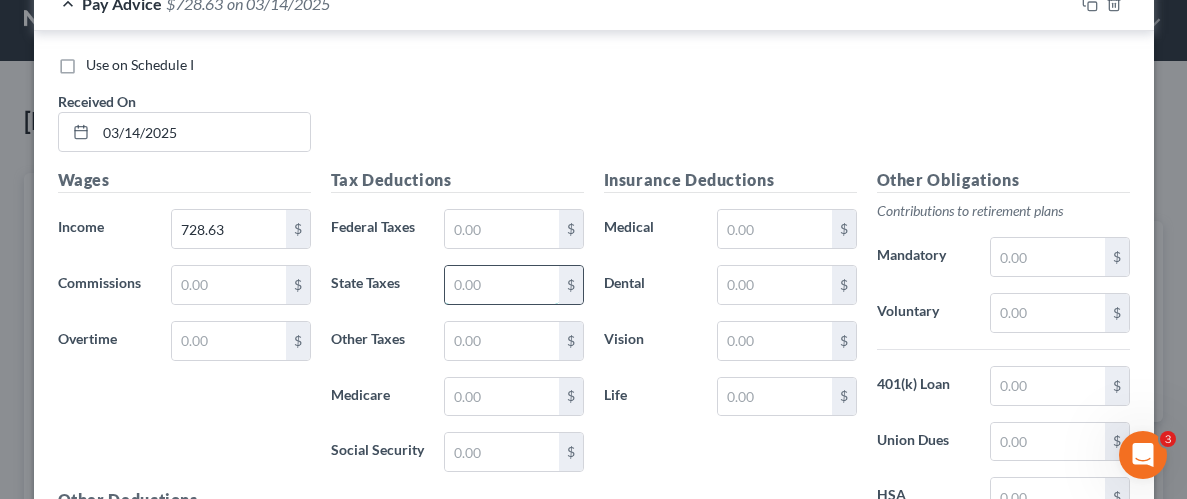 click at bounding box center (501, 285) 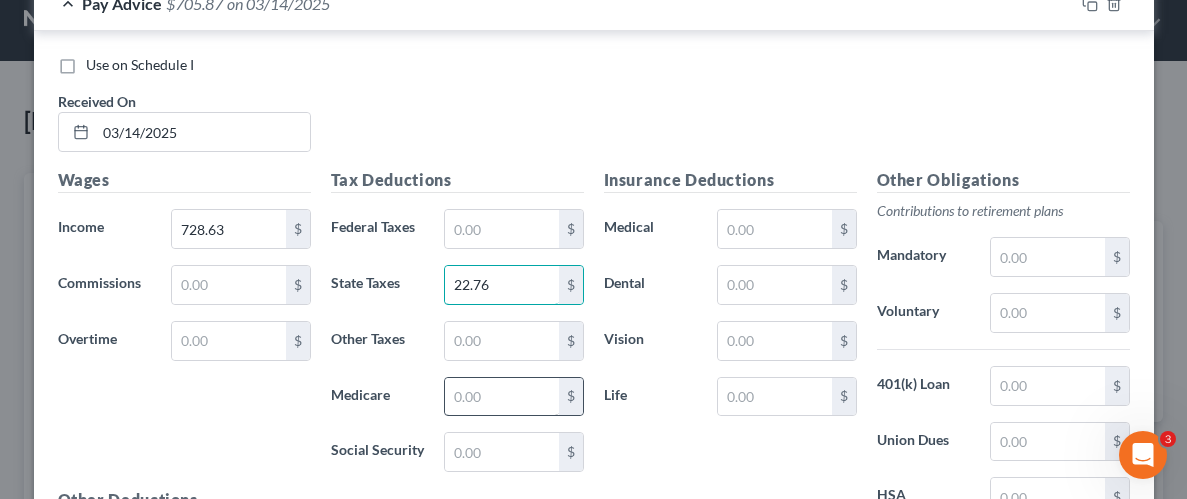 type on "22.76" 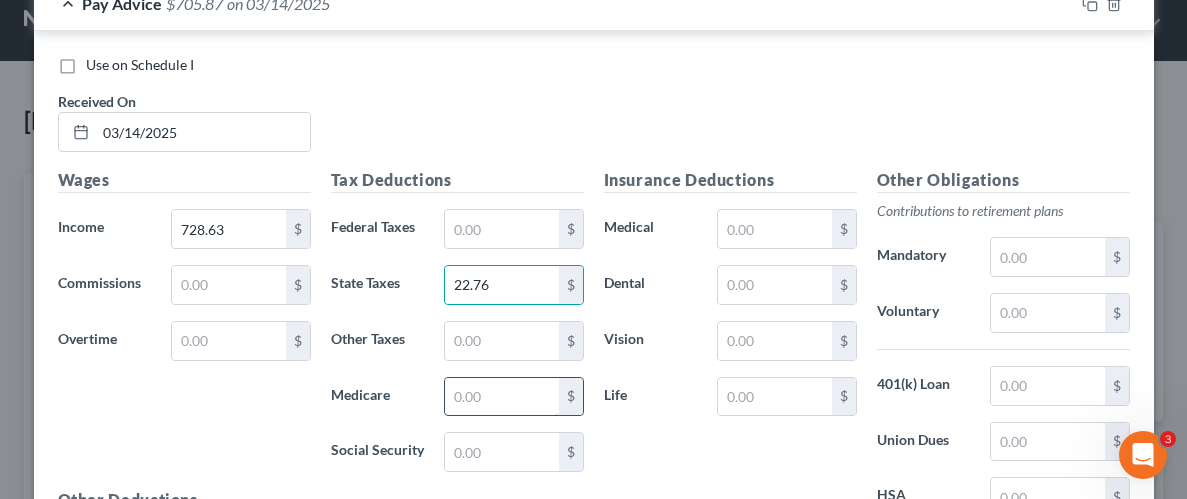 click at bounding box center (501, 397) 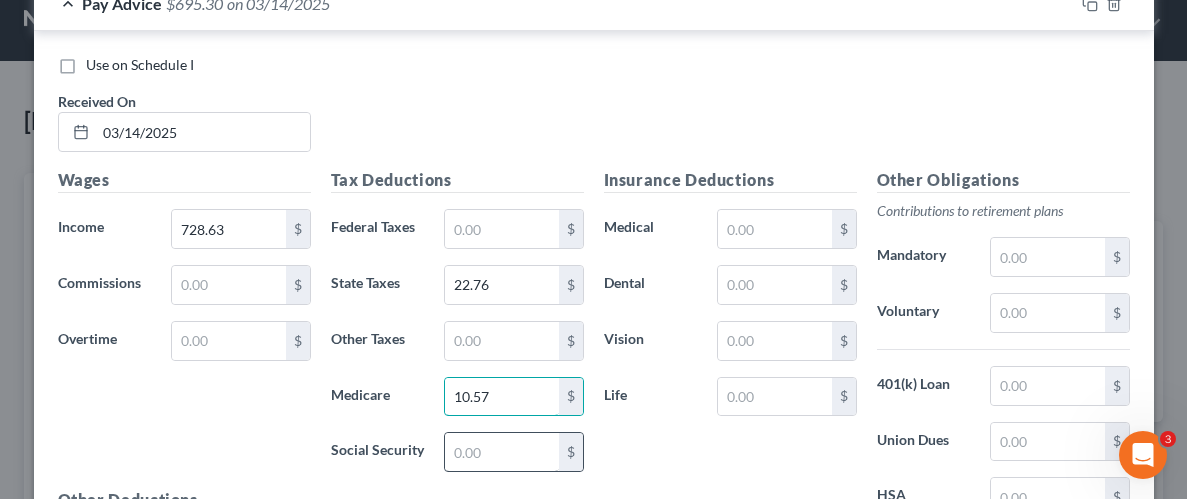 type on "10.57" 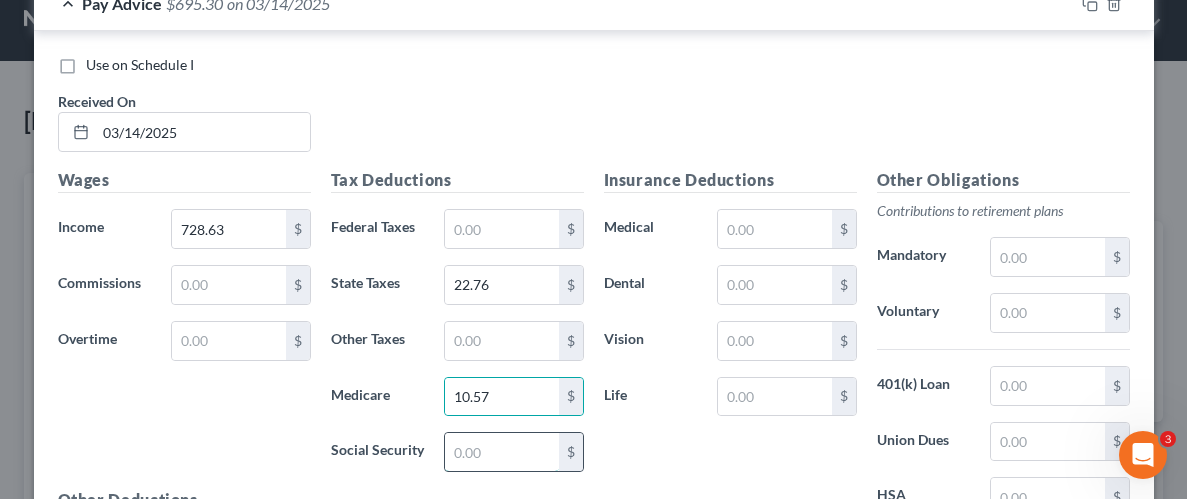 click at bounding box center [501, 452] 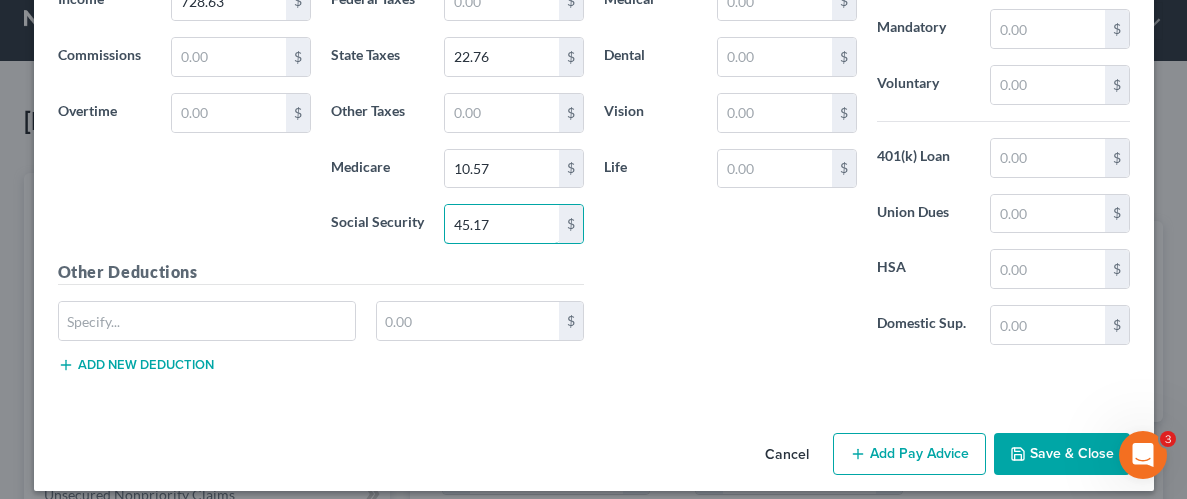 scroll, scrollTop: 1788, scrollLeft: 0, axis: vertical 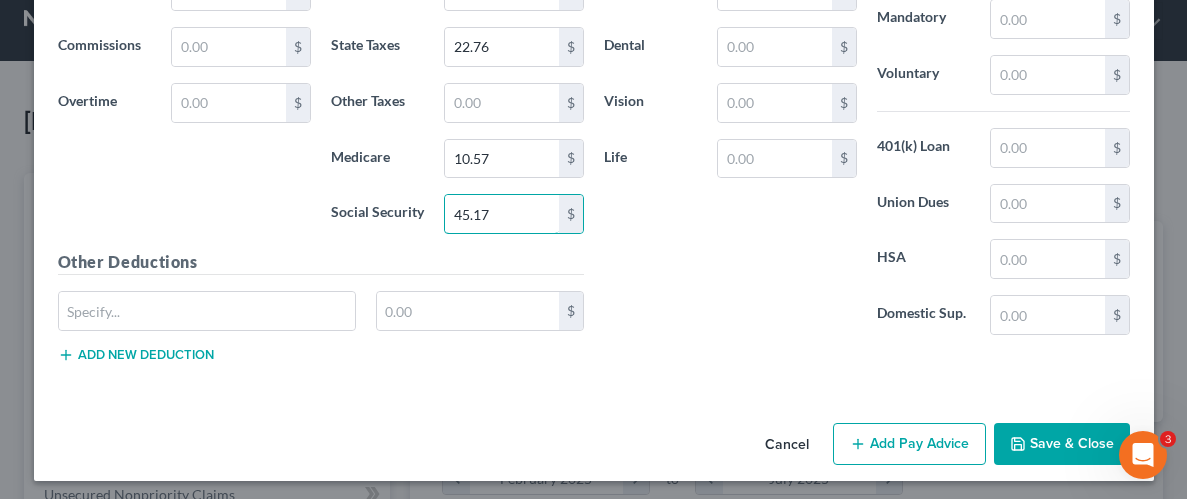 type on "45.17" 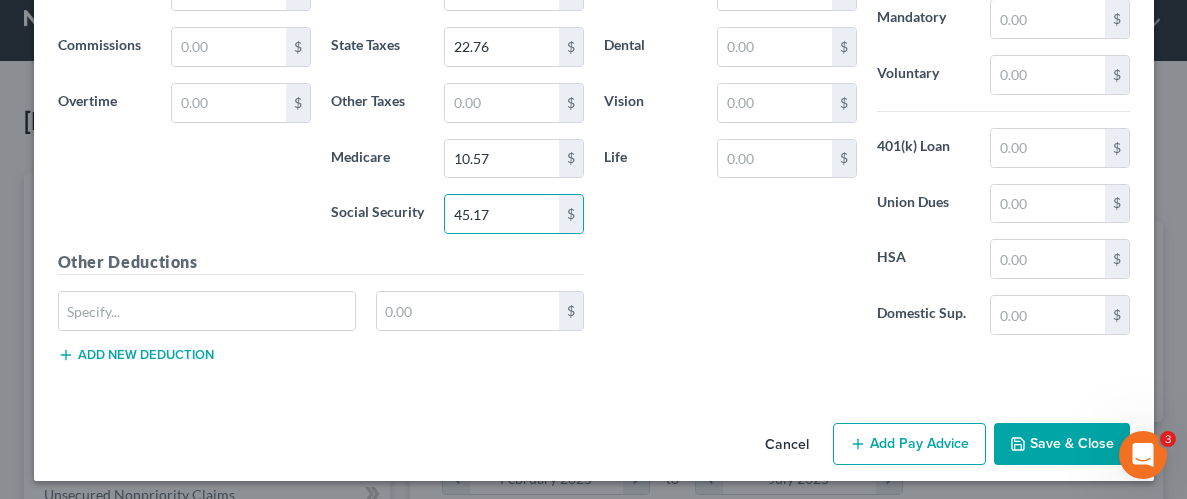 click on "Save & Close" at bounding box center (1062, 444) 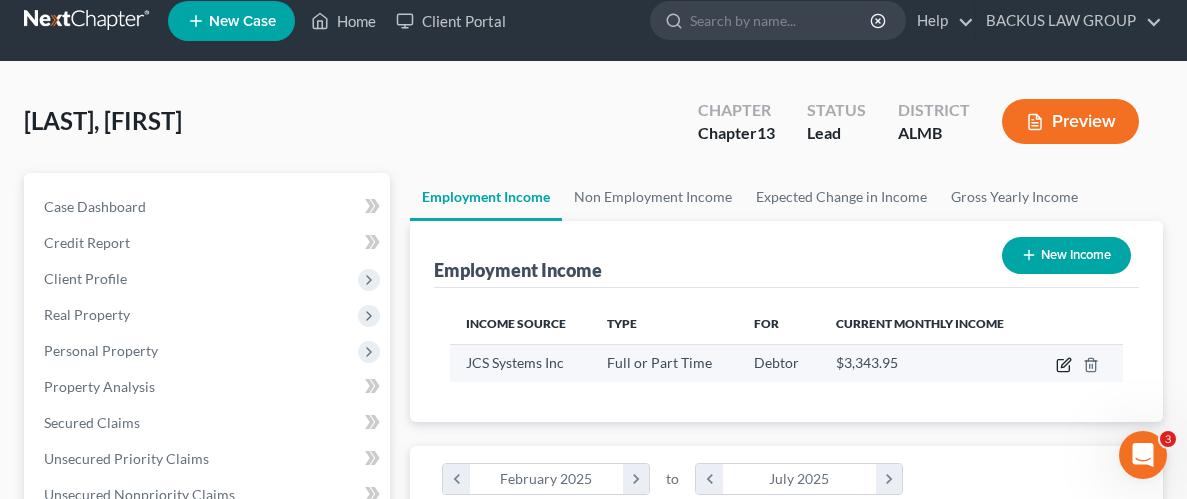 click 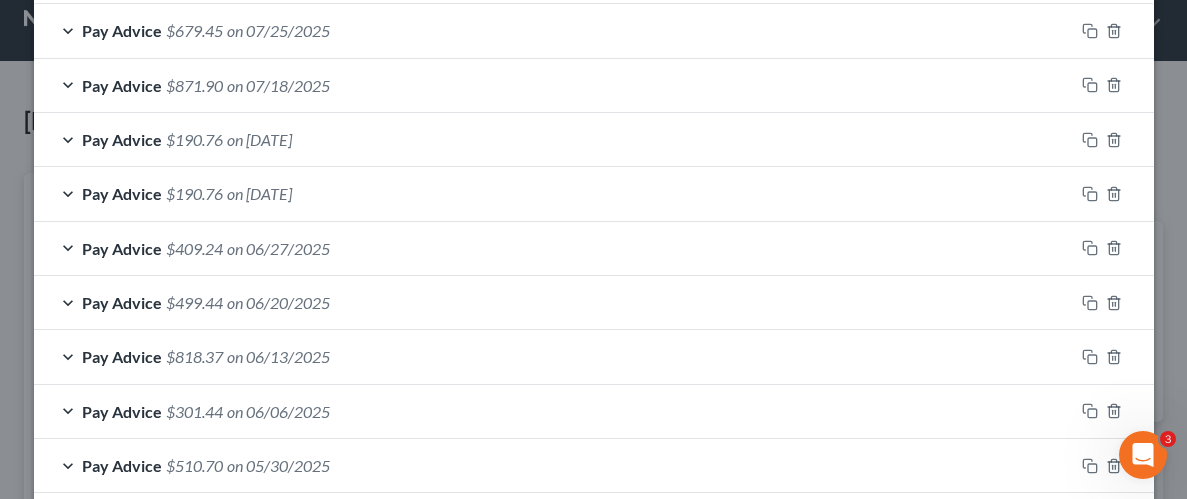 scroll, scrollTop: 1128, scrollLeft: 0, axis: vertical 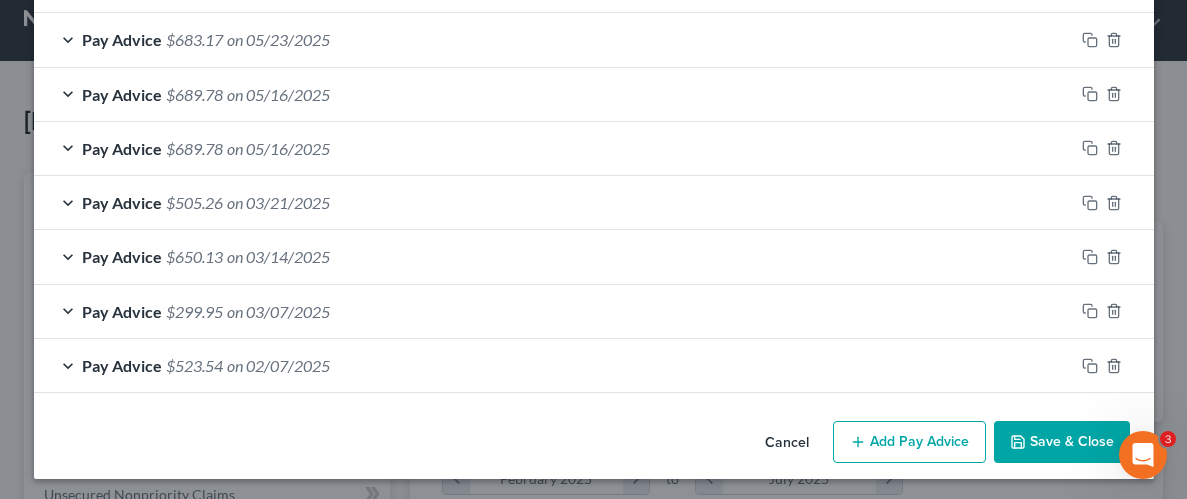 drag, startPoint x: 913, startPoint y: 434, endPoint x: 376, endPoint y: 198, distance: 586.57056 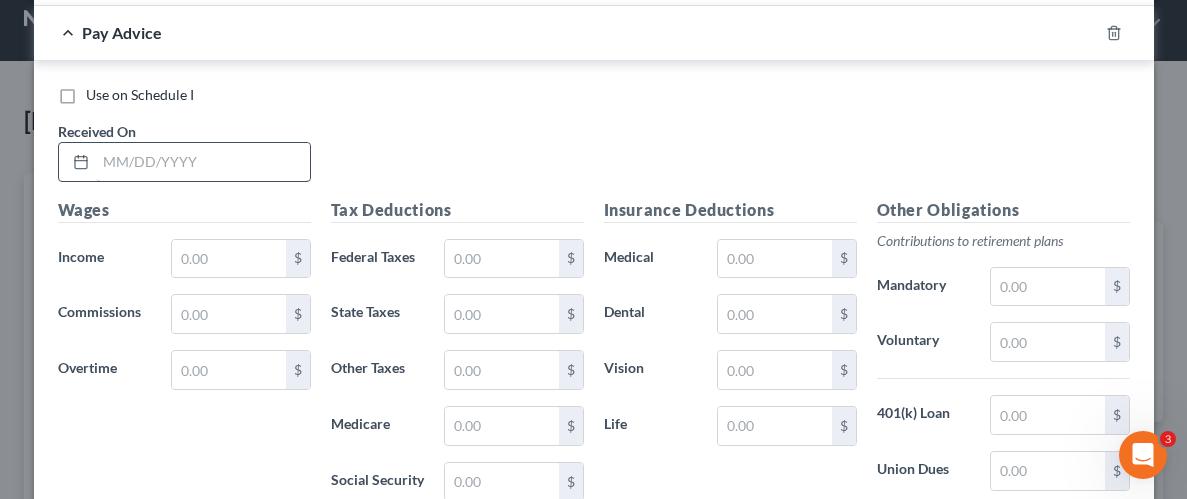 scroll, scrollTop: 1601, scrollLeft: 0, axis: vertical 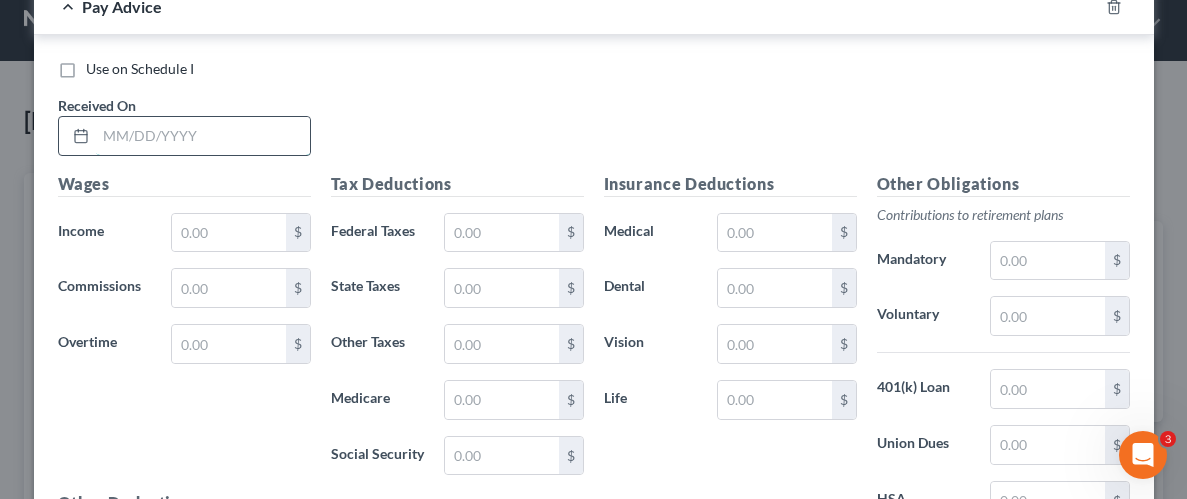 click at bounding box center [203, 136] 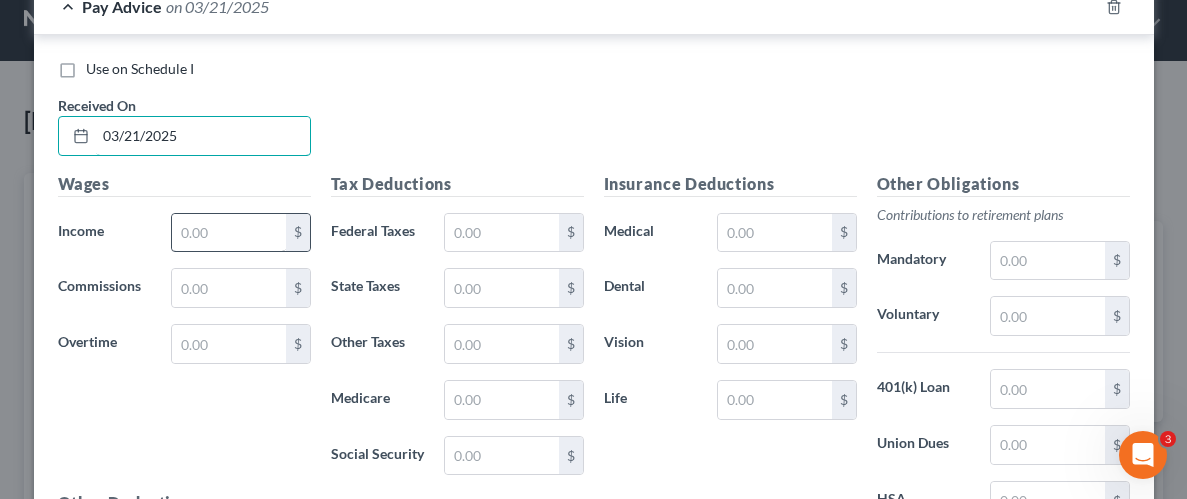 type on "03/21/2025" 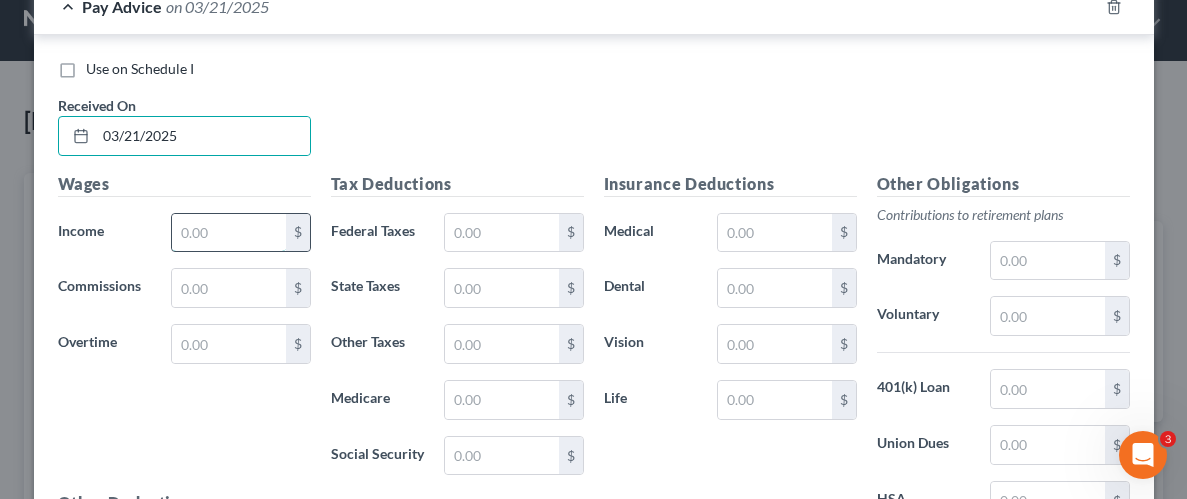 click at bounding box center [228, 233] 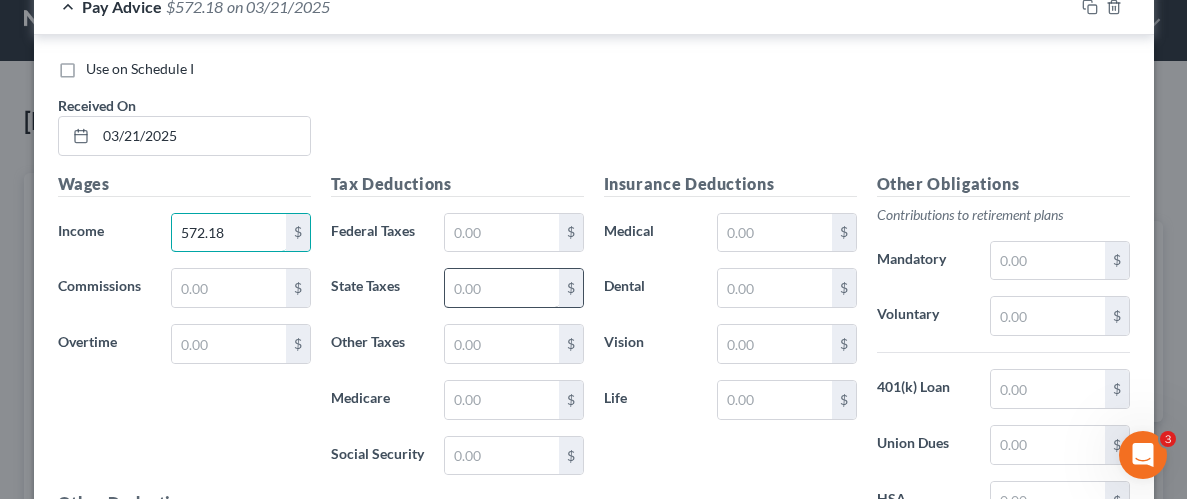 type on "572.18" 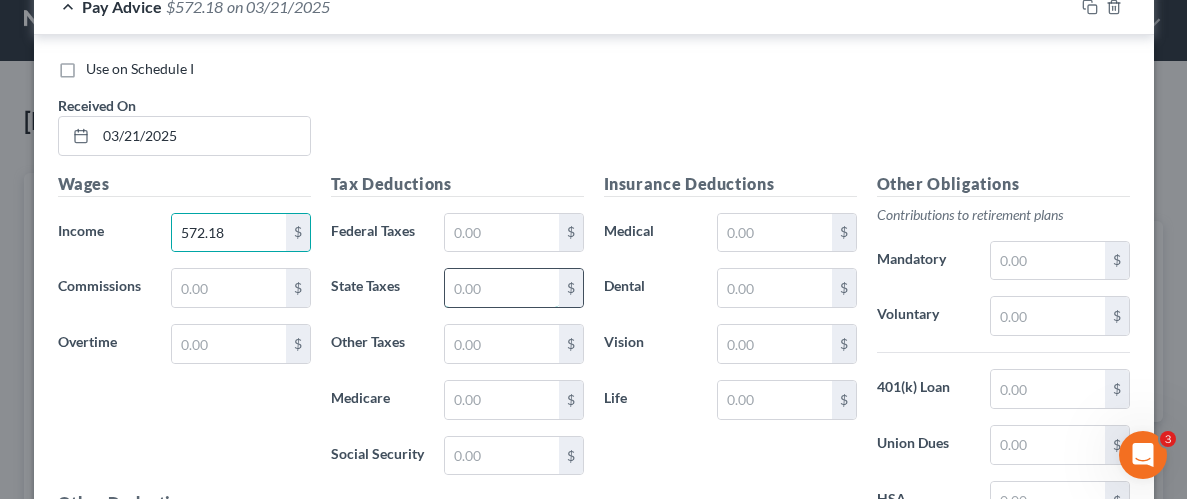 click at bounding box center (501, 288) 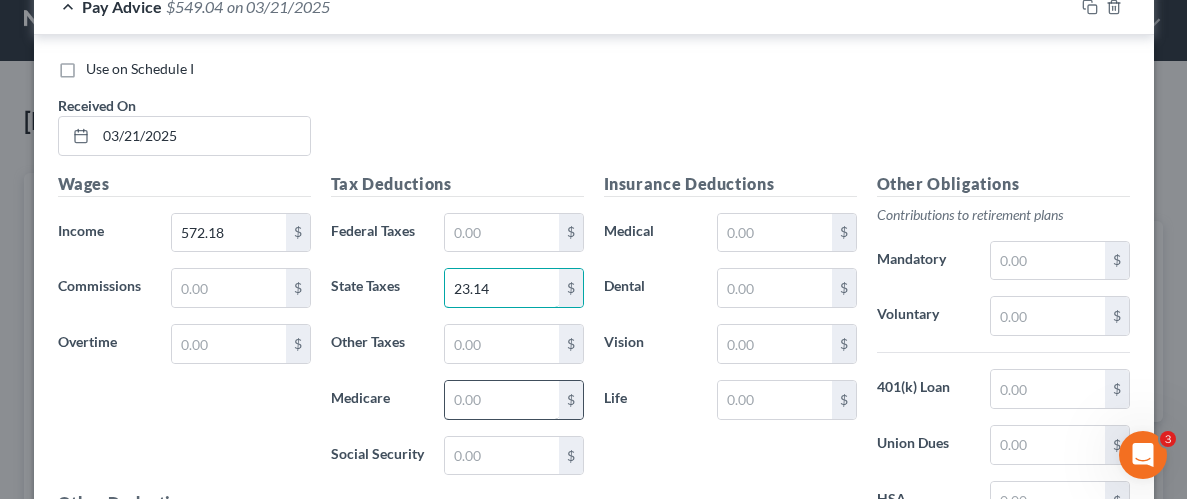type on "23.14" 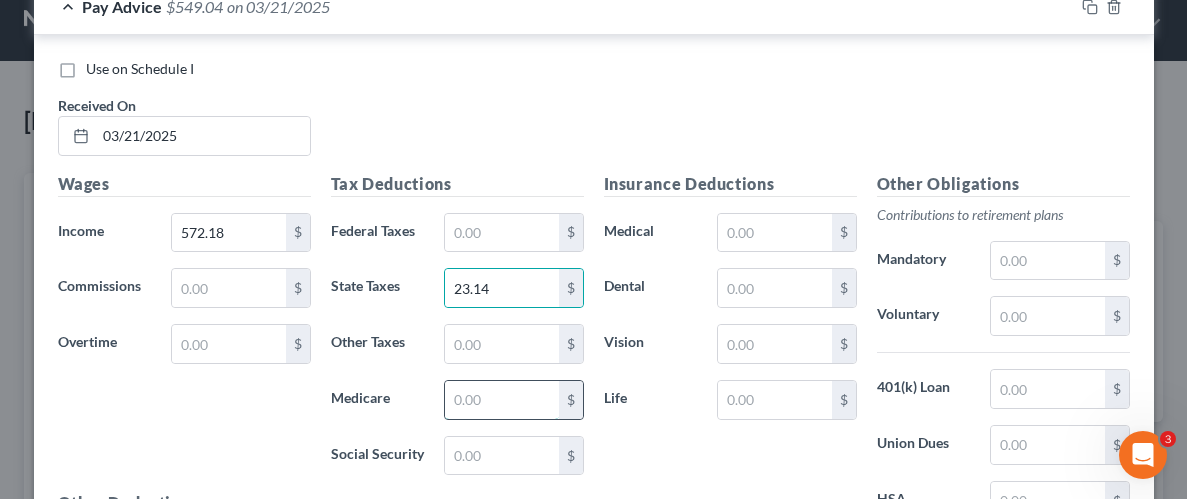 click at bounding box center (501, 400) 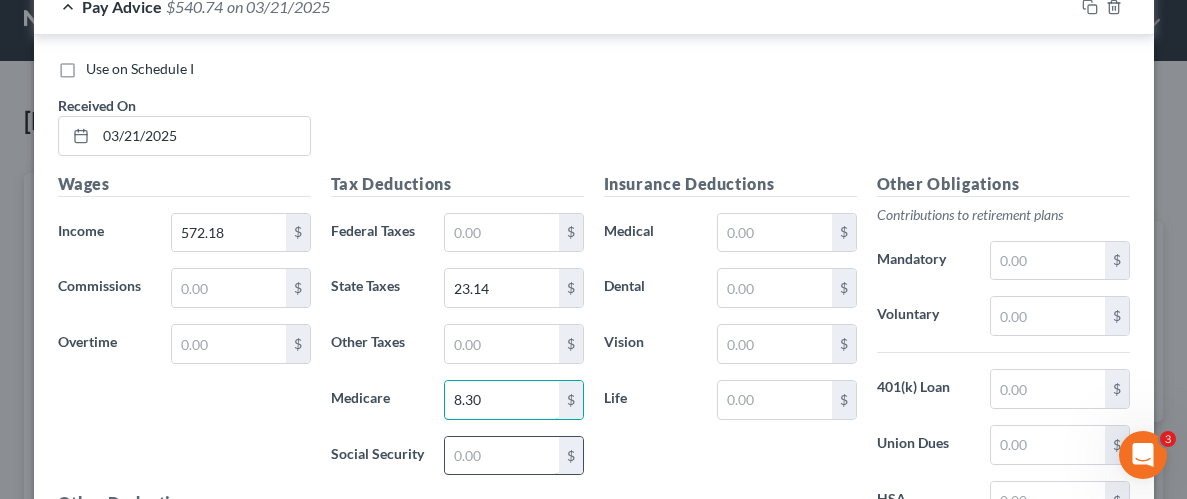 type on "8.30" 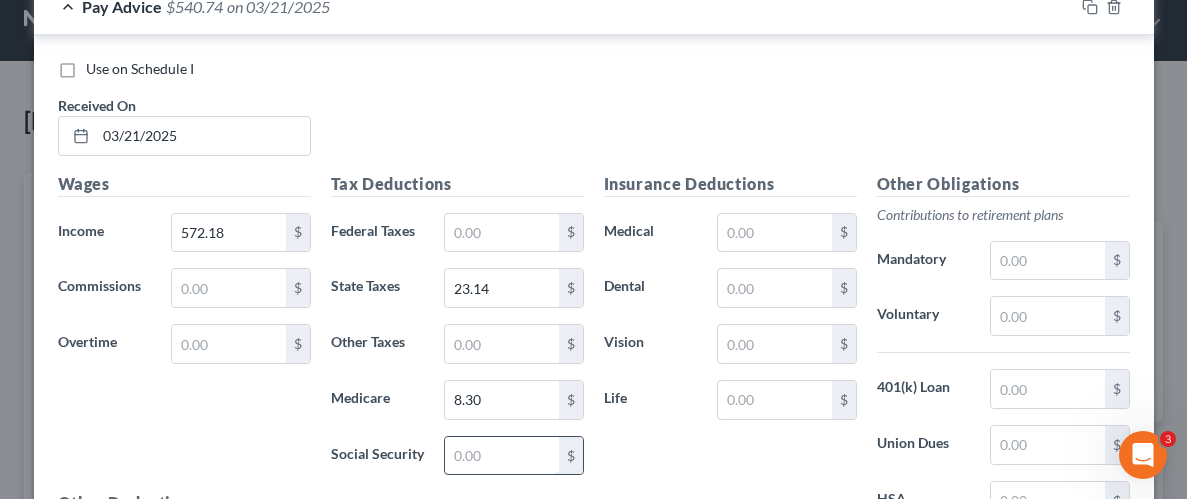 click at bounding box center (501, 456) 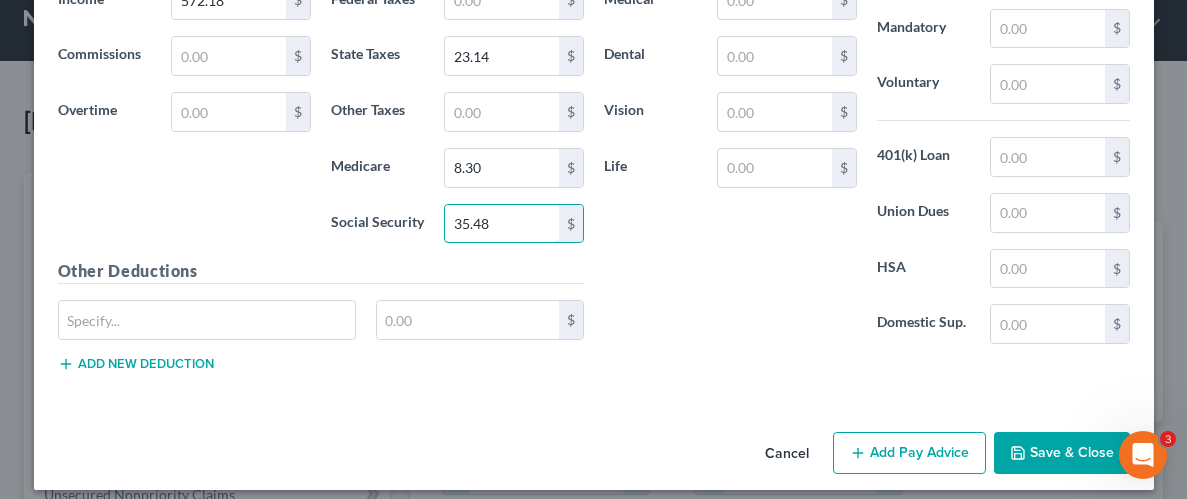 scroll, scrollTop: 1842, scrollLeft: 0, axis: vertical 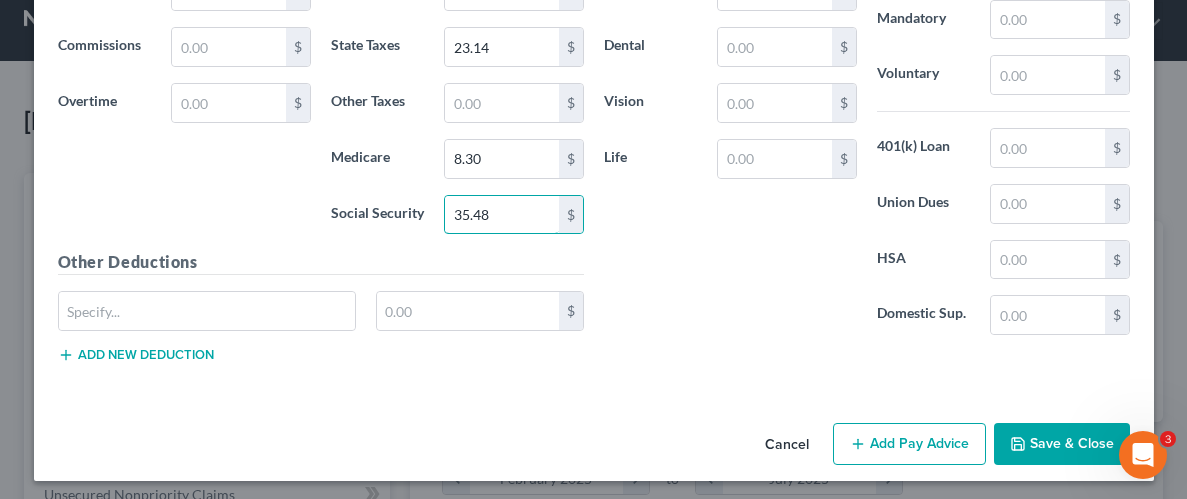 type on "35.48" 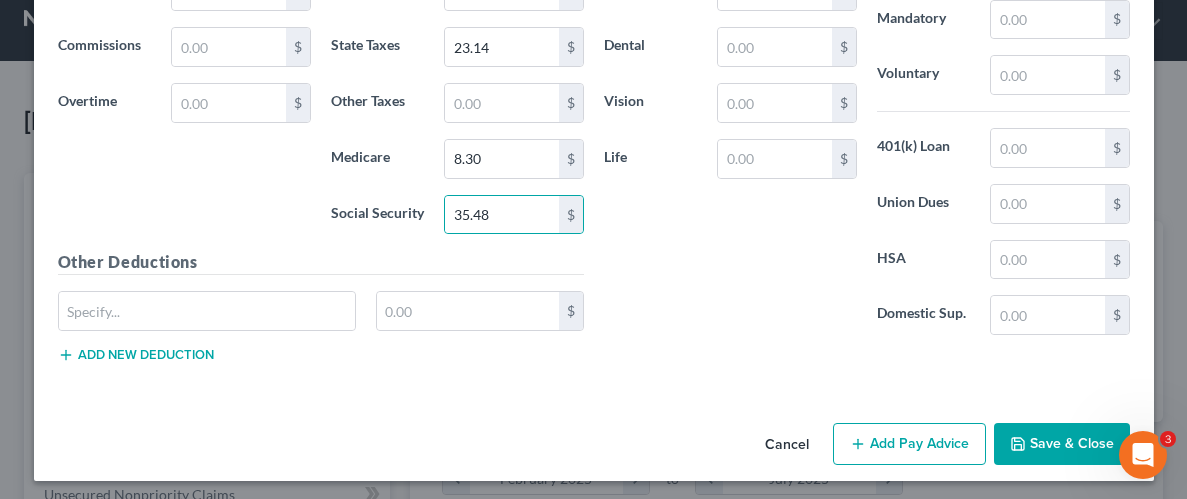 click on "Save & Close" at bounding box center (1062, 444) 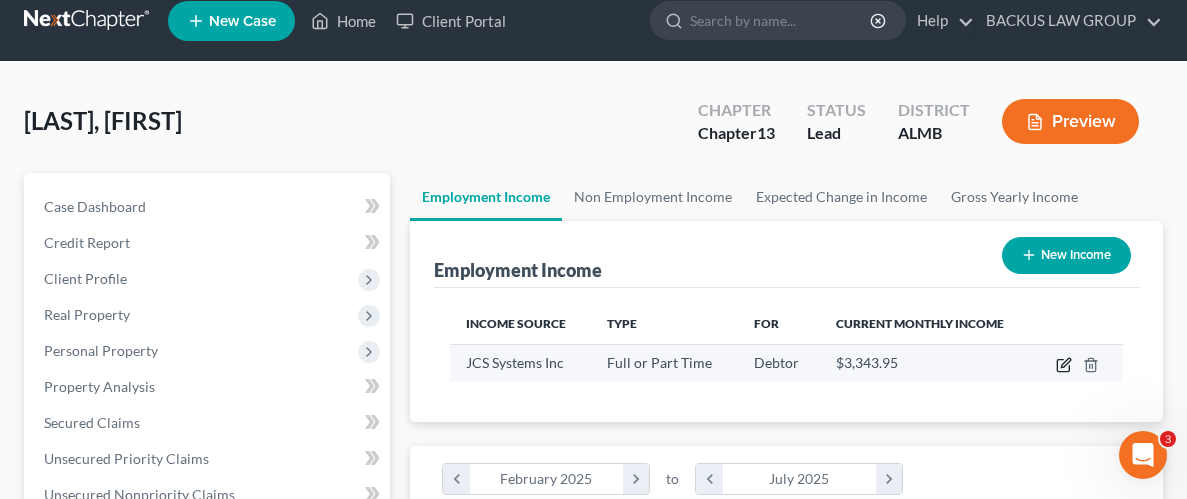 click 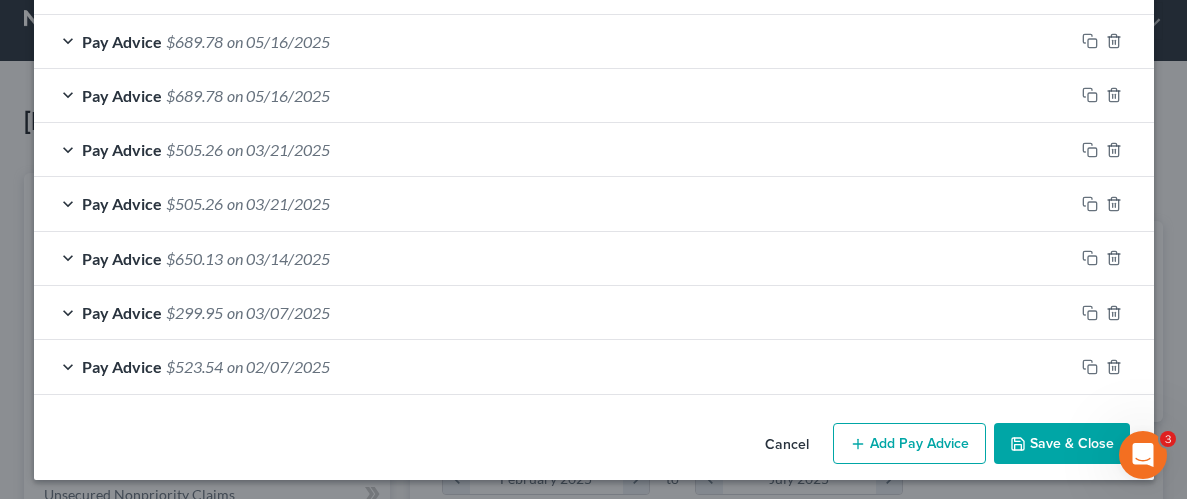 scroll, scrollTop: 1243, scrollLeft: 0, axis: vertical 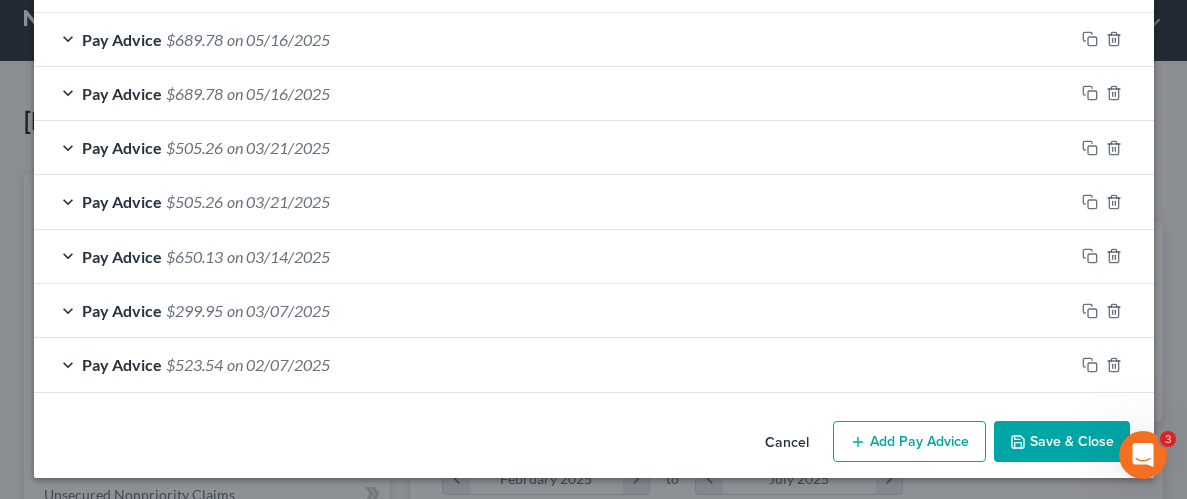 click on "Add Pay Advice" at bounding box center [909, 442] 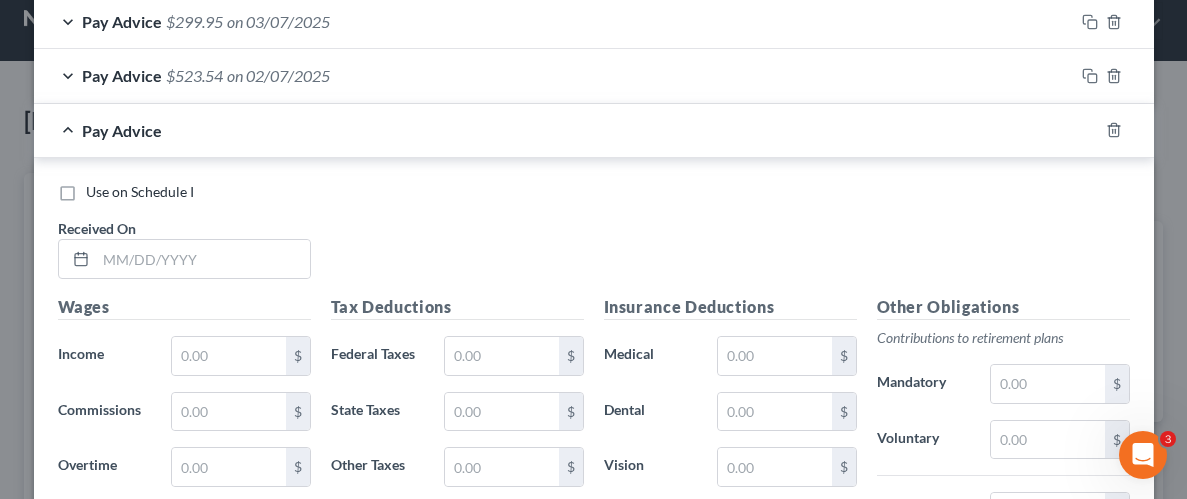 scroll, scrollTop: 1634, scrollLeft: 0, axis: vertical 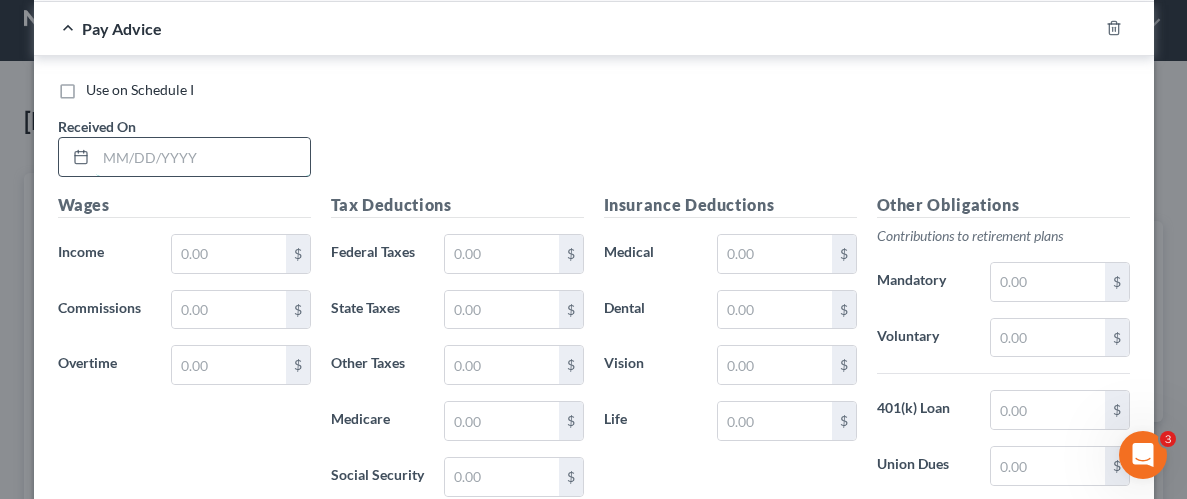 click at bounding box center [203, 157] 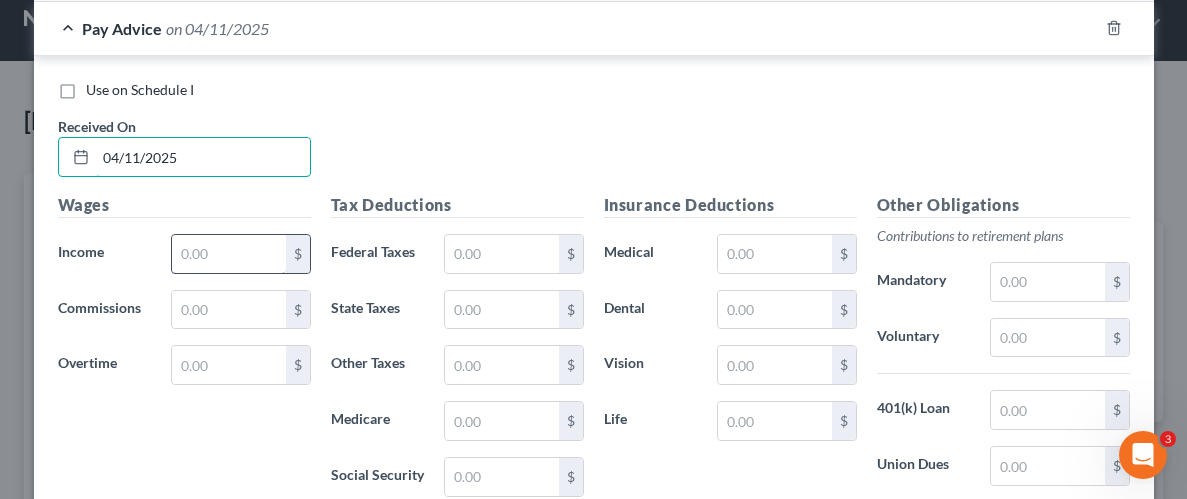 type on "04/11/2025" 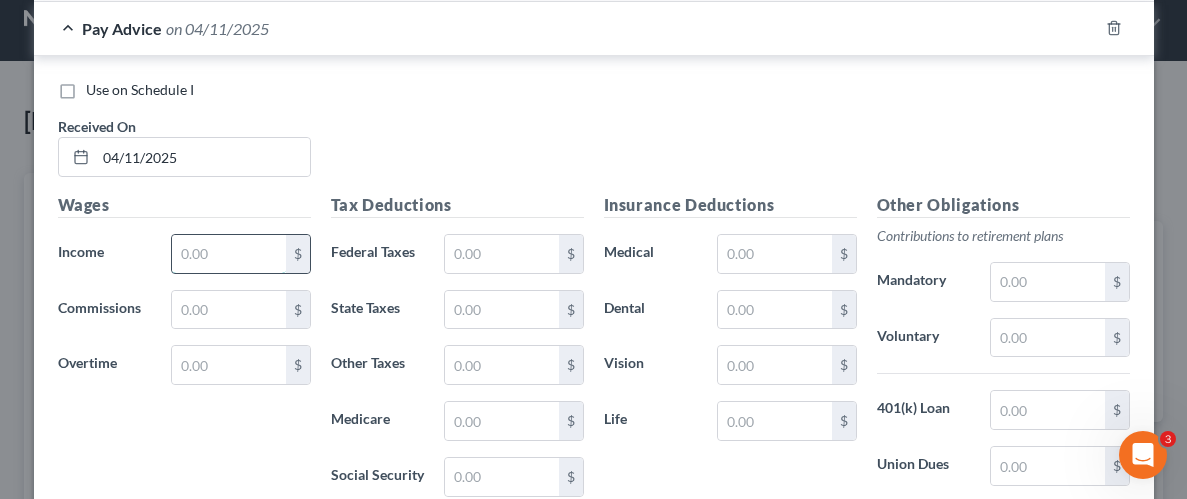 click at bounding box center [228, 254] 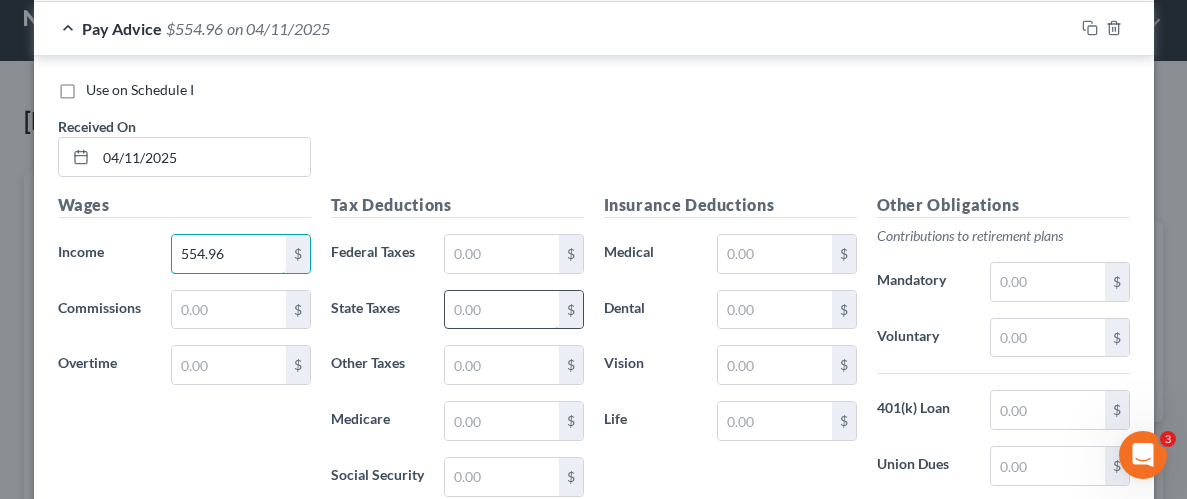 type on "554.96" 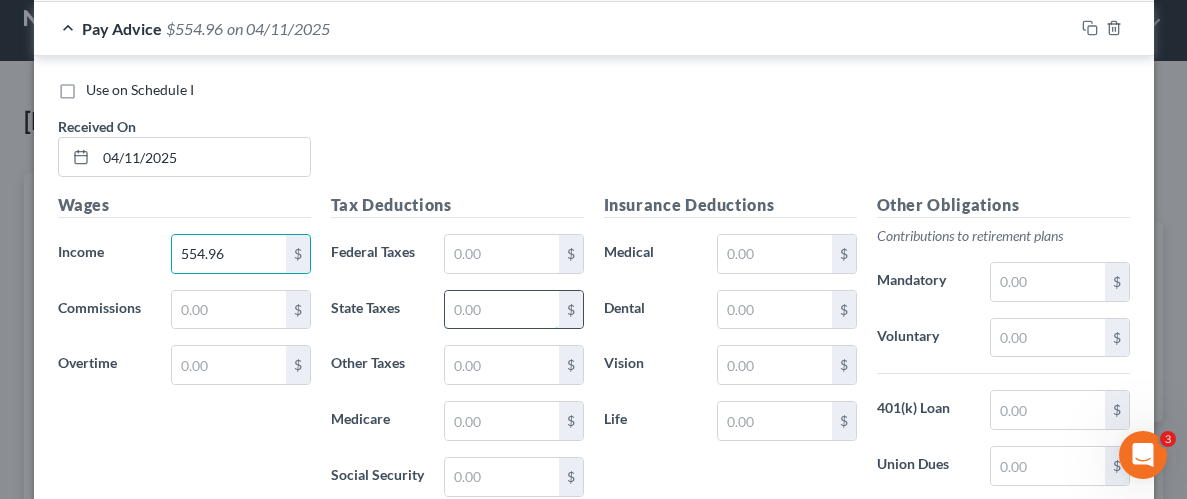 click at bounding box center [501, 310] 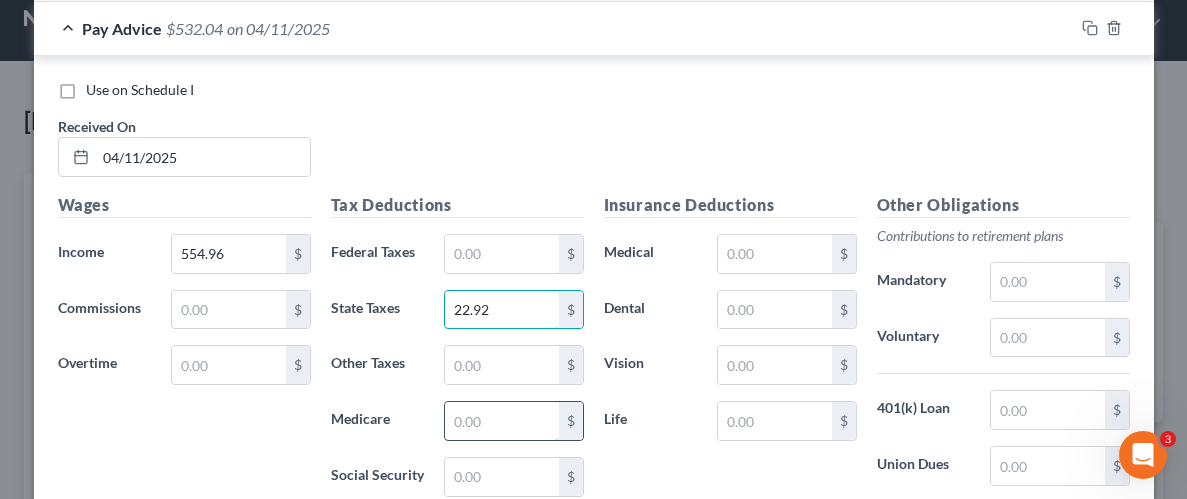 type on "22.92" 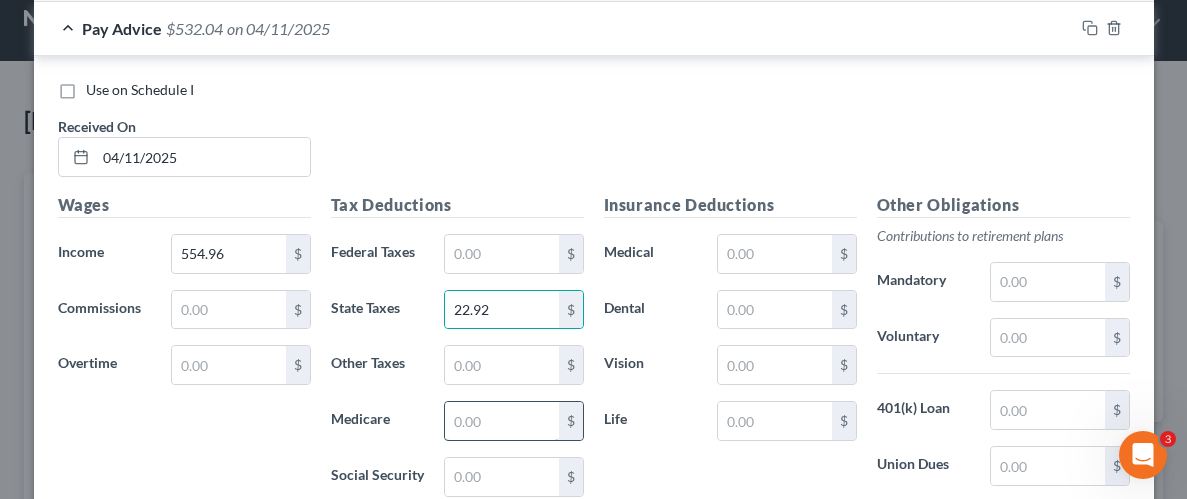 click at bounding box center (501, 421) 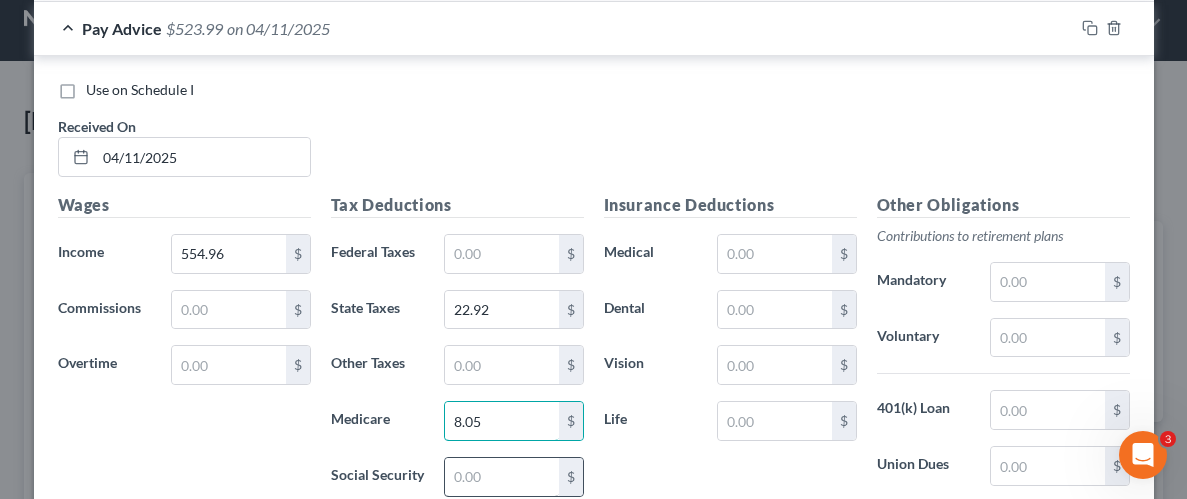 type on "8.05" 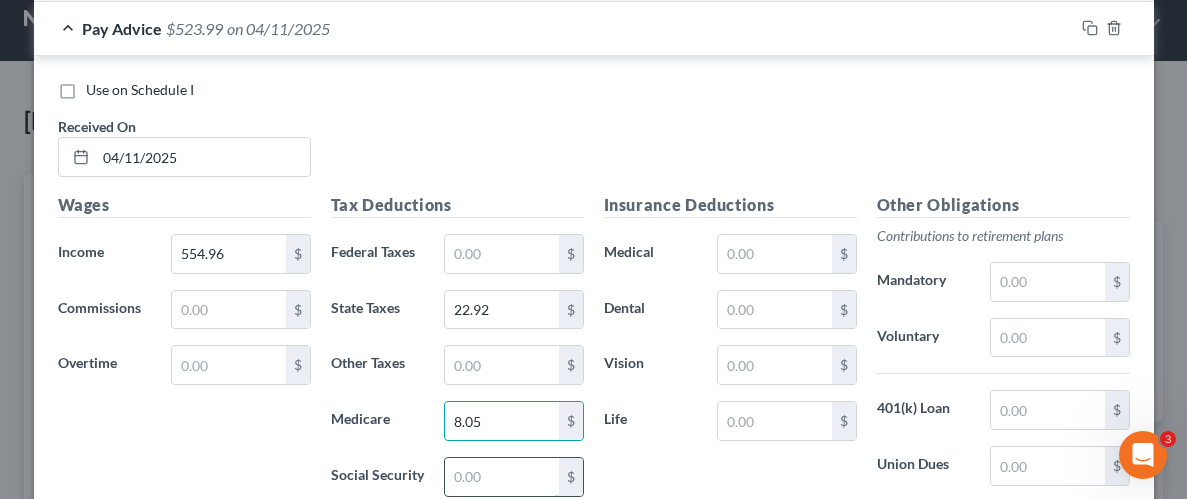 click at bounding box center (501, 477) 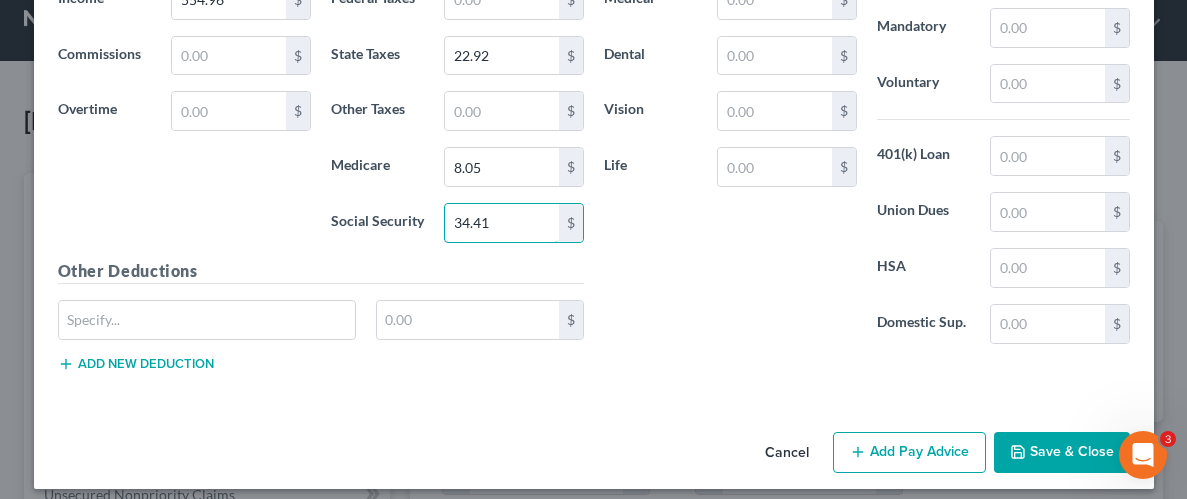 scroll, scrollTop: 1896, scrollLeft: 0, axis: vertical 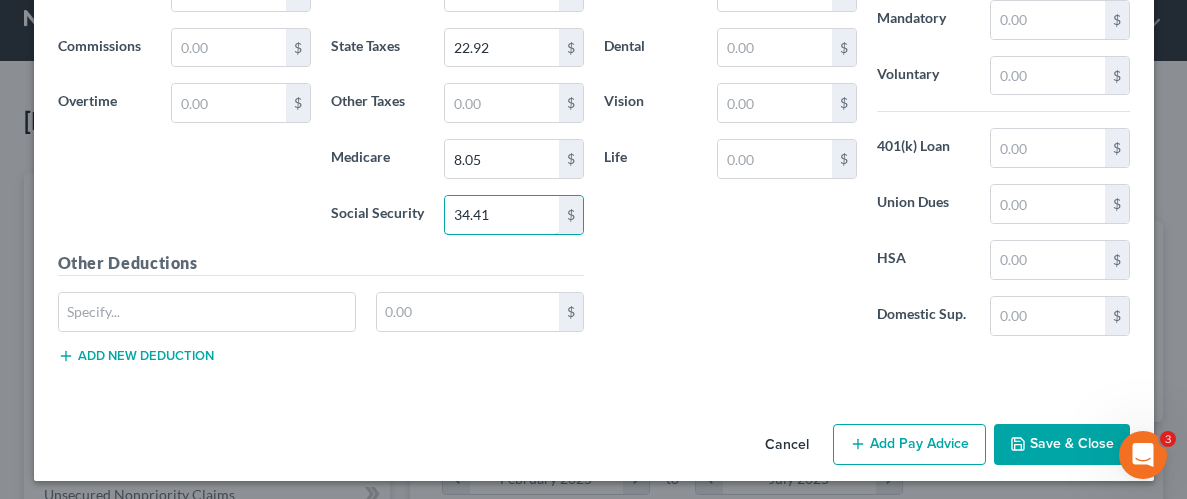 type on "34.41" 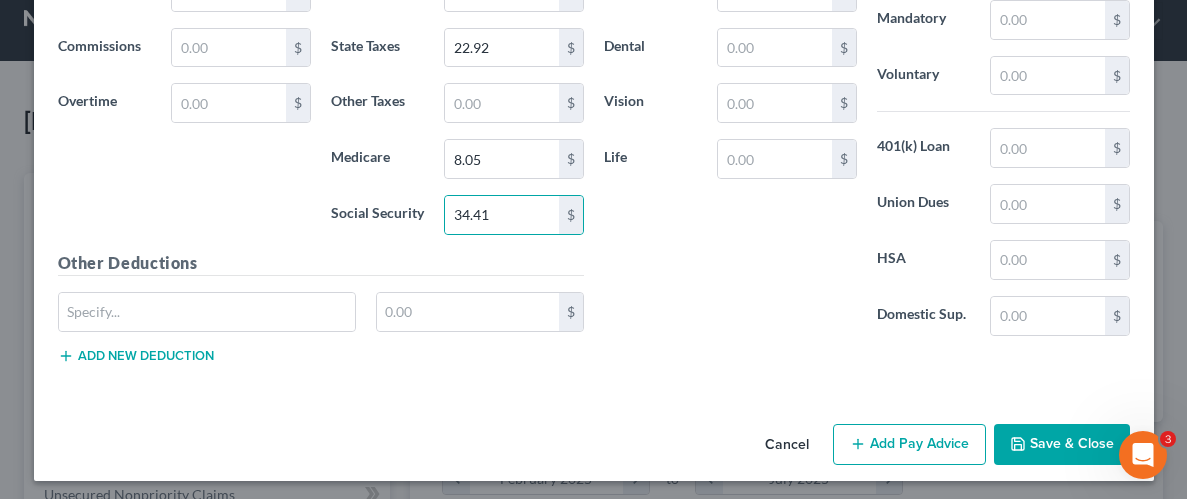 click on "Save & Close" at bounding box center (1062, 445) 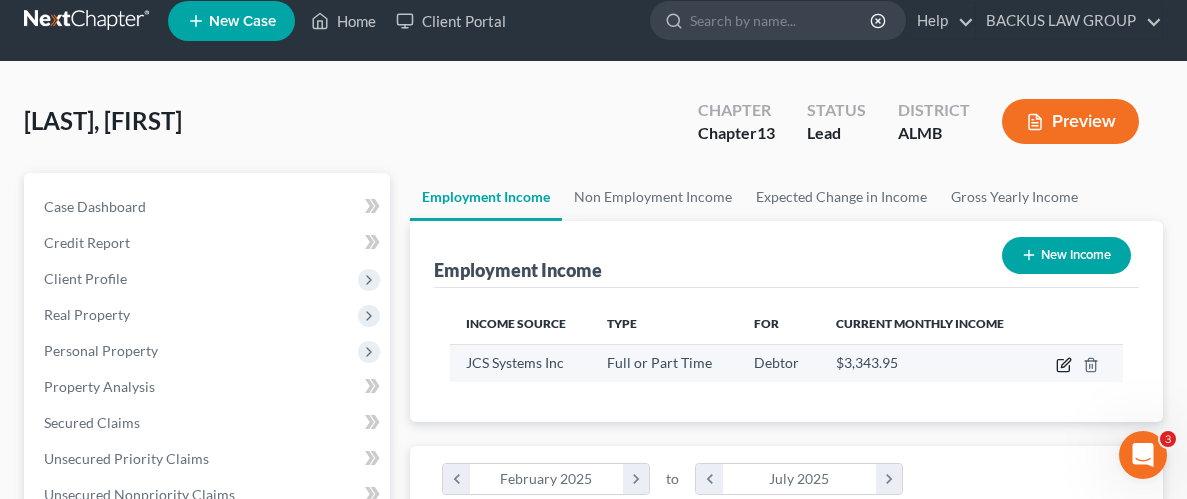 click 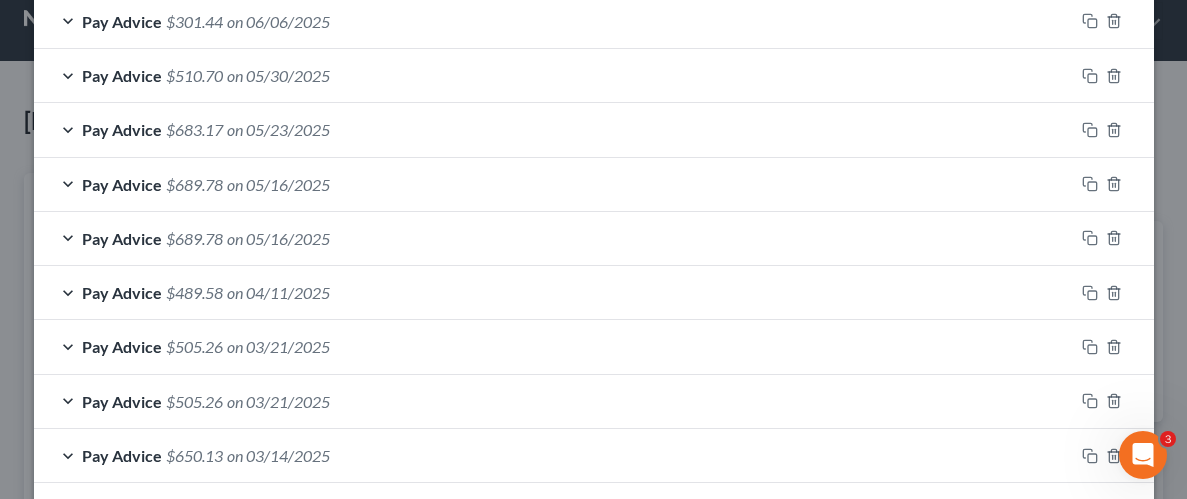 scroll, scrollTop: 1237, scrollLeft: 0, axis: vertical 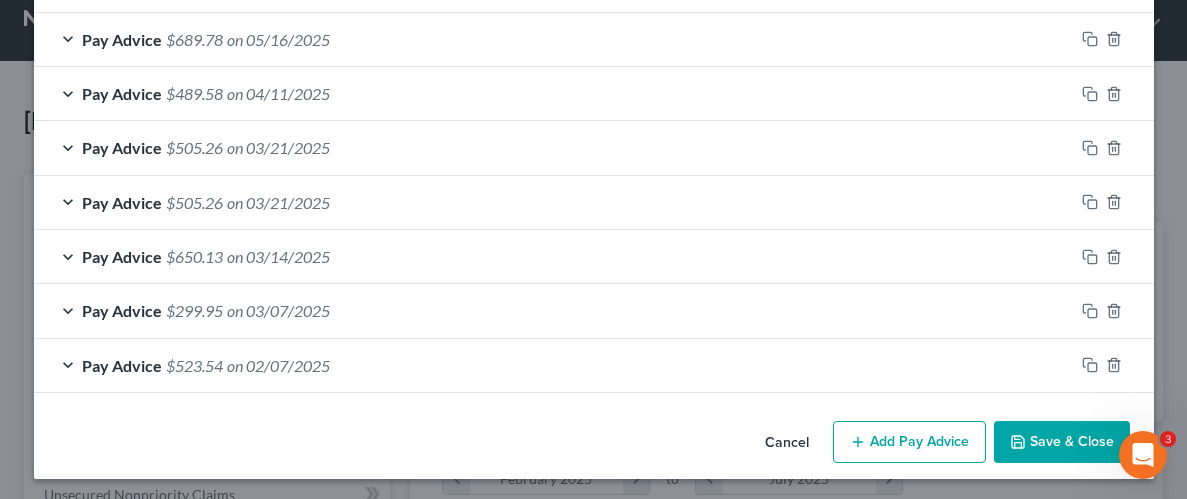 click on "Add Pay Advice" at bounding box center (909, 442) 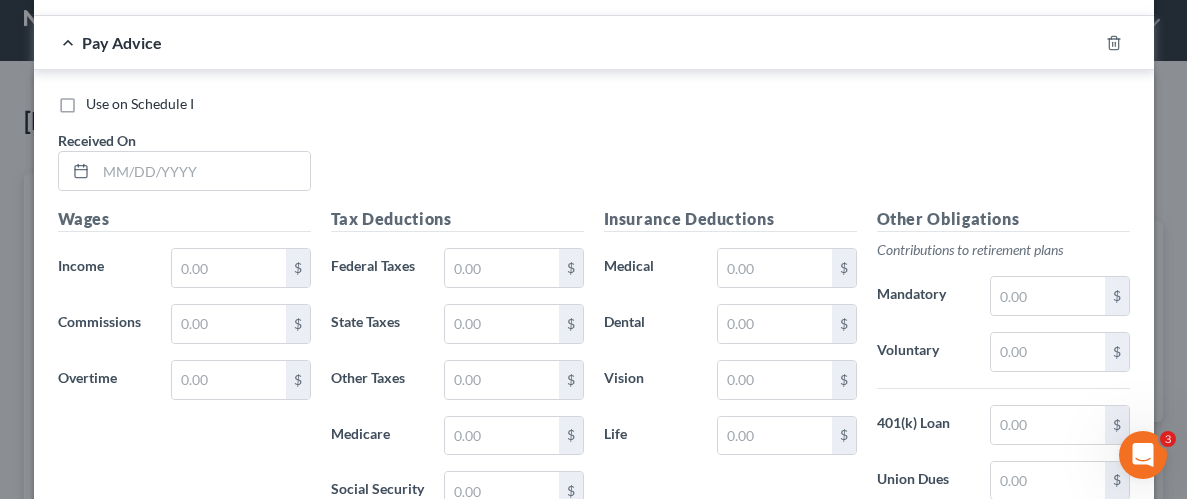 scroll, scrollTop: 1681, scrollLeft: 0, axis: vertical 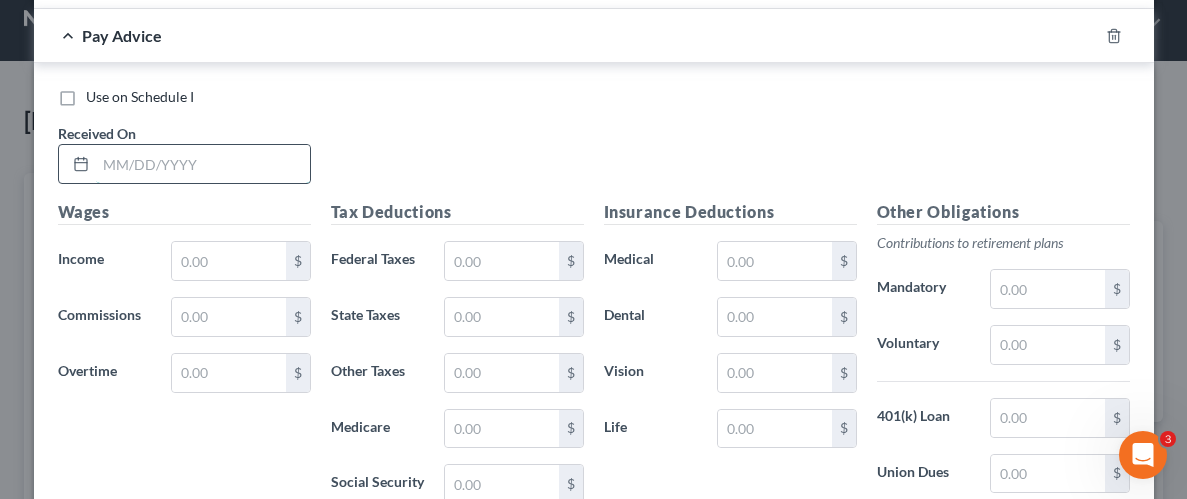 click at bounding box center (203, 164) 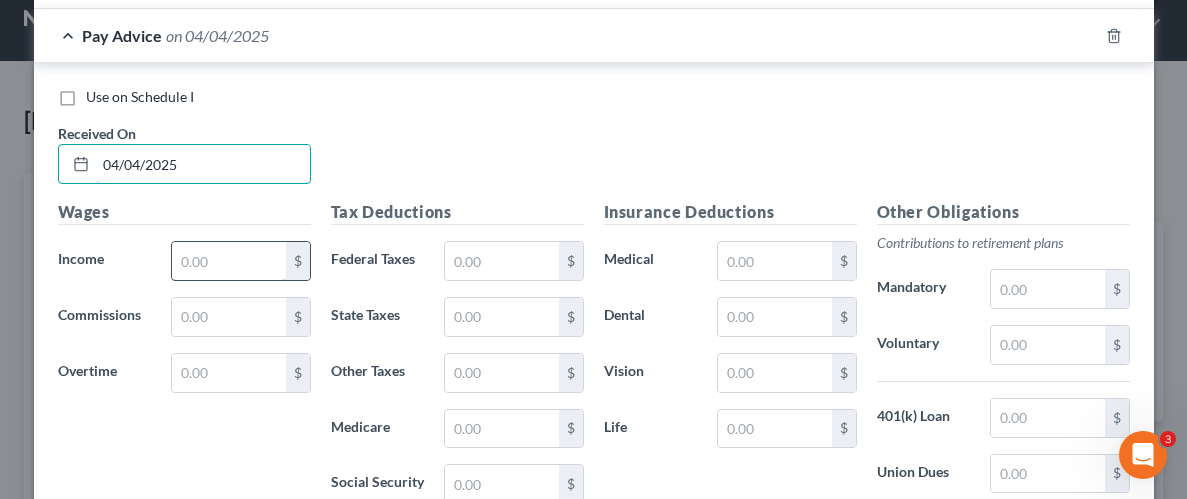 type on "04/04/2025" 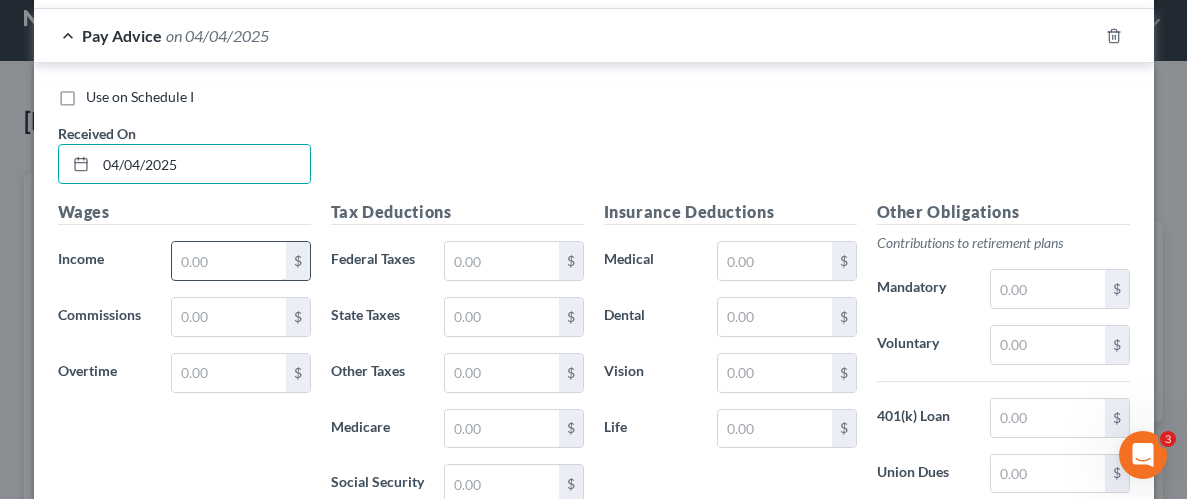 click at bounding box center (228, 261) 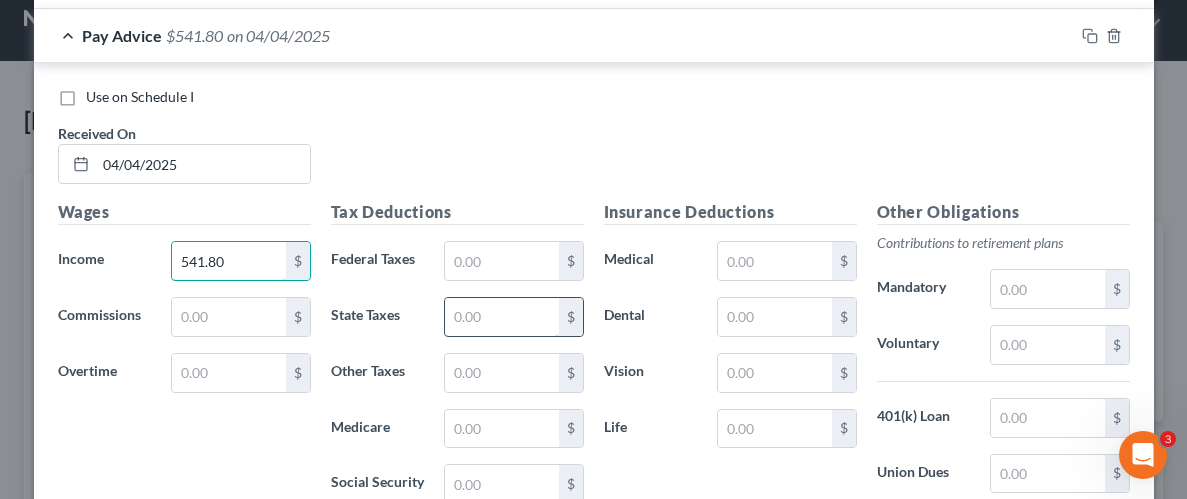 type on "541.80" 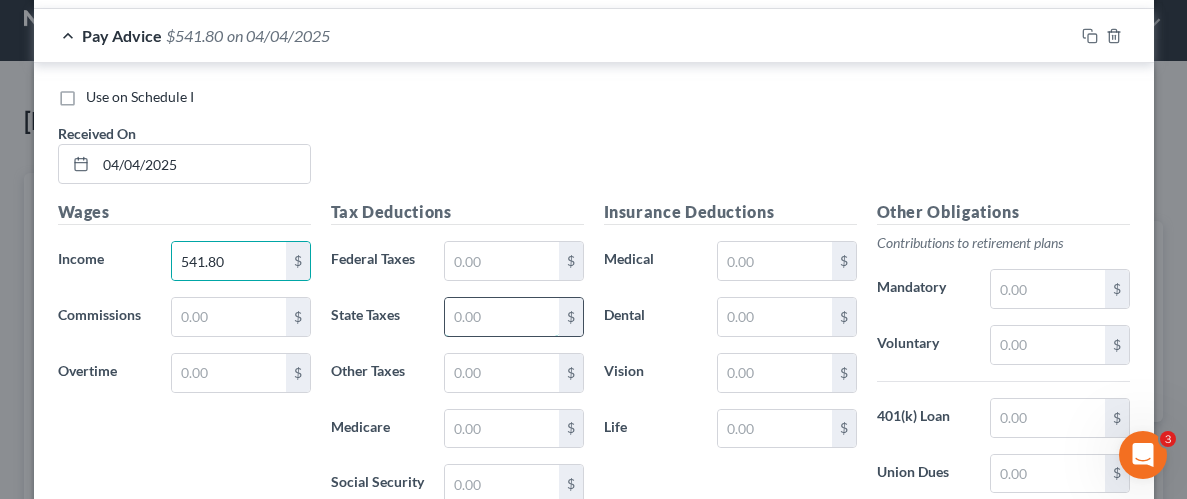 click at bounding box center (501, 317) 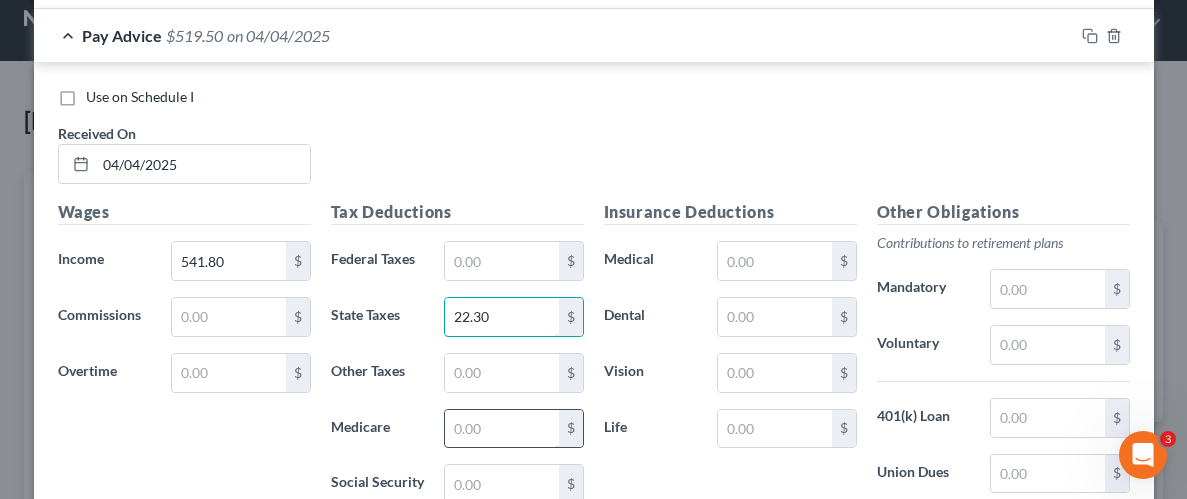 type on "22.30" 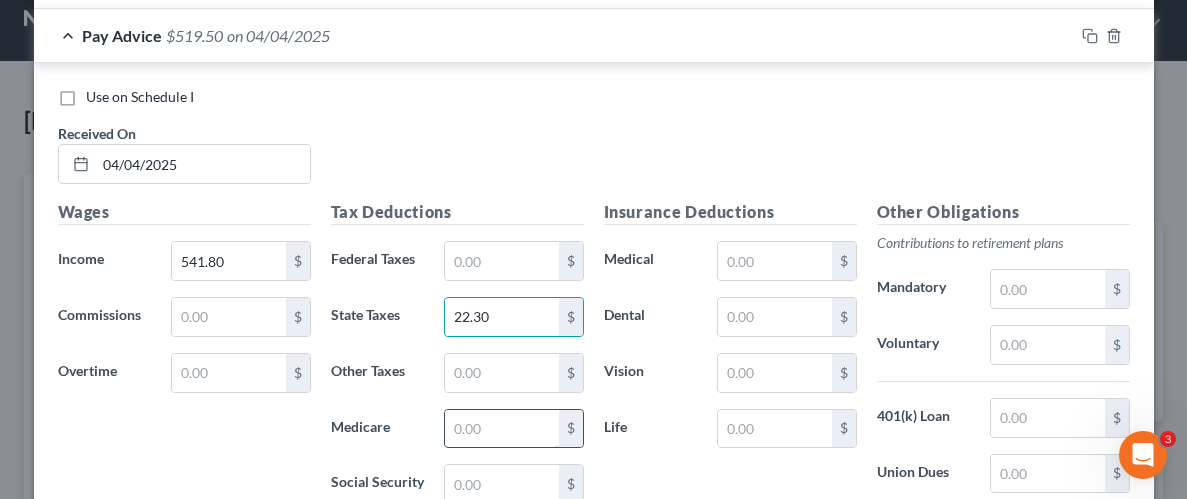 click at bounding box center [501, 429] 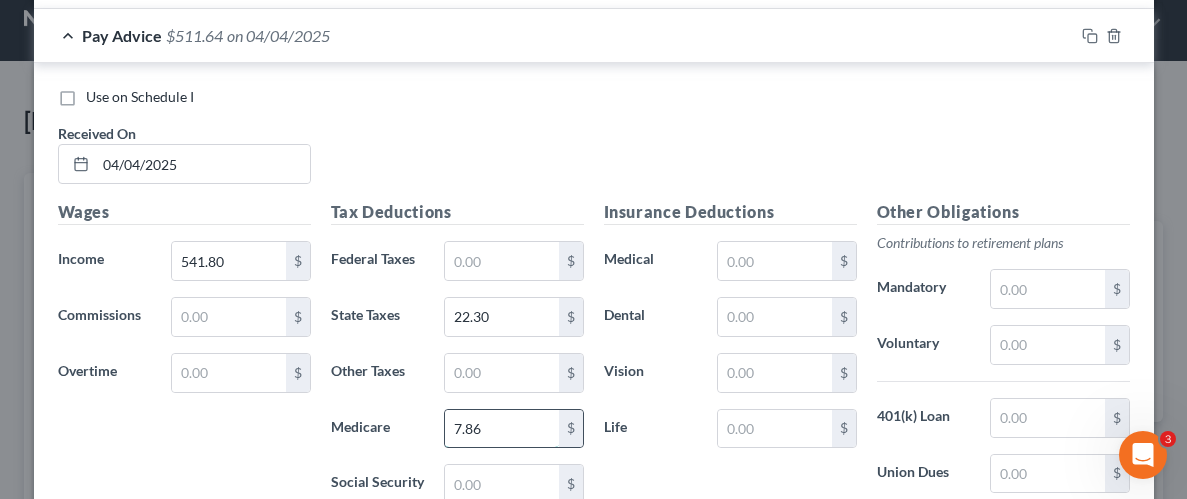 scroll, scrollTop: 1701, scrollLeft: 0, axis: vertical 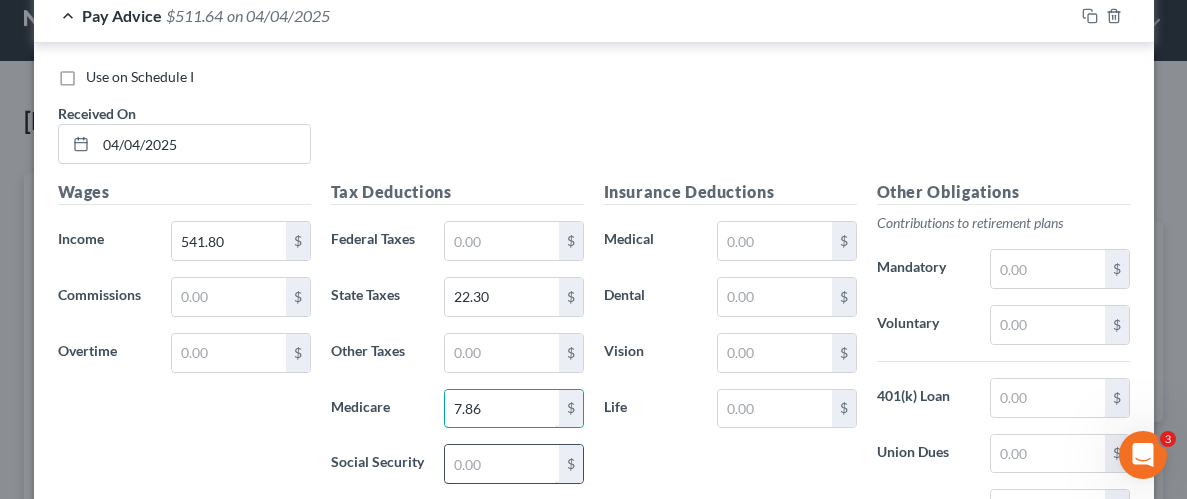type on "7.86" 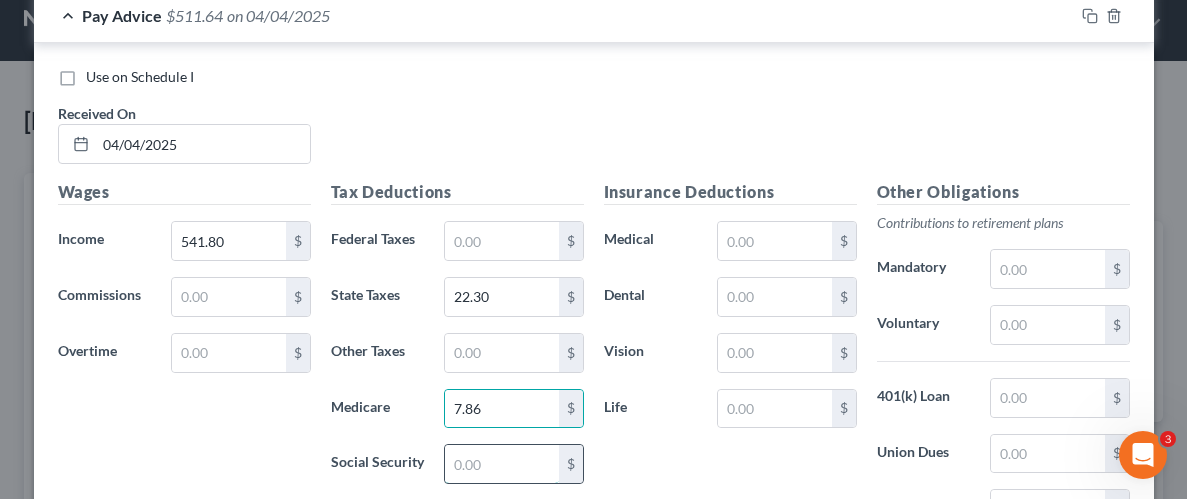 click at bounding box center (501, 464) 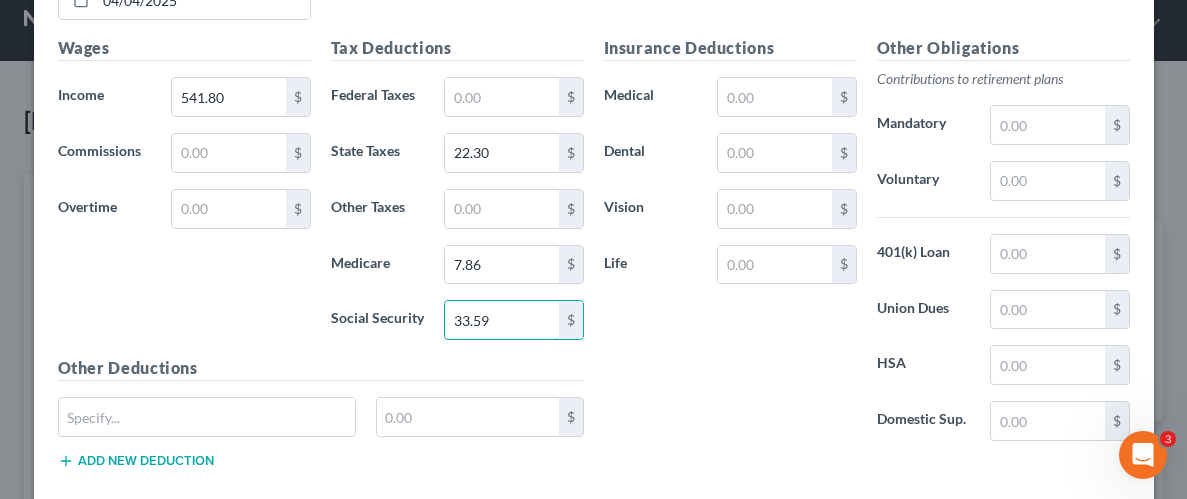 scroll, scrollTop: 1950, scrollLeft: 0, axis: vertical 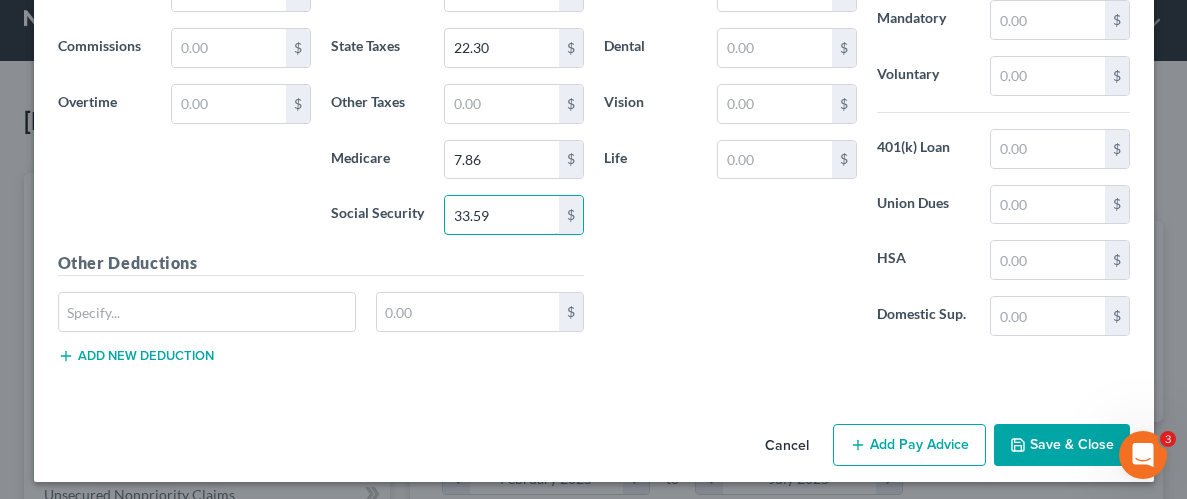 type on "33.59" 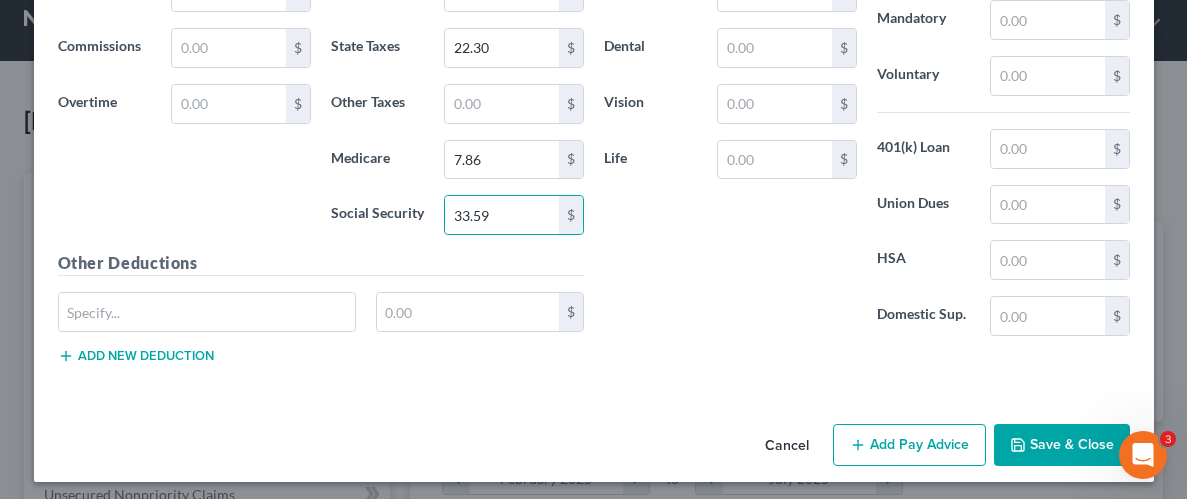click on "Save & Close" at bounding box center [1062, 445] 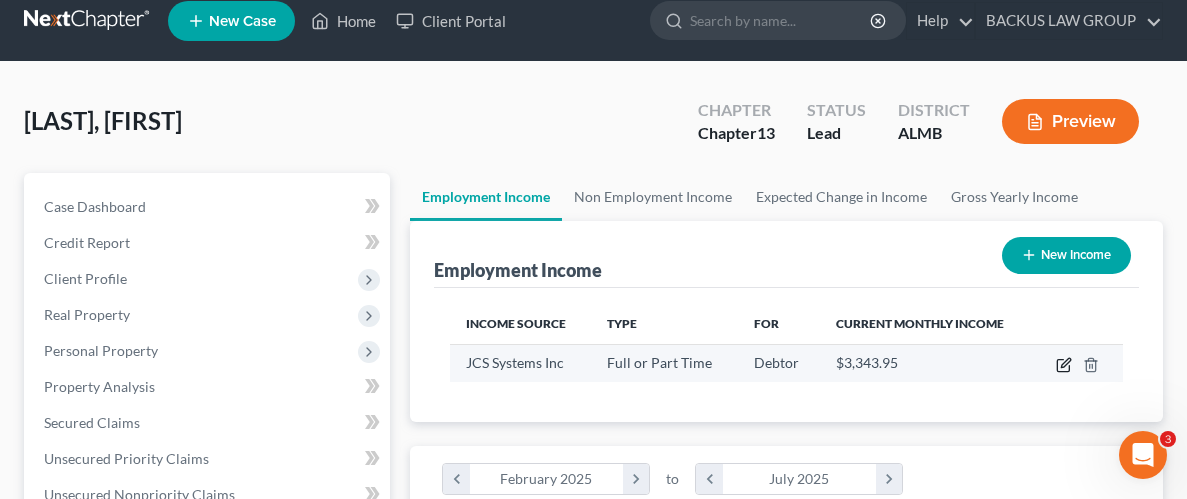 click 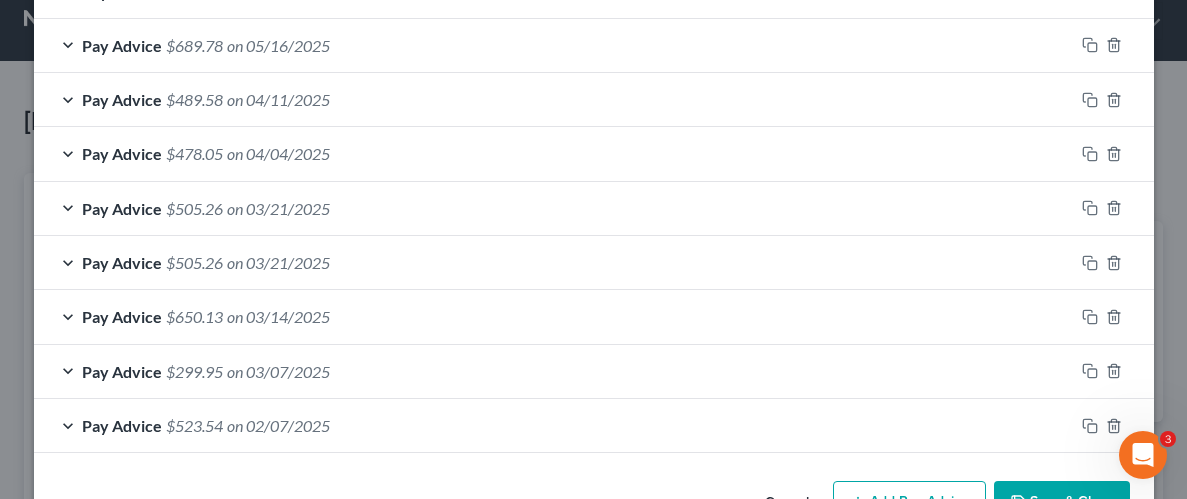 scroll, scrollTop: 1350, scrollLeft: 0, axis: vertical 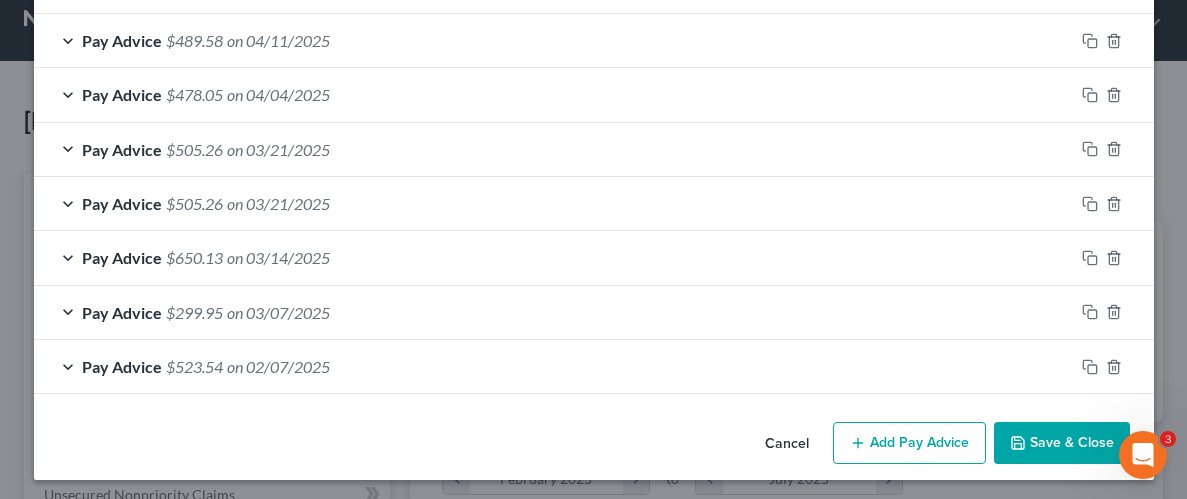 drag, startPoint x: 910, startPoint y: 441, endPoint x: 534, endPoint y: 207, distance: 442.86792 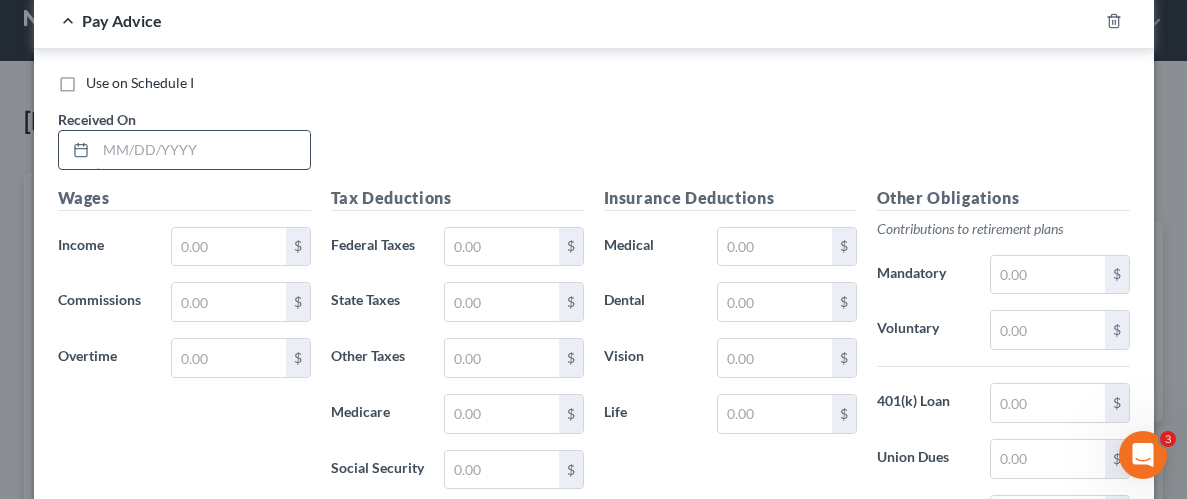scroll, scrollTop: 1750, scrollLeft: 0, axis: vertical 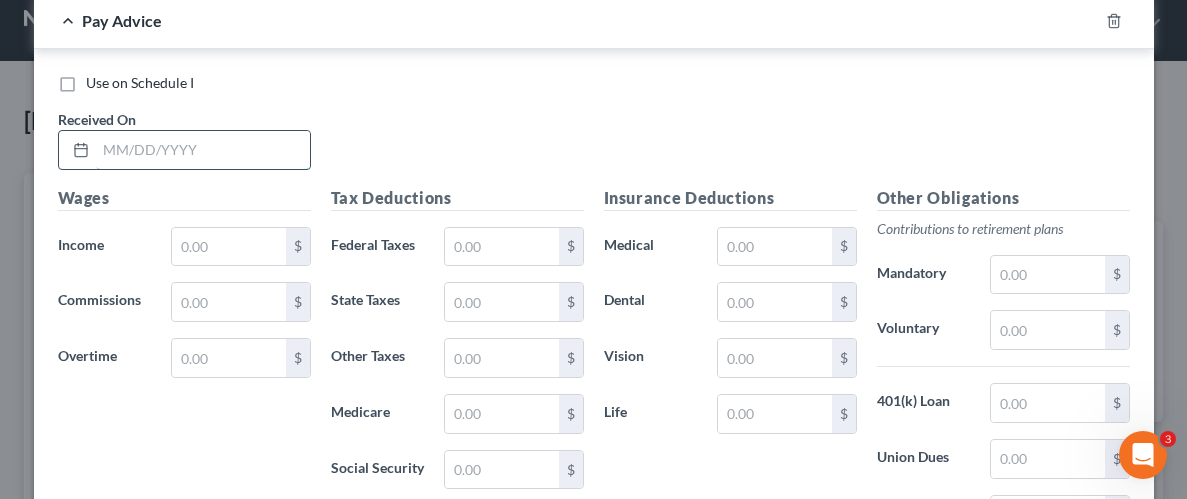 click at bounding box center [203, 150] 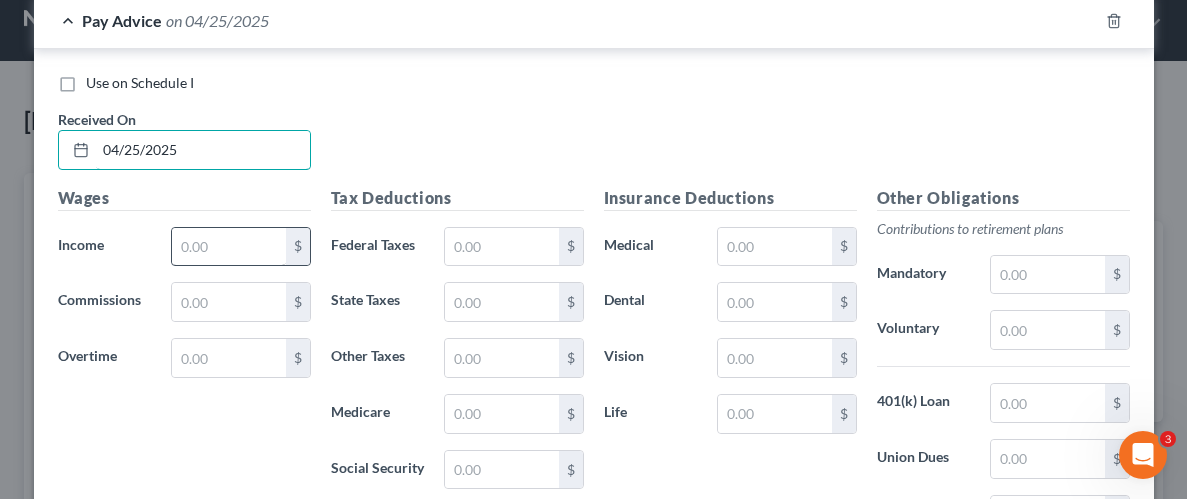 type on "04/25/2025" 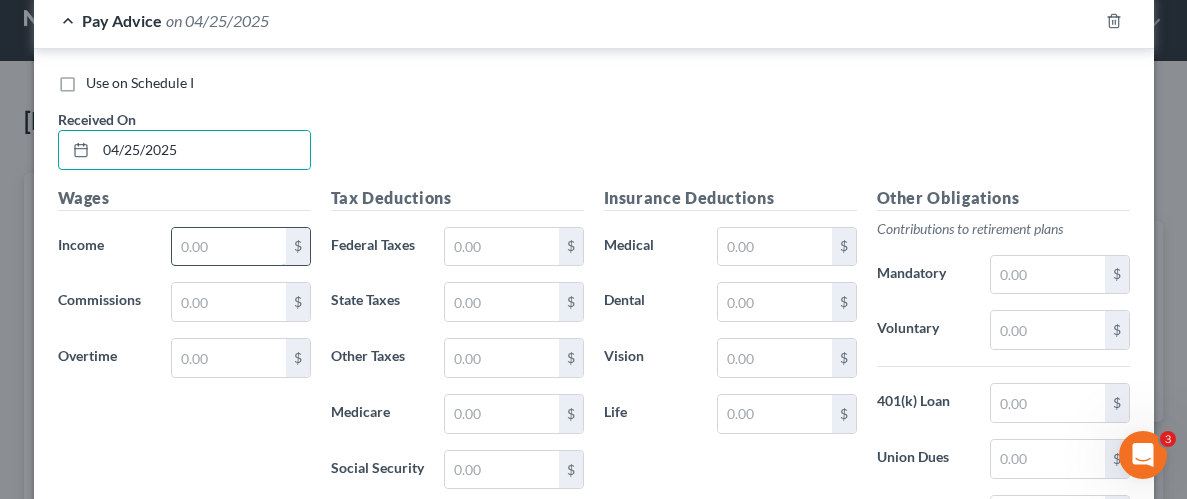 click at bounding box center (228, 247) 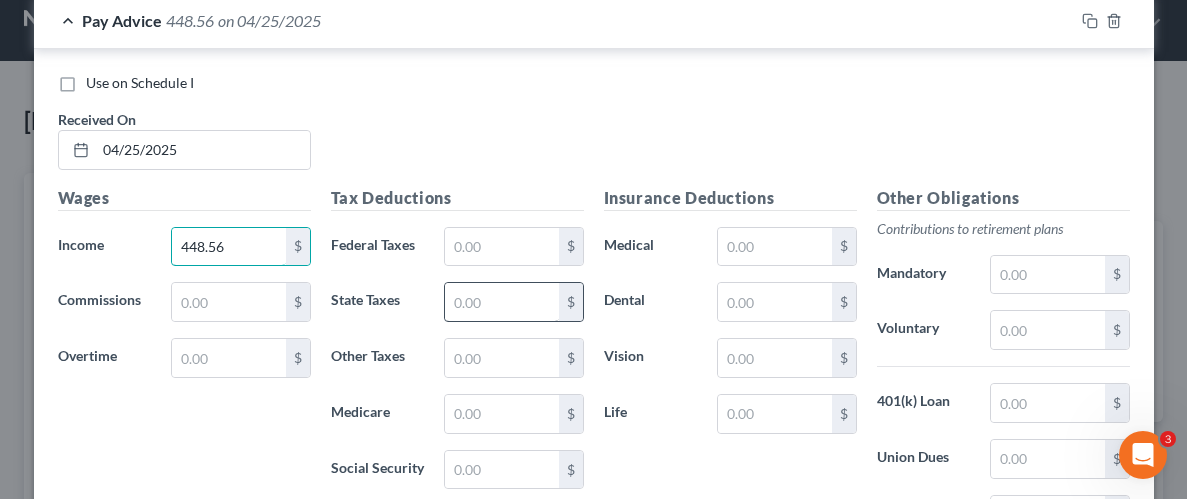 type on "448.56" 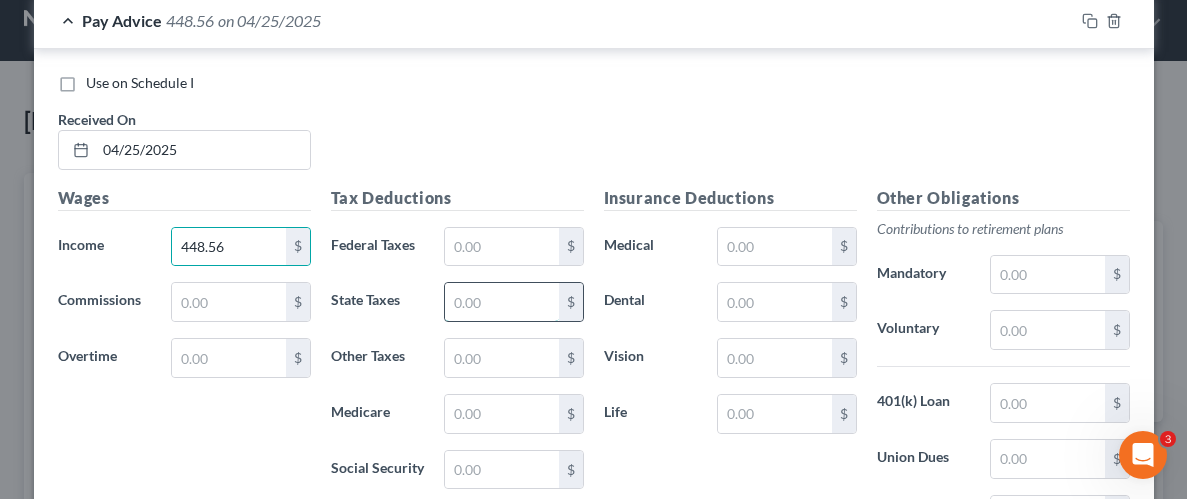 click at bounding box center [501, 302] 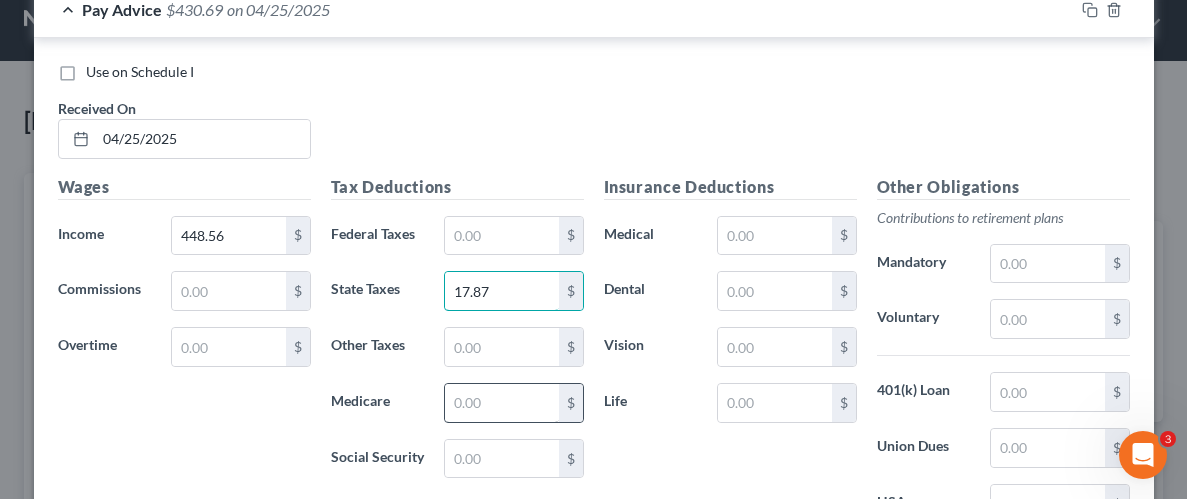 scroll, scrollTop: 1770, scrollLeft: 0, axis: vertical 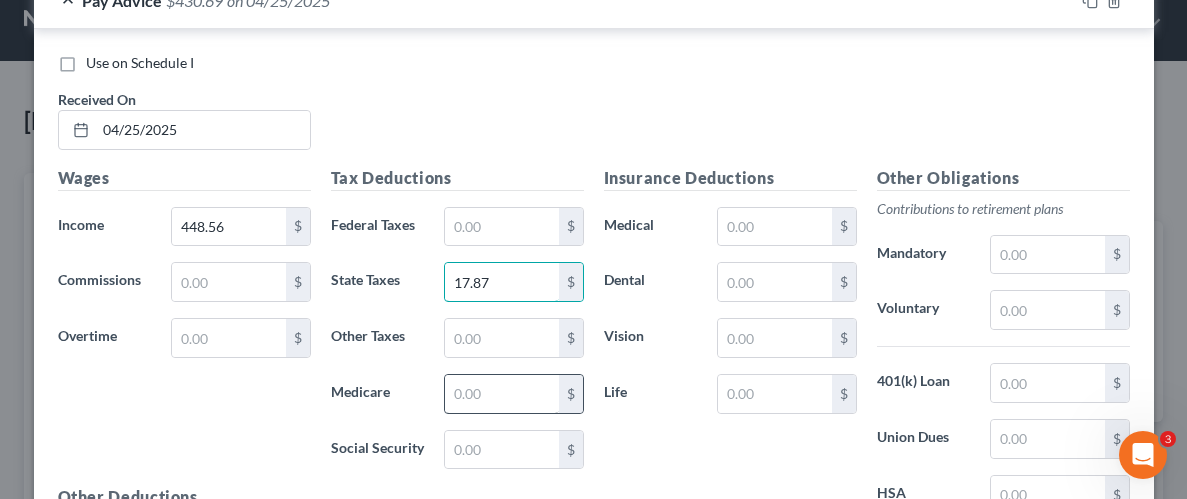 type on "17.87" 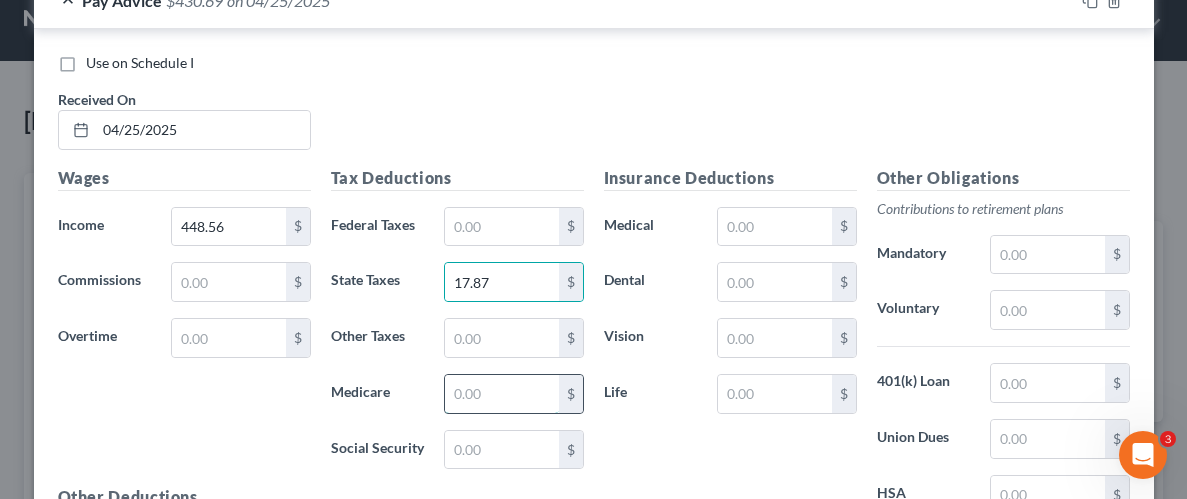 click at bounding box center (501, 394) 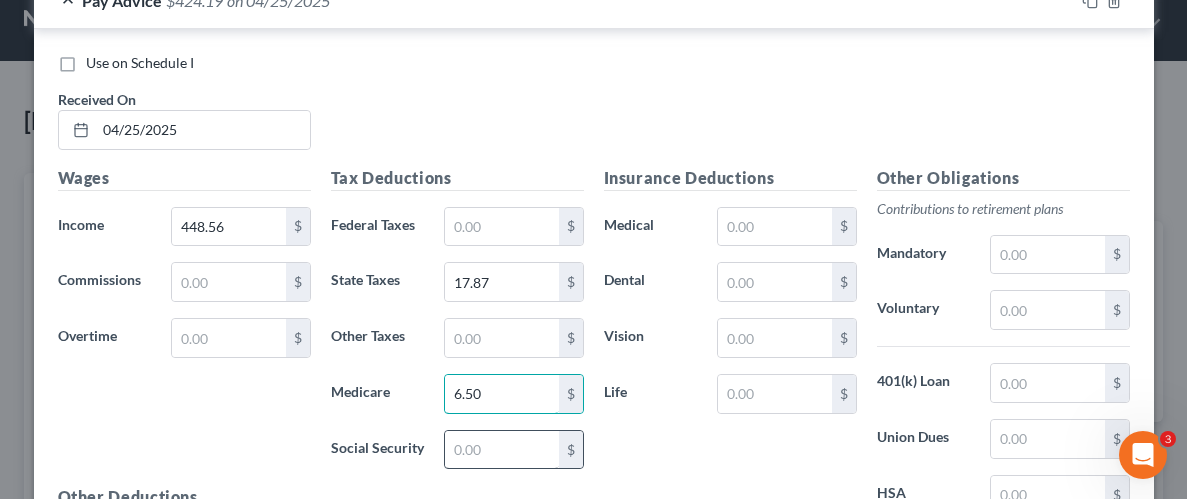 type on "6.50" 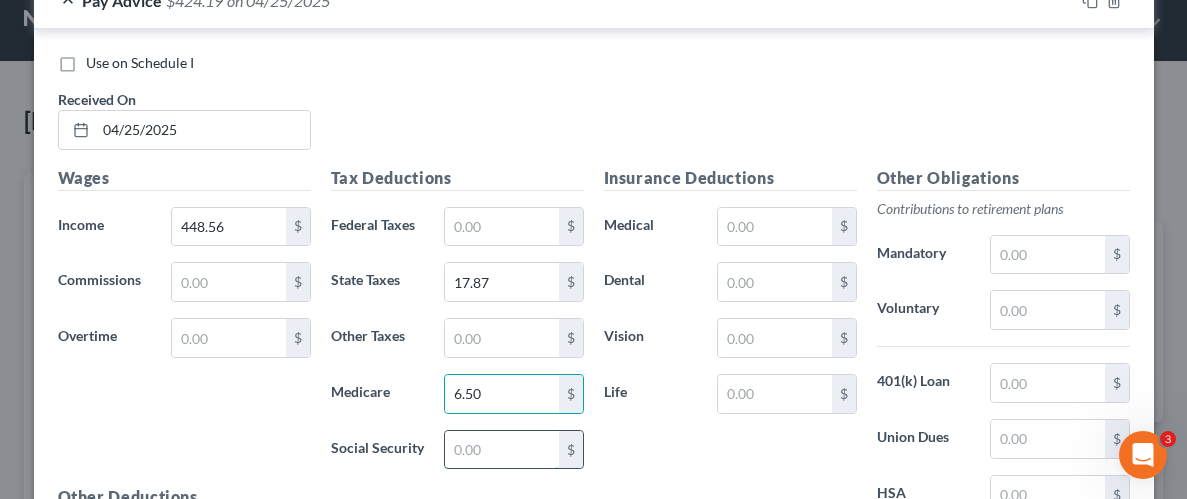 click at bounding box center [501, 450] 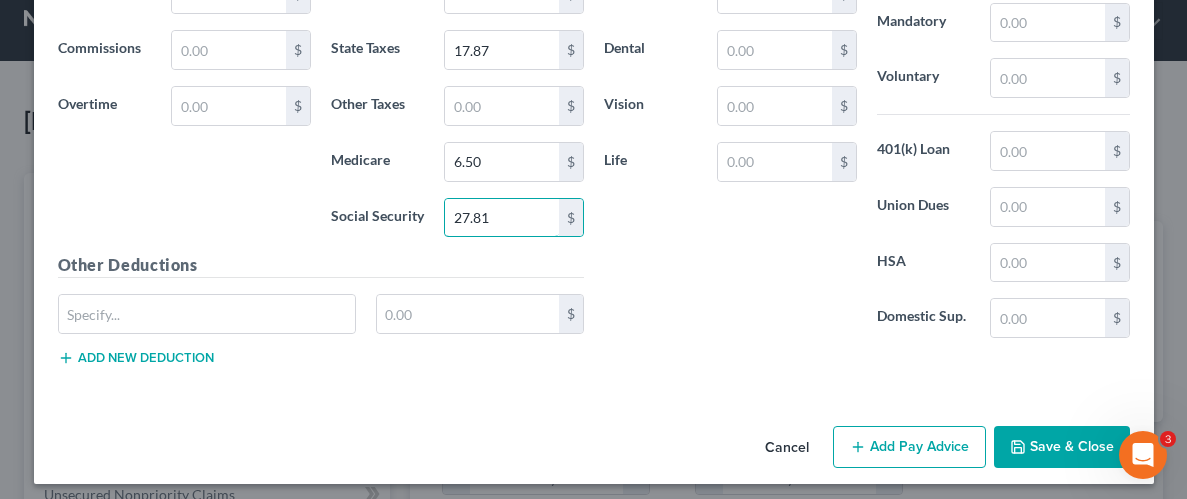 scroll, scrollTop: 2004, scrollLeft: 0, axis: vertical 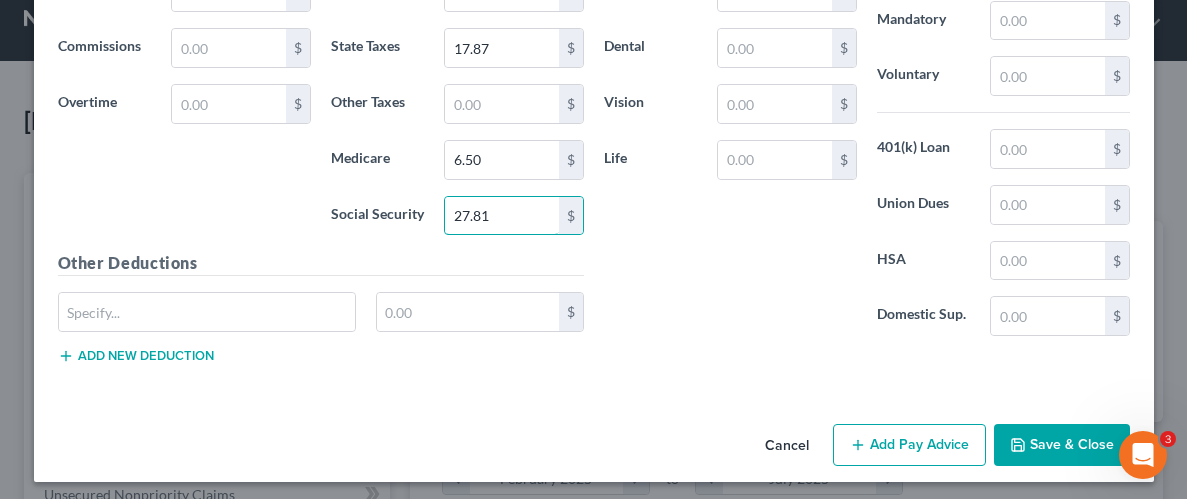type on "27.81" 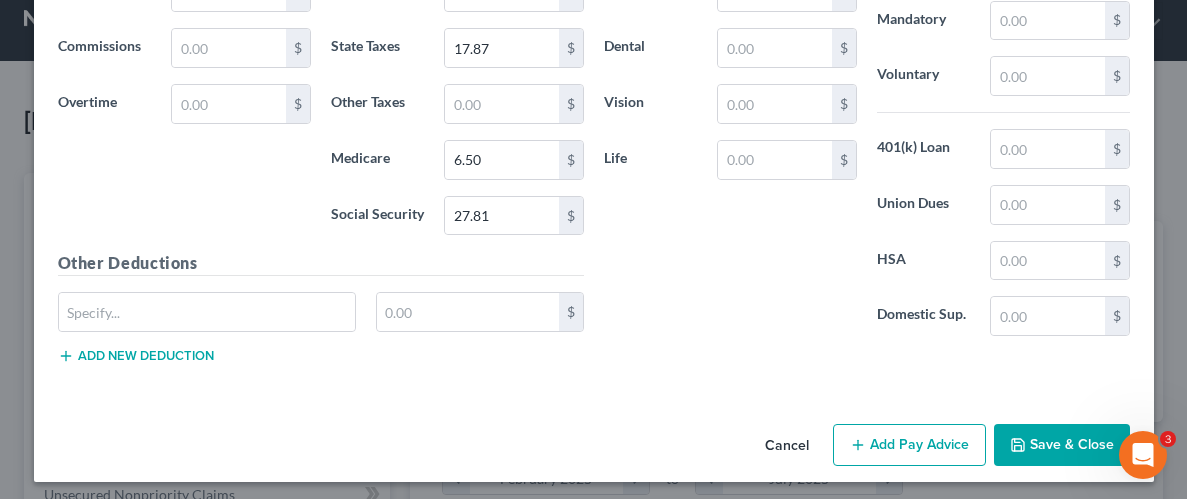 click on "Save & Close" at bounding box center (1062, 445) 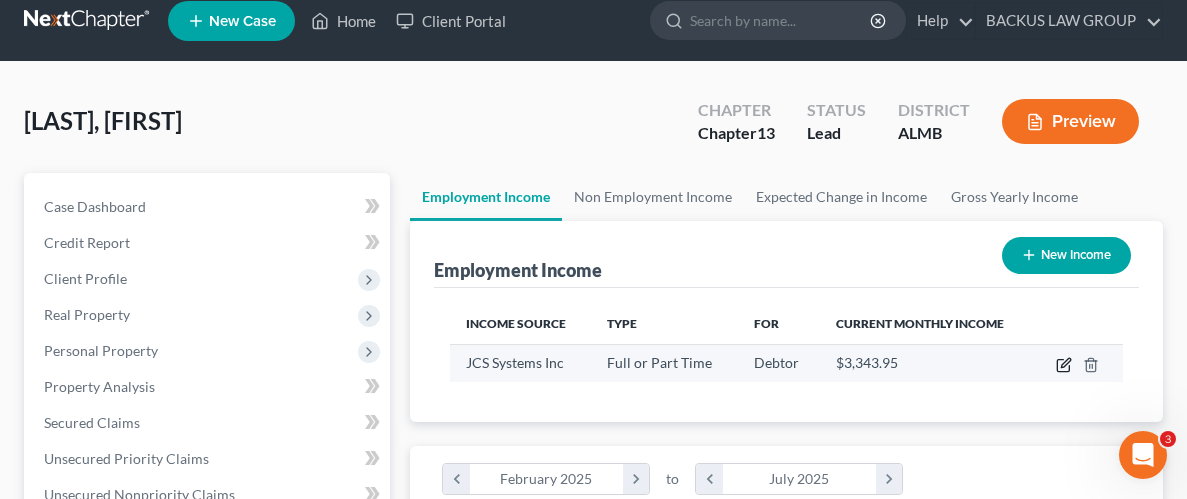 click 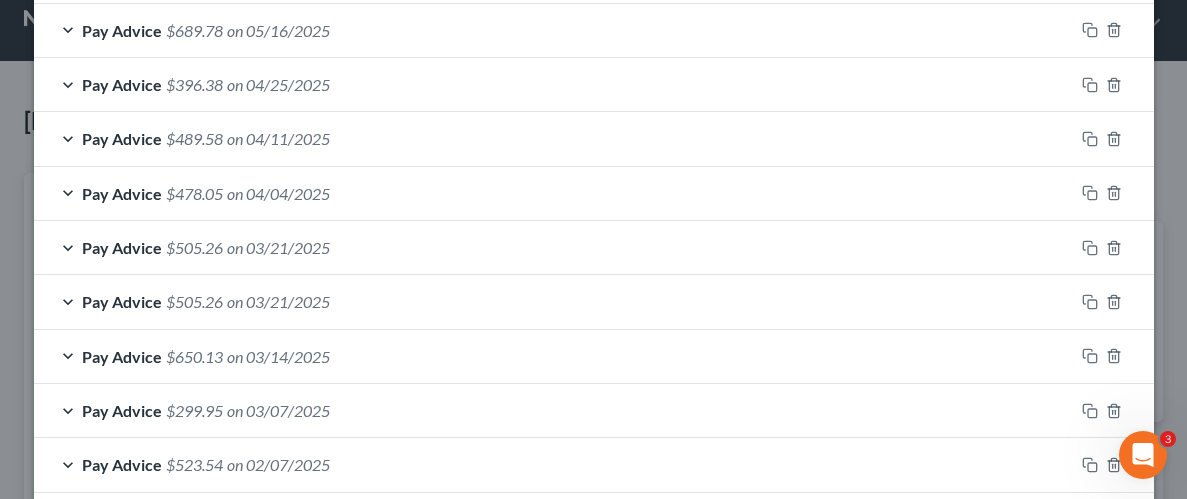 scroll, scrollTop: 1346, scrollLeft: 0, axis: vertical 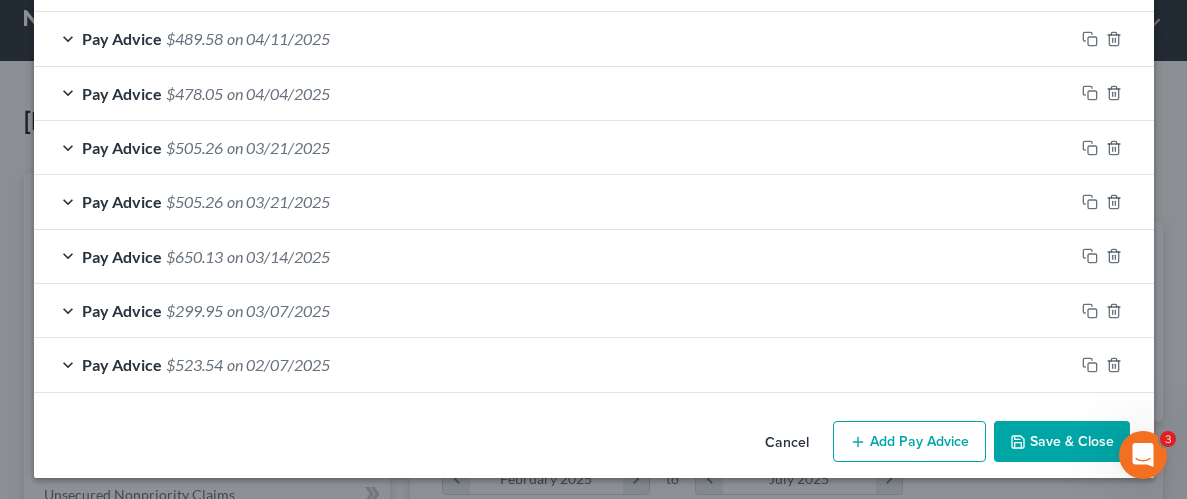 drag, startPoint x: 901, startPoint y: 439, endPoint x: 546, endPoint y: 281, distance: 388.57303 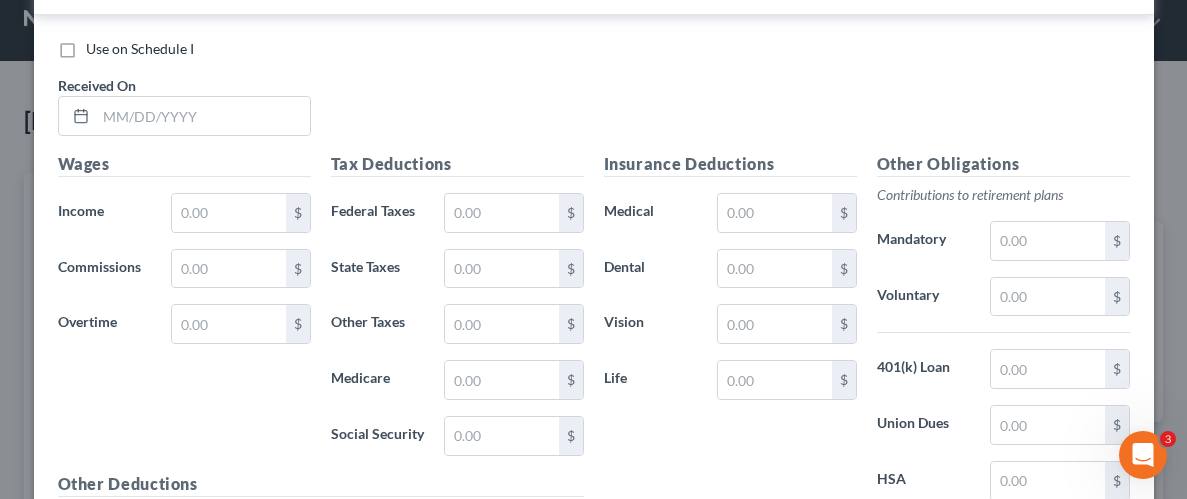 scroll, scrollTop: 1839, scrollLeft: 0, axis: vertical 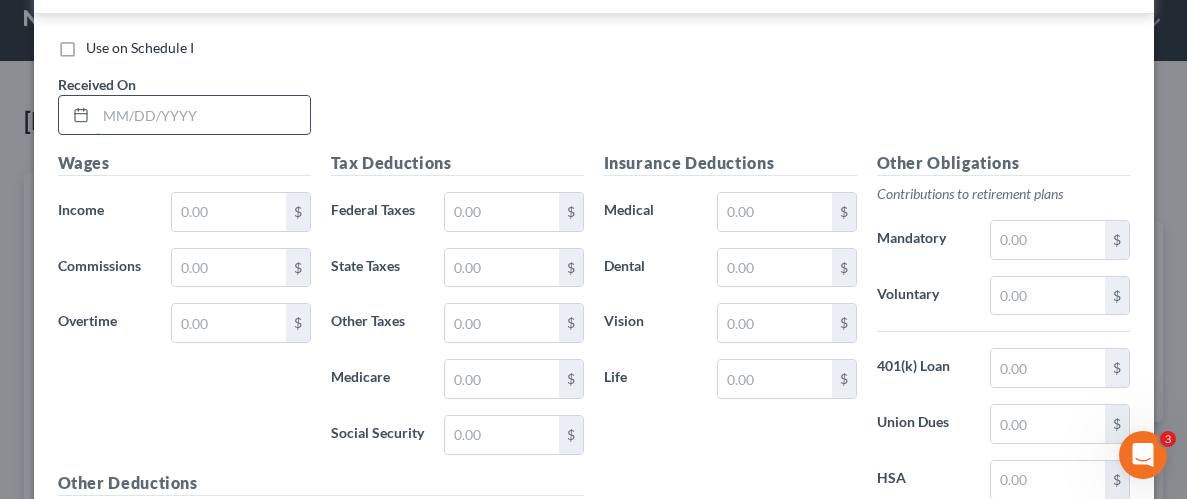 click at bounding box center (203, 115) 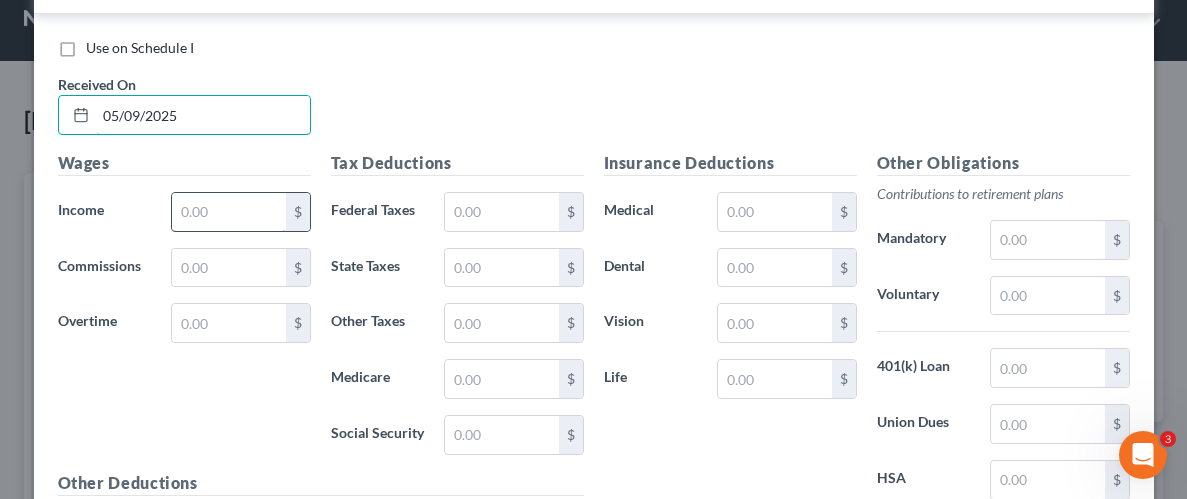 type on "05/09/2025" 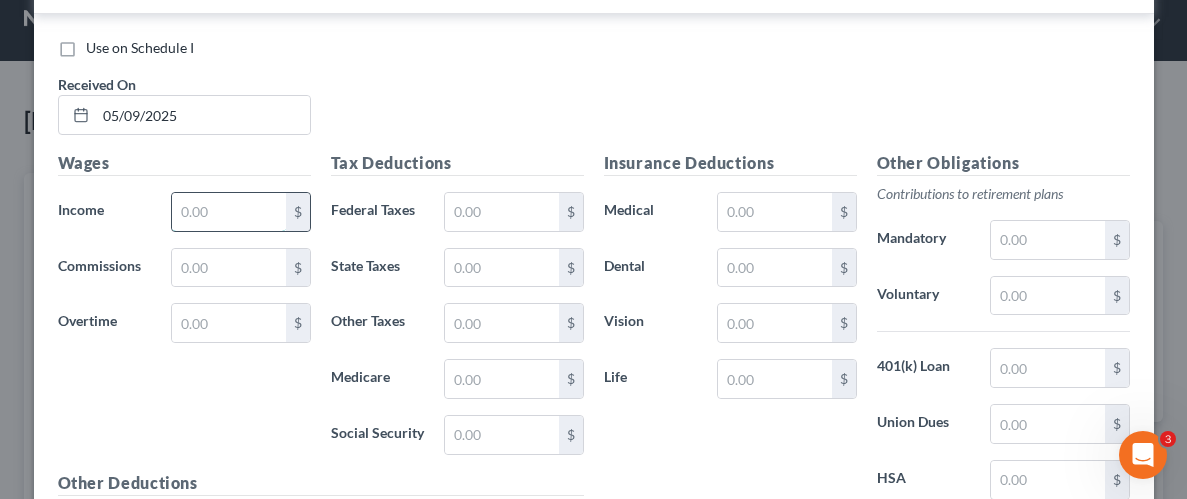 click at bounding box center [228, 212] 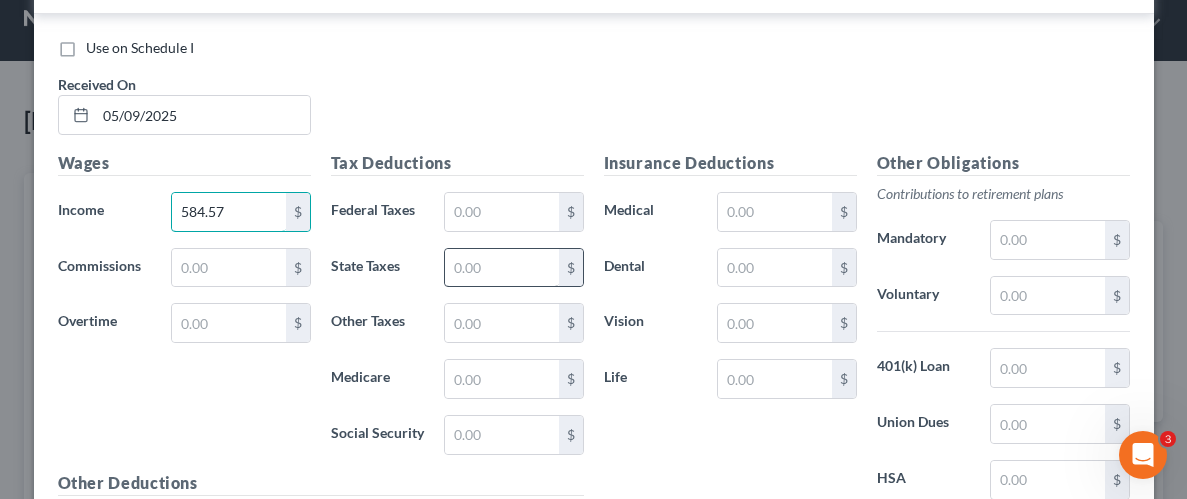 type on "584.57" 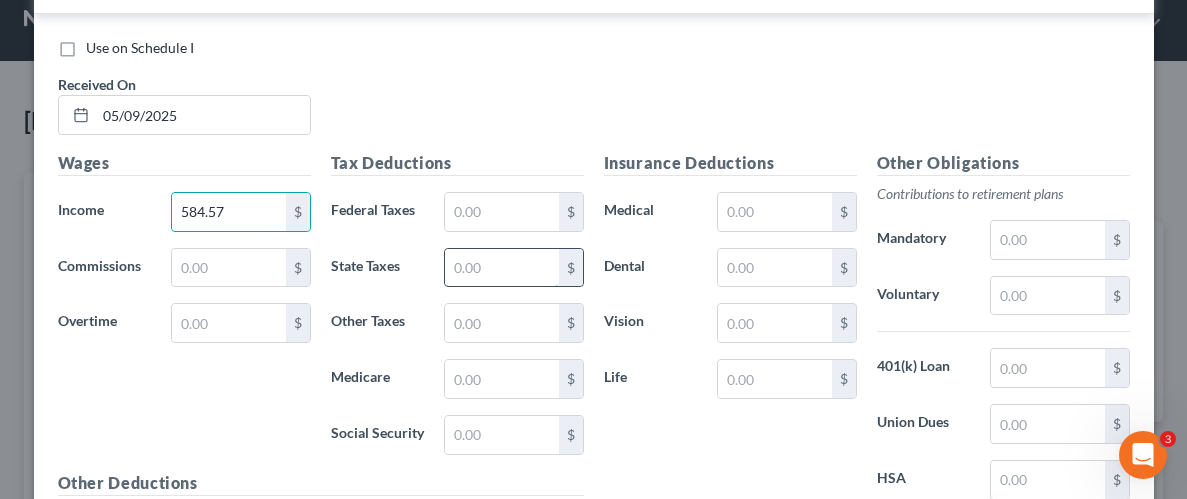 click at bounding box center [501, 268] 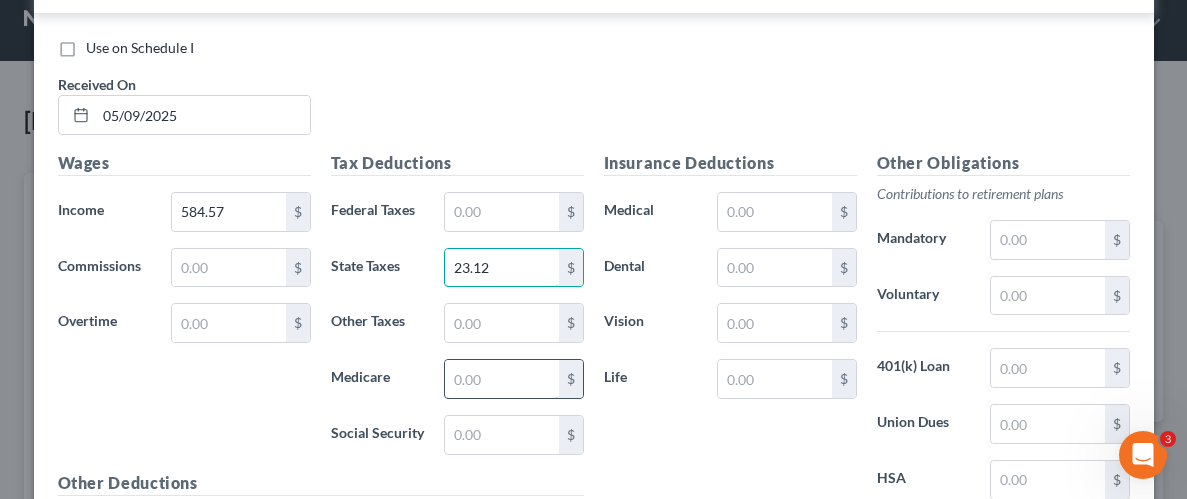 type on "23.12" 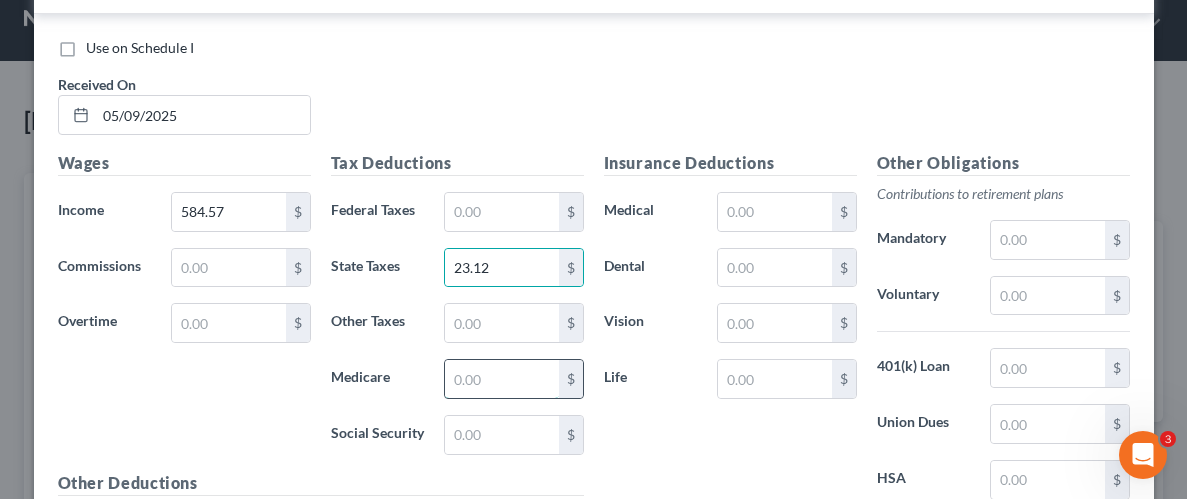 click at bounding box center (501, 379) 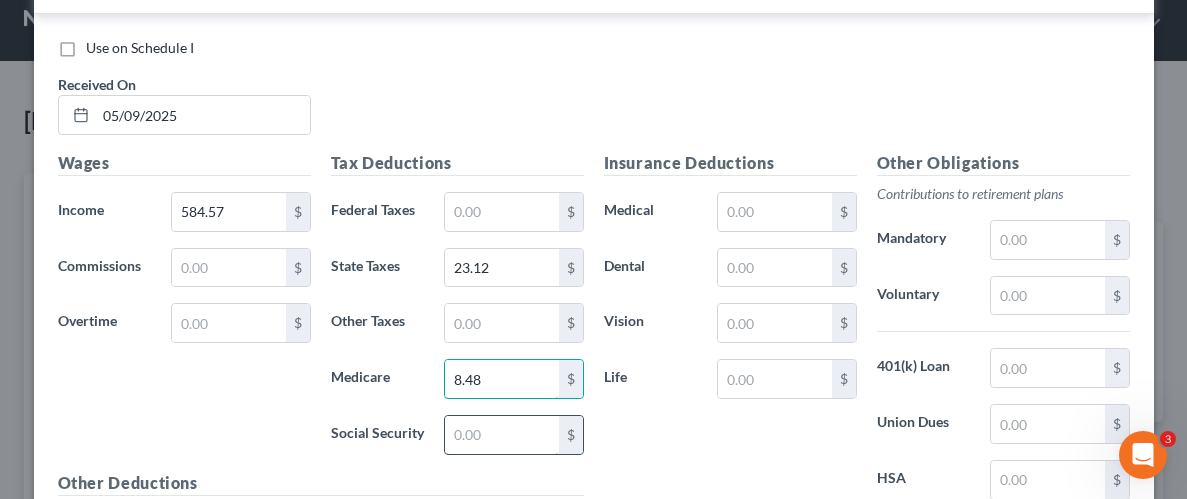 type on "8.48" 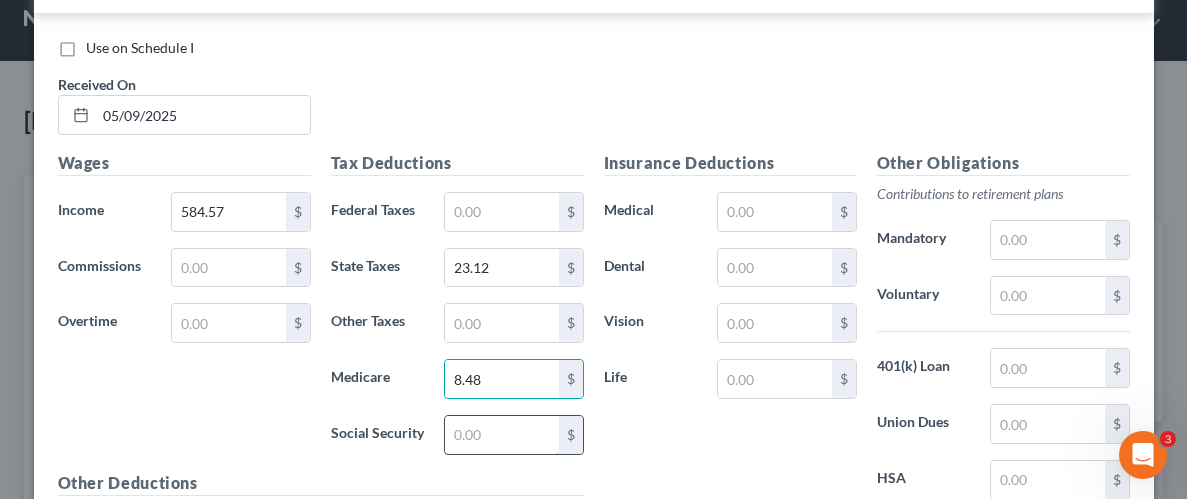 click at bounding box center (501, 435) 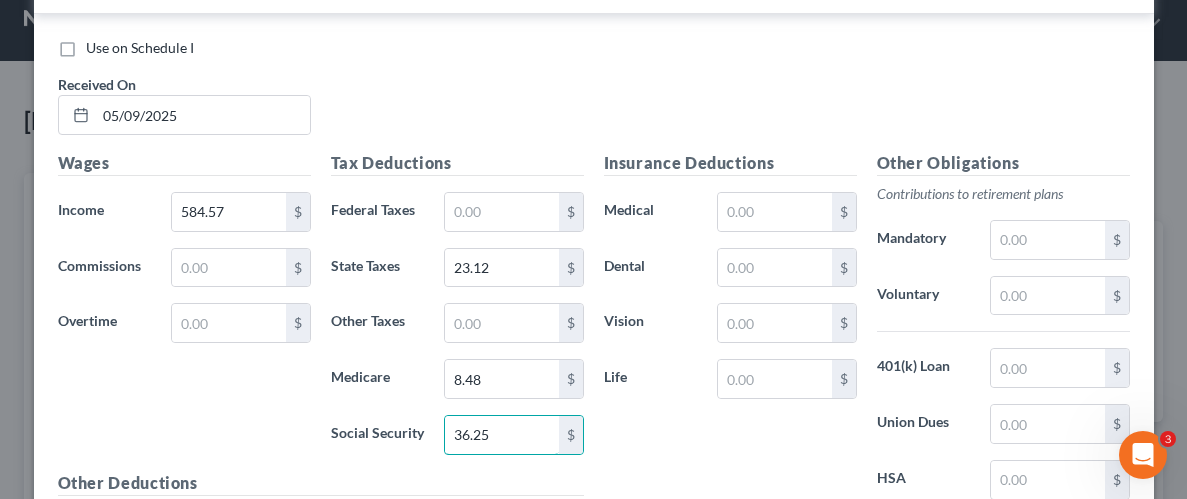 scroll, scrollTop: 2059, scrollLeft: 0, axis: vertical 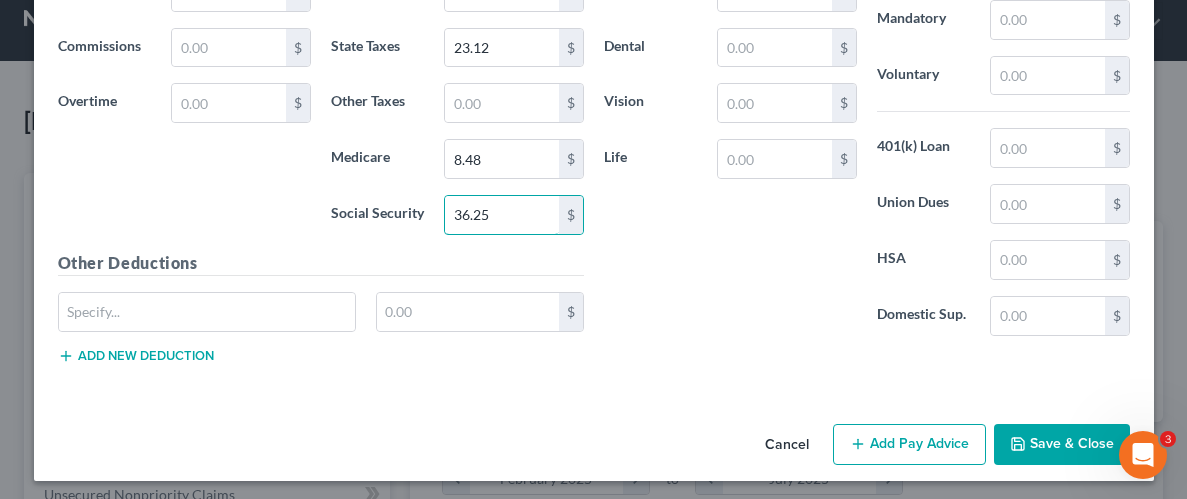type on "36.25" 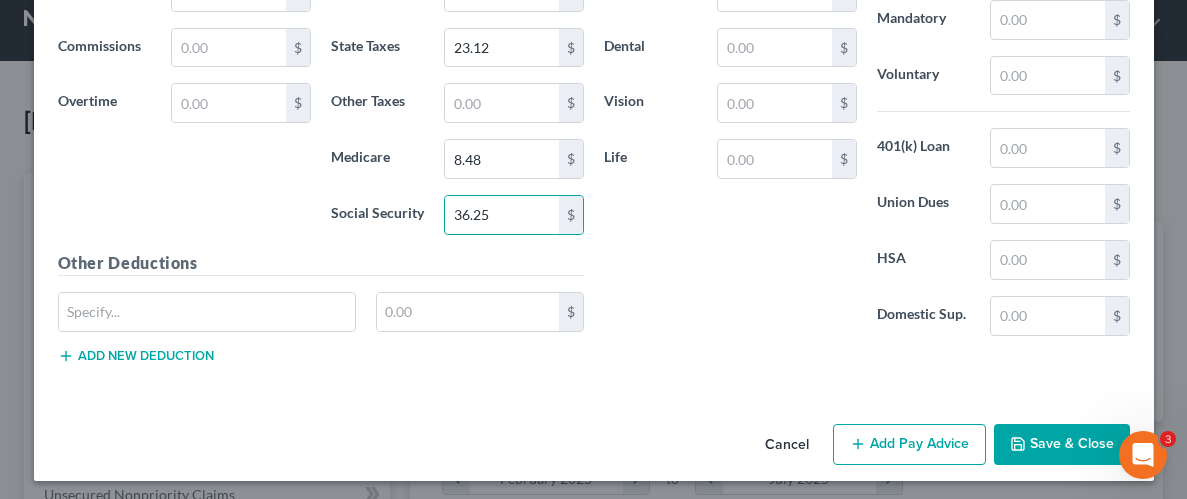 click on "Save & Close" at bounding box center (1062, 445) 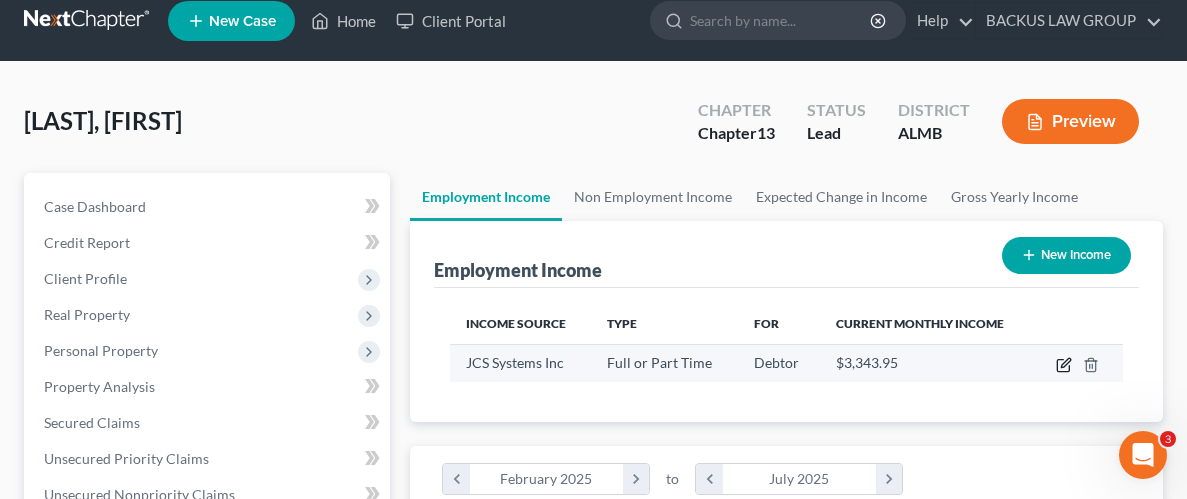 click 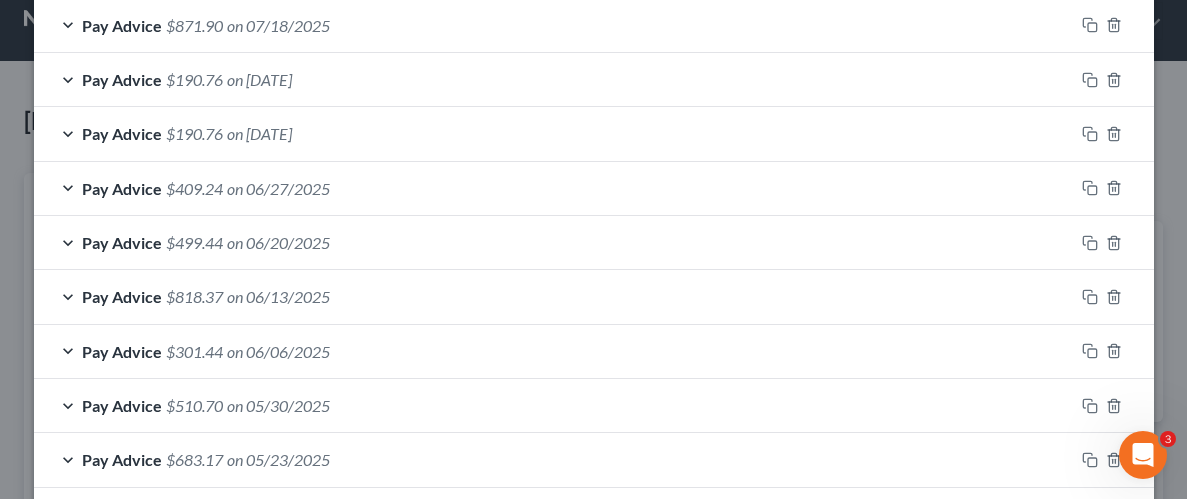 scroll, scrollTop: 1399, scrollLeft: 0, axis: vertical 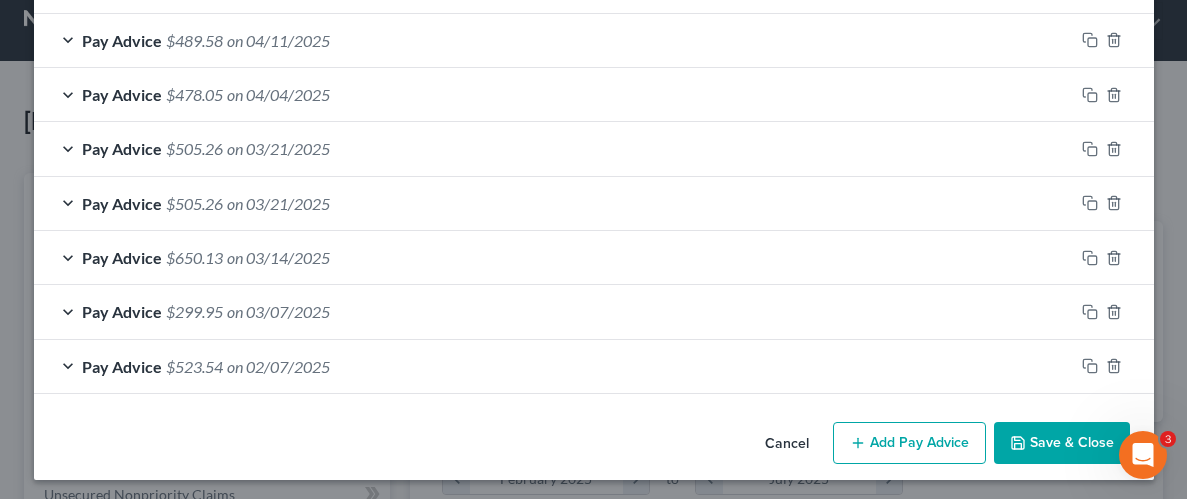 click on "Add Pay Advice" at bounding box center (909, 443) 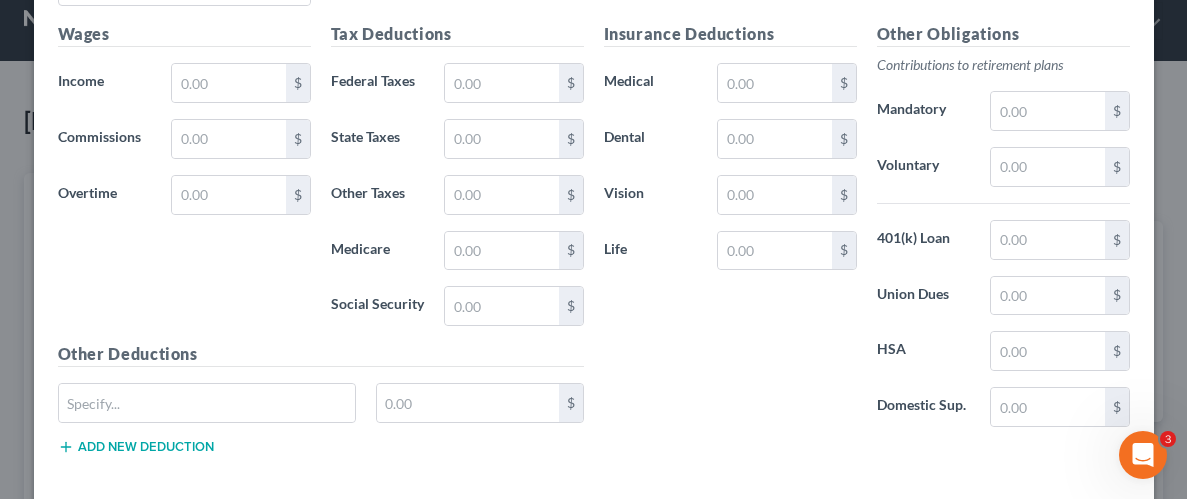 scroll, scrollTop: 1965, scrollLeft: 0, axis: vertical 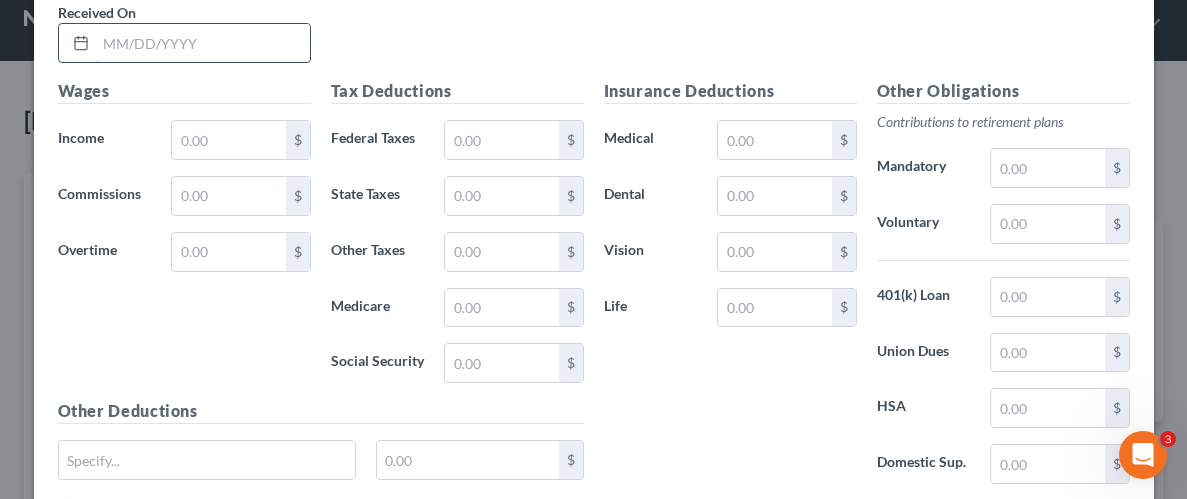 click at bounding box center [203, 43] 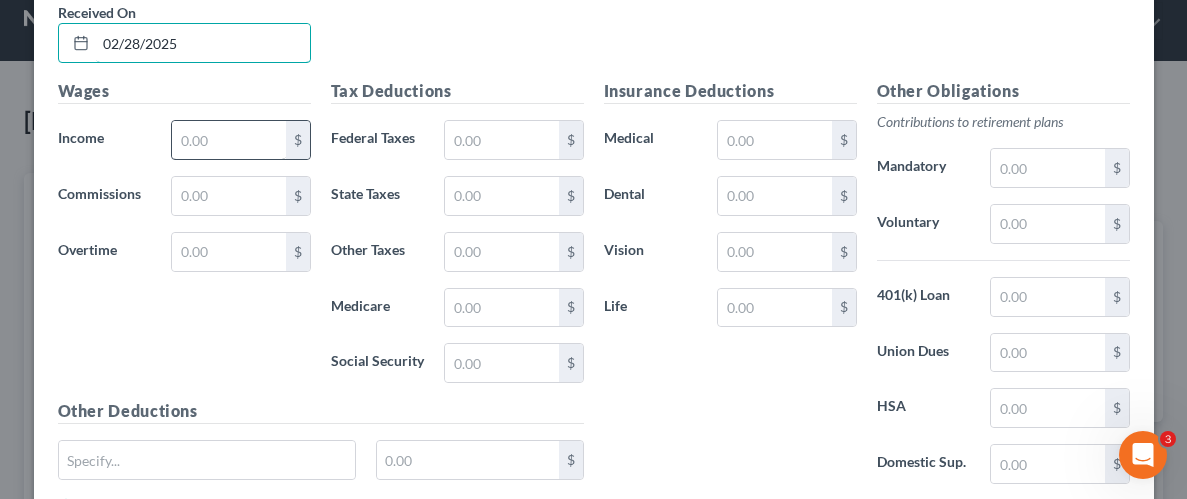 type on "02/28/2025" 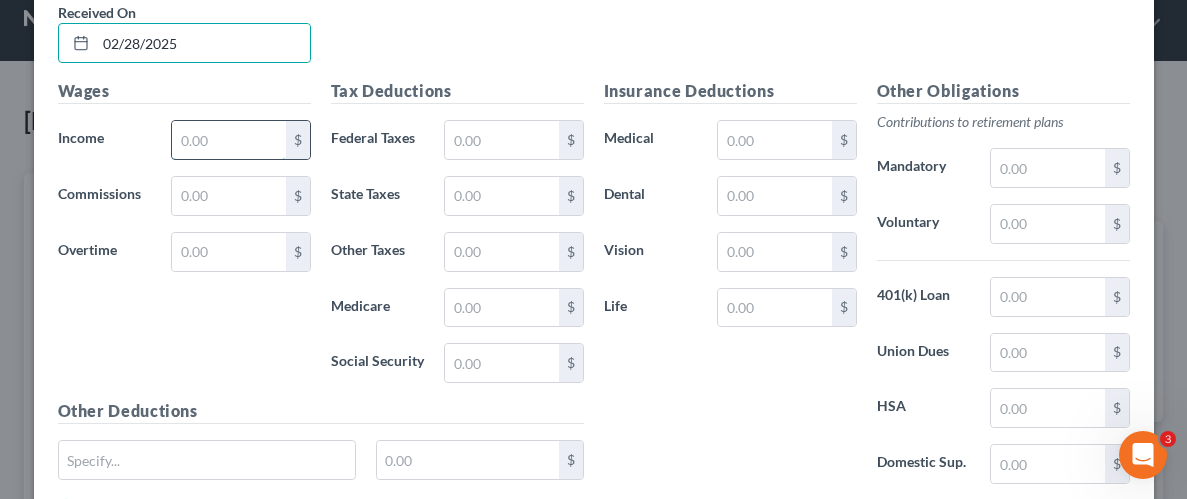 click at bounding box center [228, 140] 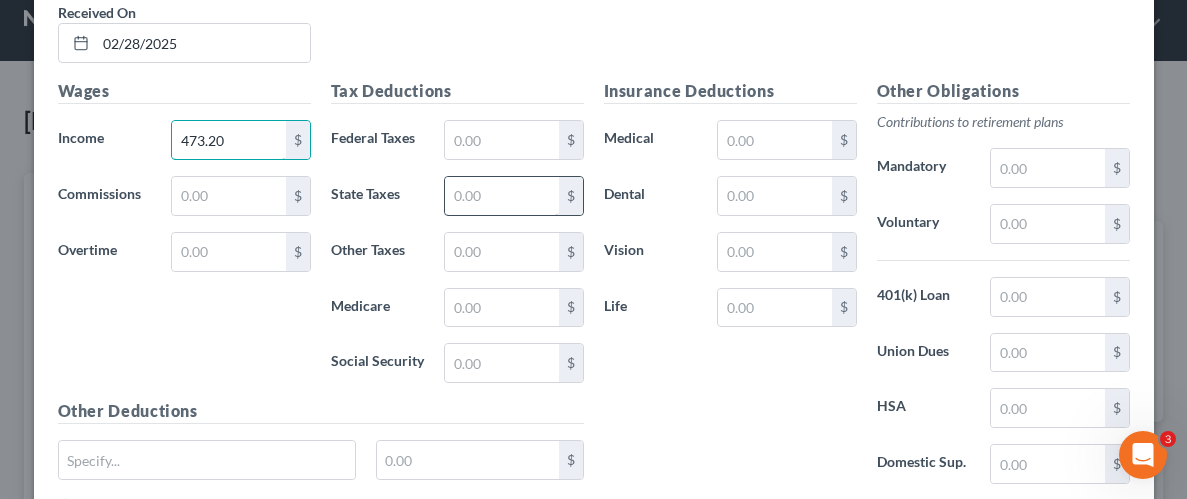 type on "473.20" 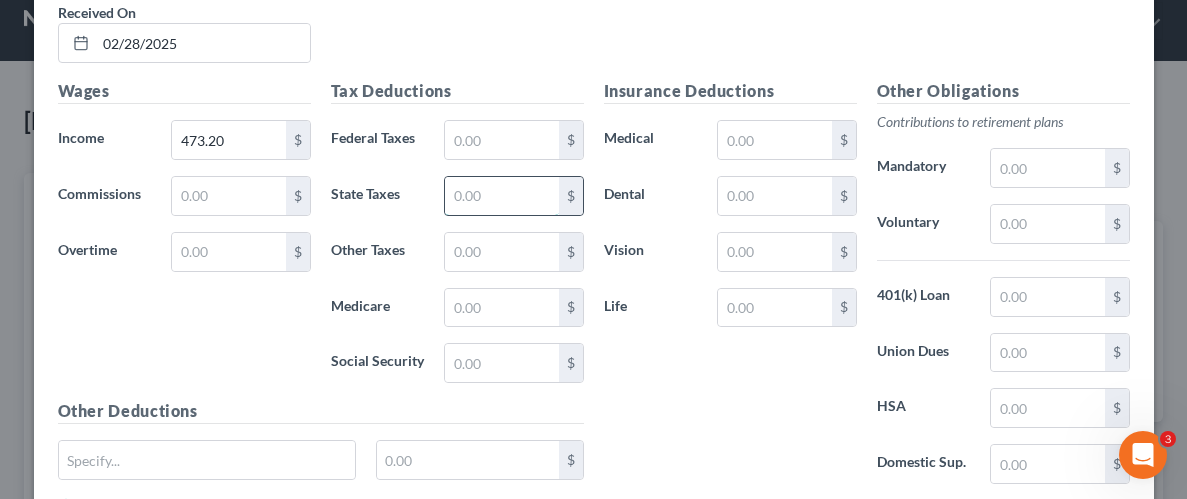 click at bounding box center (501, 196) 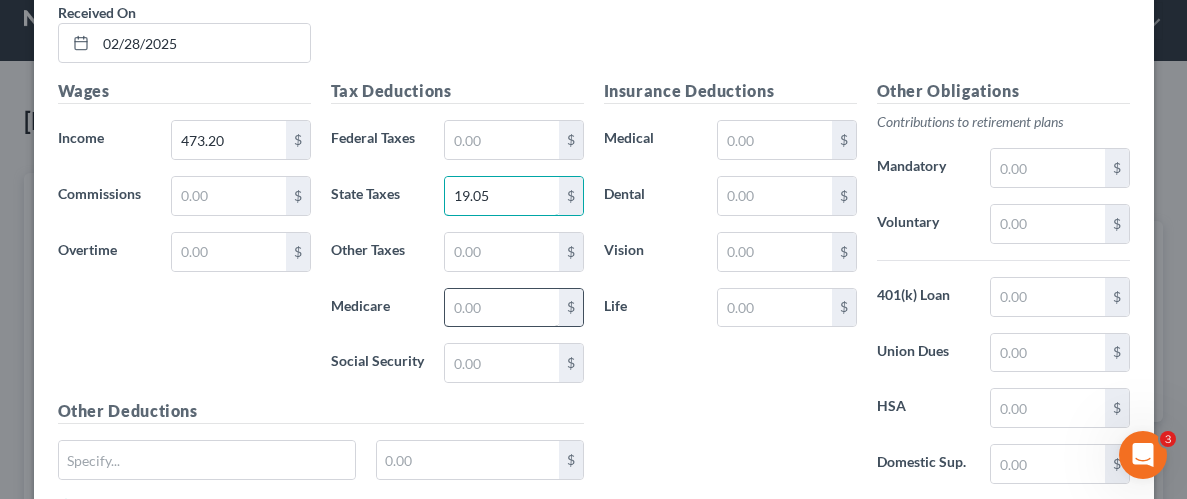 type on "19.05" 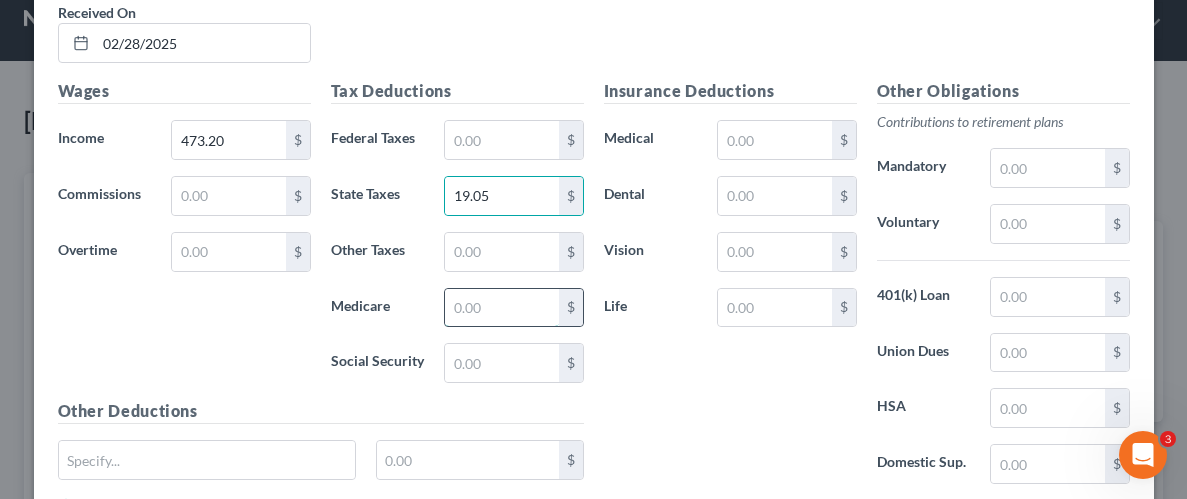 click at bounding box center [501, 308] 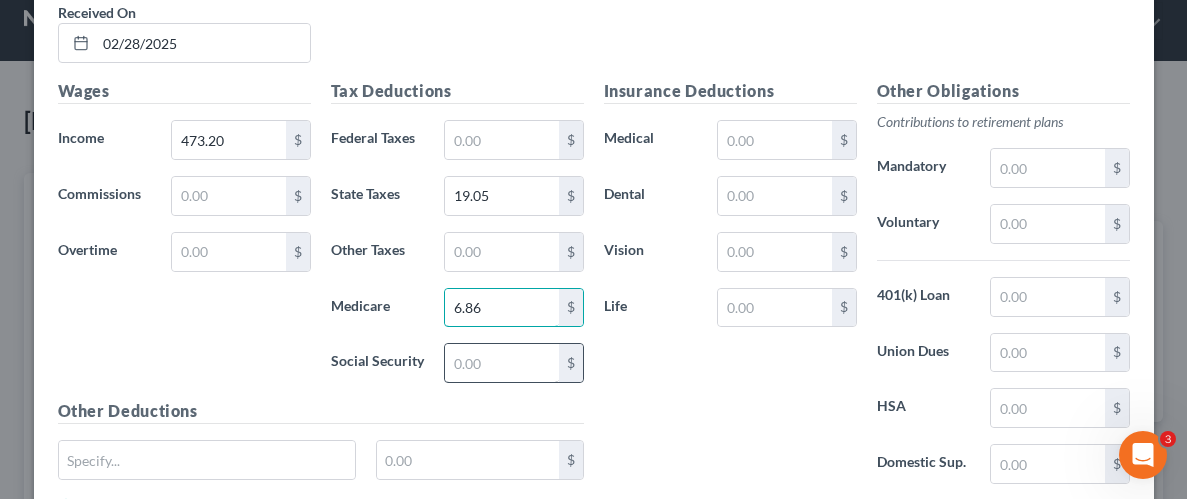 type on "6.86" 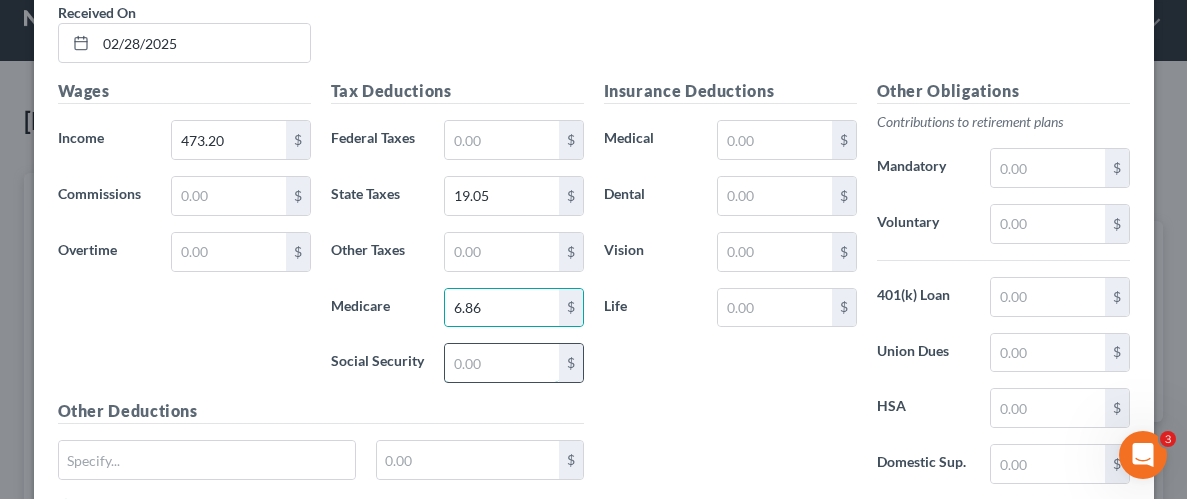 click at bounding box center (501, 363) 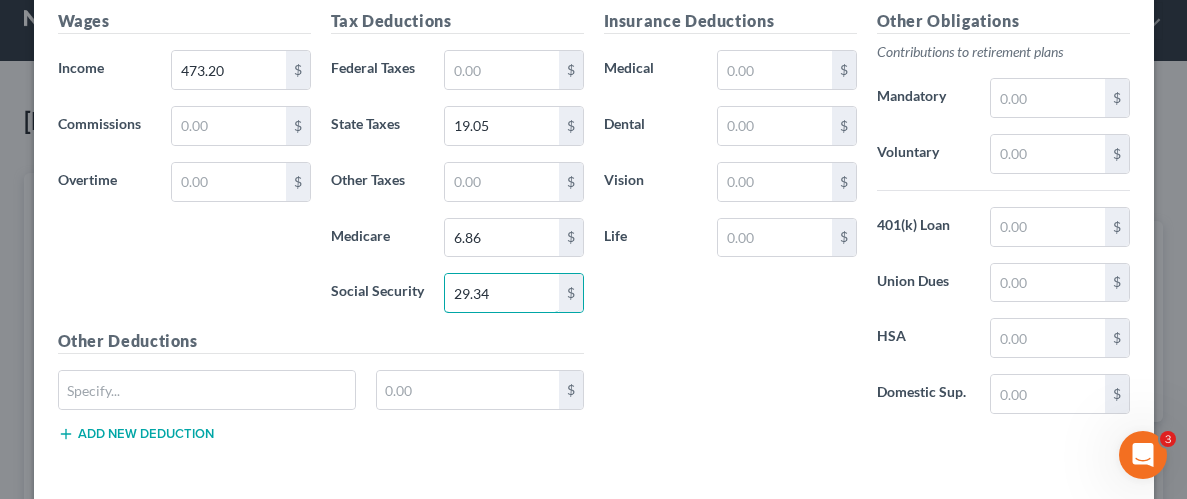 scroll, scrollTop: 2113, scrollLeft: 0, axis: vertical 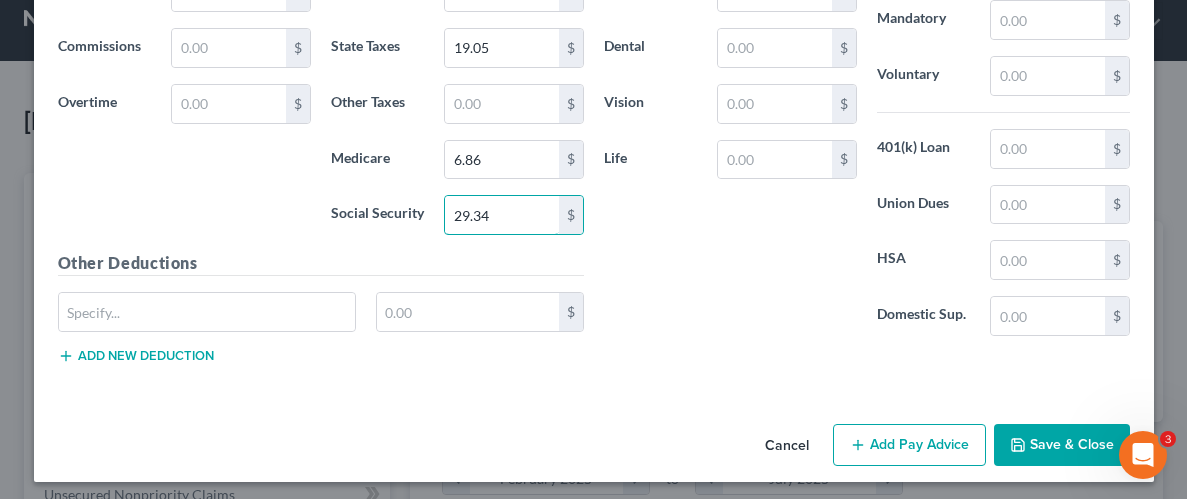 type on "29.34" 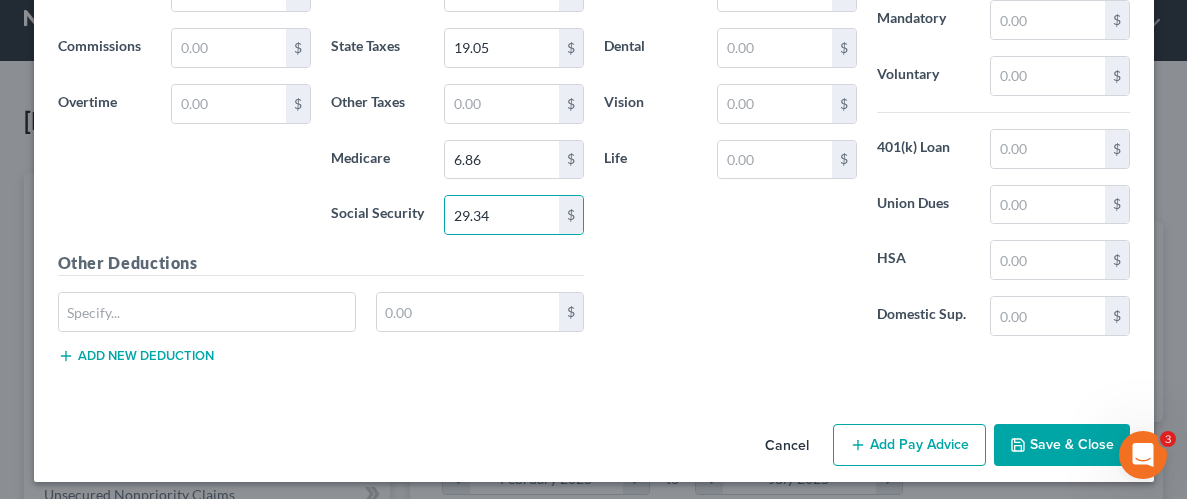 click on "Save & Close" at bounding box center [1062, 445] 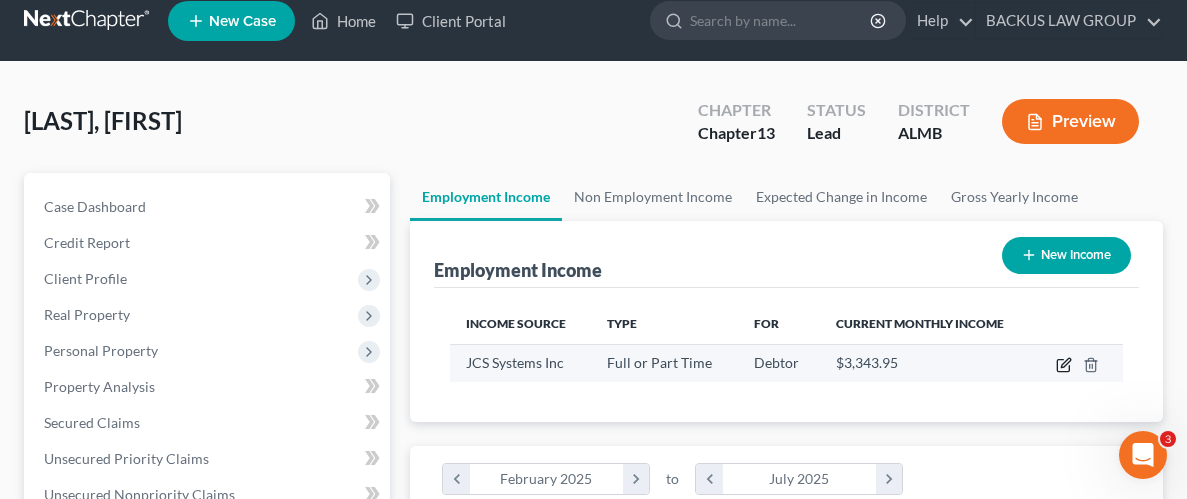 click 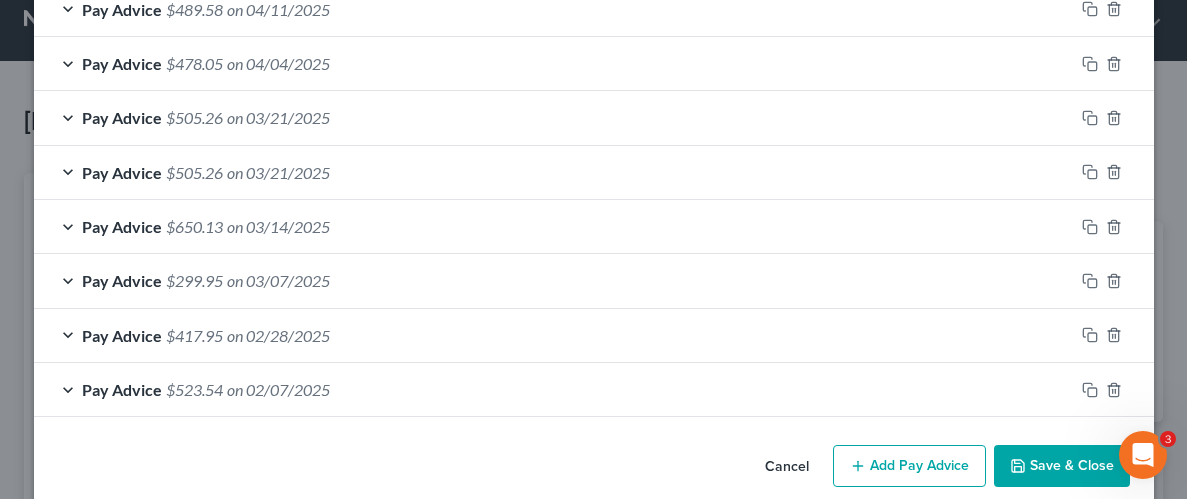 scroll, scrollTop: 1453, scrollLeft: 0, axis: vertical 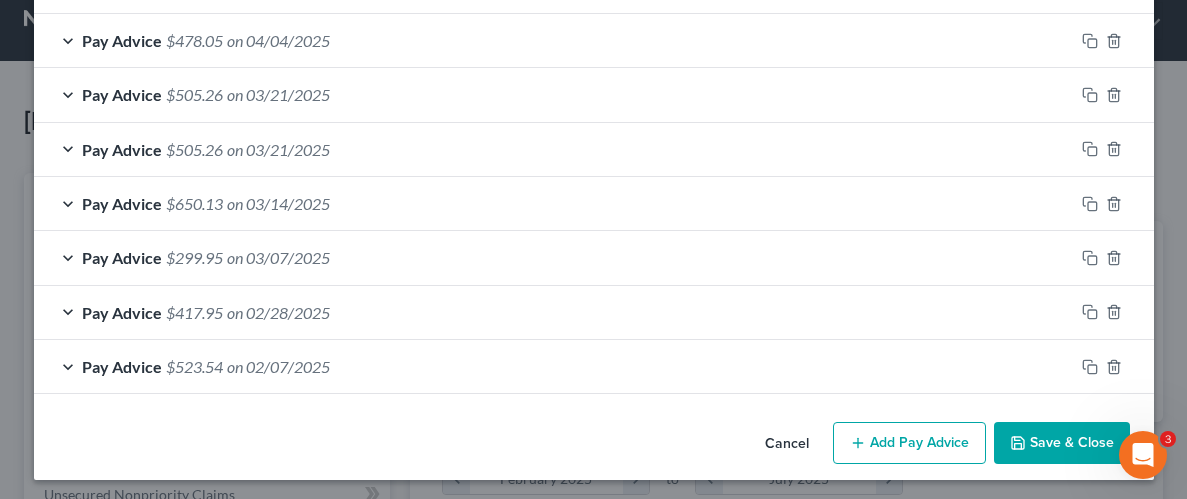 click on "Add Pay Advice" at bounding box center [909, 443] 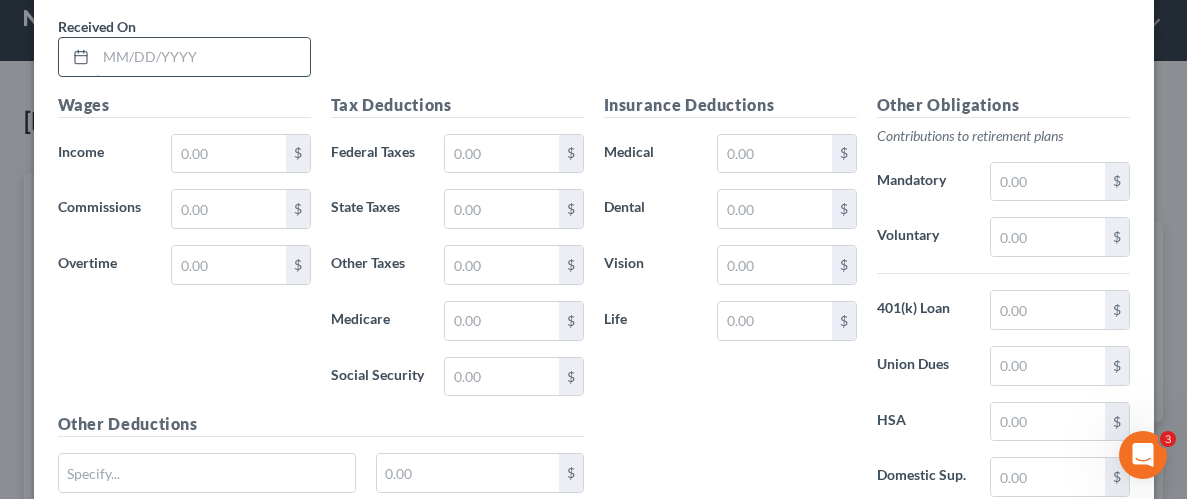 click at bounding box center (203, 57) 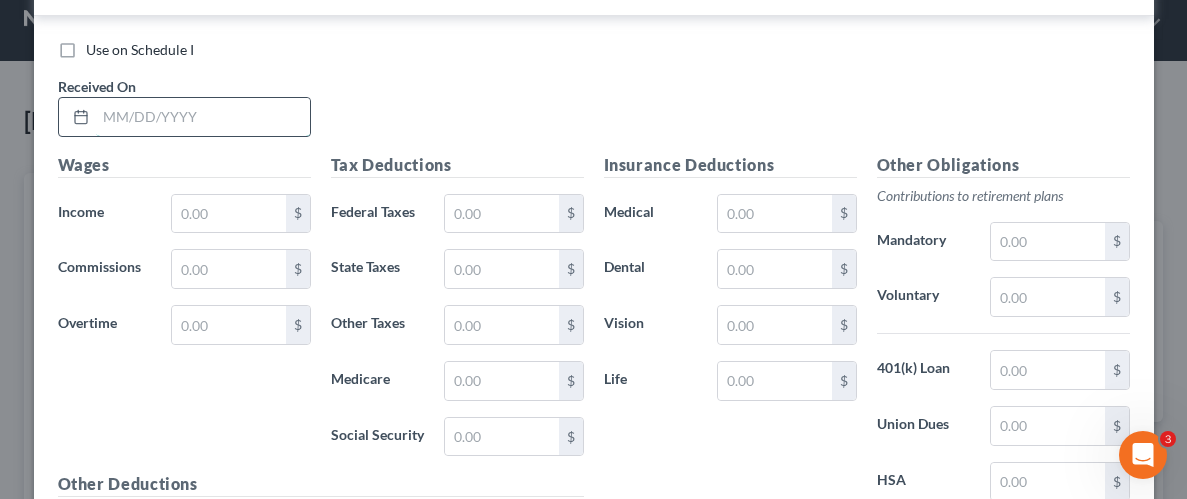 scroll, scrollTop: 2006, scrollLeft: 0, axis: vertical 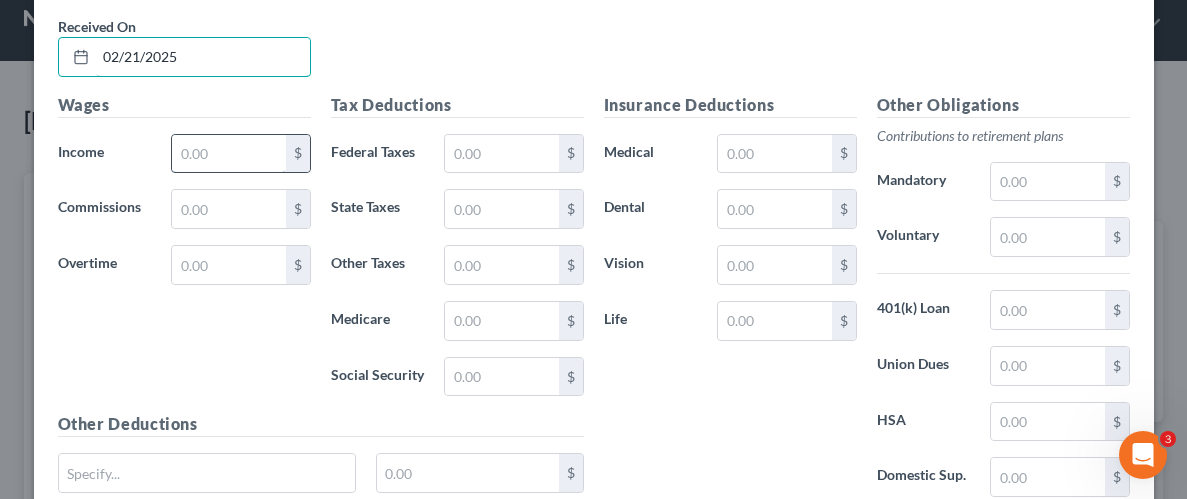 type on "02/21/2025" 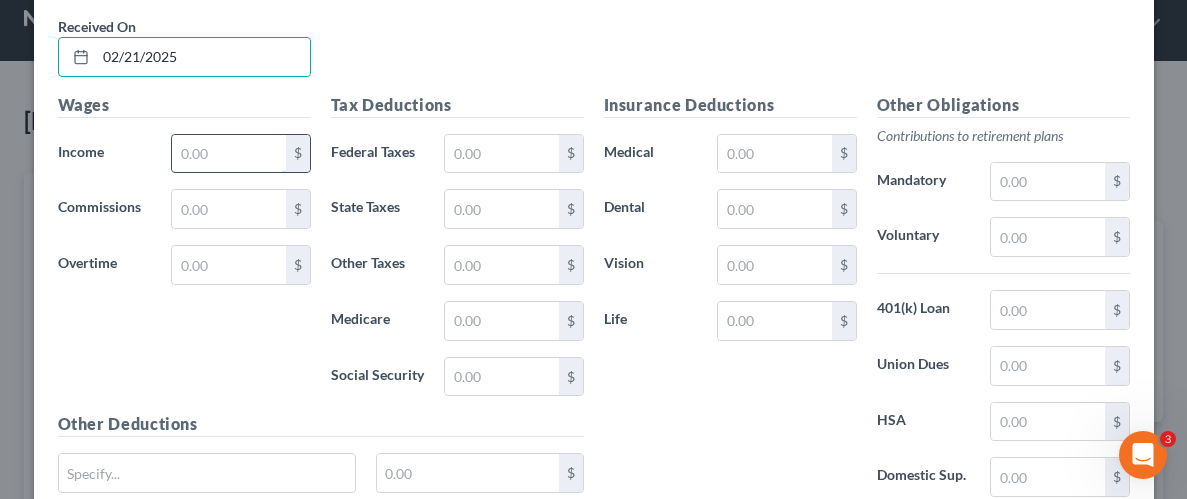 click at bounding box center [228, 154] 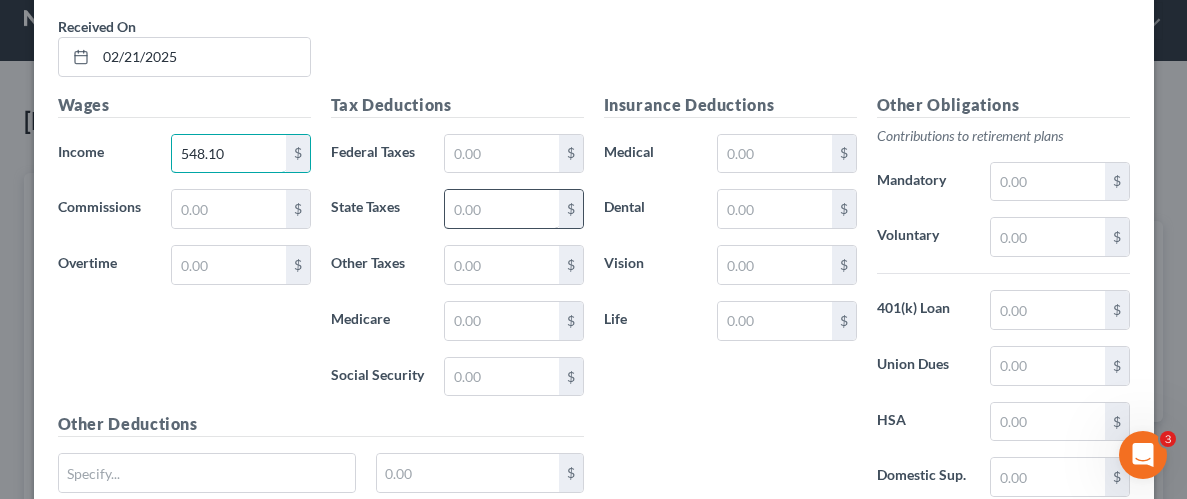 type on "548.10" 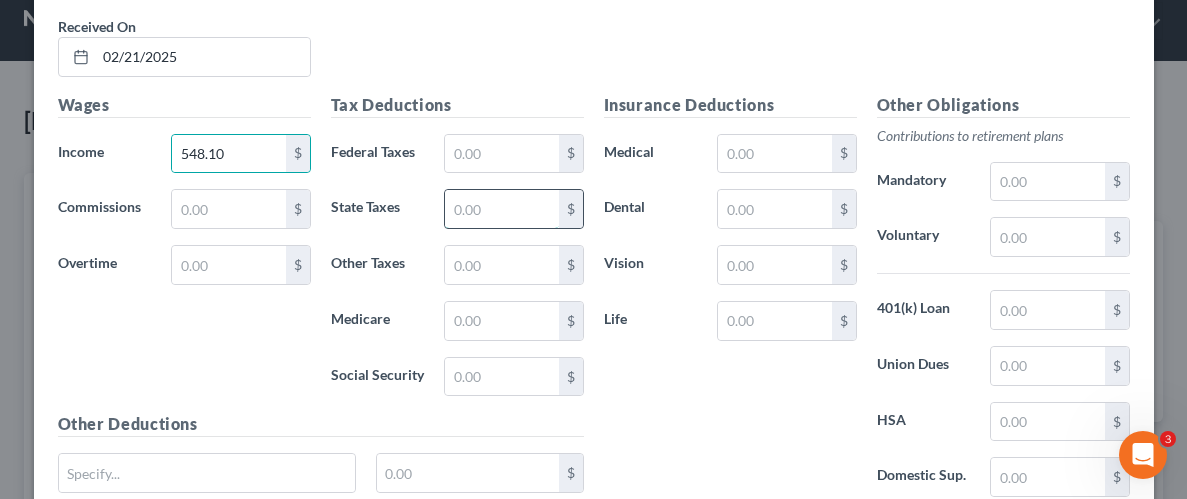 click at bounding box center [501, 209] 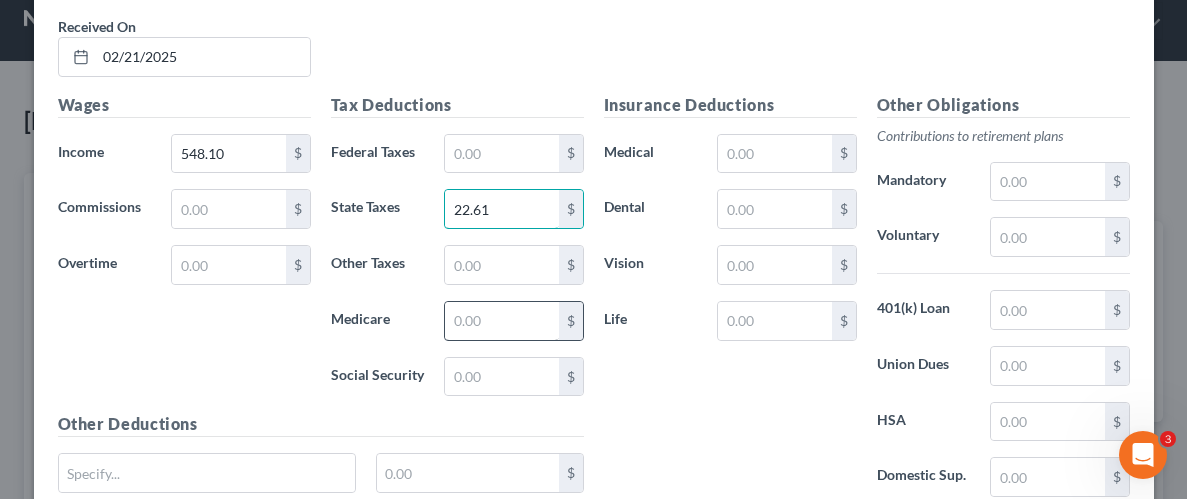 type on "22.61" 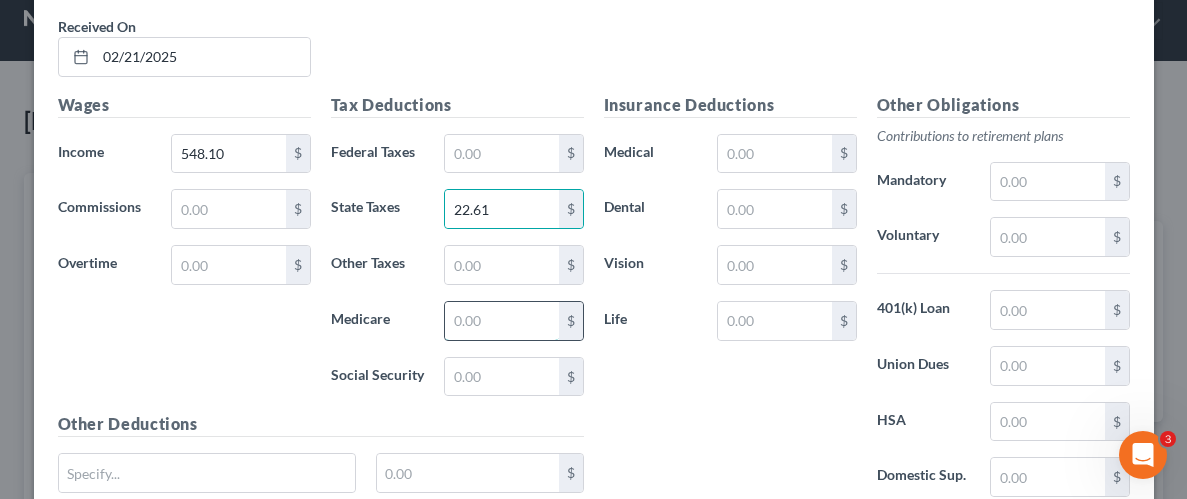 click at bounding box center [501, 321] 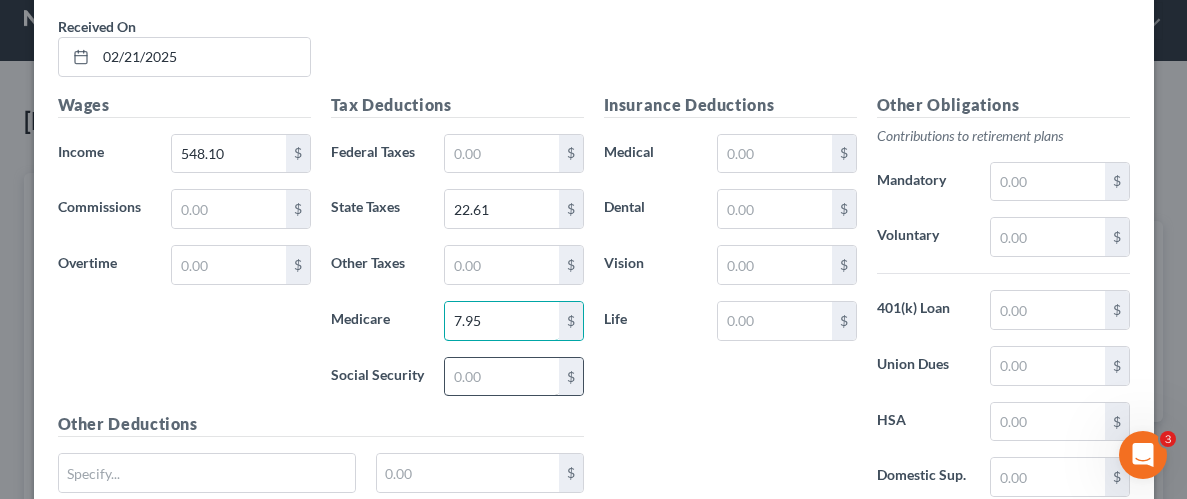 type on "7.95" 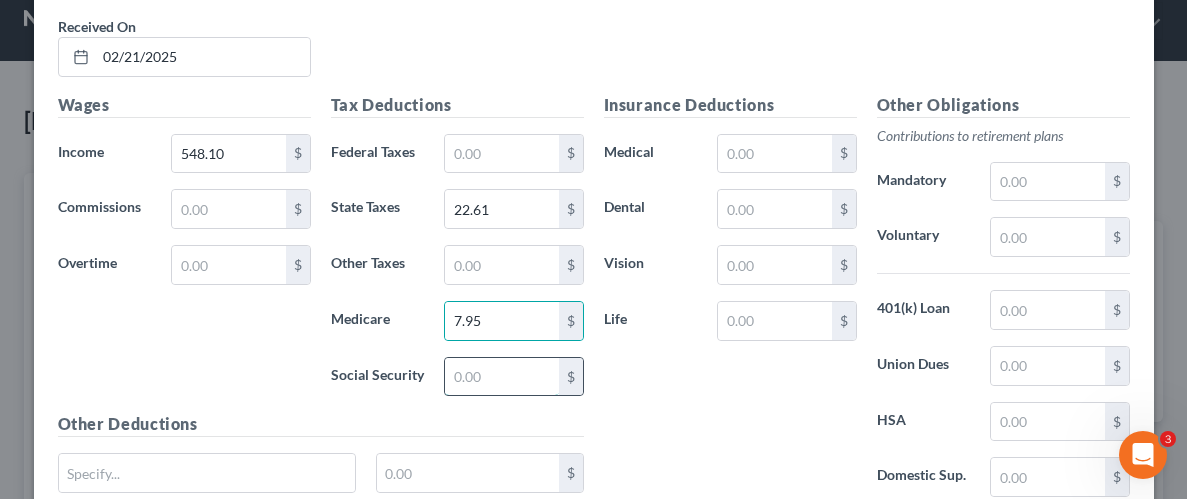 click at bounding box center (501, 377) 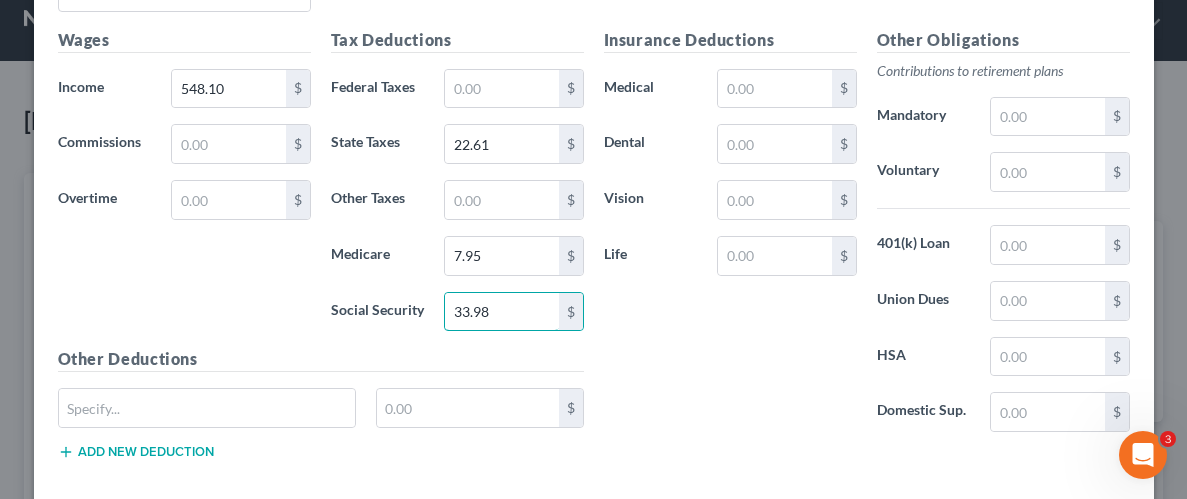scroll, scrollTop: 2167, scrollLeft: 0, axis: vertical 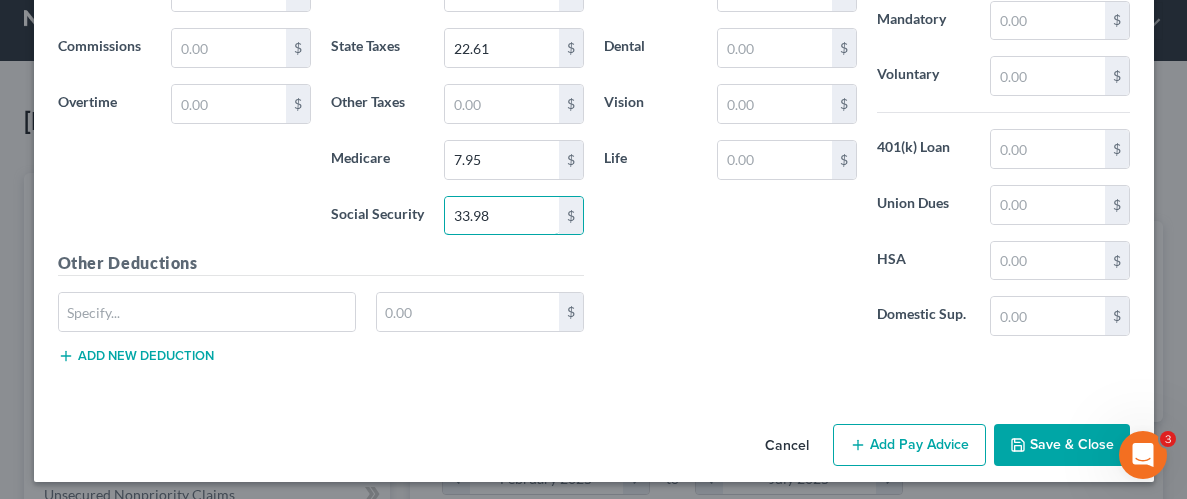 type on "33.98" 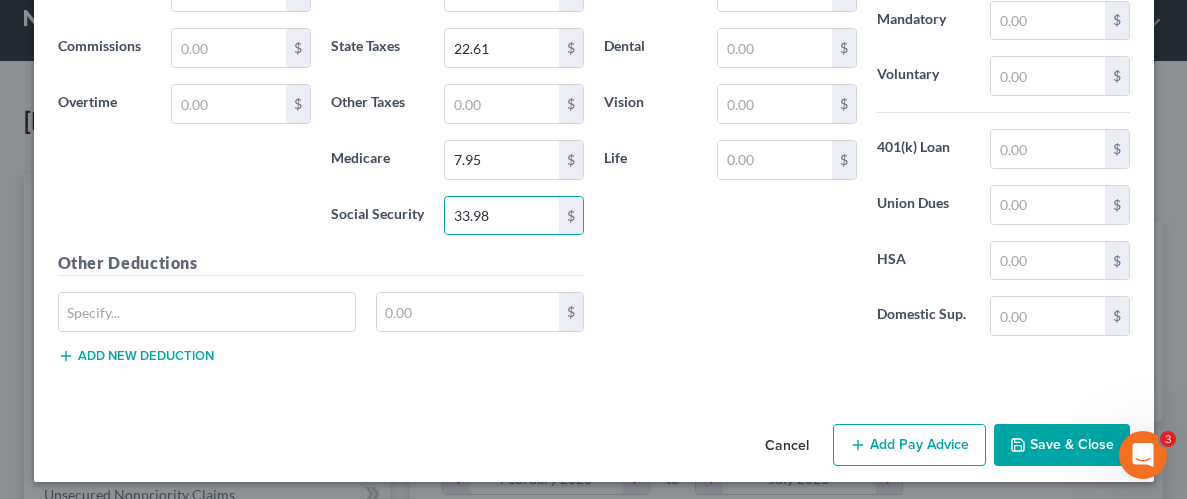 click on "Save & Close" at bounding box center [1062, 445] 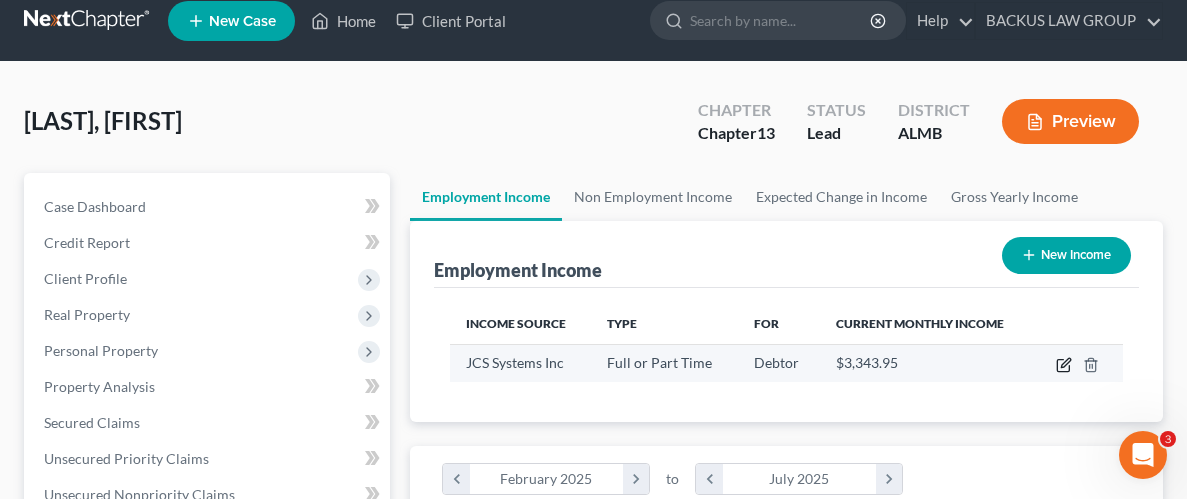 click 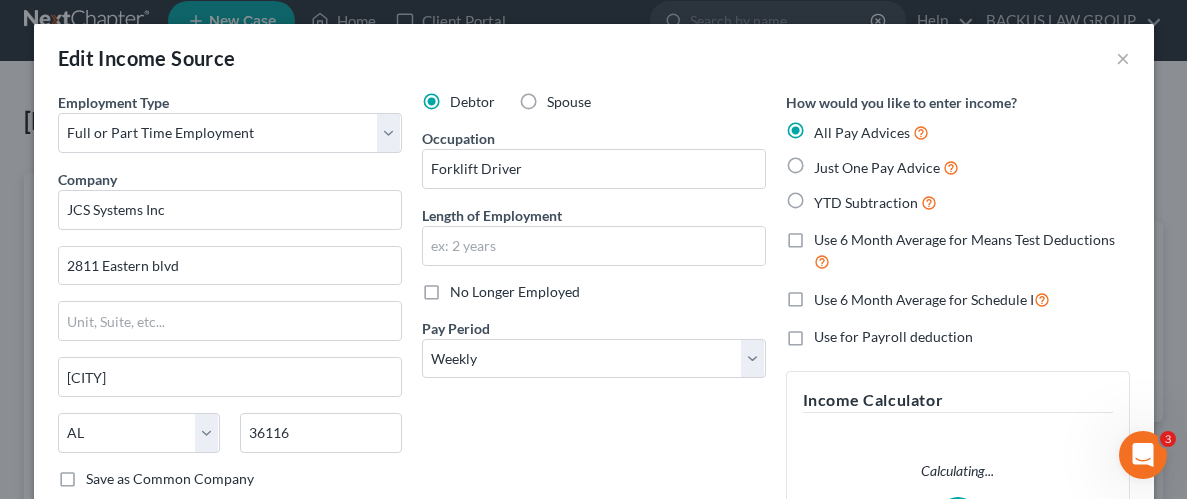 scroll, scrollTop: 92, scrollLeft: 0, axis: vertical 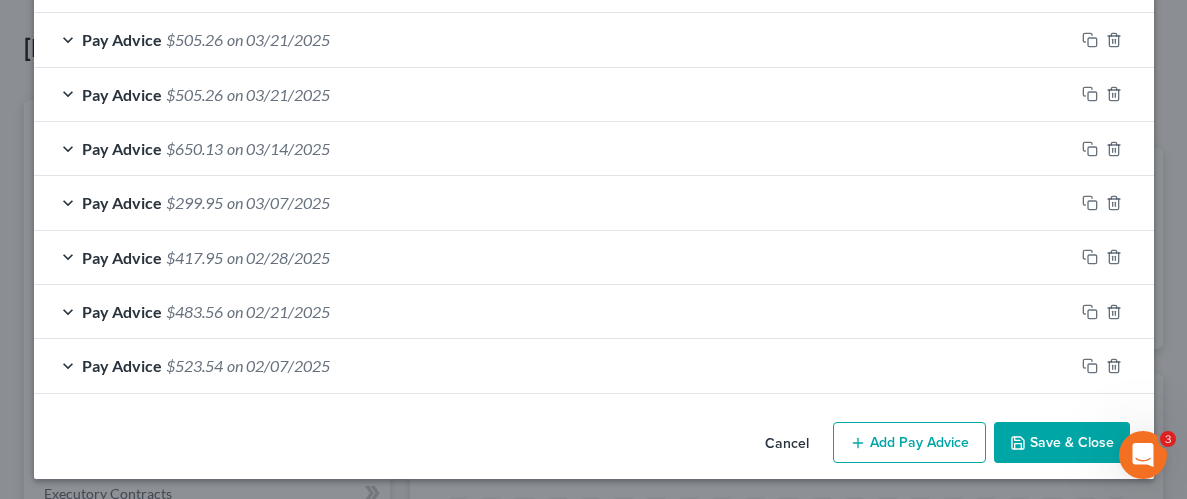 drag, startPoint x: 887, startPoint y: 439, endPoint x: 413, endPoint y: 272, distance: 502.55844 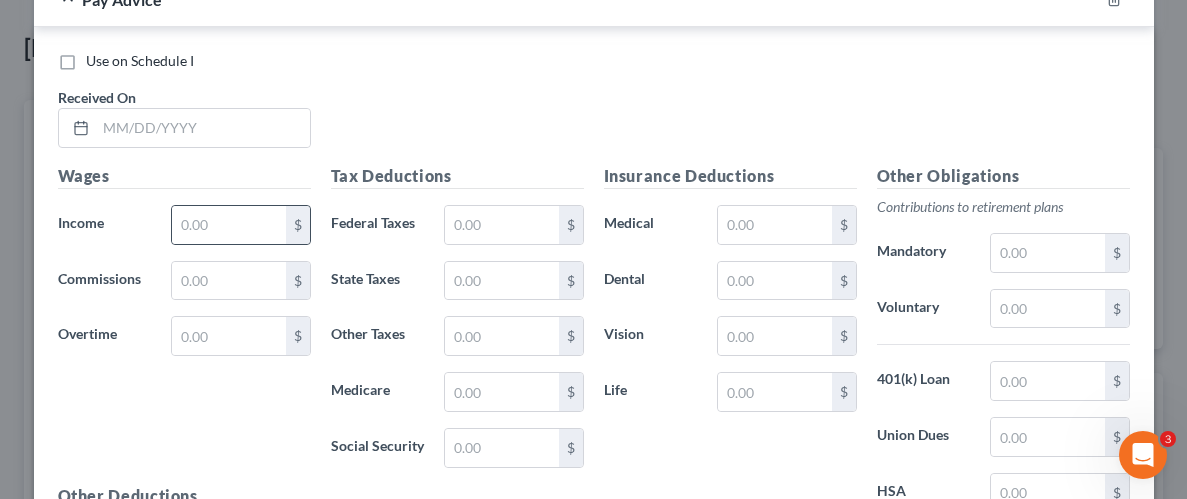 scroll, scrollTop: 2012, scrollLeft: 0, axis: vertical 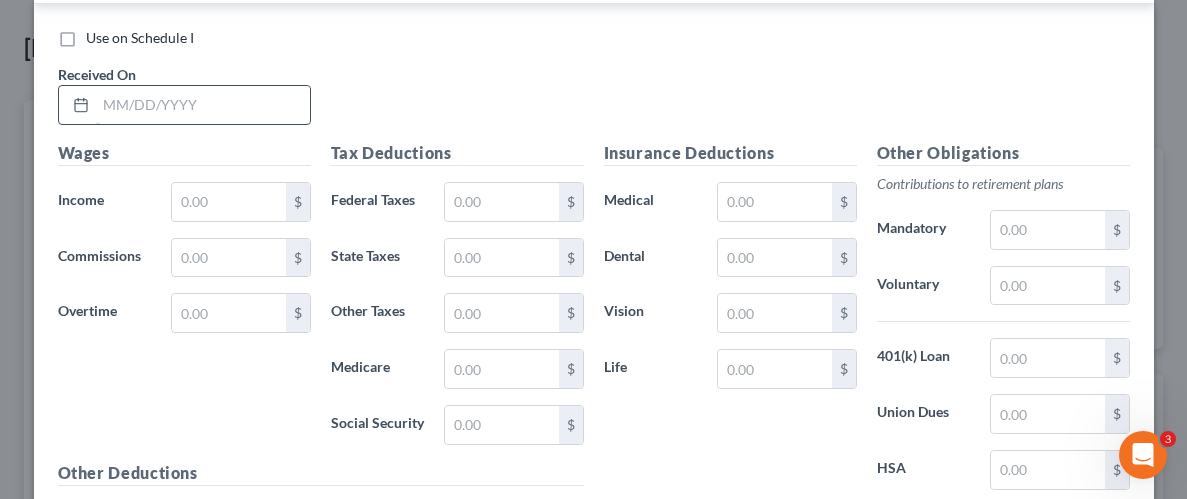 click at bounding box center (203, 105) 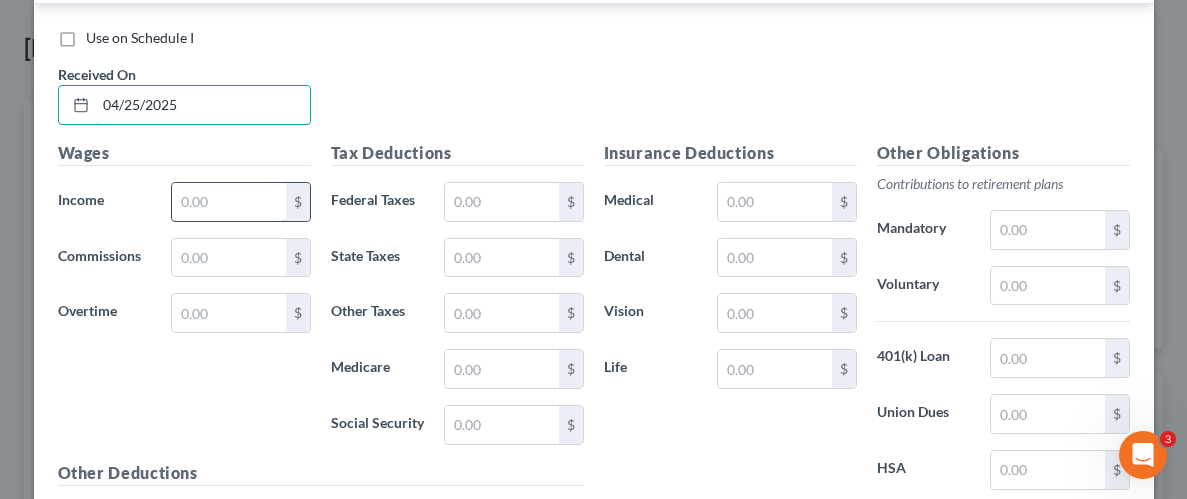 type on "04/25/2025" 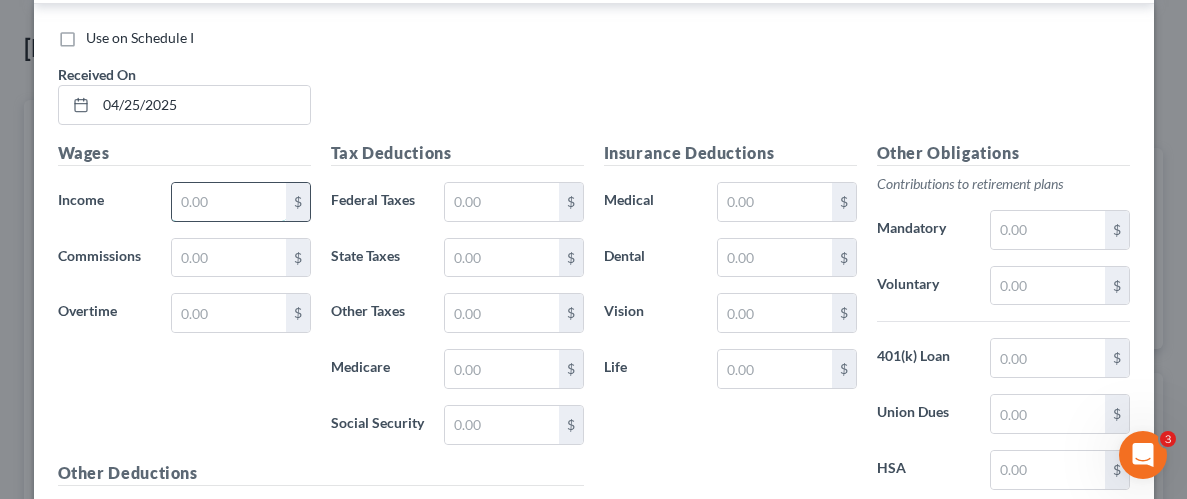 click at bounding box center [228, 202] 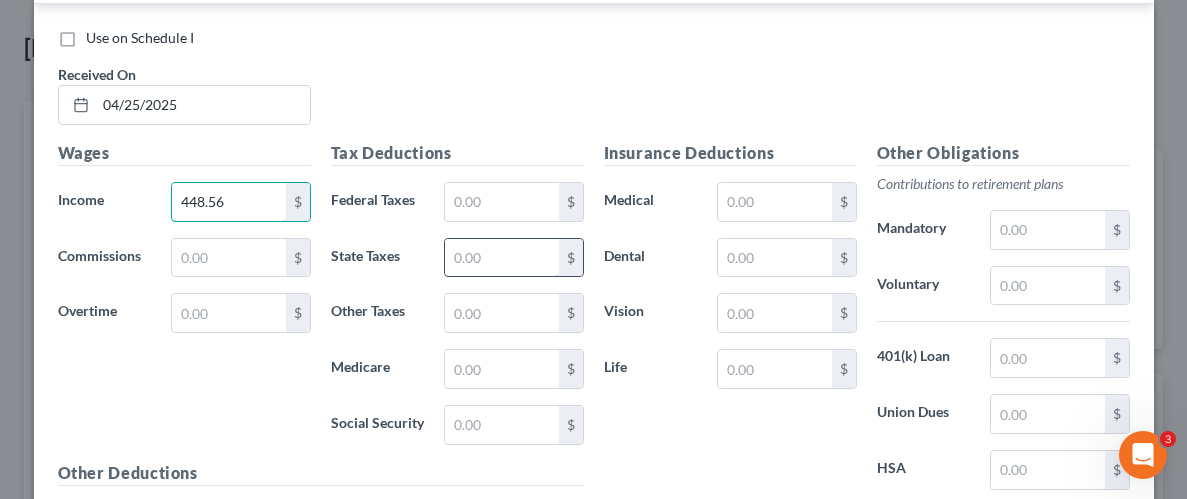 type on "448.56" 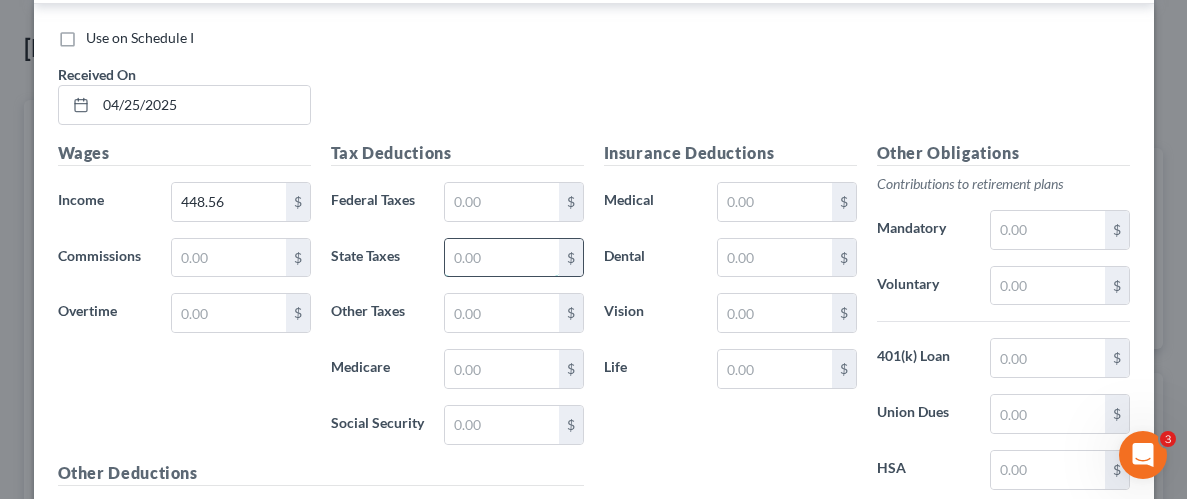 click at bounding box center (501, 258) 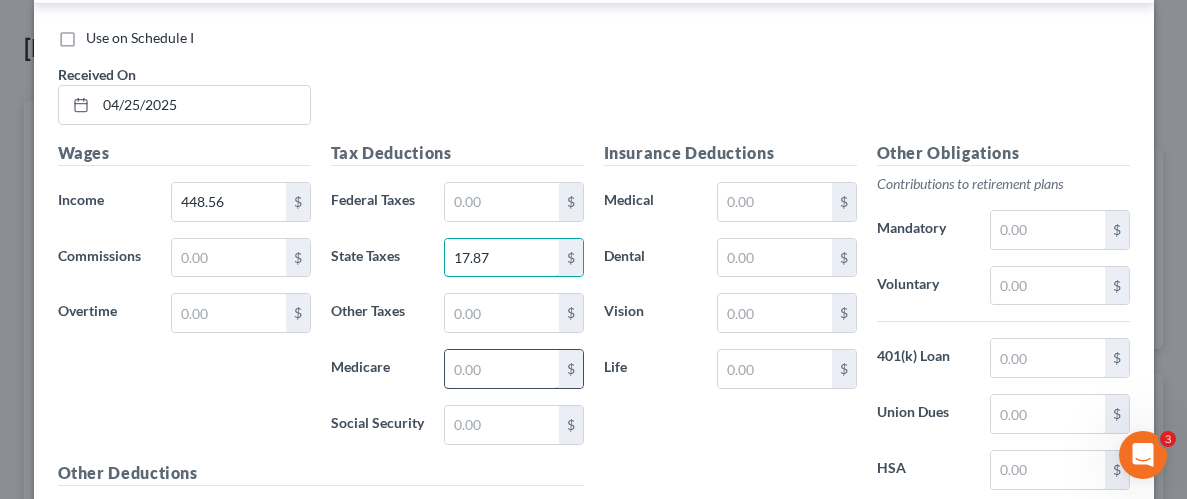 type on "17.87" 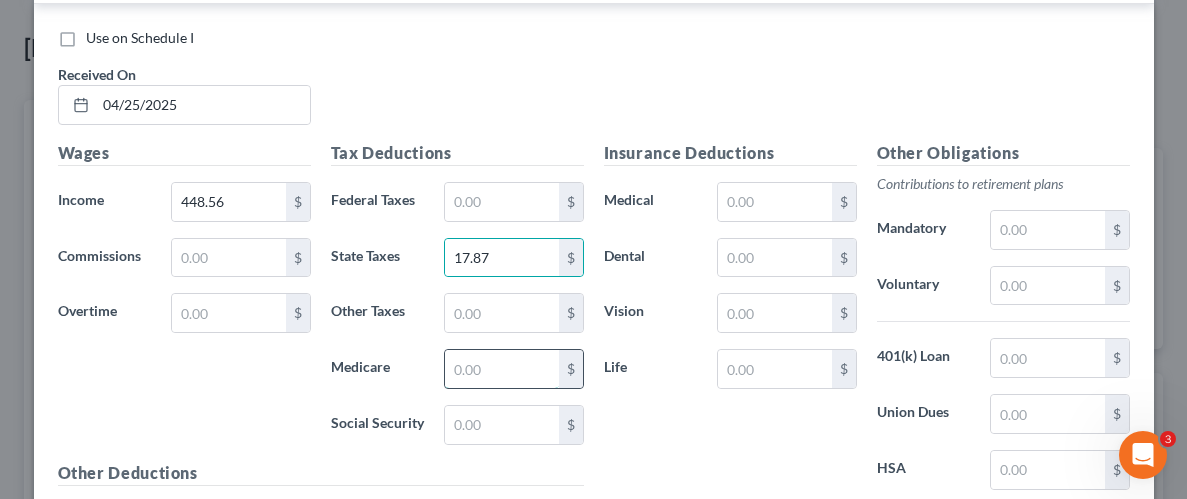 click at bounding box center [501, 369] 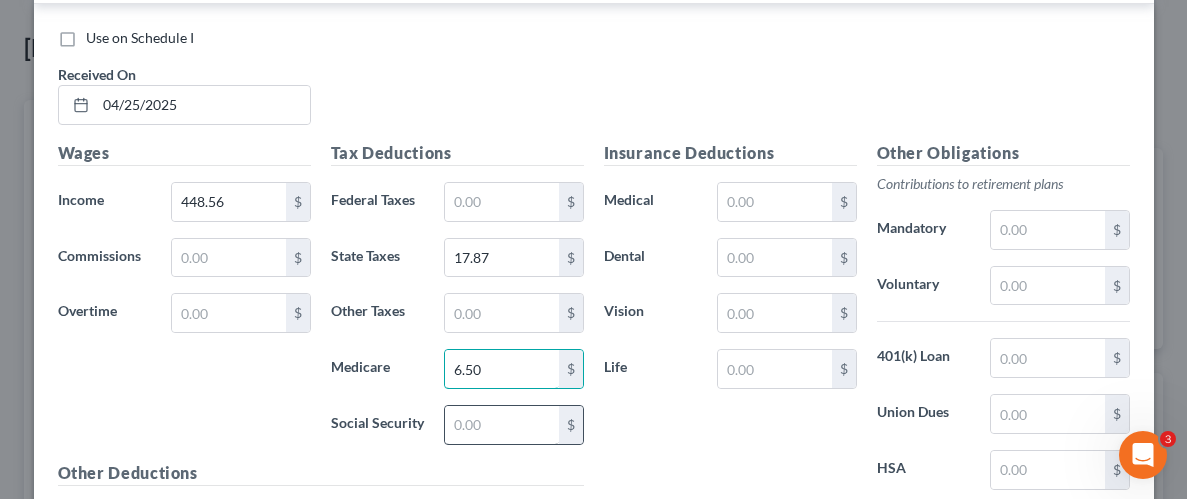 type on "6.50" 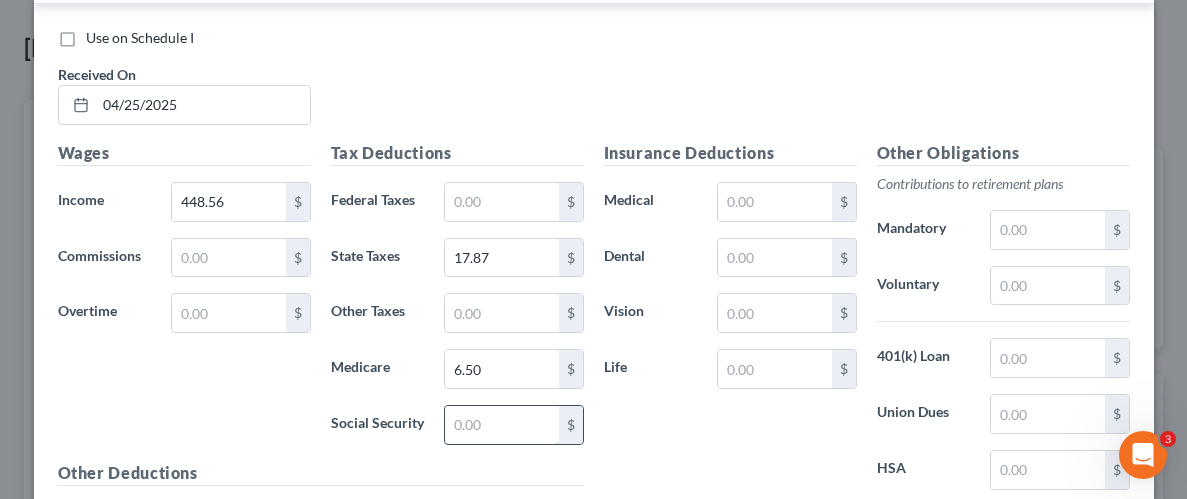 click at bounding box center [501, 425] 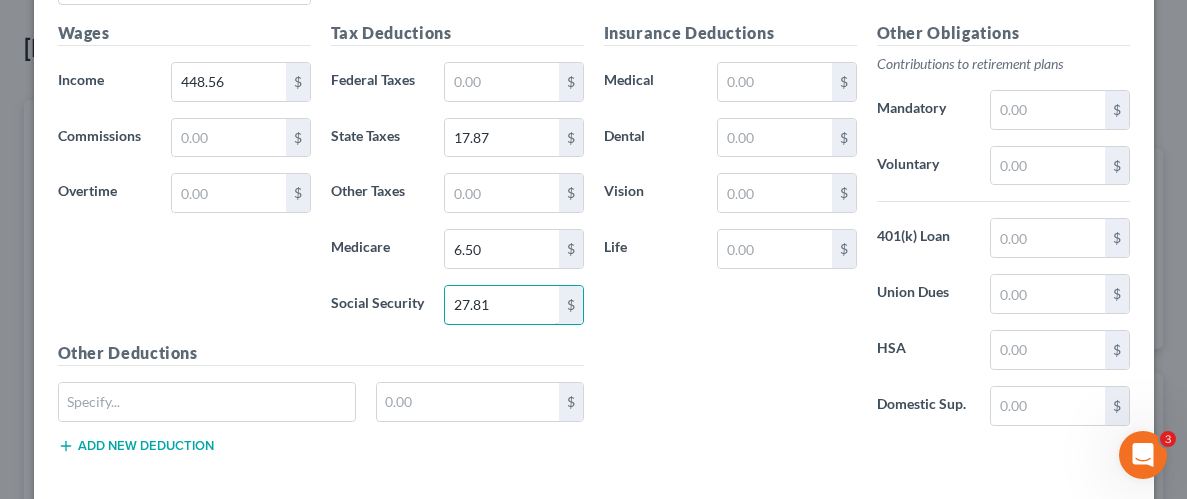 scroll, scrollTop: 2221, scrollLeft: 0, axis: vertical 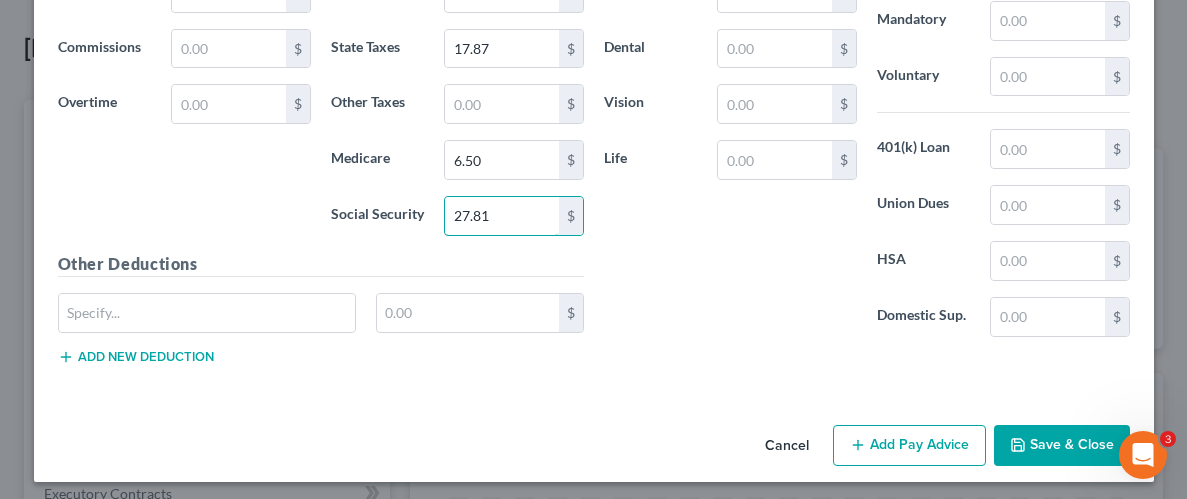 type on "27.81" 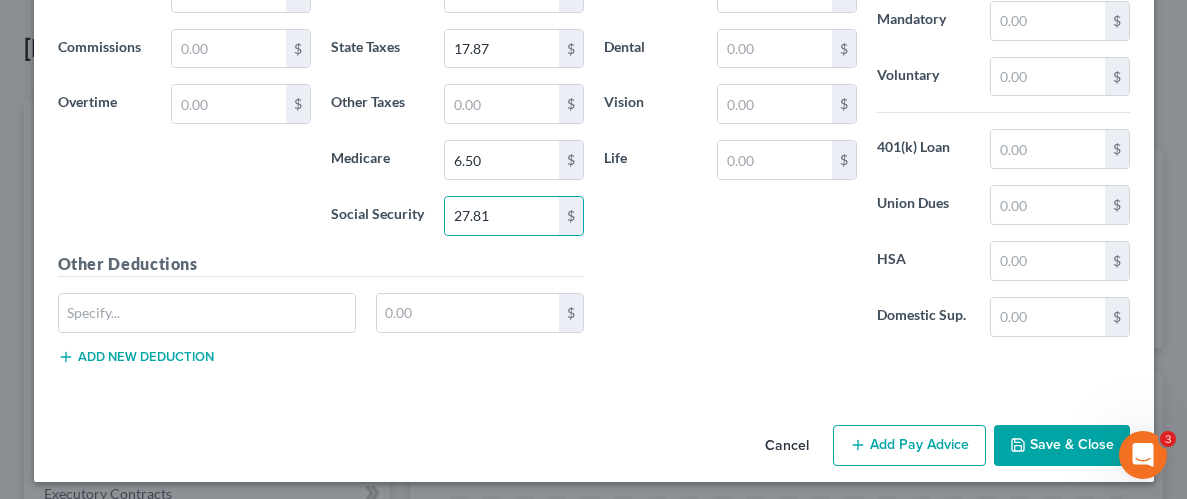 click on "Save & Close" at bounding box center (1062, 446) 